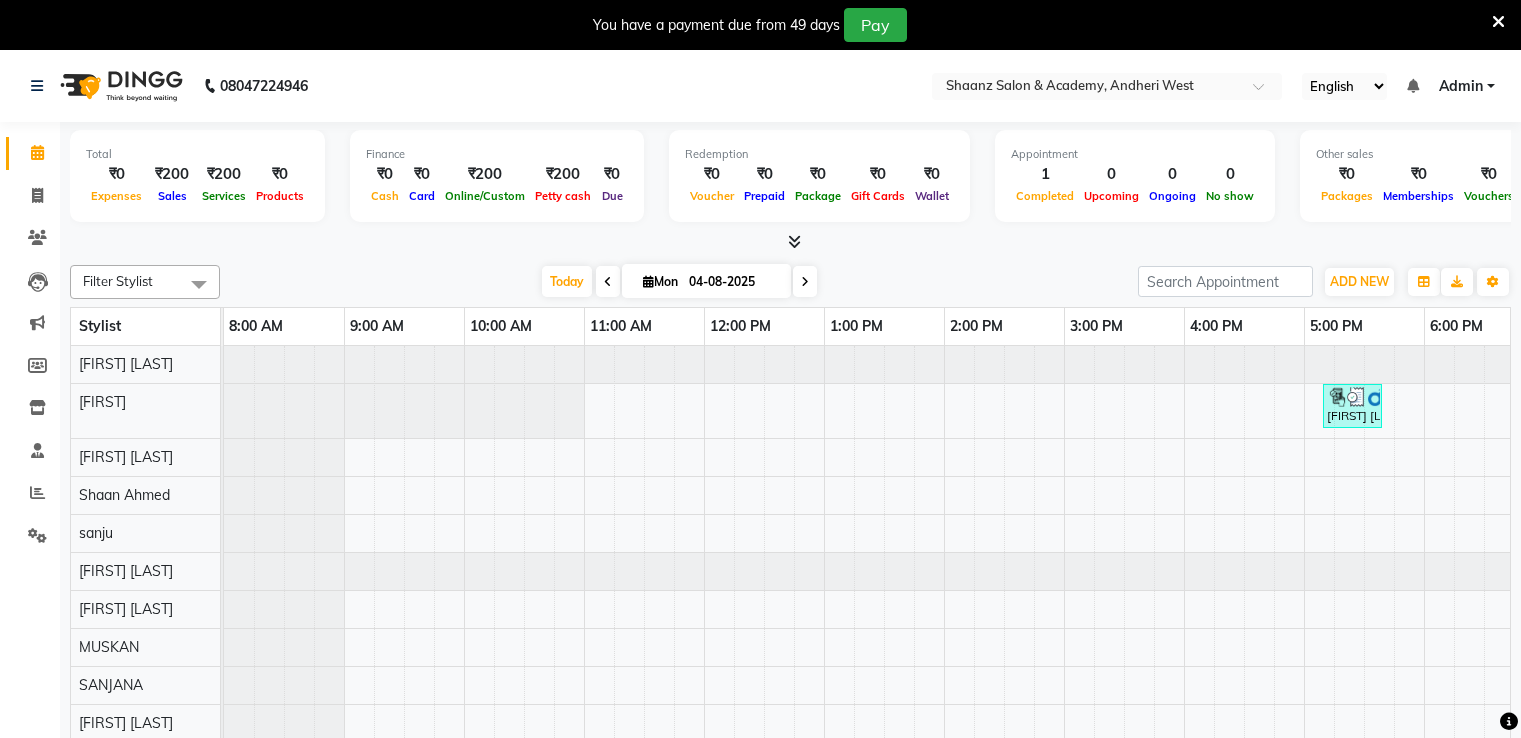 scroll, scrollTop: 0, scrollLeft: 0, axis: both 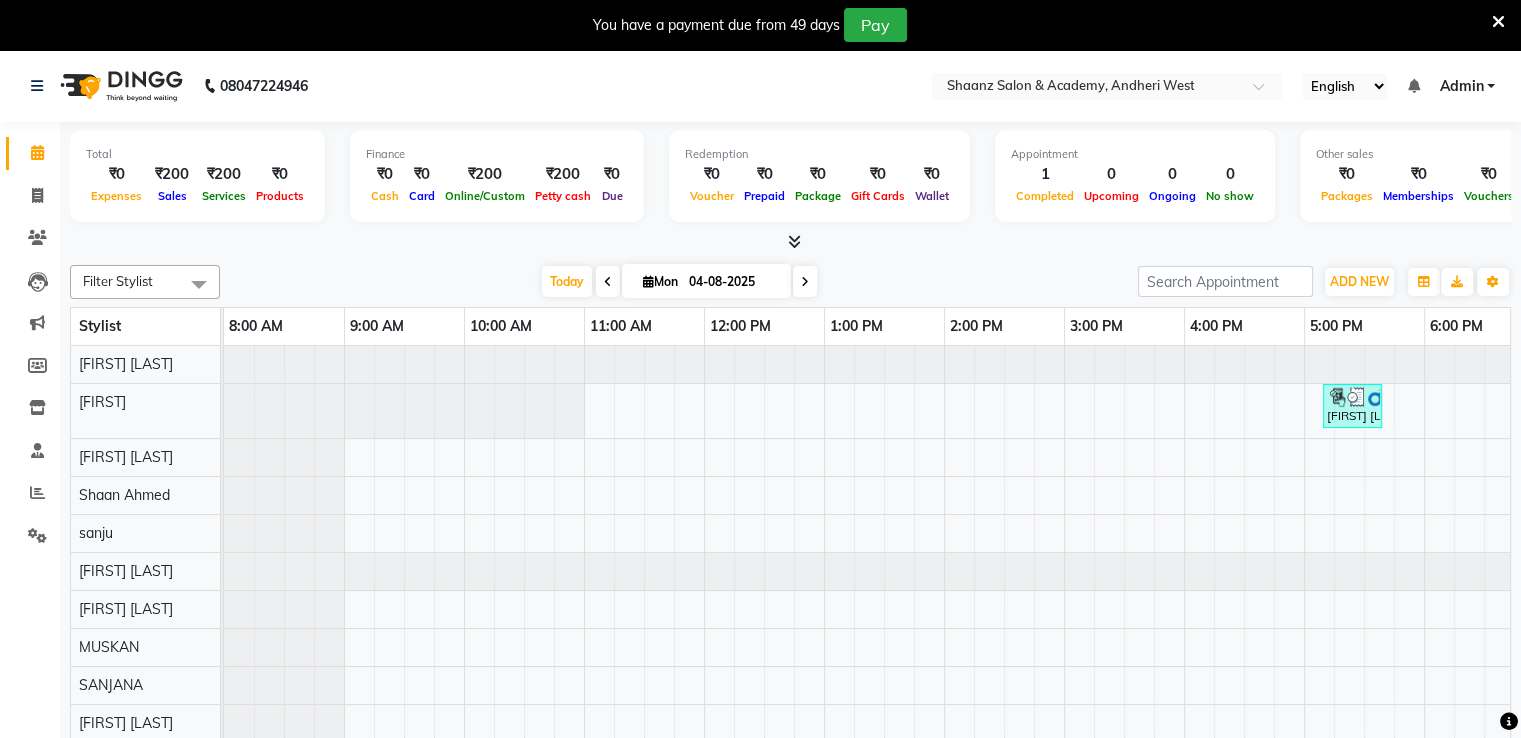 click at bounding box center (1498, 22) 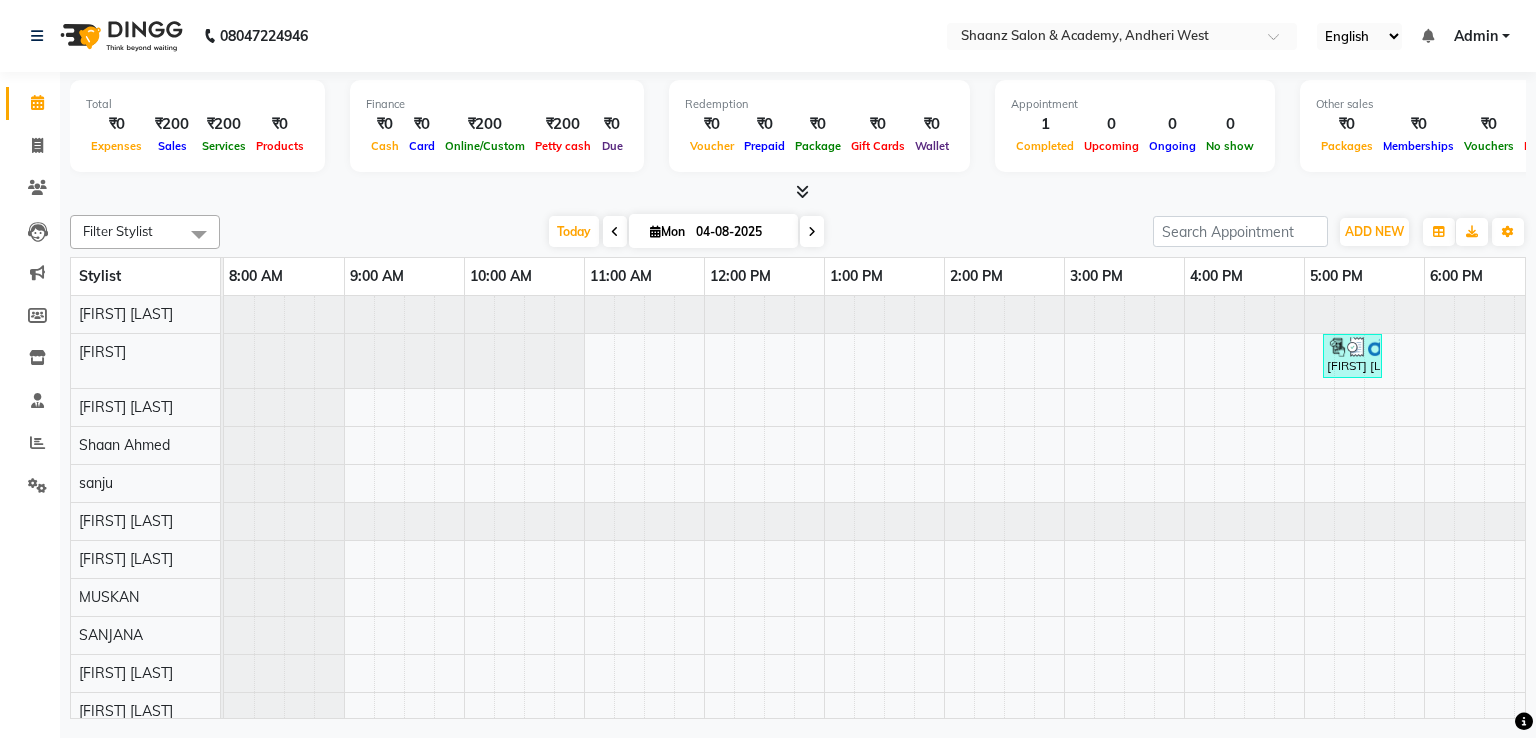 click on "[PHONE] Select Location × Shaanz Salon & Academy, Andheri West English ENGLISH Español العربية मराठी हिंदी ગુજરાતી தமிழ் 中文 Notifications nothing to show Admin Manage Profile Change Password Sign out Version:3.16.0" 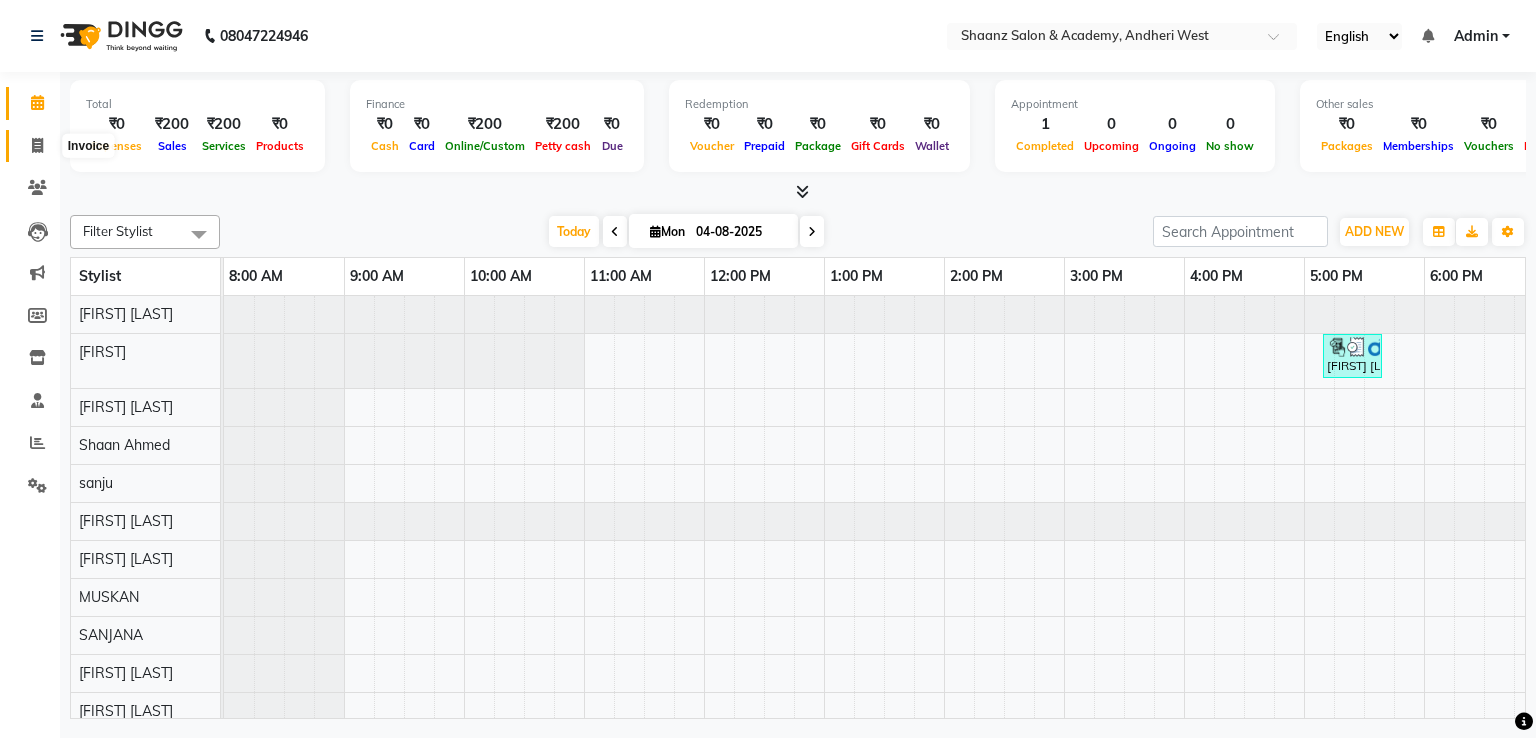 click 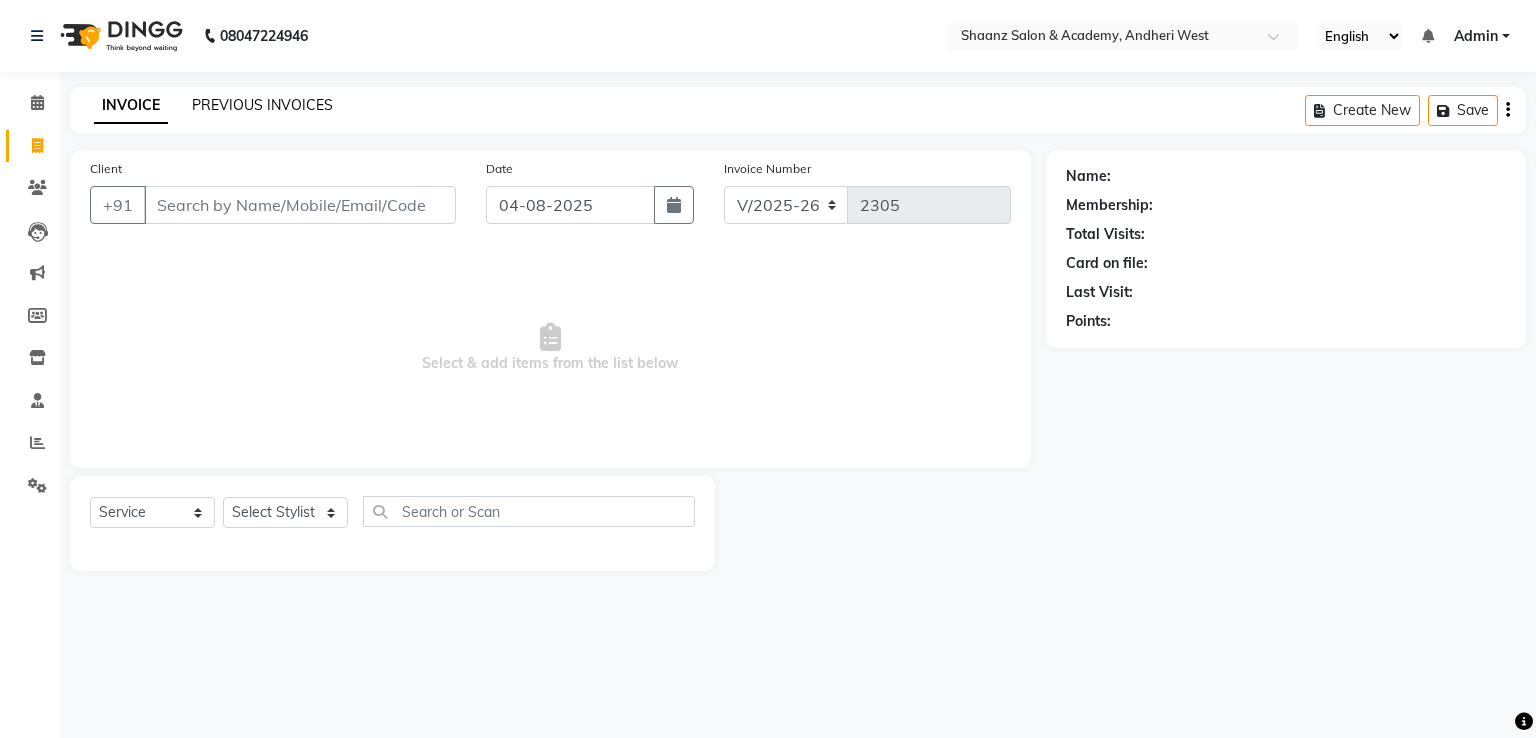 click on "PREVIOUS INVOICES" 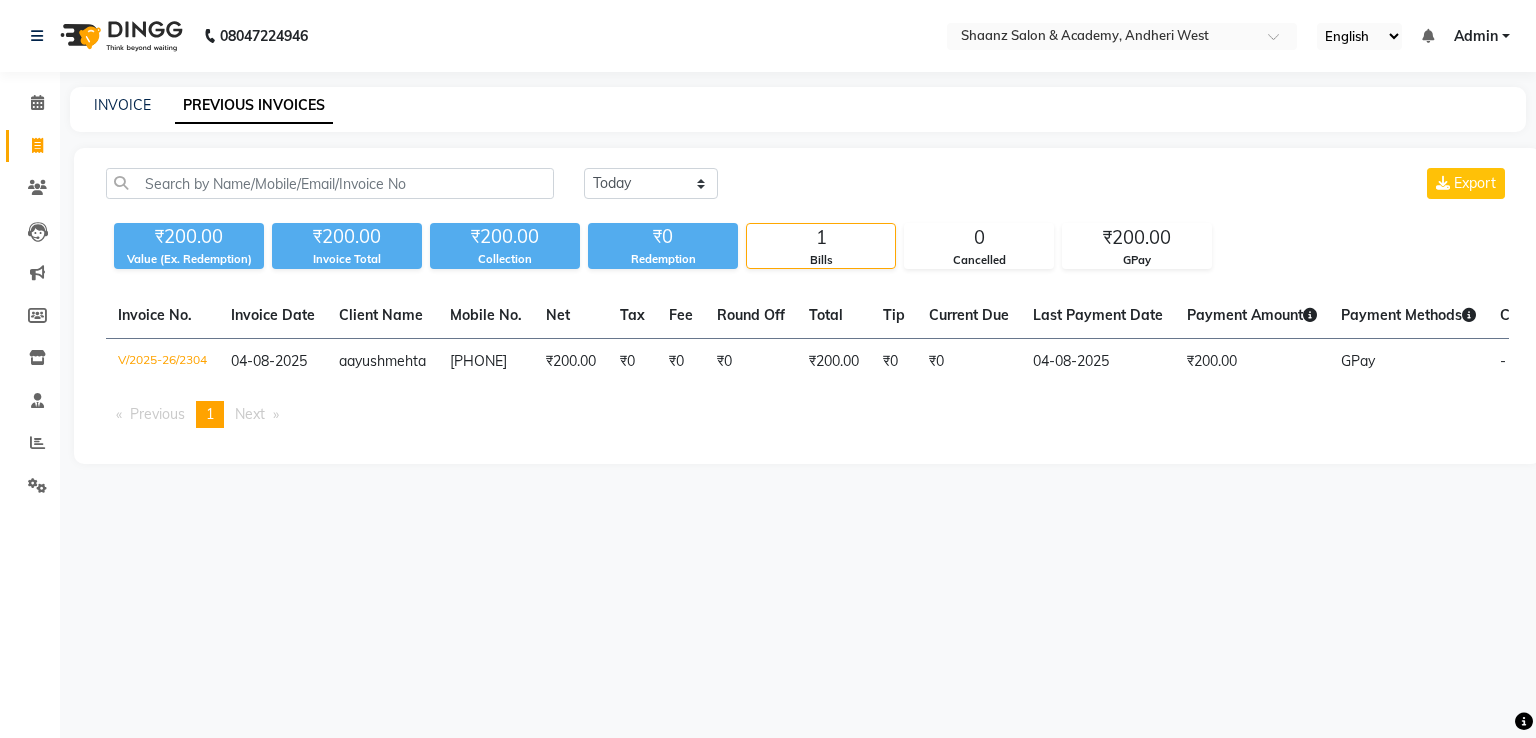 click on "[PHONE] Select Location × Shaanz Salon & Academy, Andheri West English ENGLISH Español العربية मराठी हिंदी ગુજરાતી தமிழ் 中文 Notifications nothing to show Admin Manage Profile Change Password Sign out Version:3.16.0" 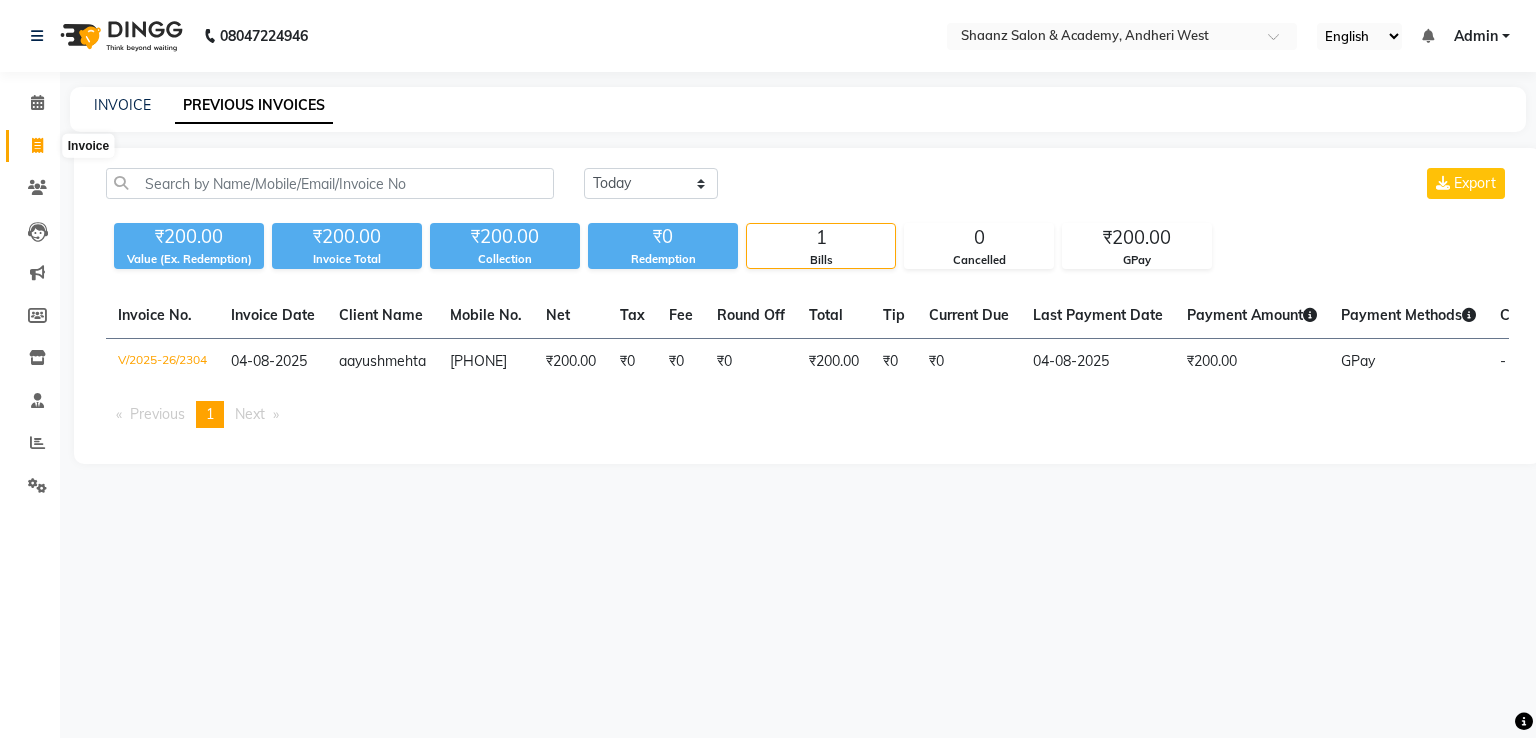 click 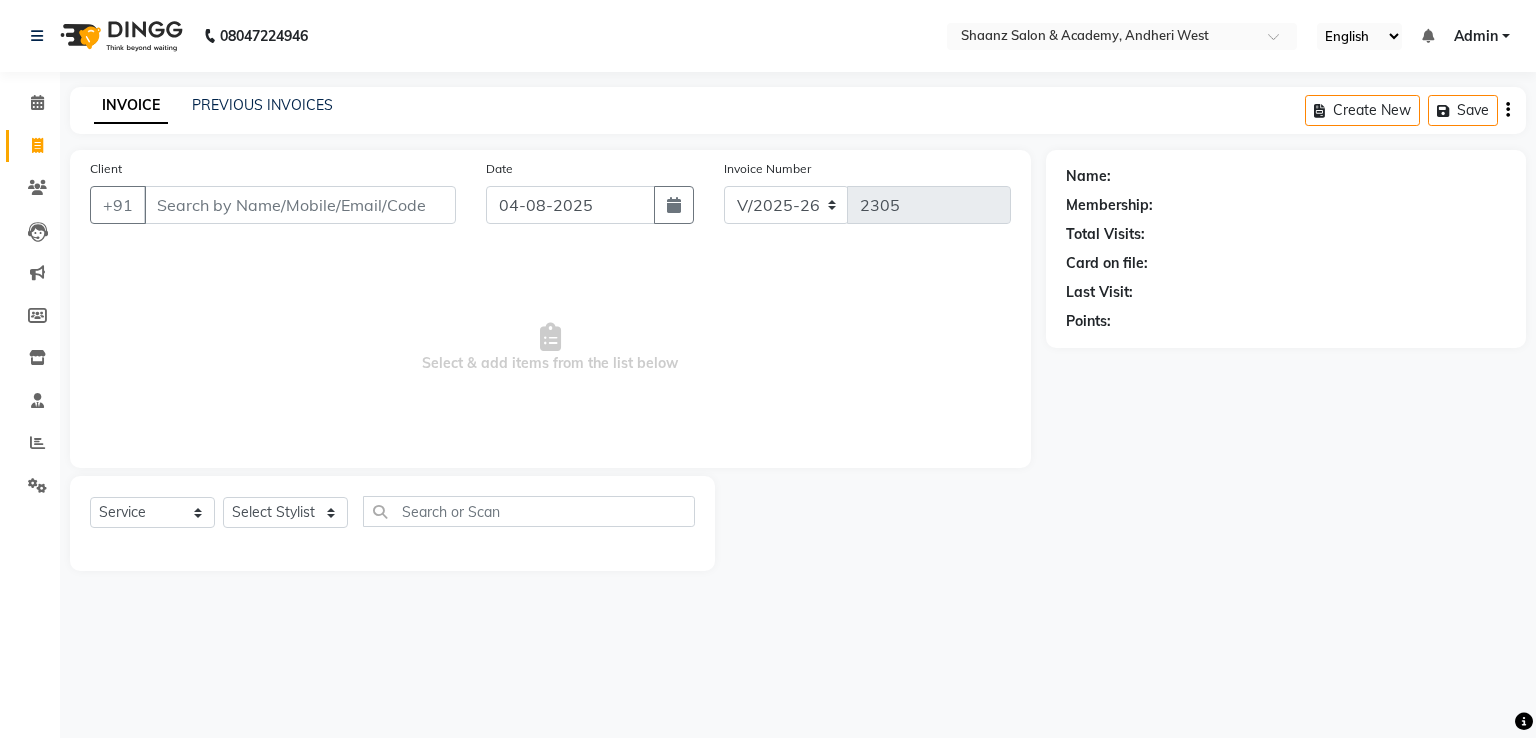 click on "INVOICE PREVIOUS INVOICES" 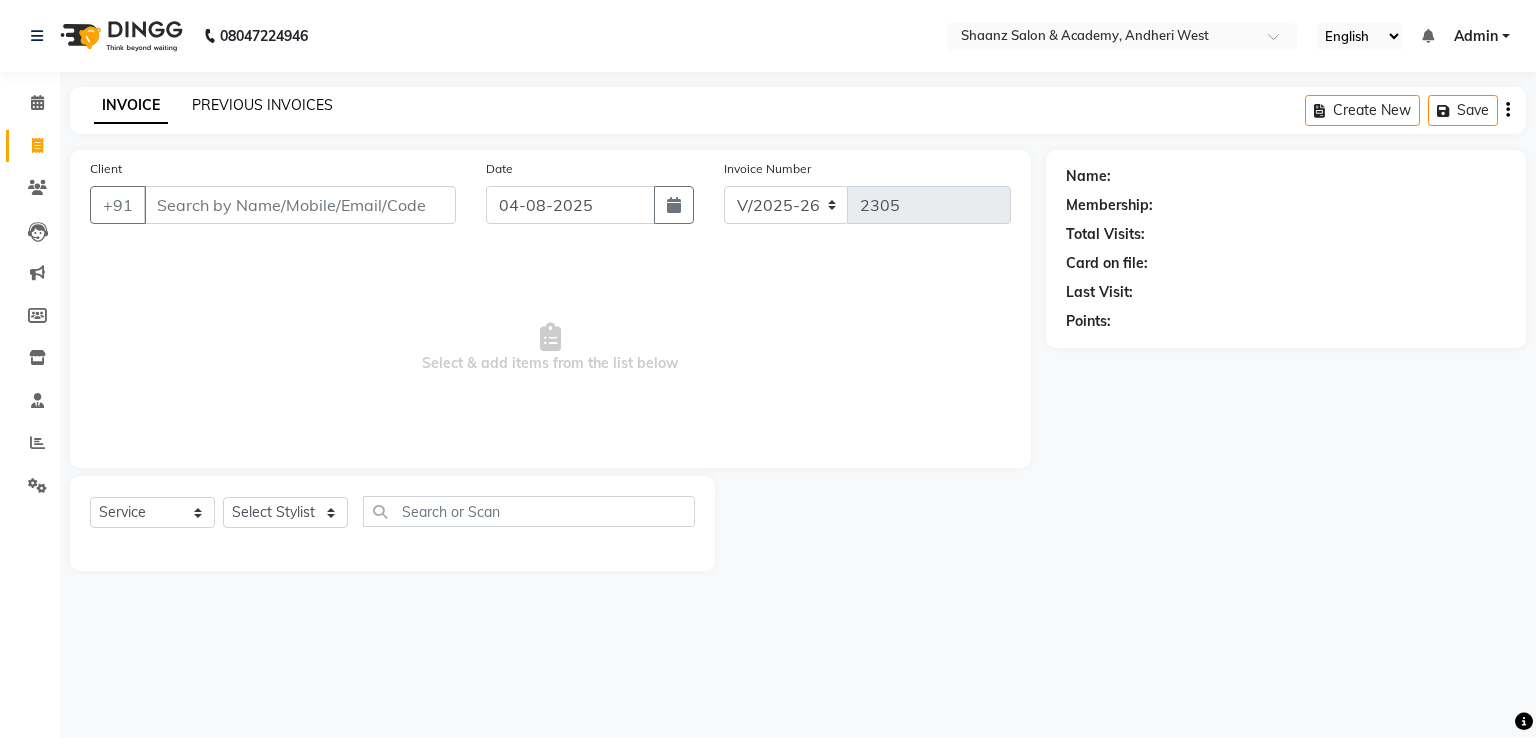 click on "PREVIOUS INVOICES" 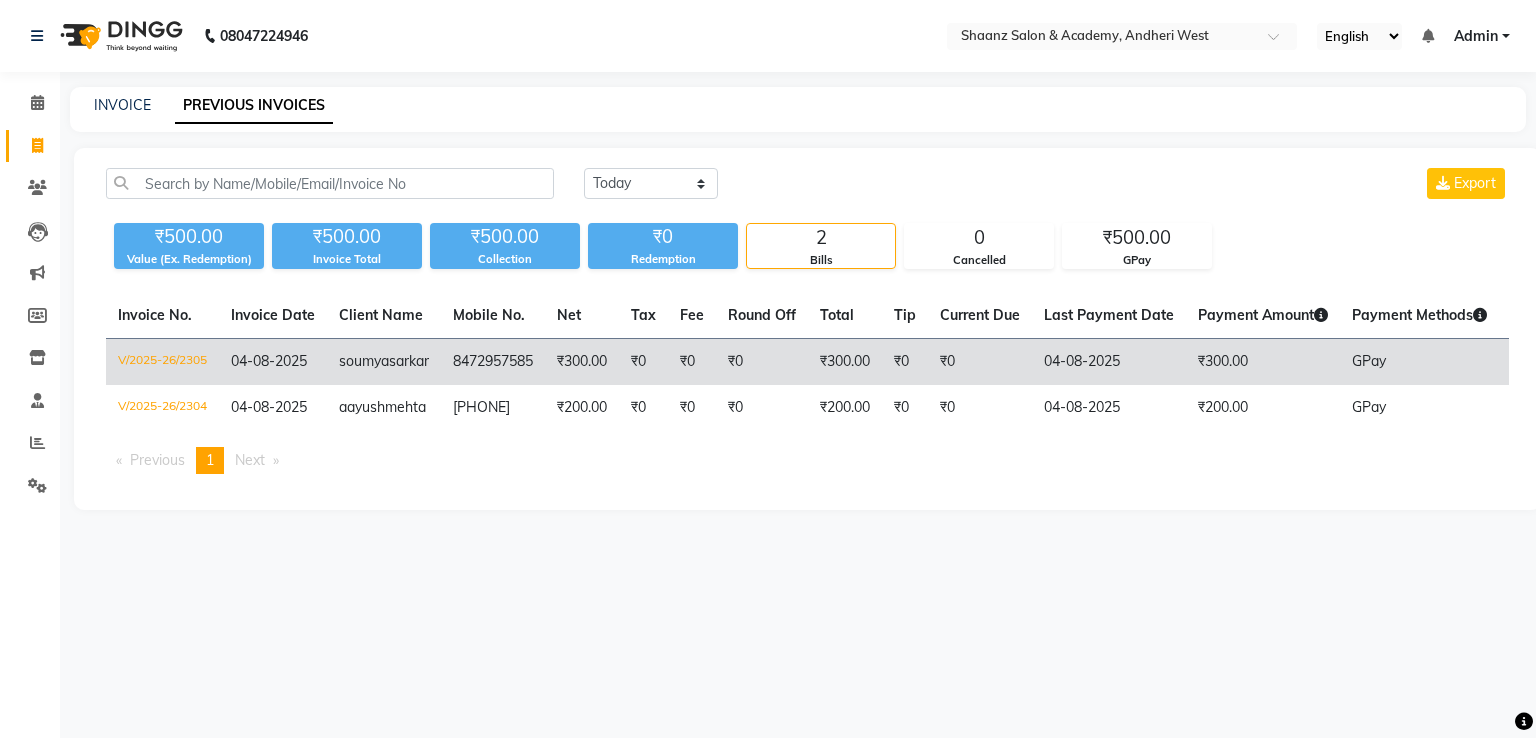 click on "₹0" 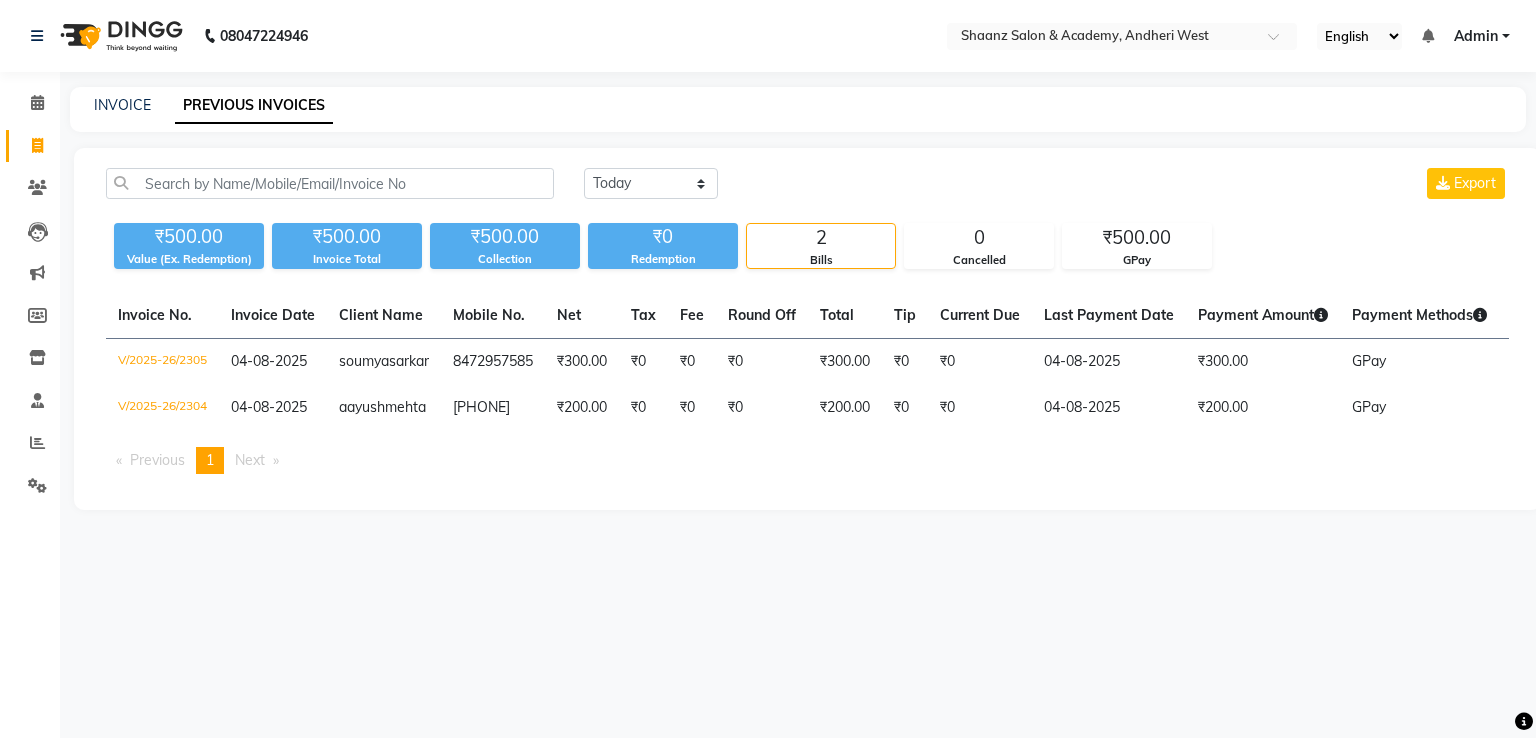 click on "Mobile No." 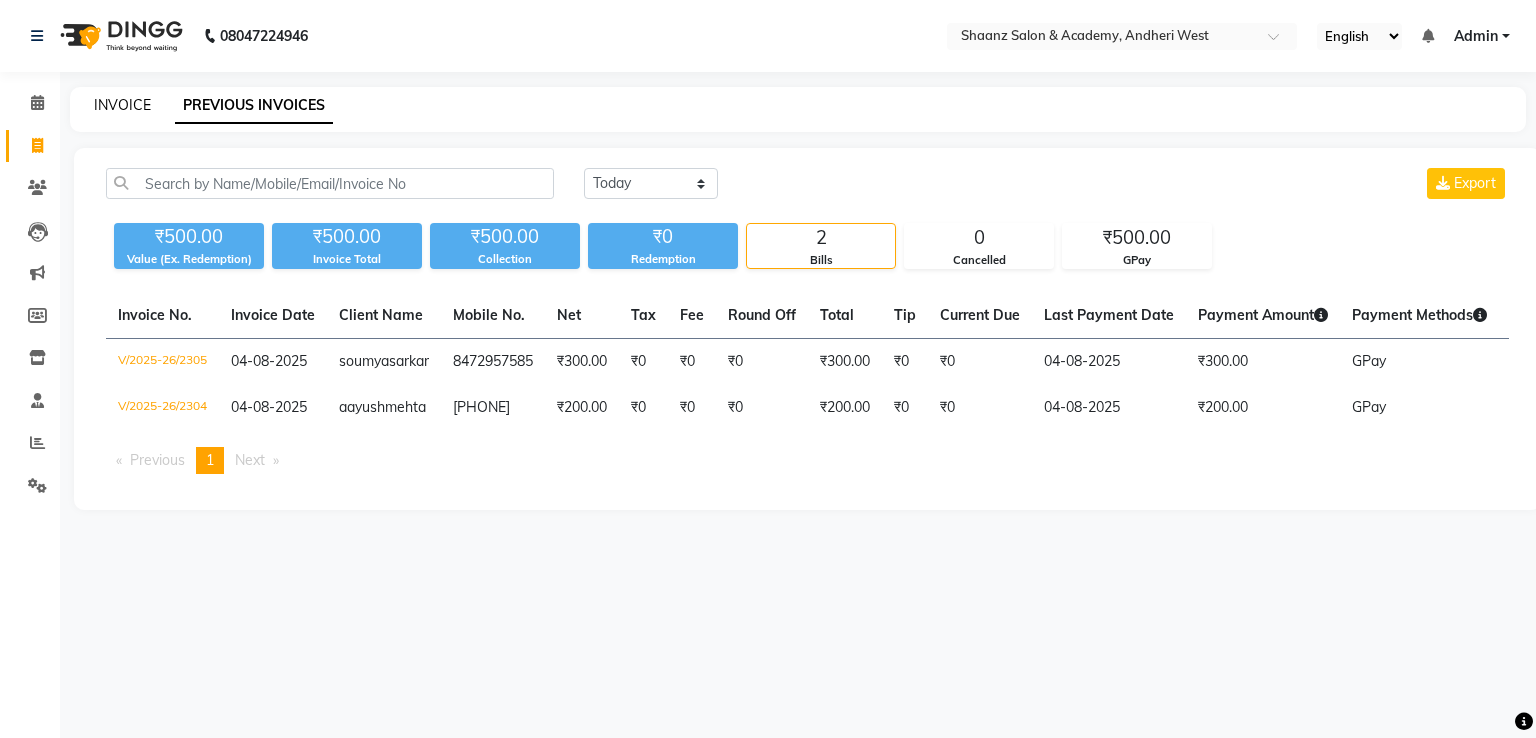 click on "INVOICE" 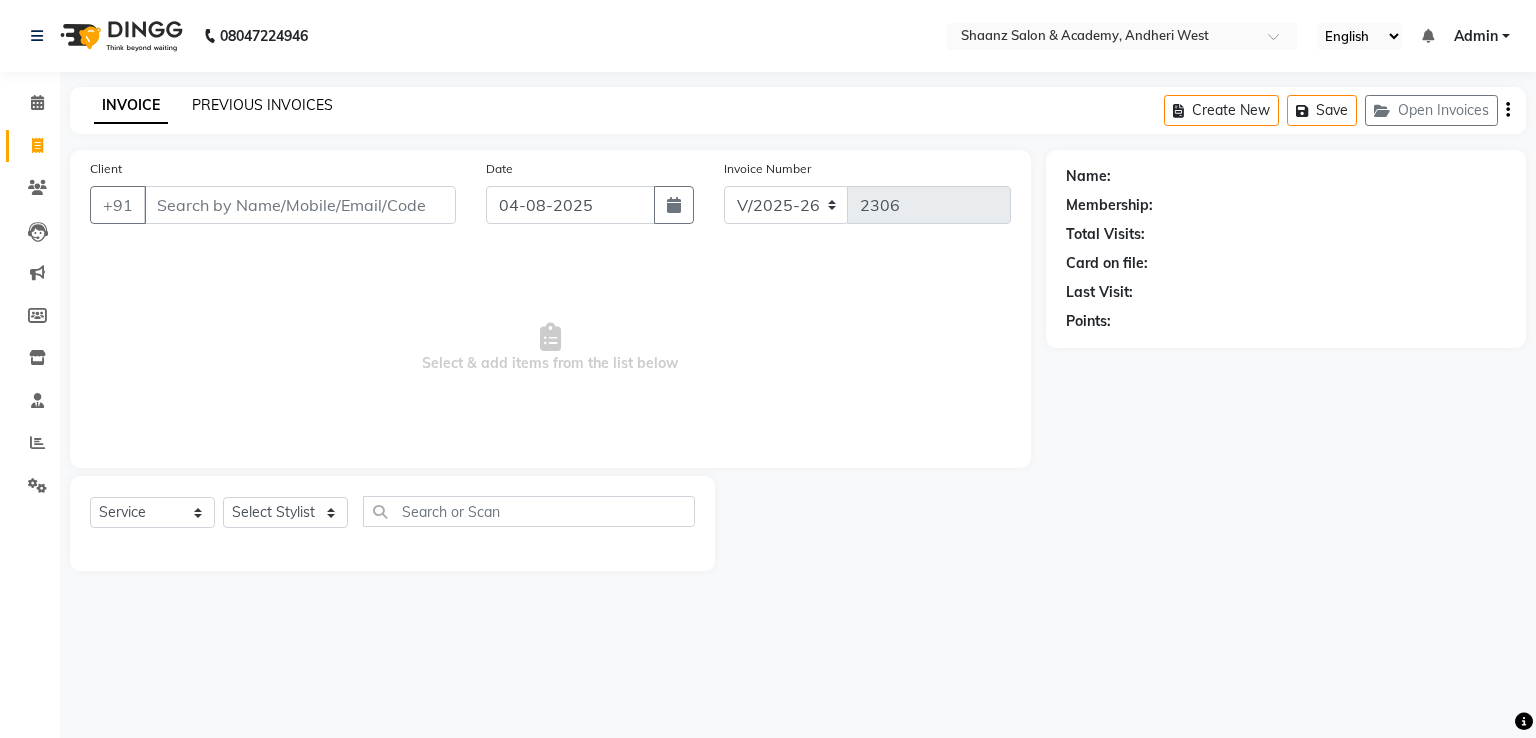 click on "PREVIOUS INVOICES" 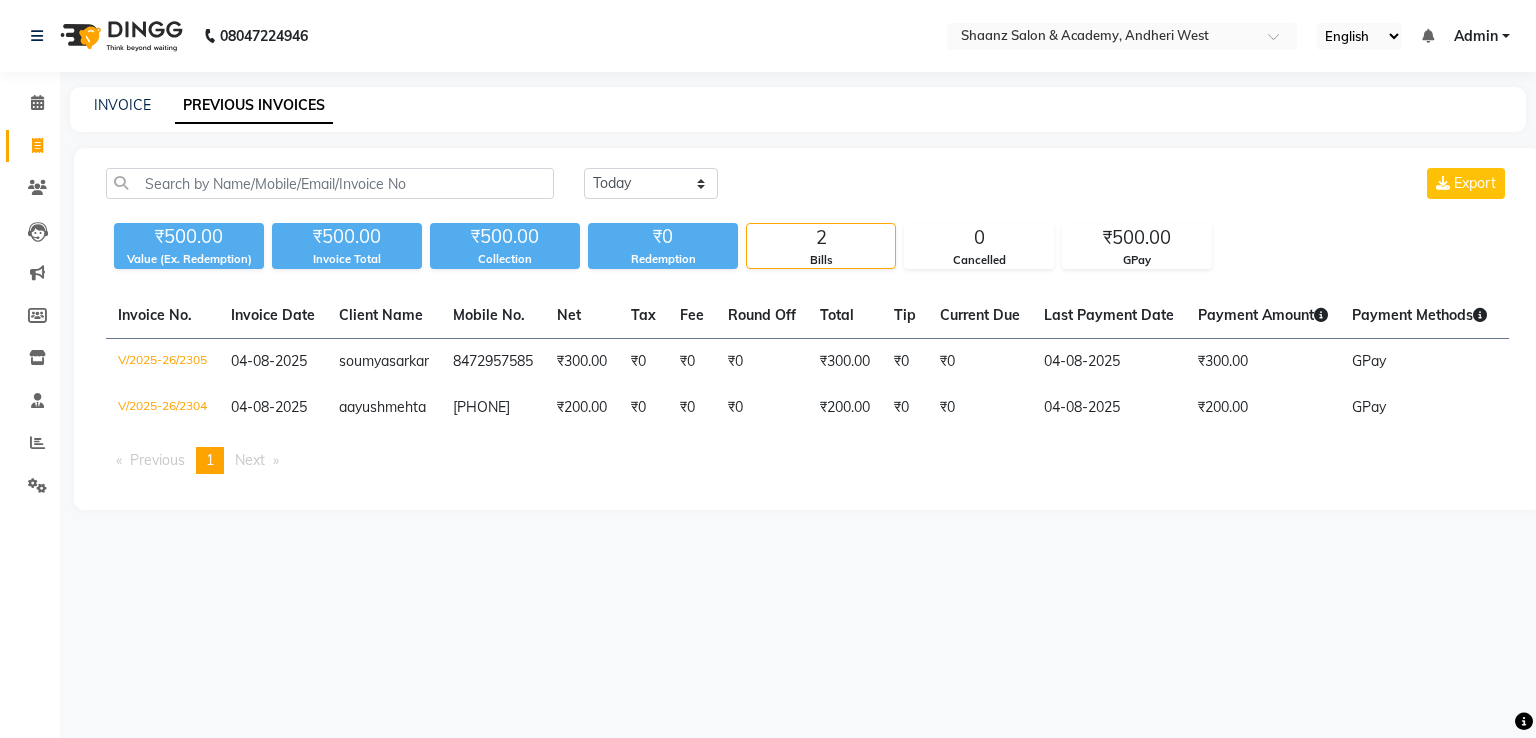 click on "INVOICE" 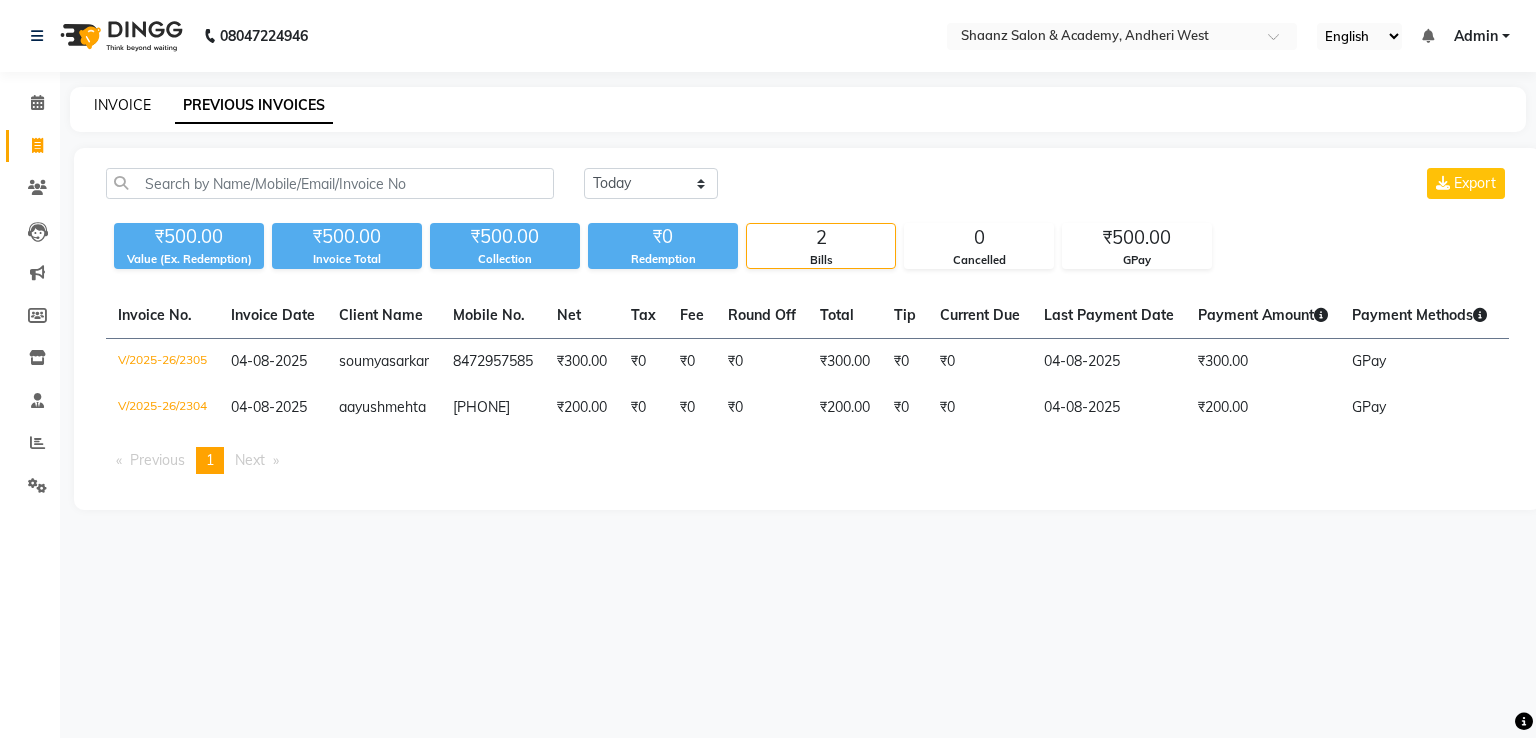 click on "INVOICE" 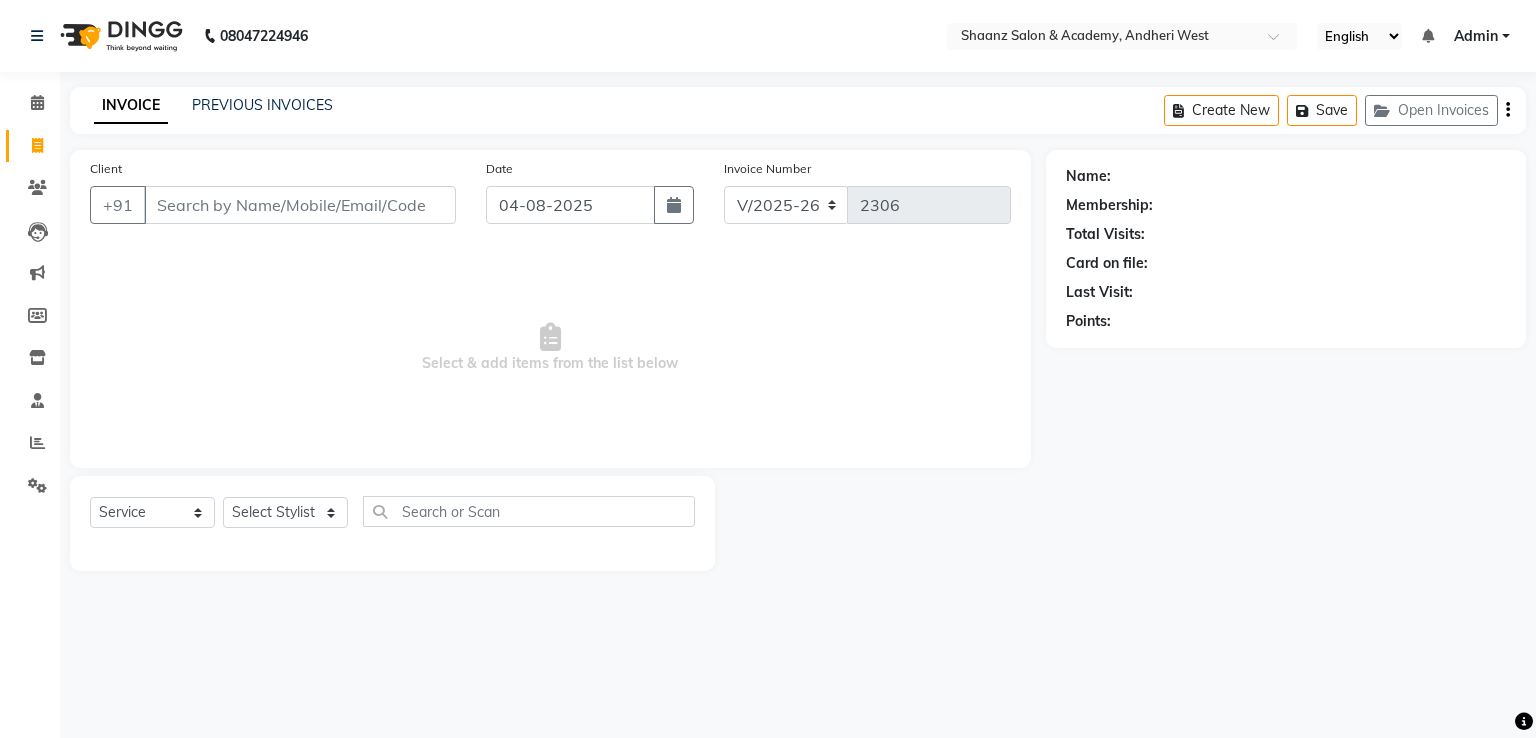 click on "Client" at bounding box center [300, 205] 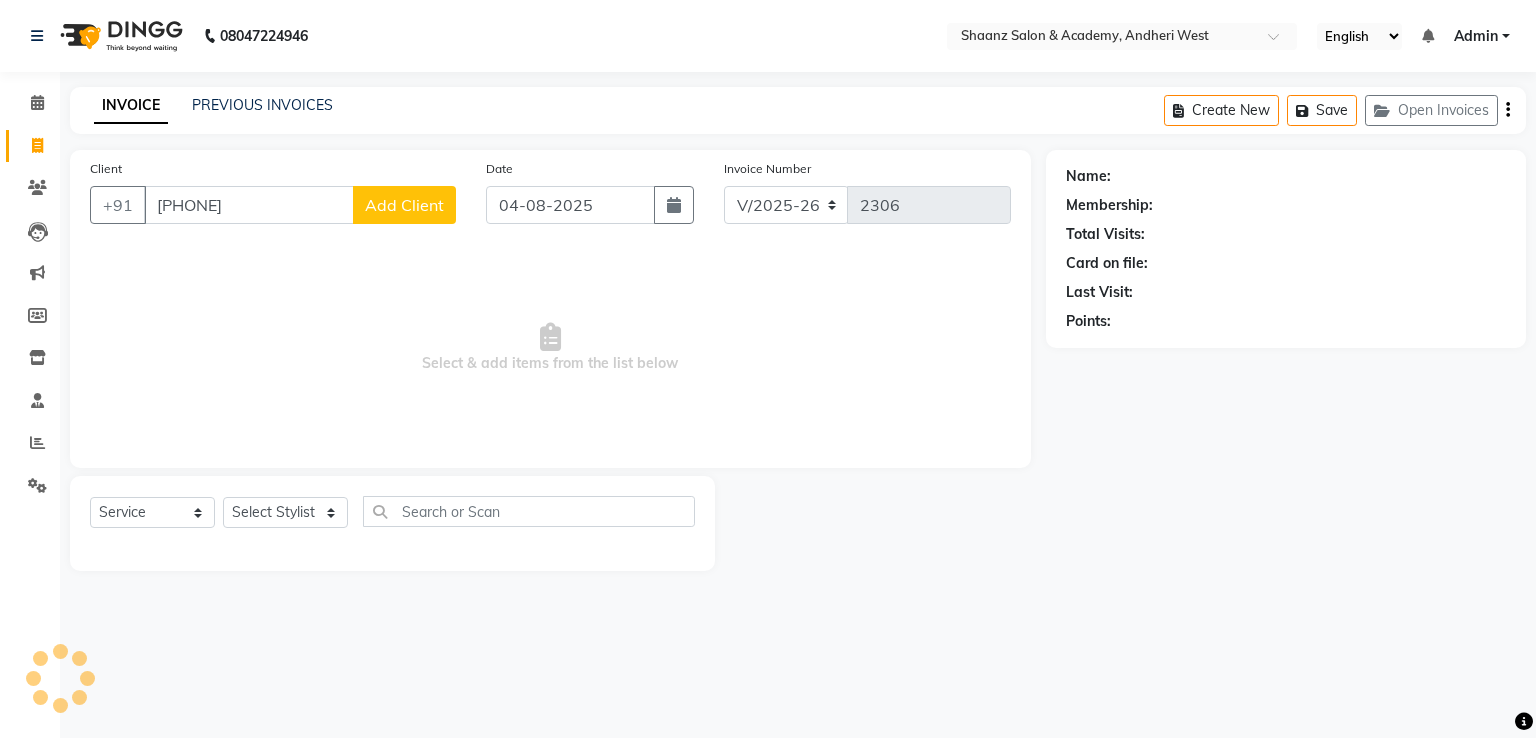 type on "[PHONE]" 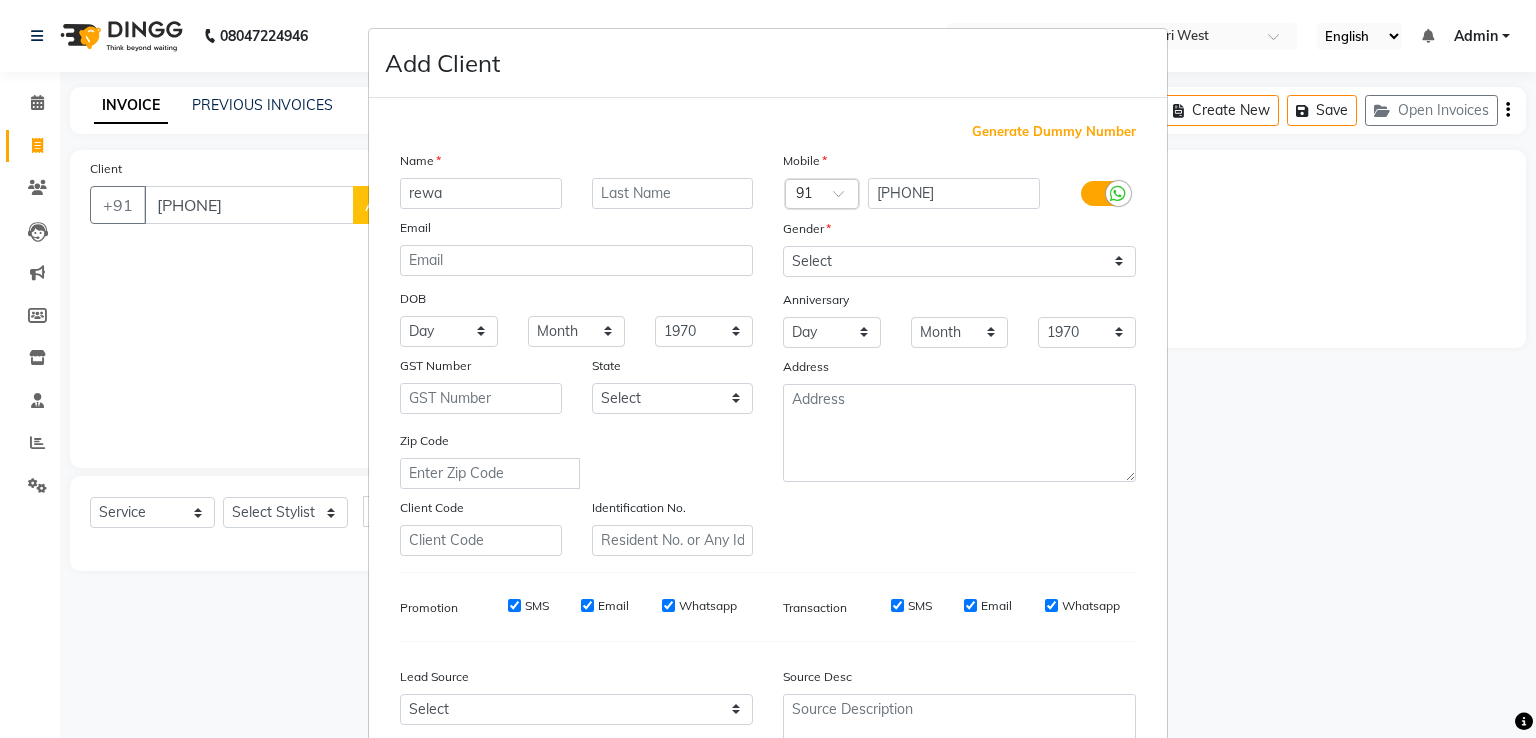 type on "rewa" 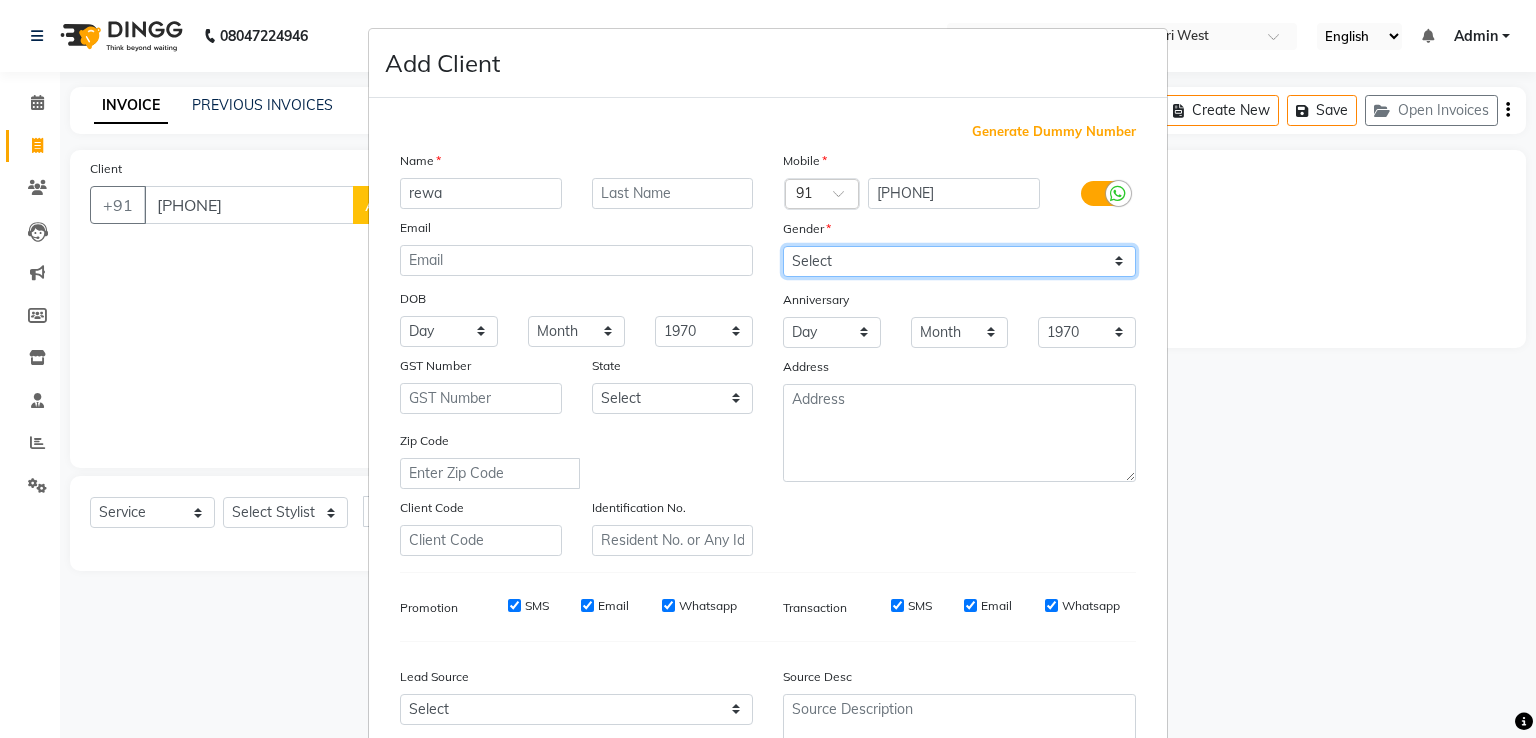 click on "Select Male Female Other Prefer Not To Say" at bounding box center (959, 261) 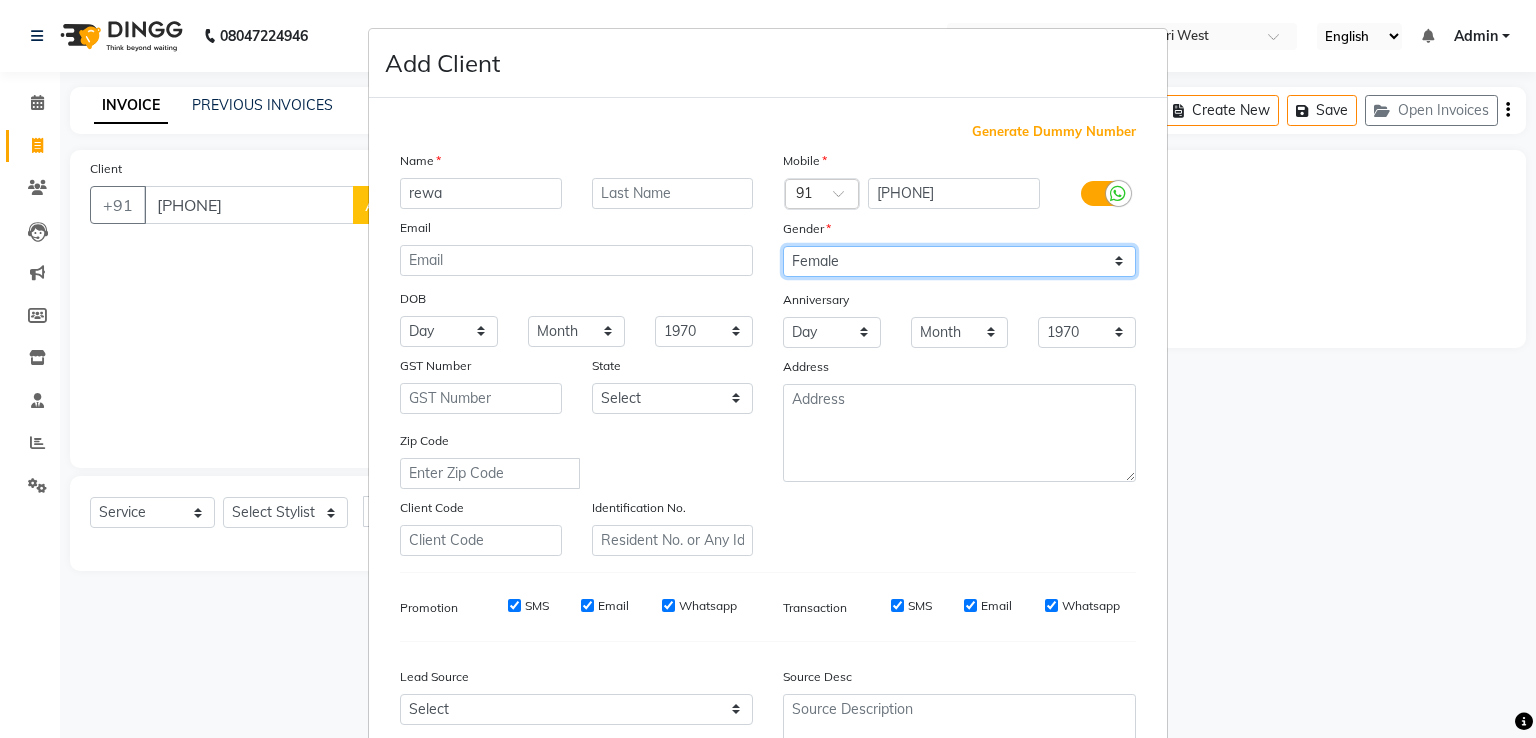 click on "Select Male Female Other Prefer Not To Say" at bounding box center [959, 261] 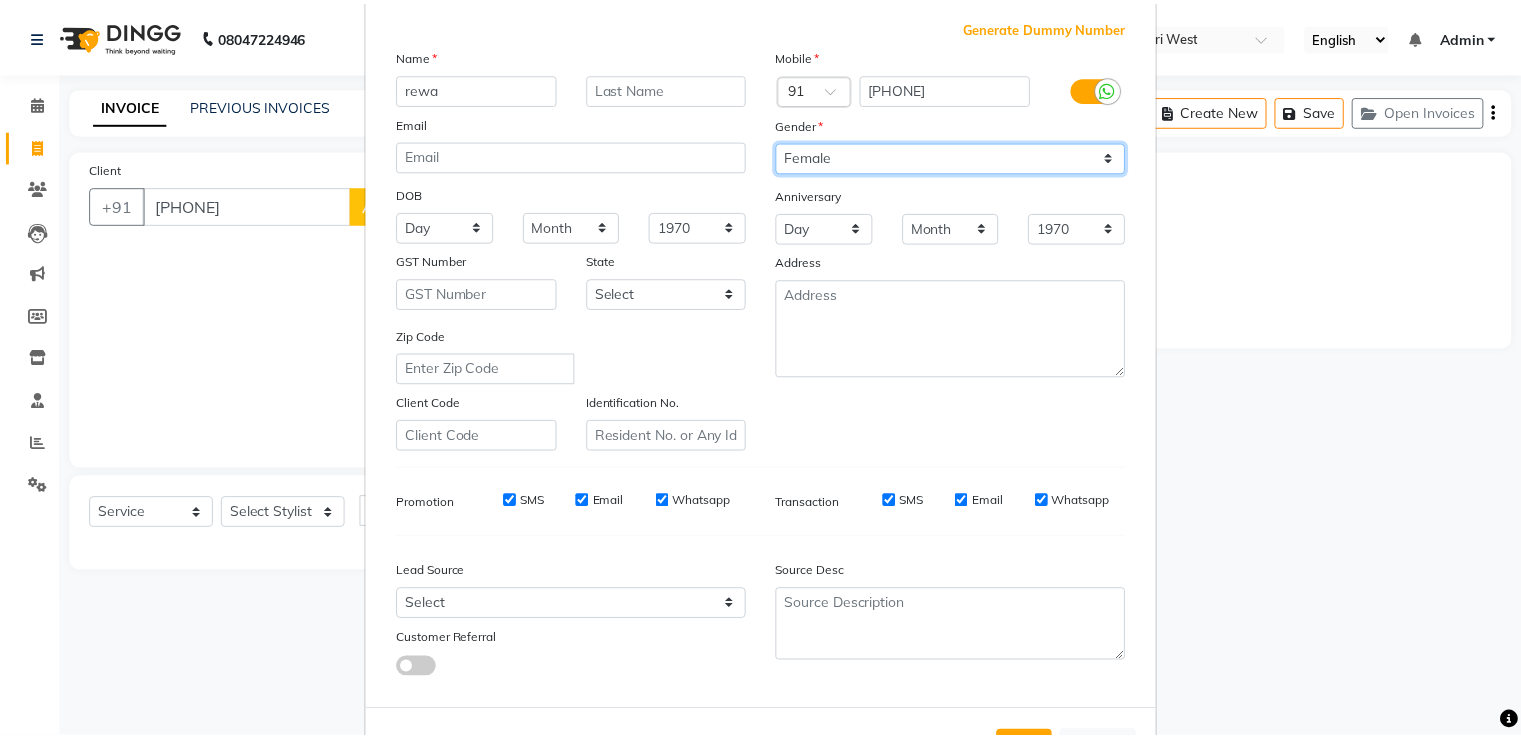 scroll, scrollTop: 195, scrollLeft: 0, axis: vertical 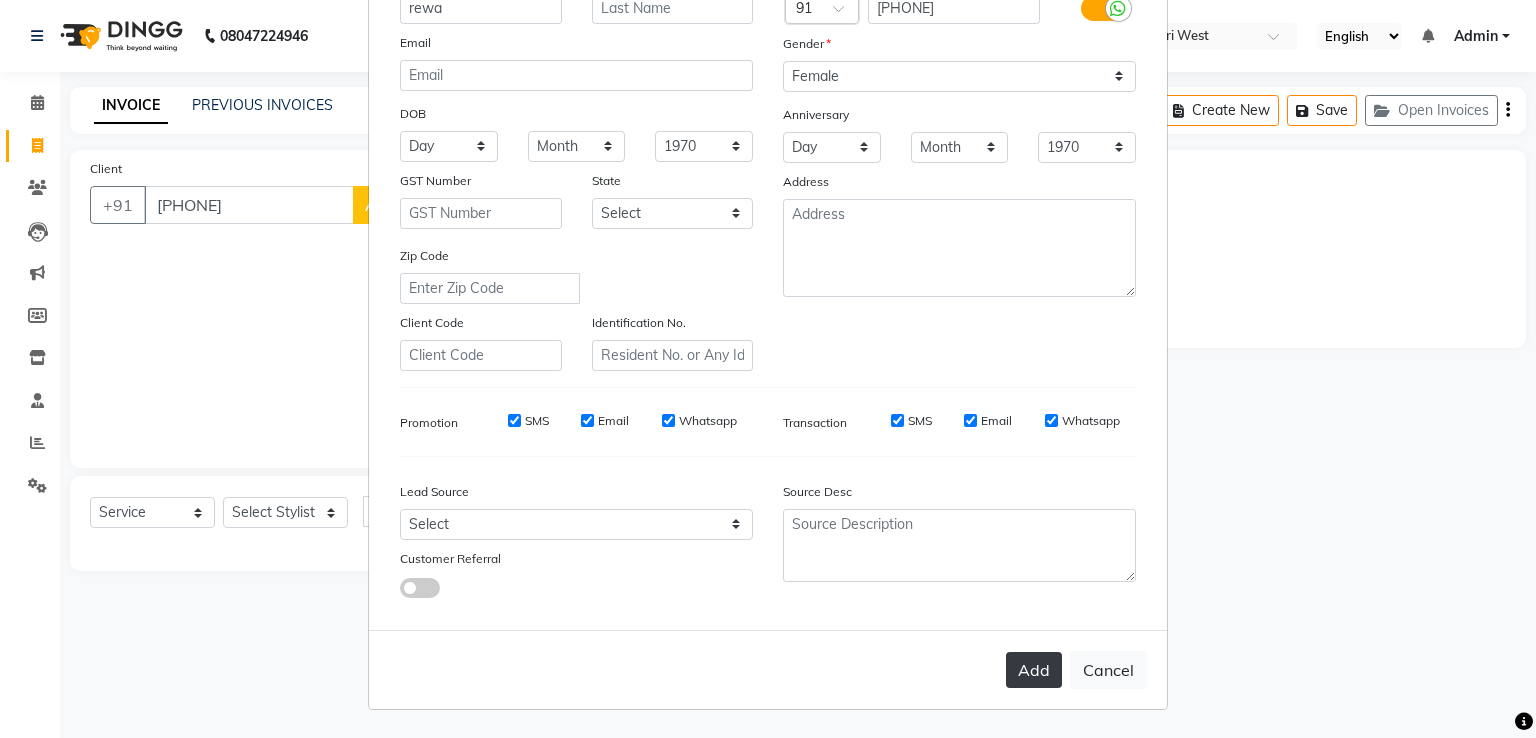click on "Add" at bounding box center (1034, 670) 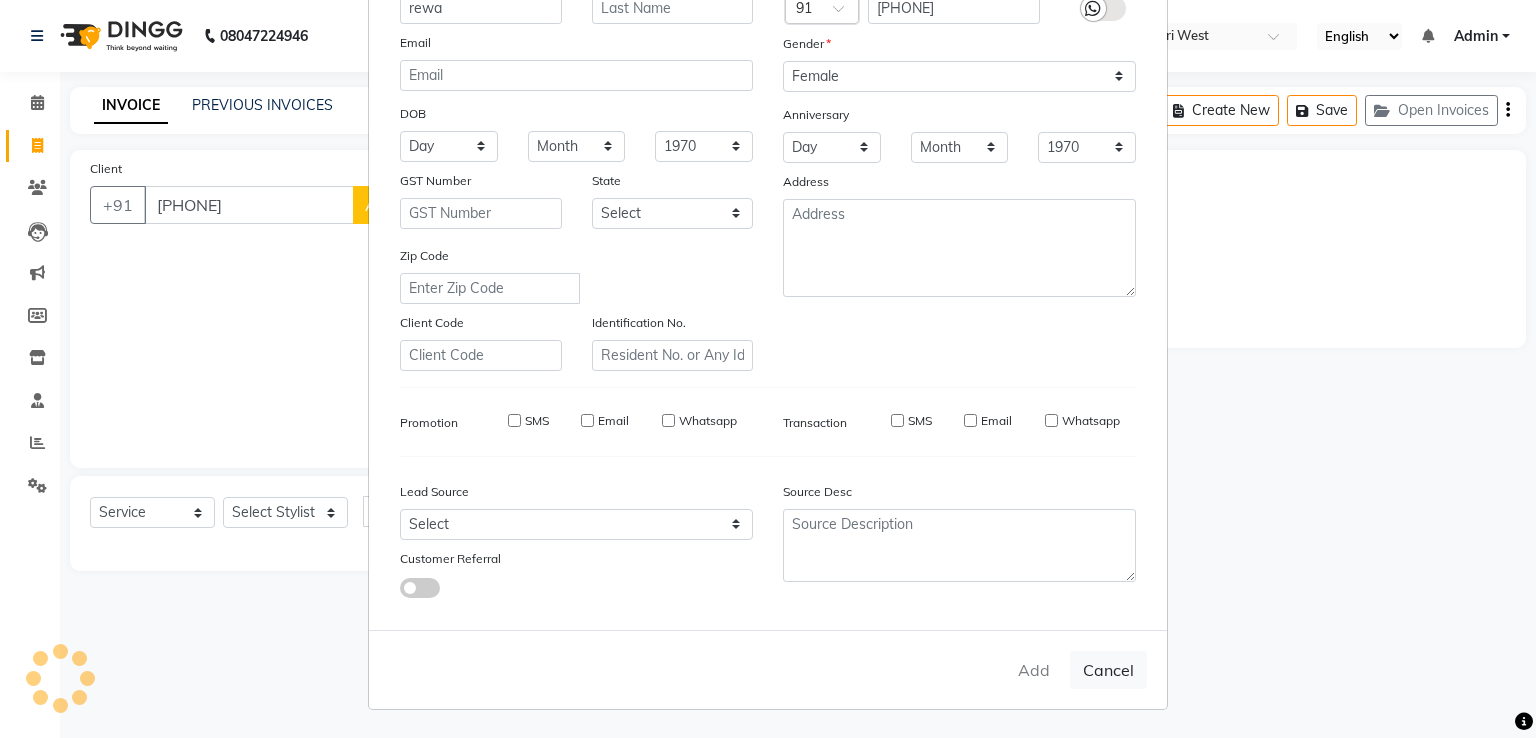 type 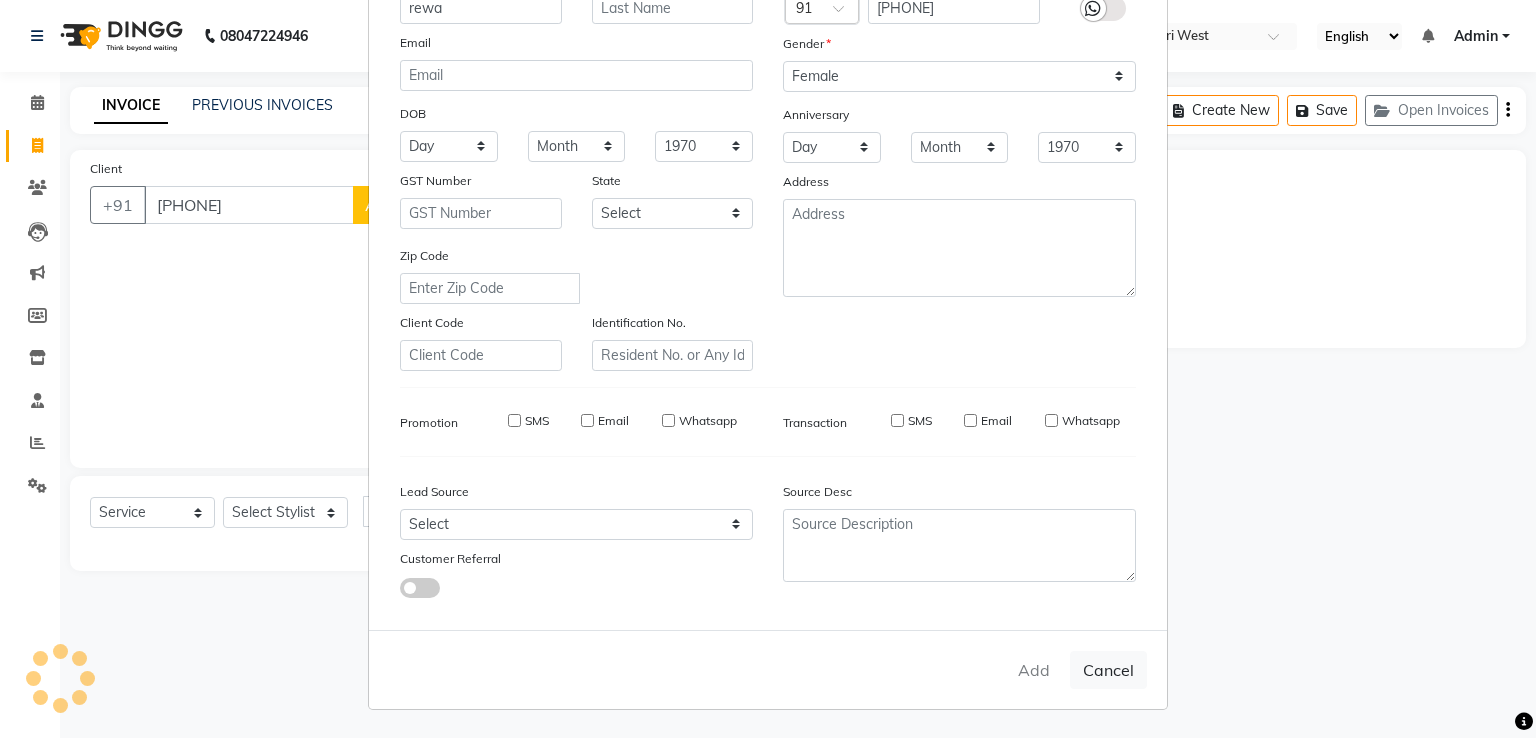 select 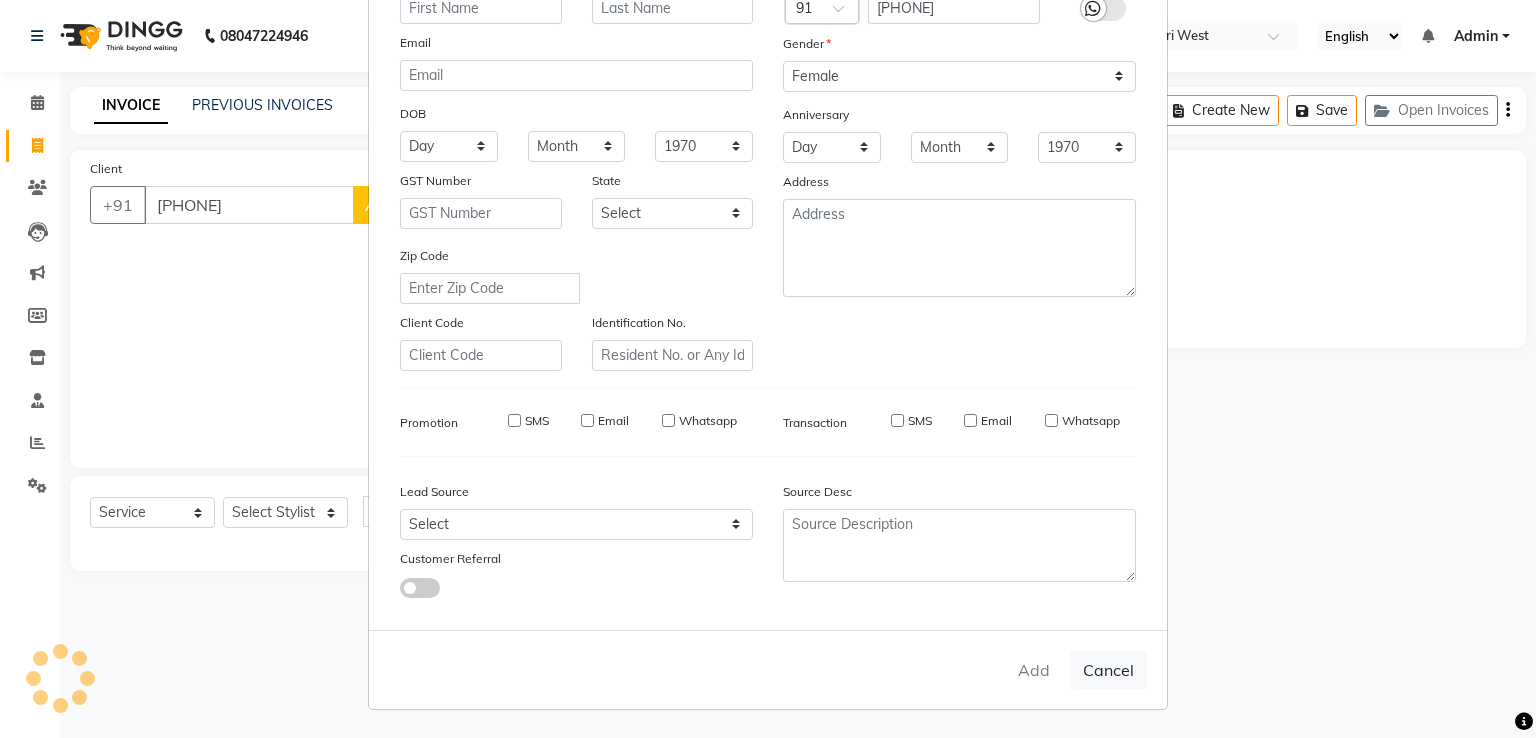 select 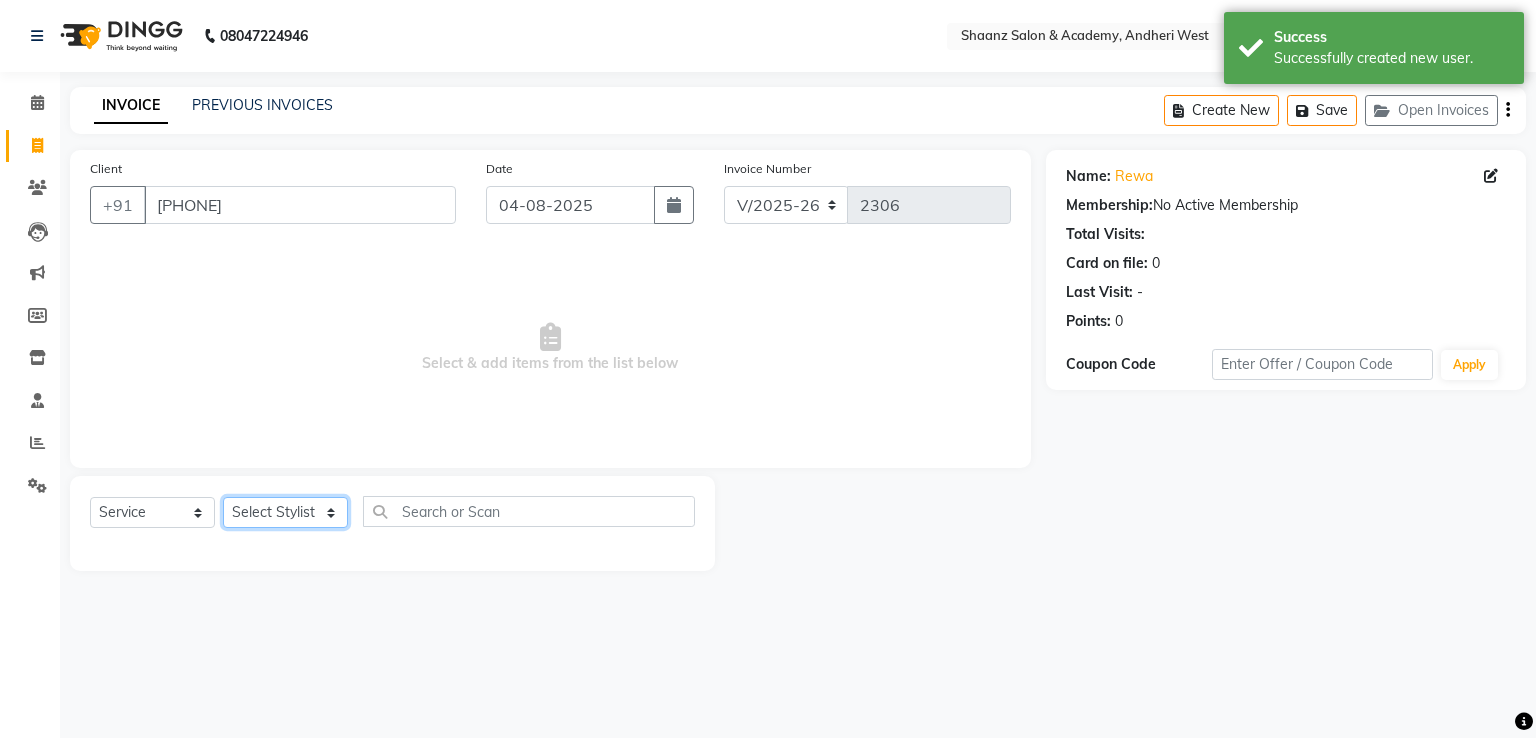 click on "Select Stylist [FIRST] [LAST] [FIRST] [LAST] [FIRST] [LAST] [FIRST]  [FIRST] [FIRST] [FIRST] [FIRST] [FIRST] [FIRST] [FIRST] [FIRST] [FIRST] [FIRST] [FIRST] [FIRST] [FIRST] [FIRST]" 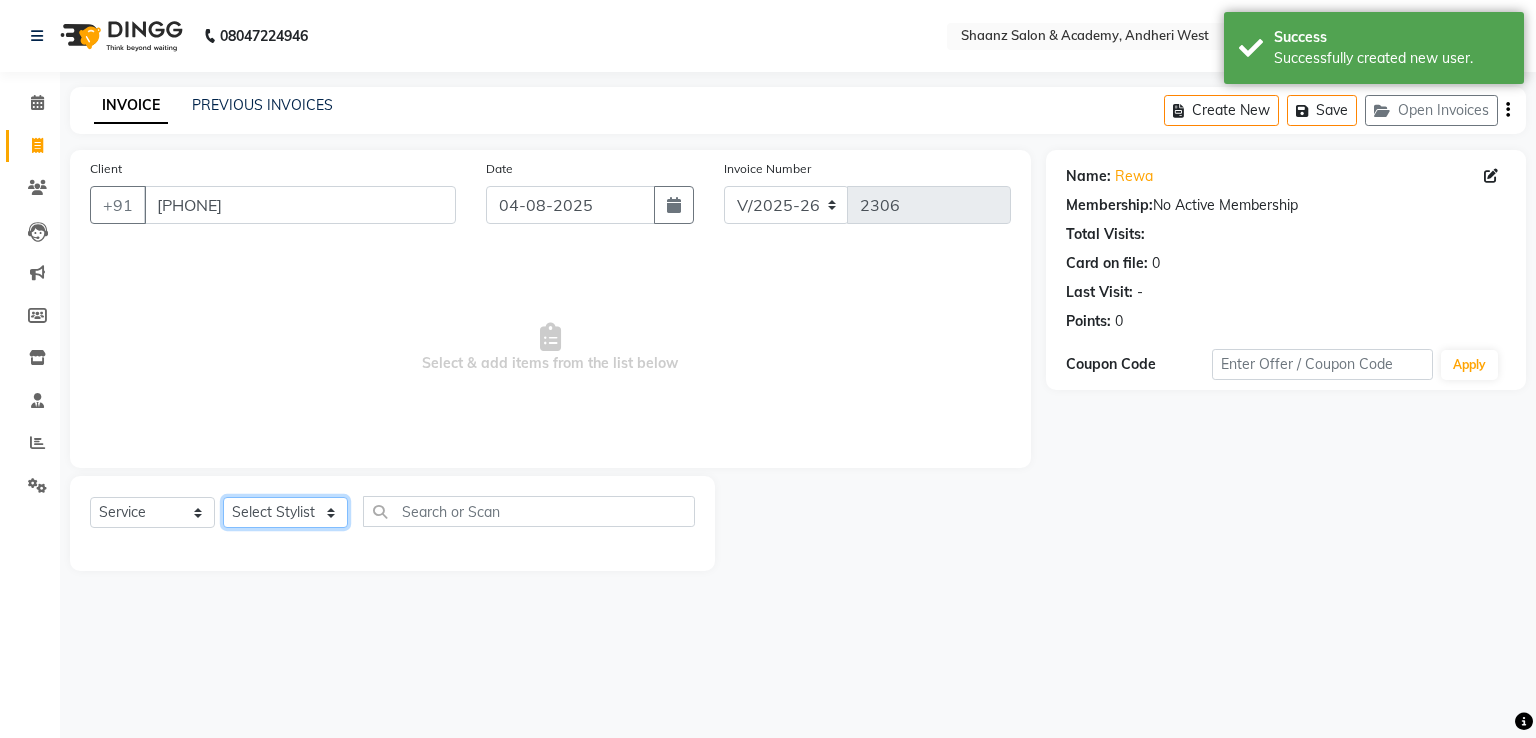 select on "87387" 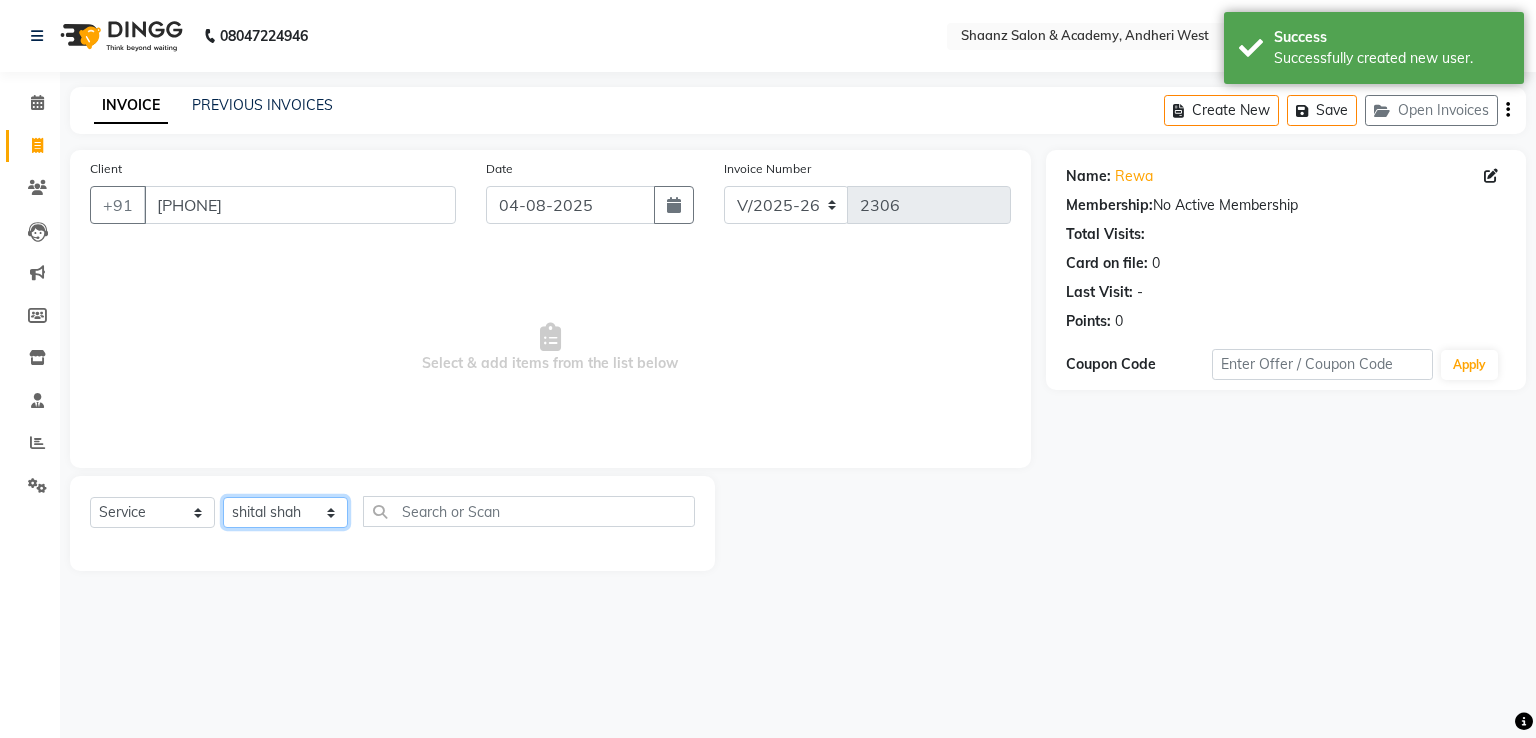 click on "Select Stylist [FIRST] [LAST] [FIRST] [LAST] [FIRST] [LAST] [FIRST]  [FIRST] [FIRST] [FIRST] [FIRST] [FIRST] [FIRST] [FIRST] [FIRST] [FIRST] [FIRST] [FIRST] [FIRST] [FIRST] [FIRST]" 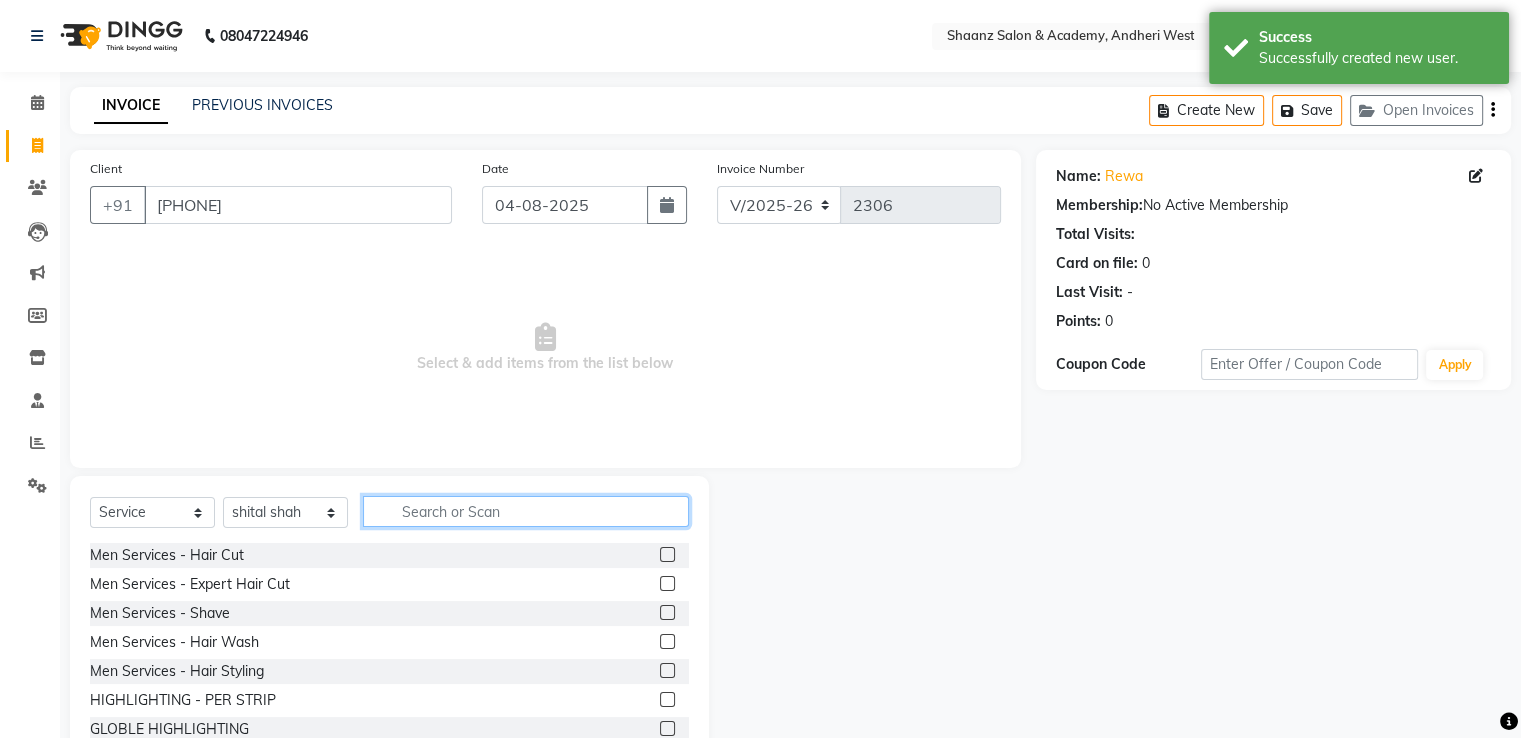 click 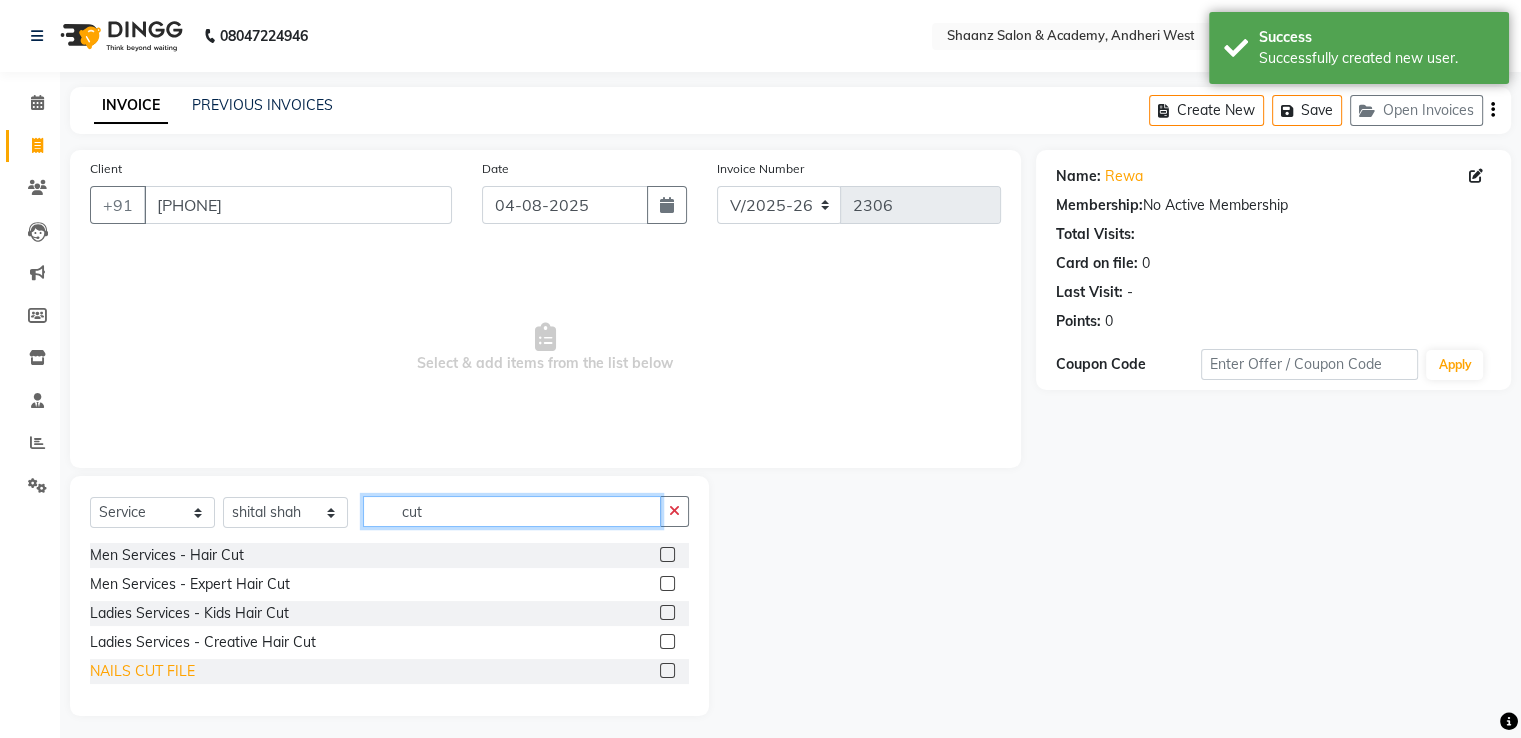 type on "cut" 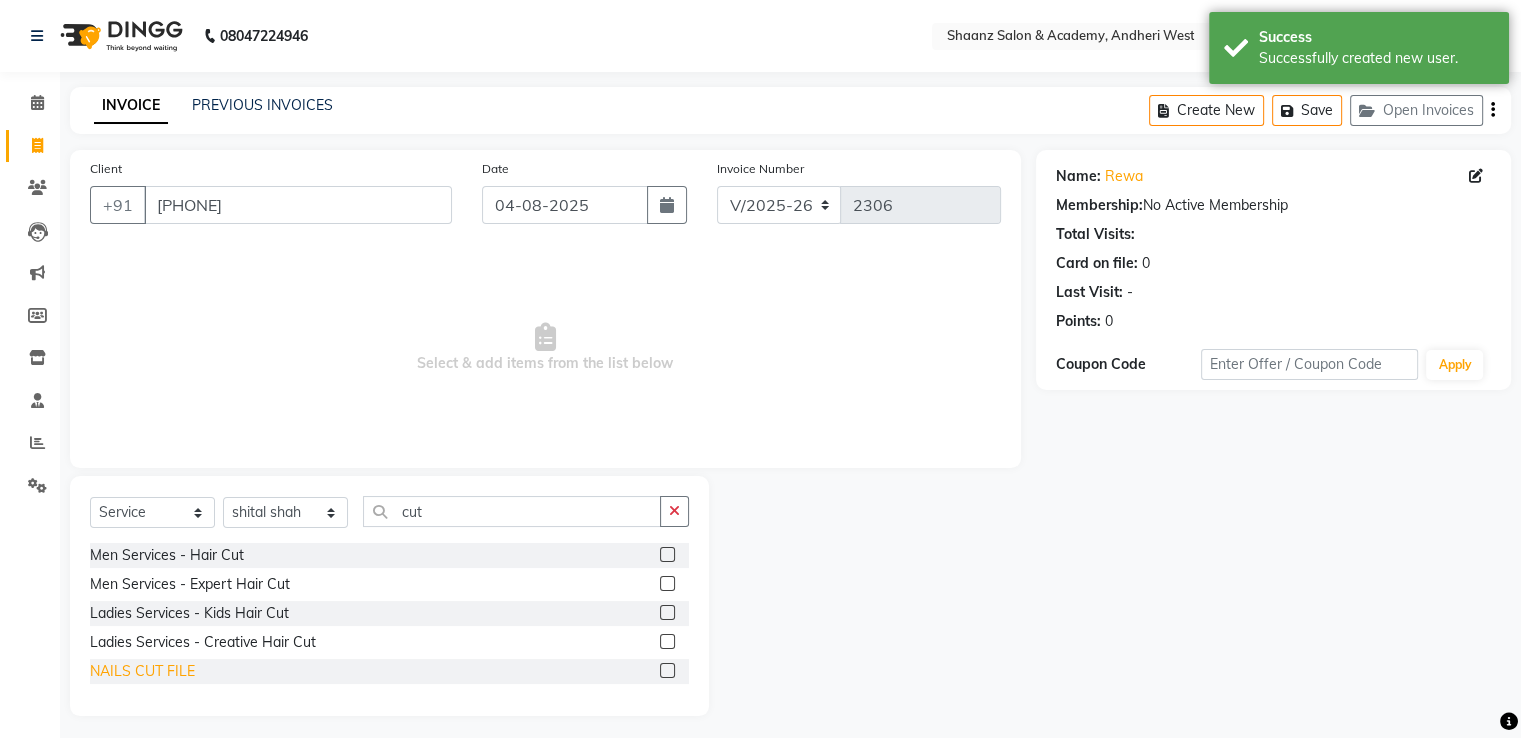 click on "NAILS  CUT FILE" 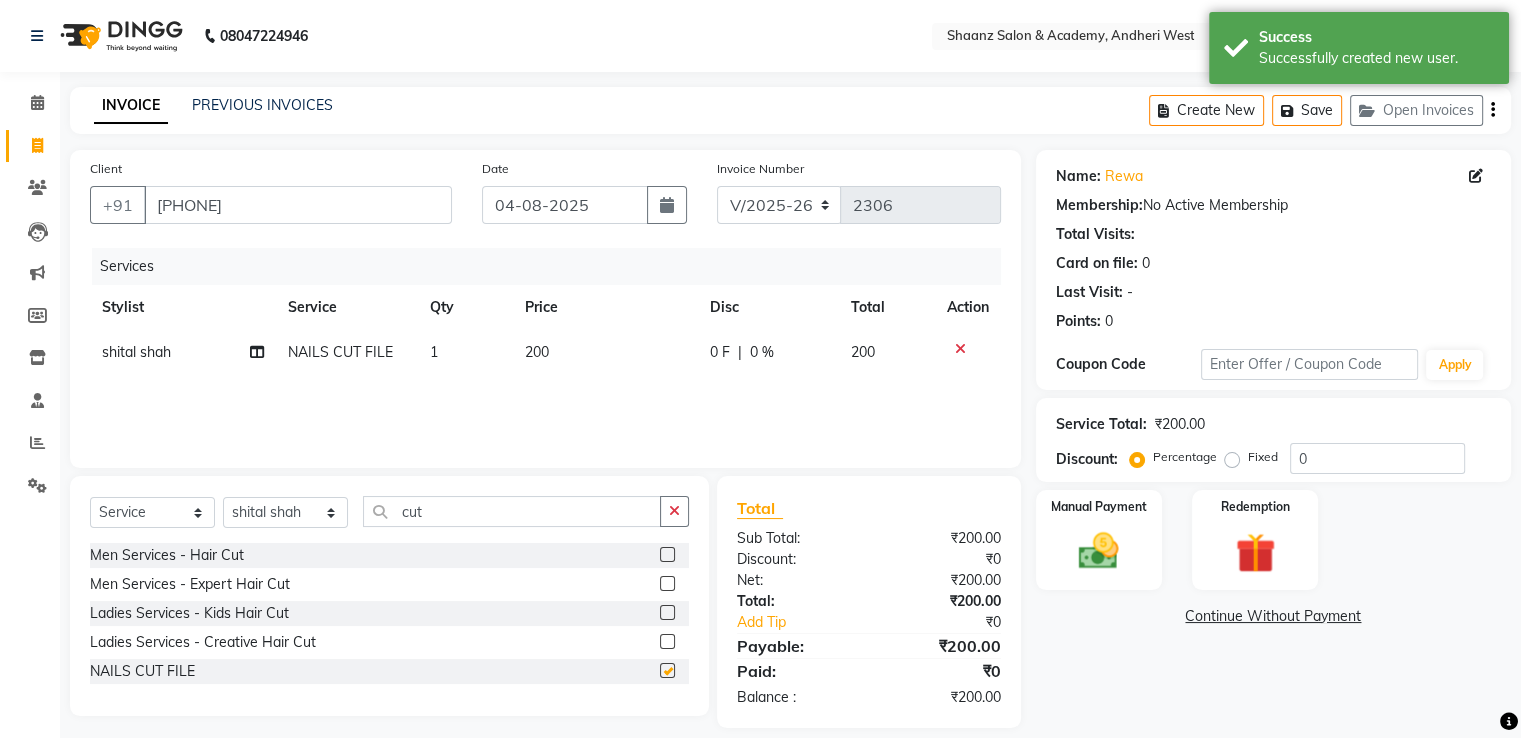 checkbox on "false" 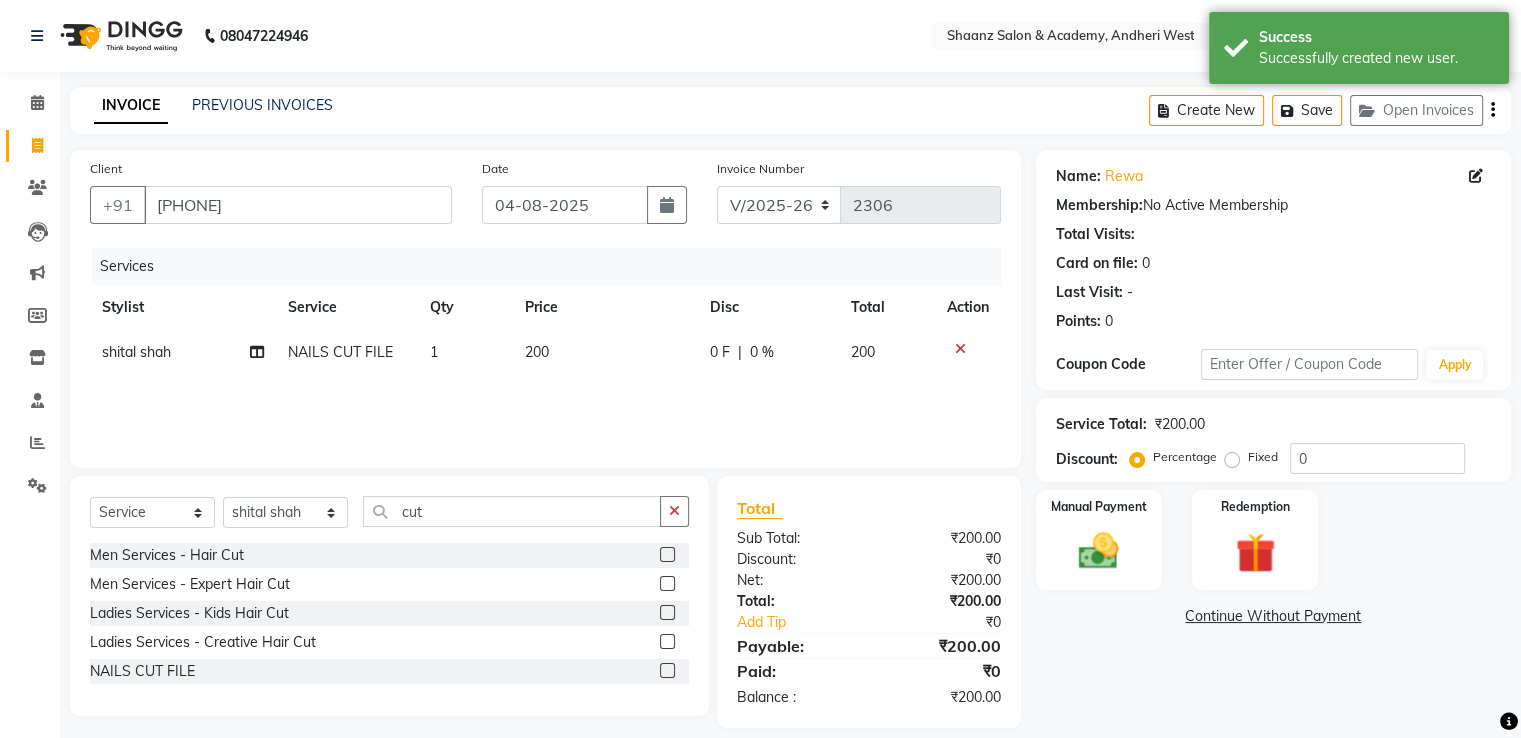 click on "1" 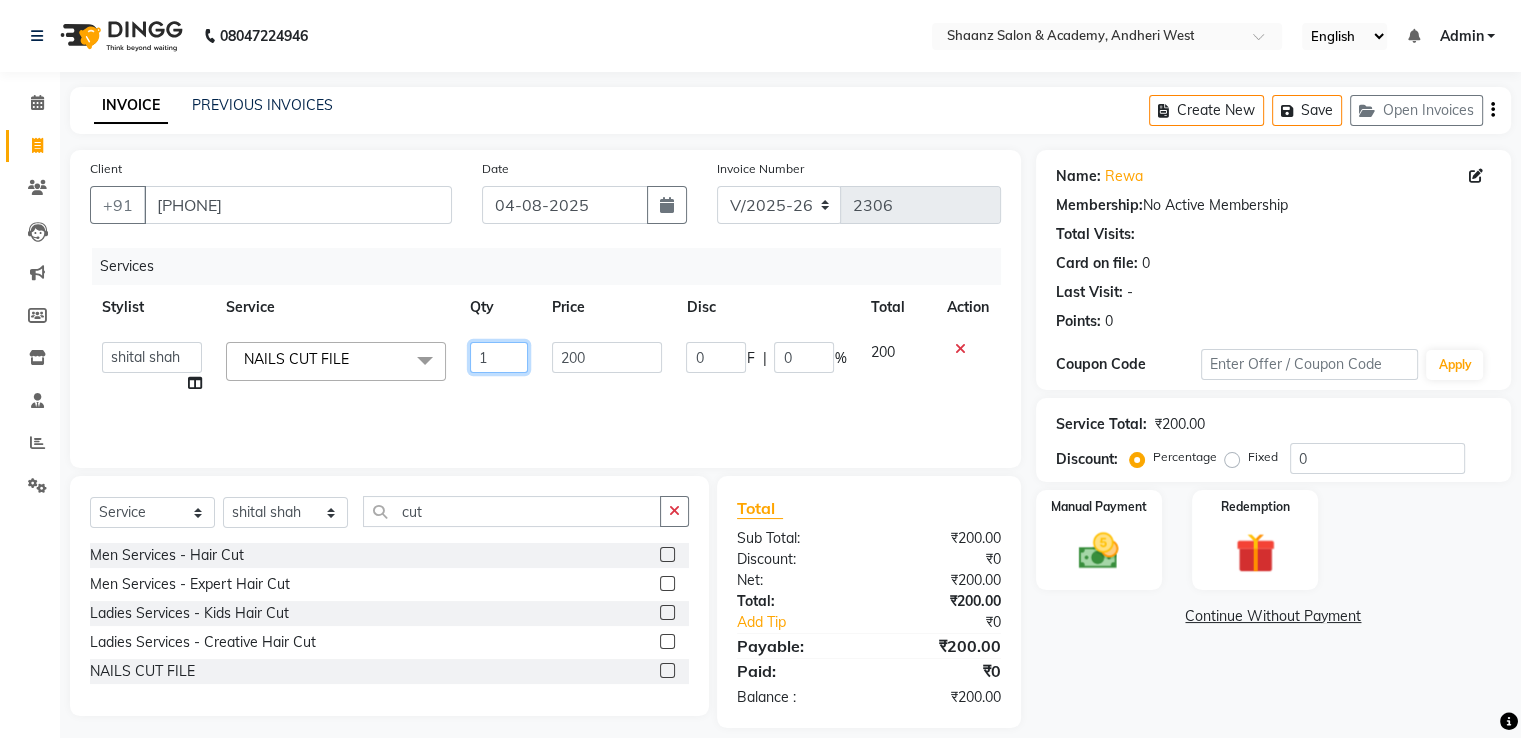 click on "1" 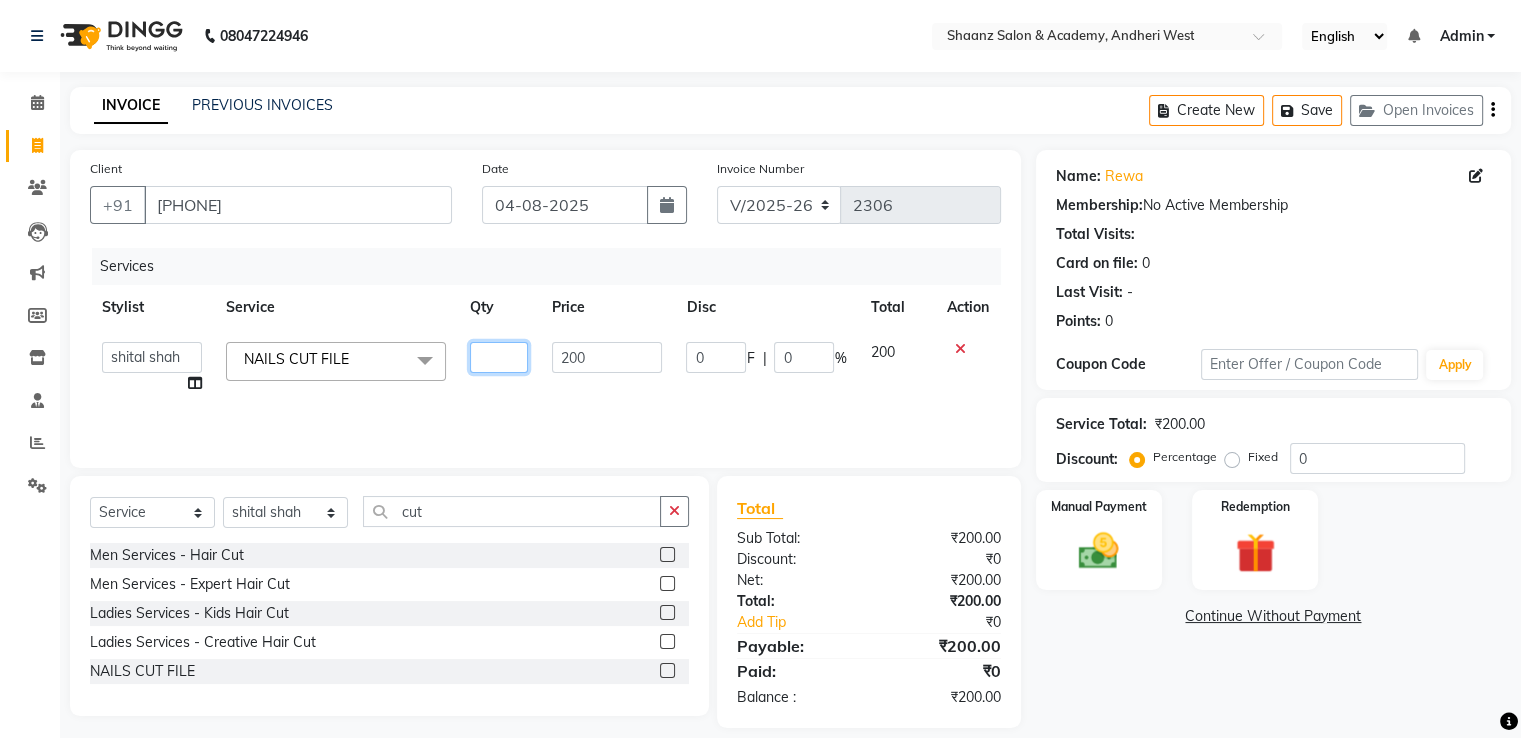 type on "2" 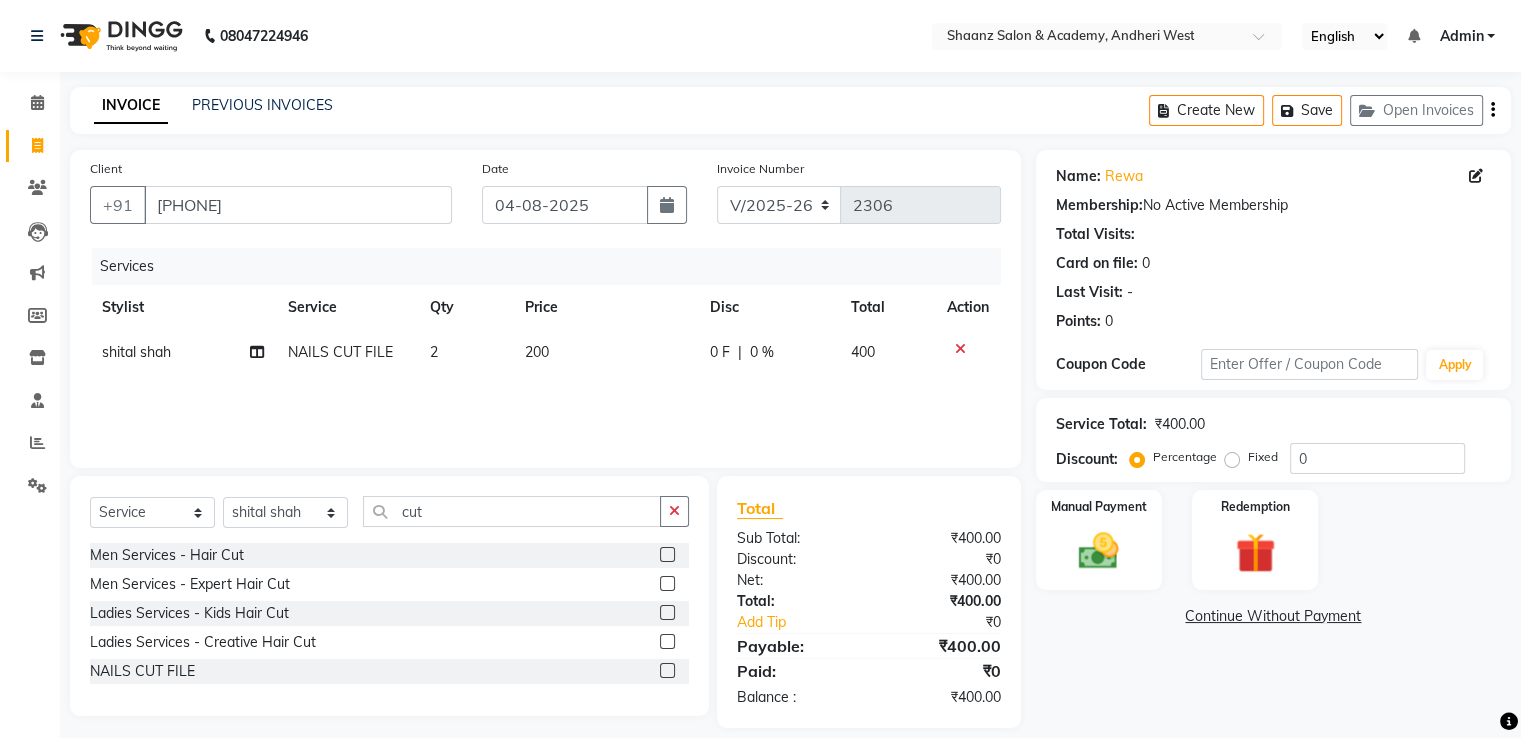 click on "200" 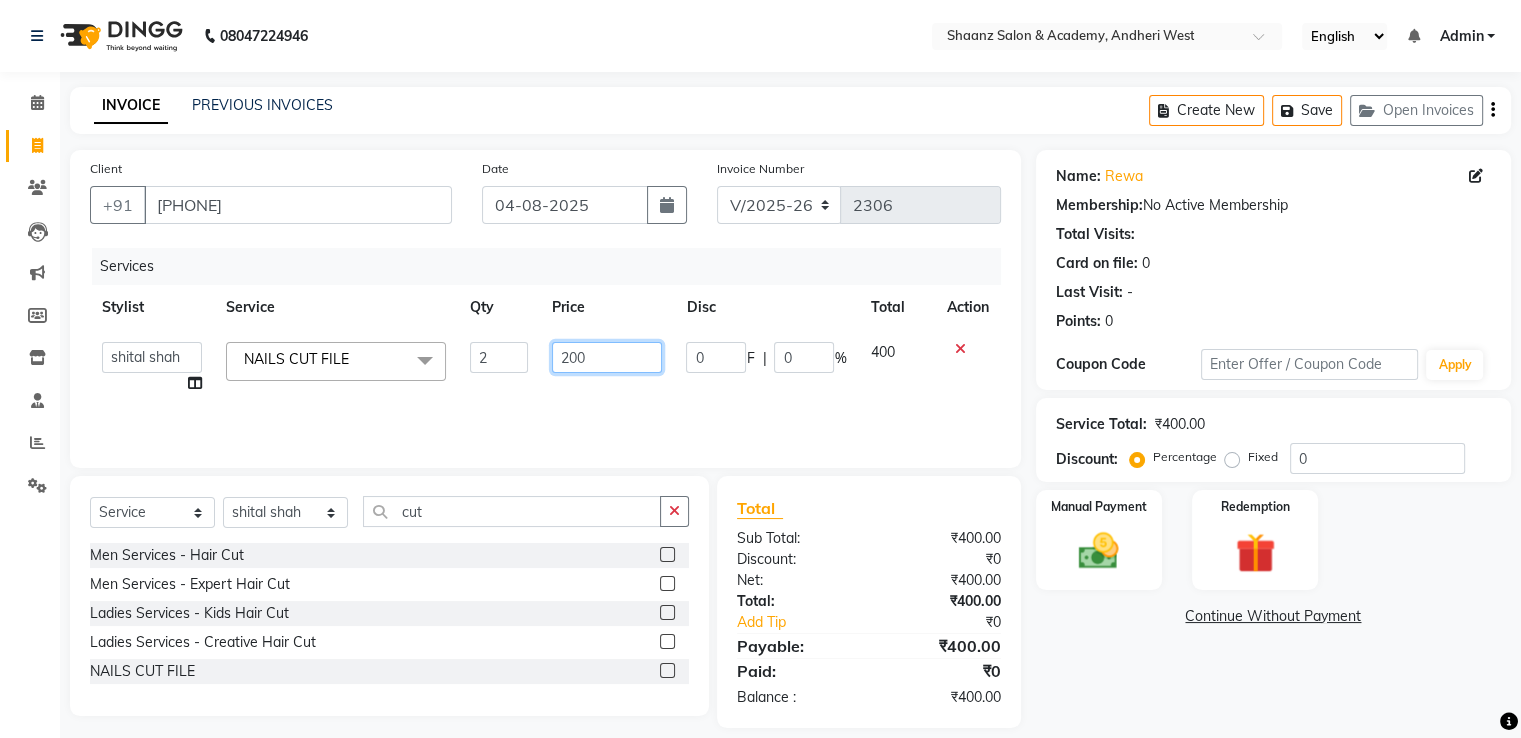 click on "200" 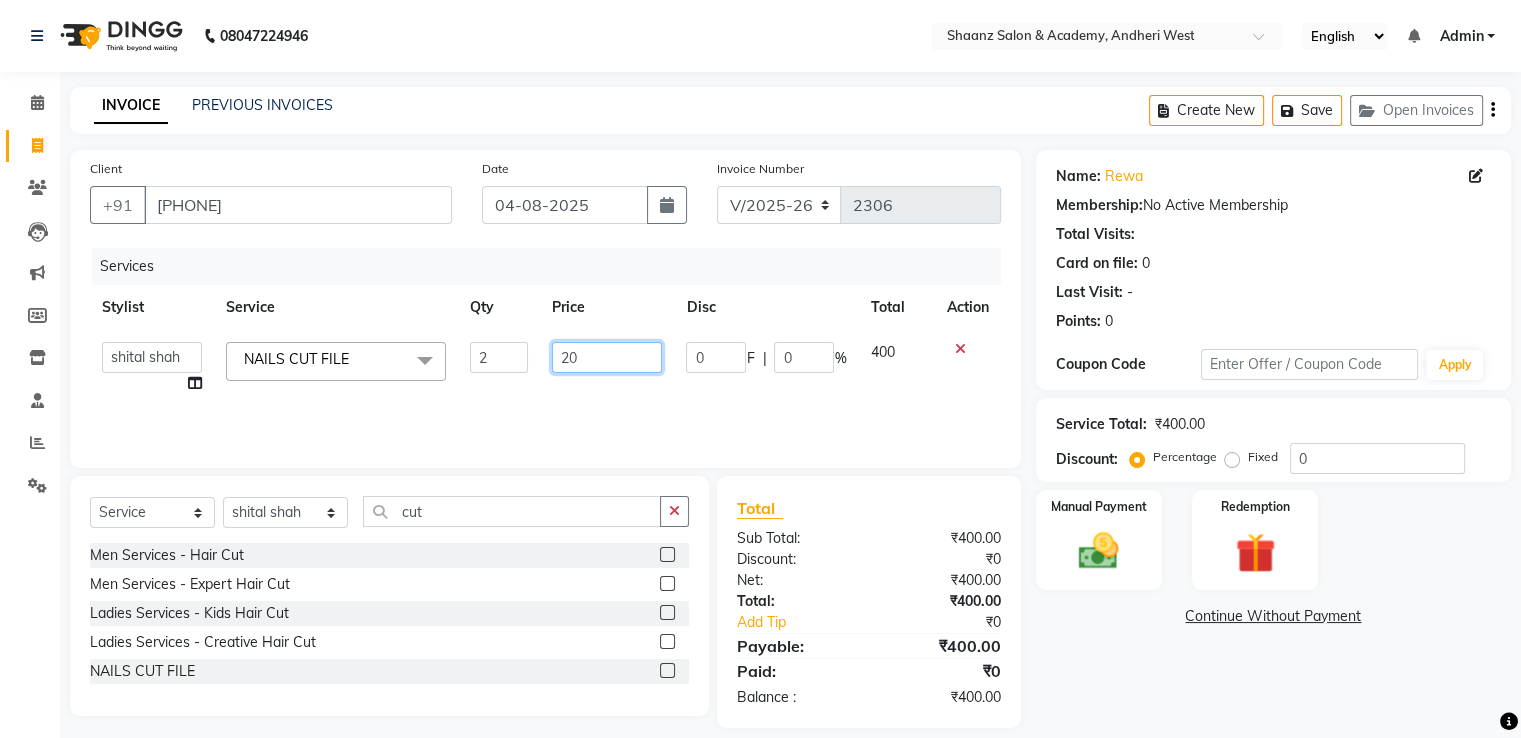 type on "2" 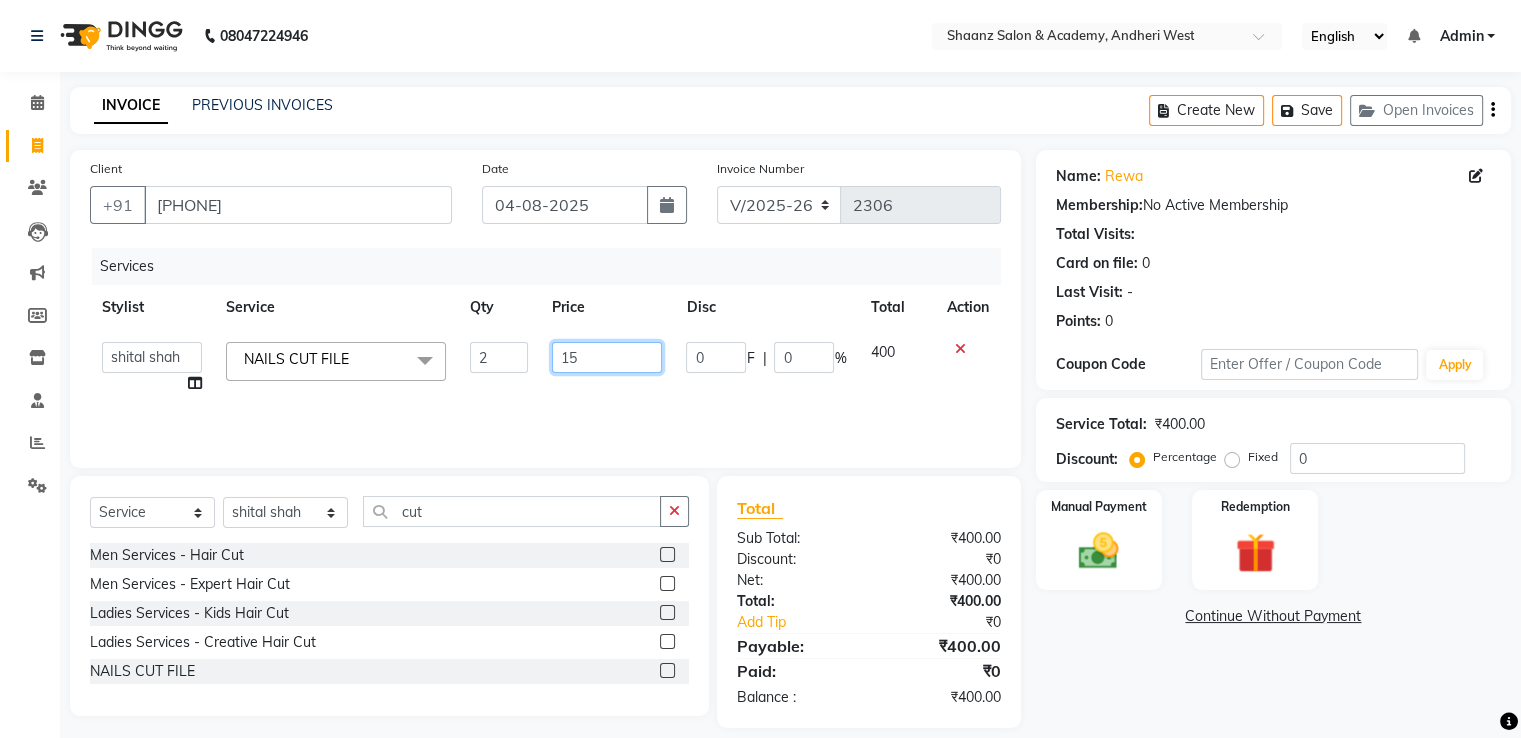 type on "150" 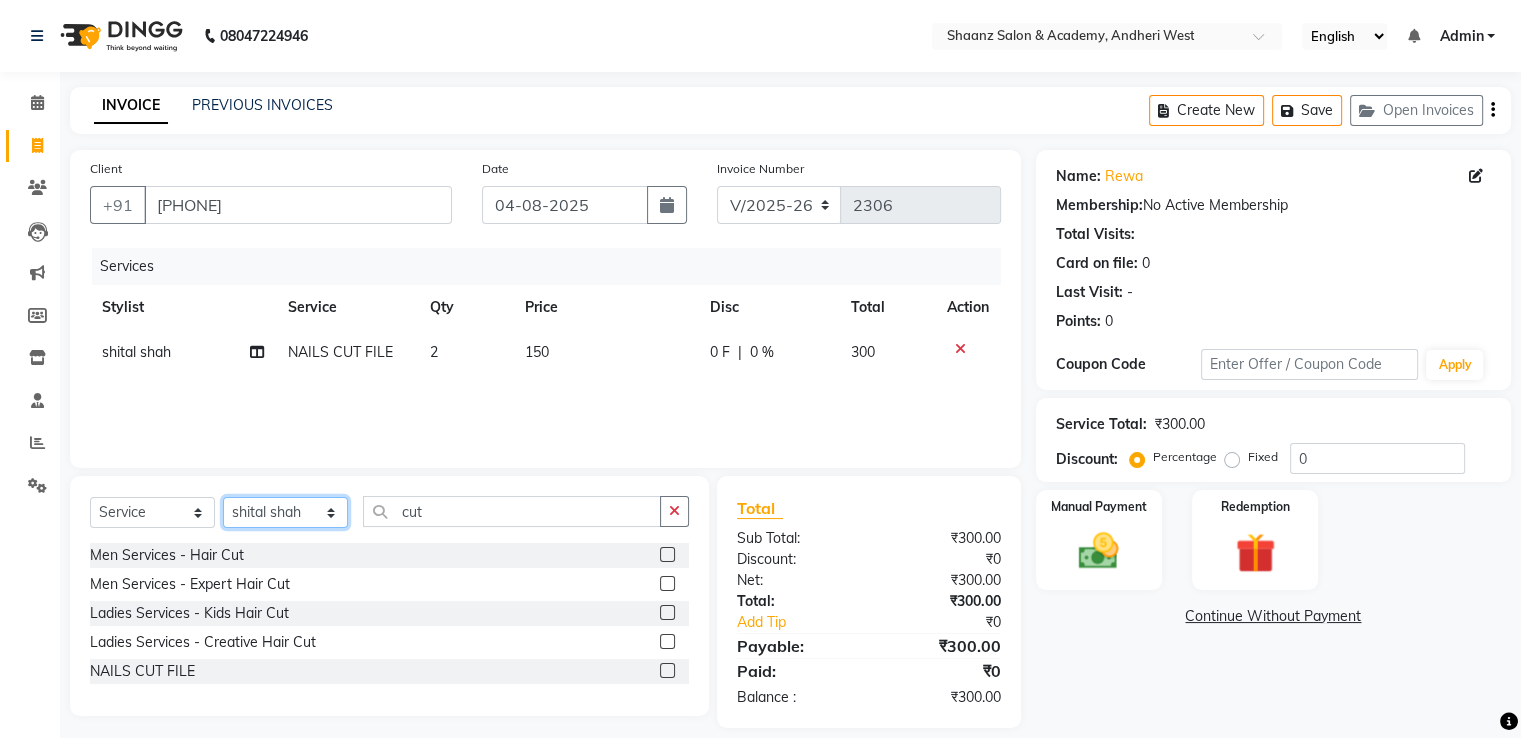 click on "Select Stylist [FIRST] [LAST] [FIRST] [LAST] [FIRST] [LAST] [FIRST]  [FIRST] [FIRST] [FIRST] [FIRST] [FIRST] [FIRST] [FIRST] [FIRST] [FIRST] [FIRST] [FIRST] [FIRST] [FIRST] [FIRST]" 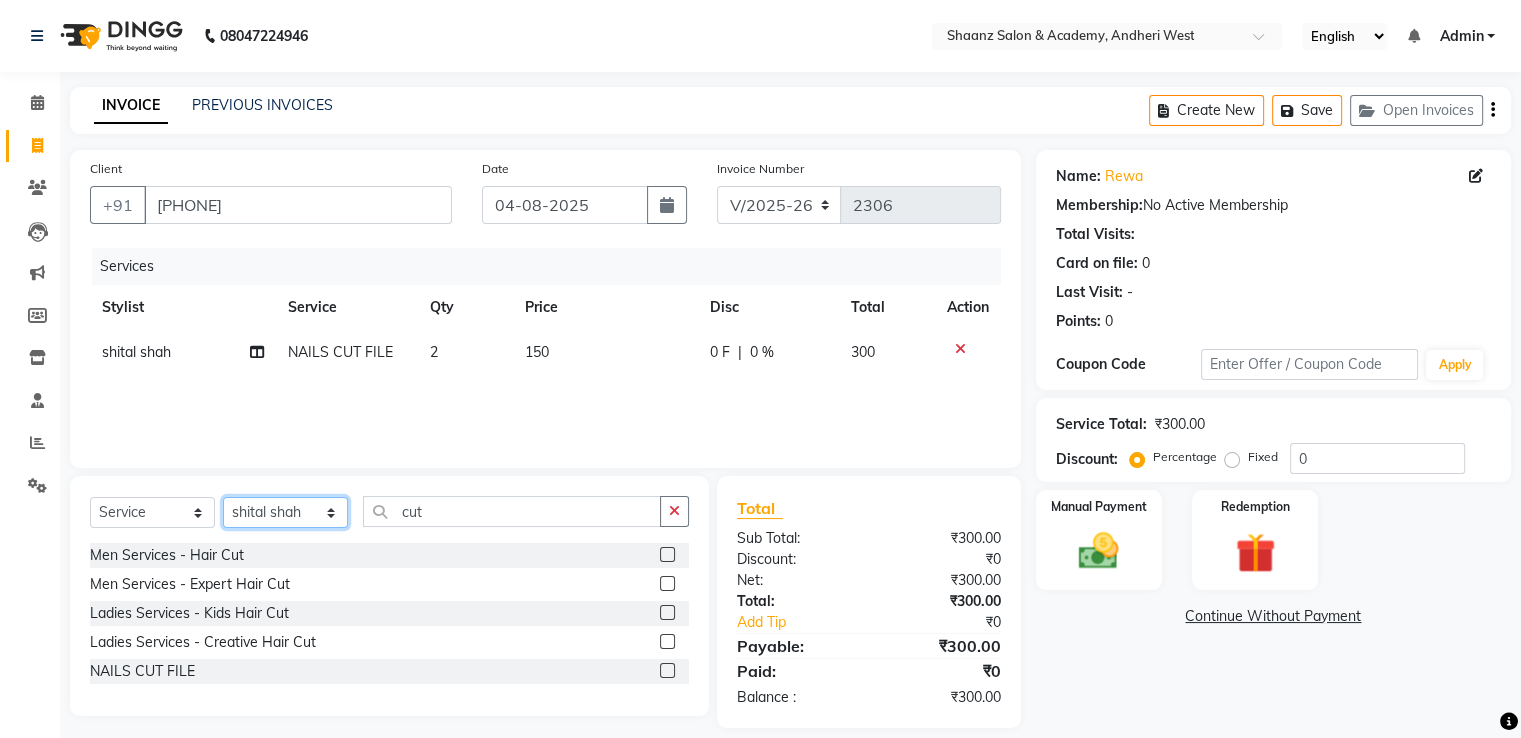 select on "88016" 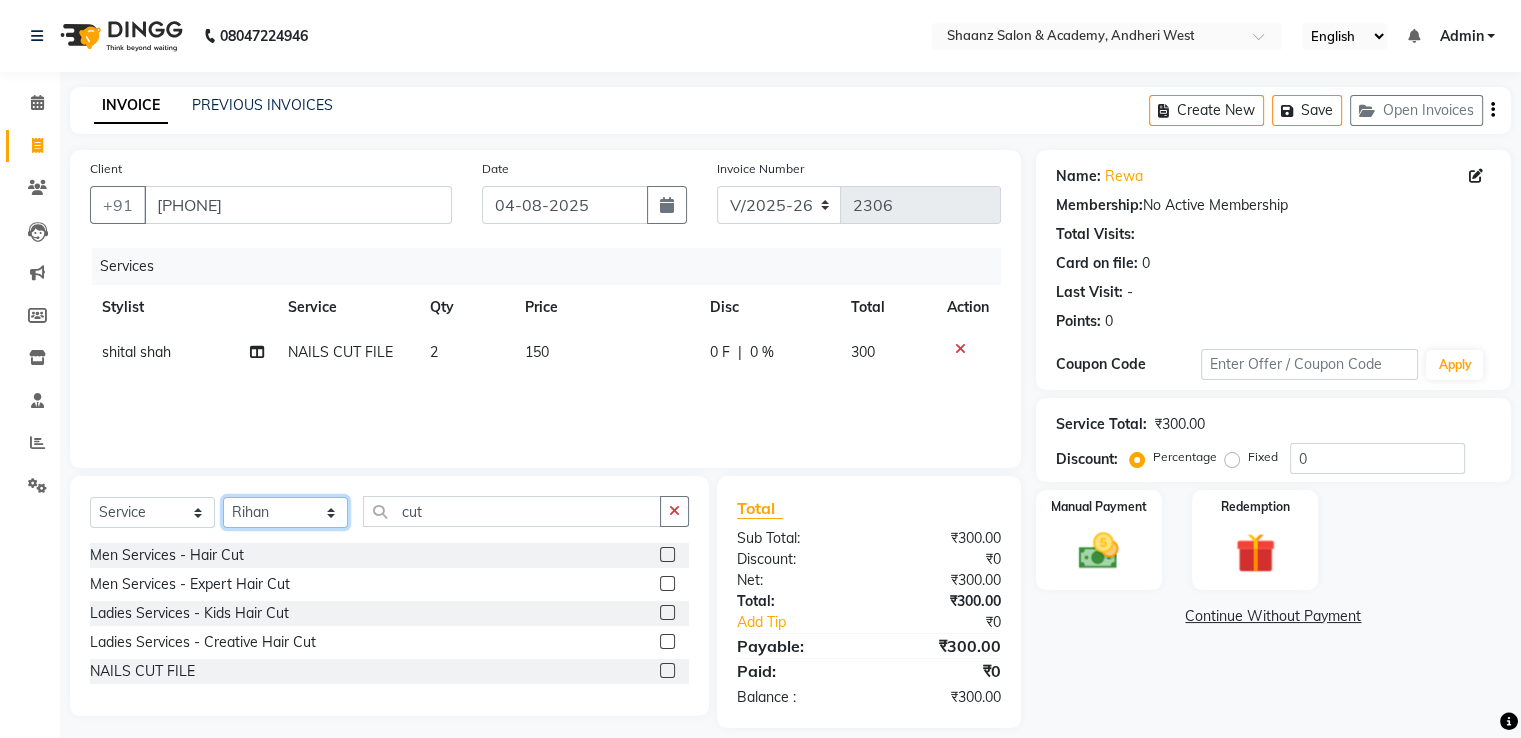 click on "Select Stylist [FIRST] [LAST] [FIRST] [LAST] [FIRST] [LAST] [FIRST]  [FIRST] [FIRST] [FIRST] [FIRST] [FIRST] [FIRST] [FIRST] [FIRST] [FIRST] [FIRST] [FIRST] [FIRST] [FIRST] [FIRST]" 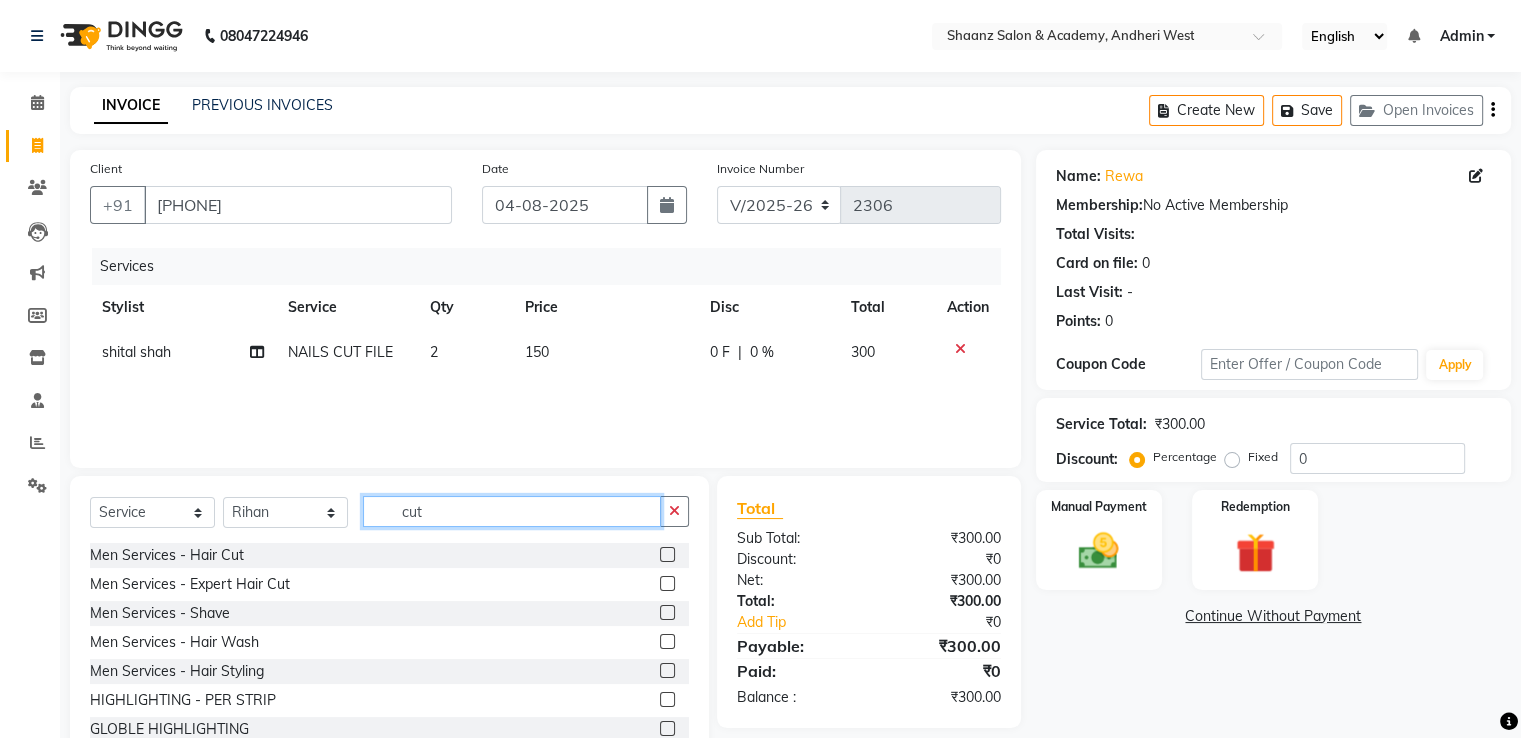 click on "cut" 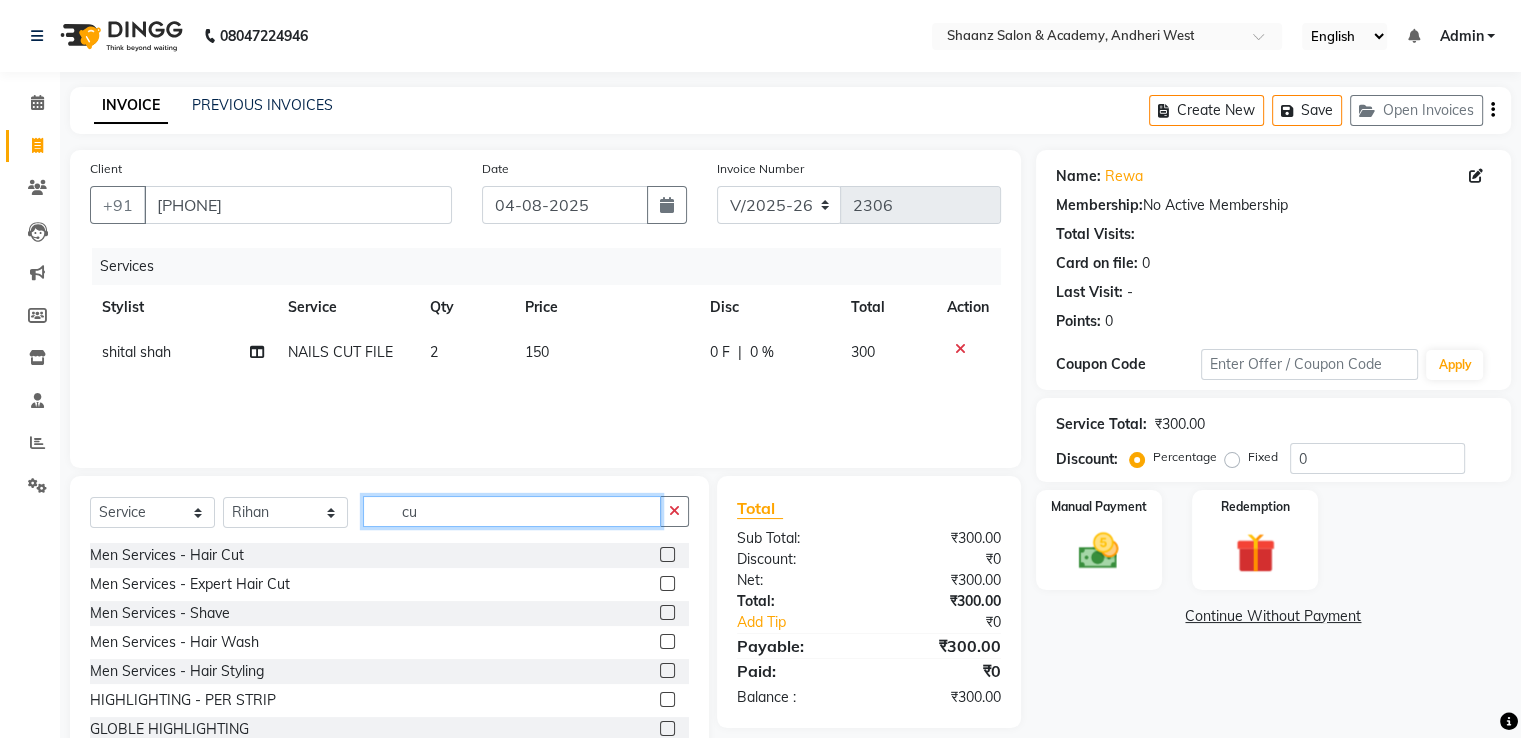 type on "c" 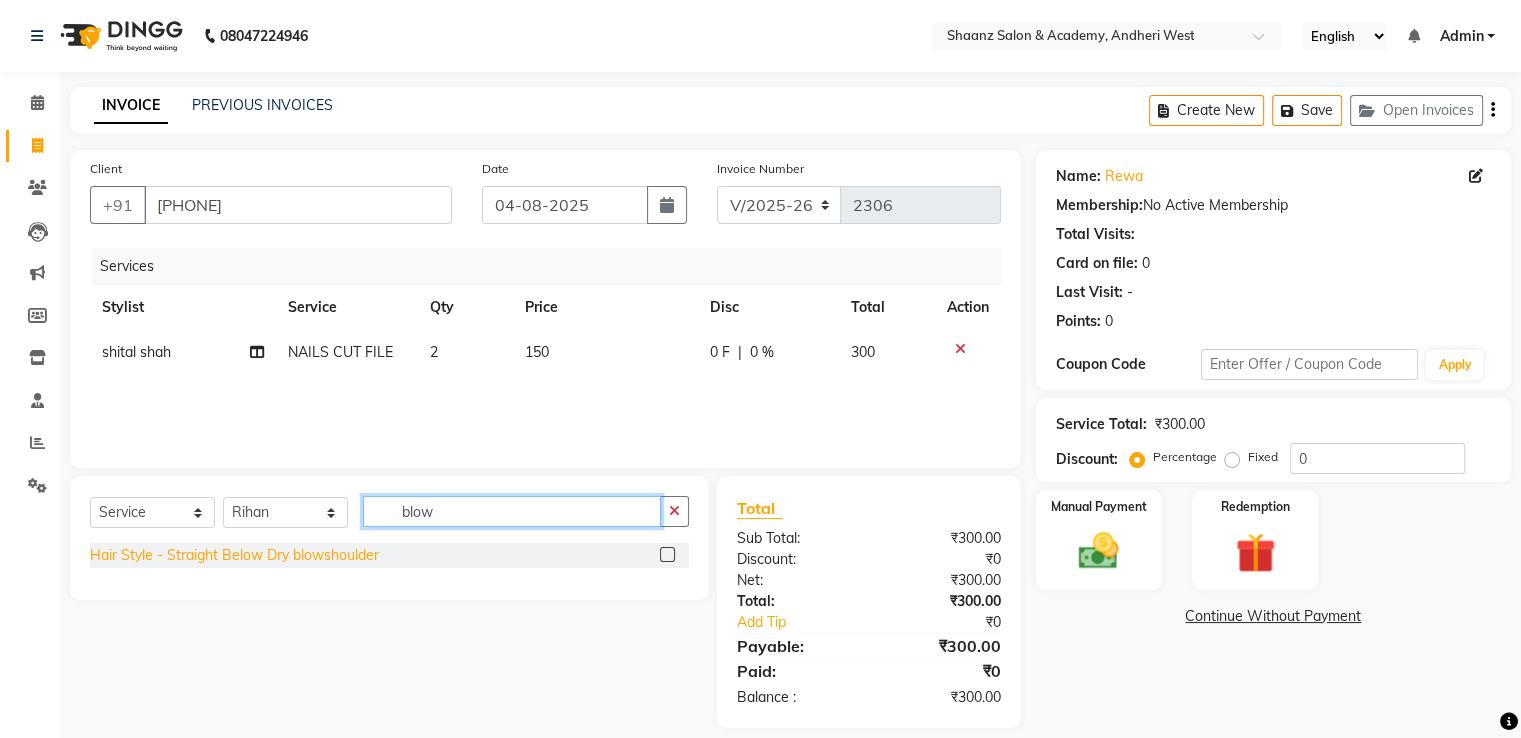 type on "blow" 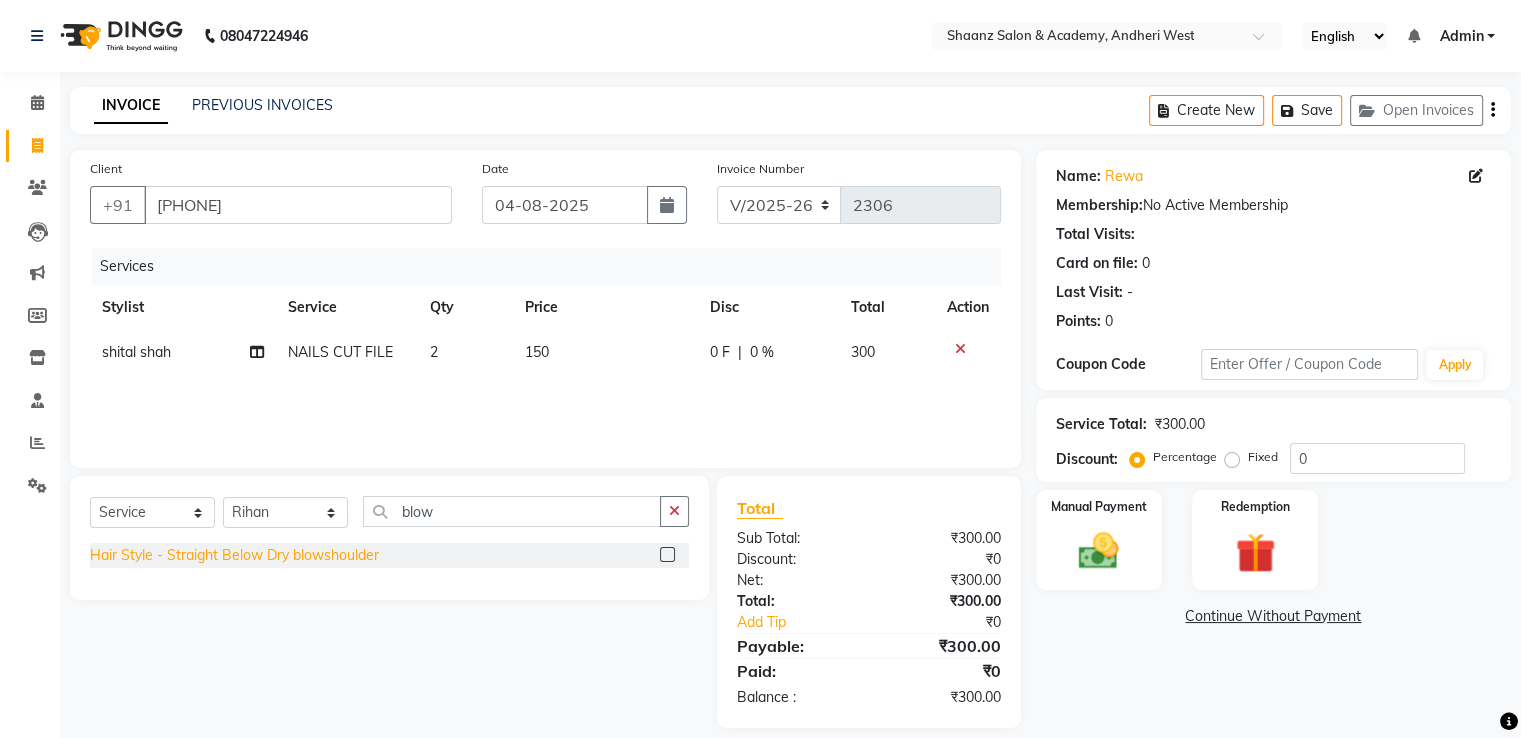 click on "Hair Style - Straight Below Dry blowshoulder" 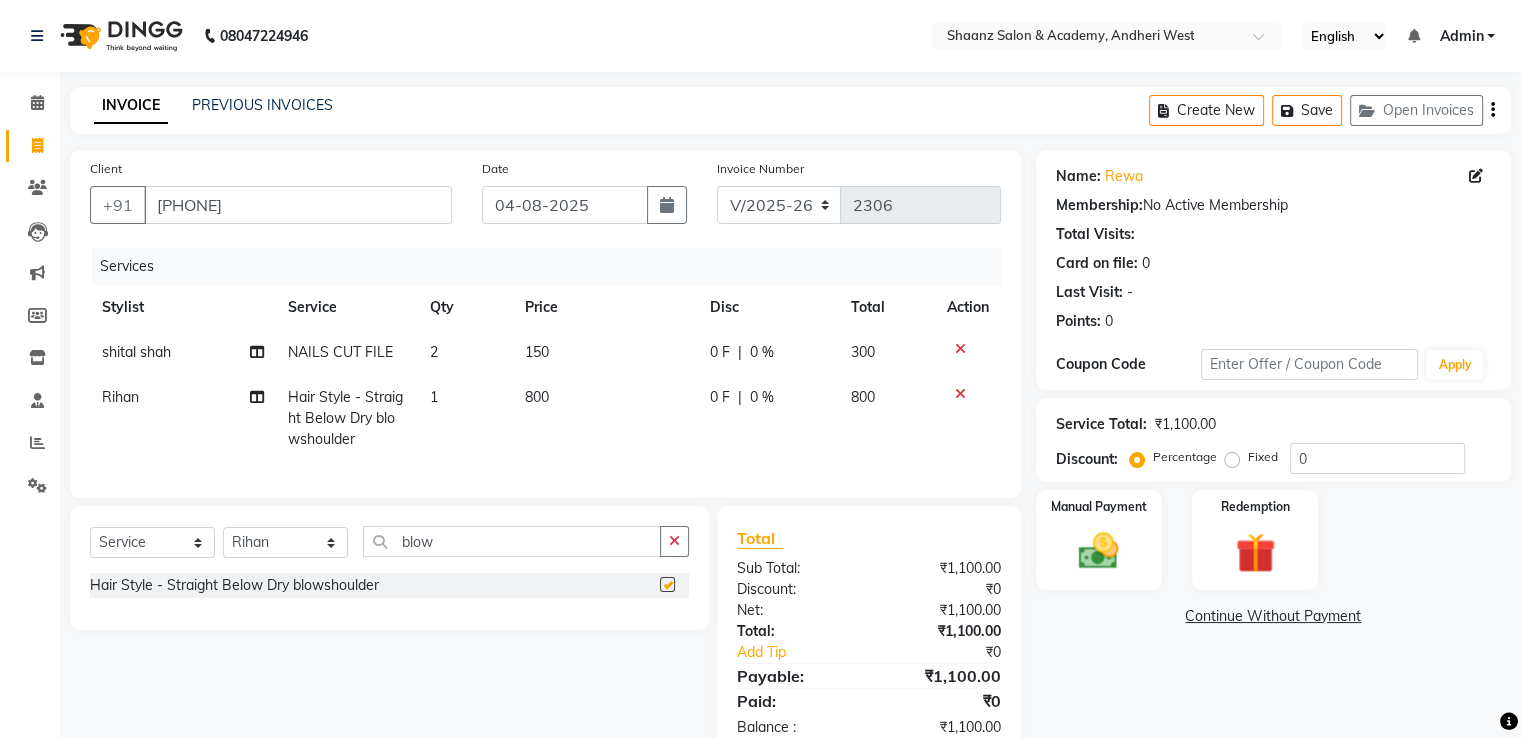checkbox on "false" 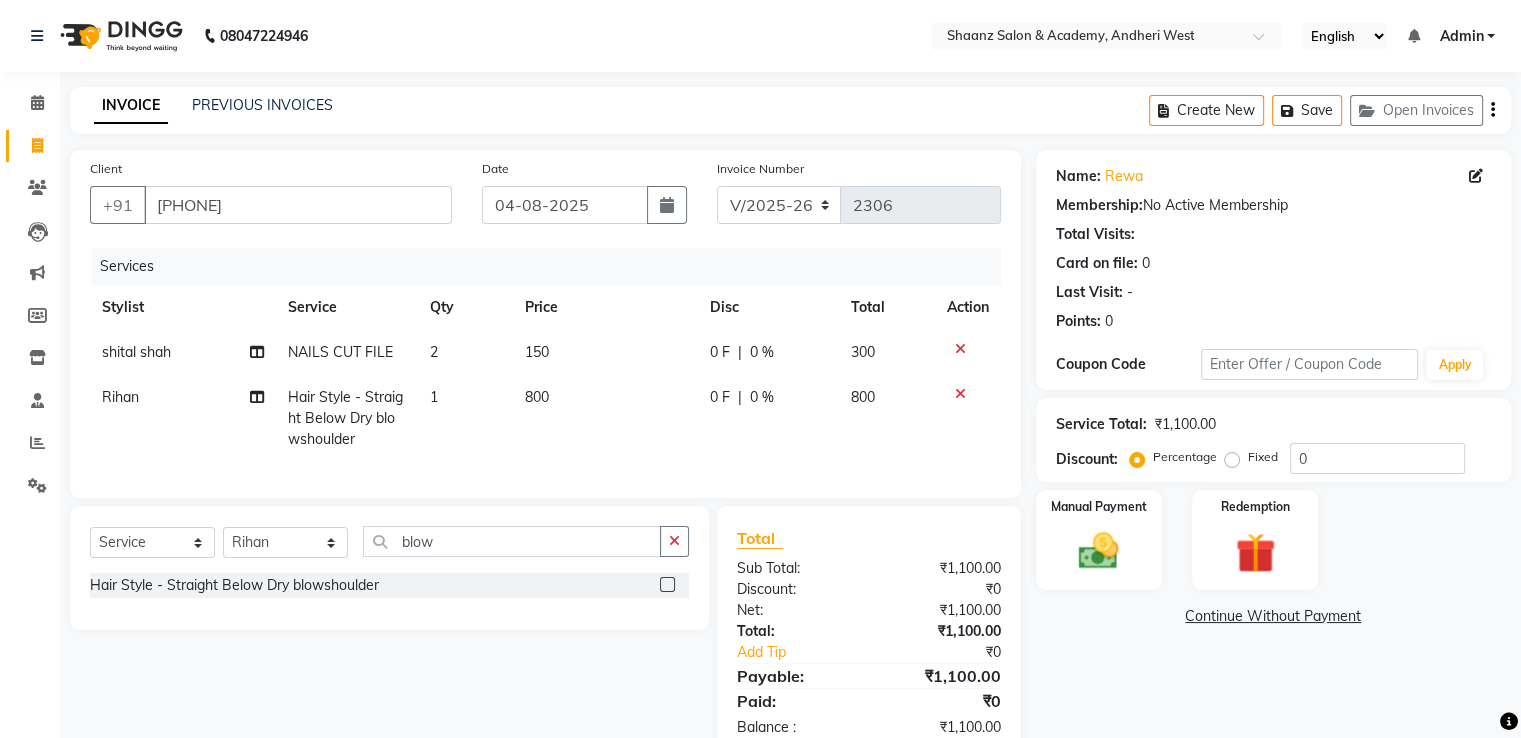 click on "800" 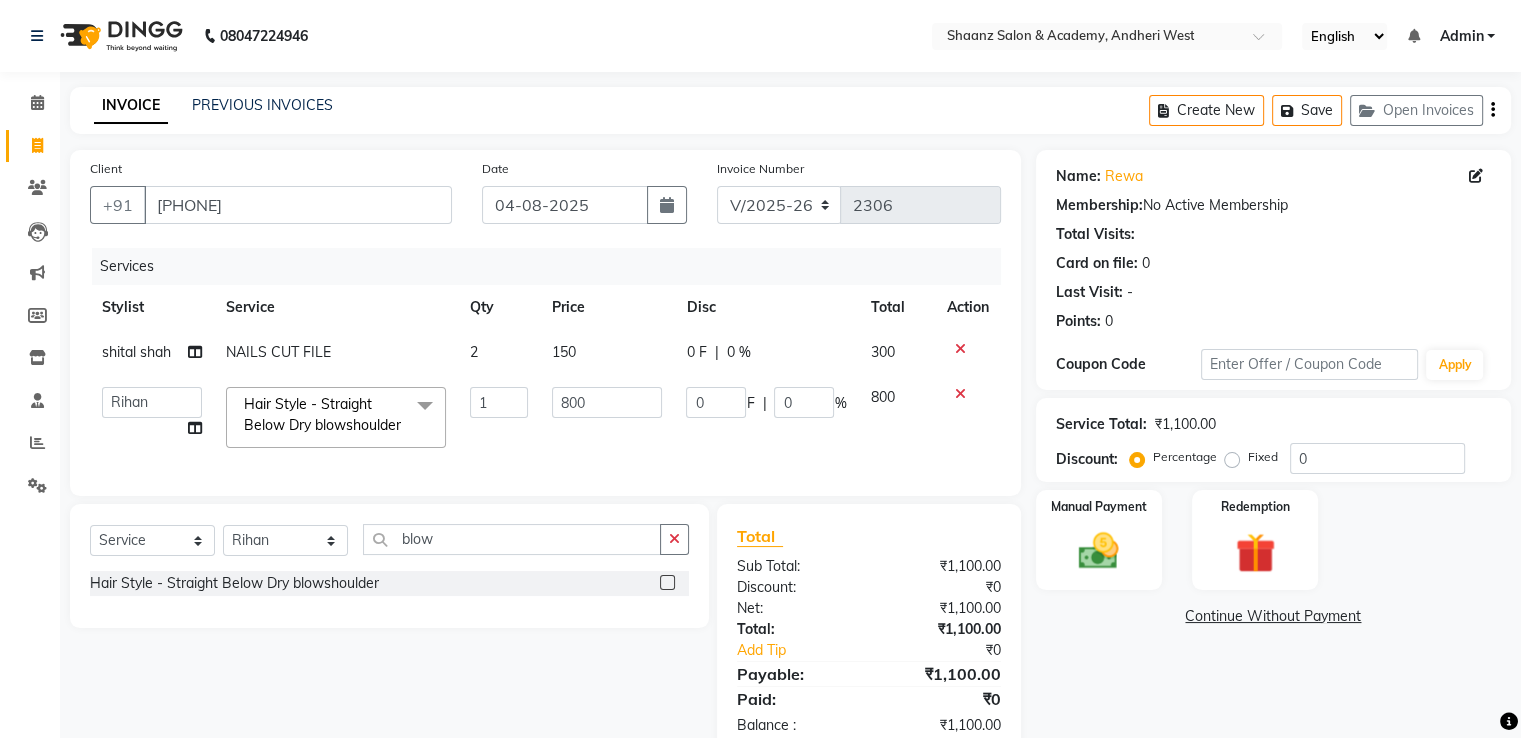 click on "800" 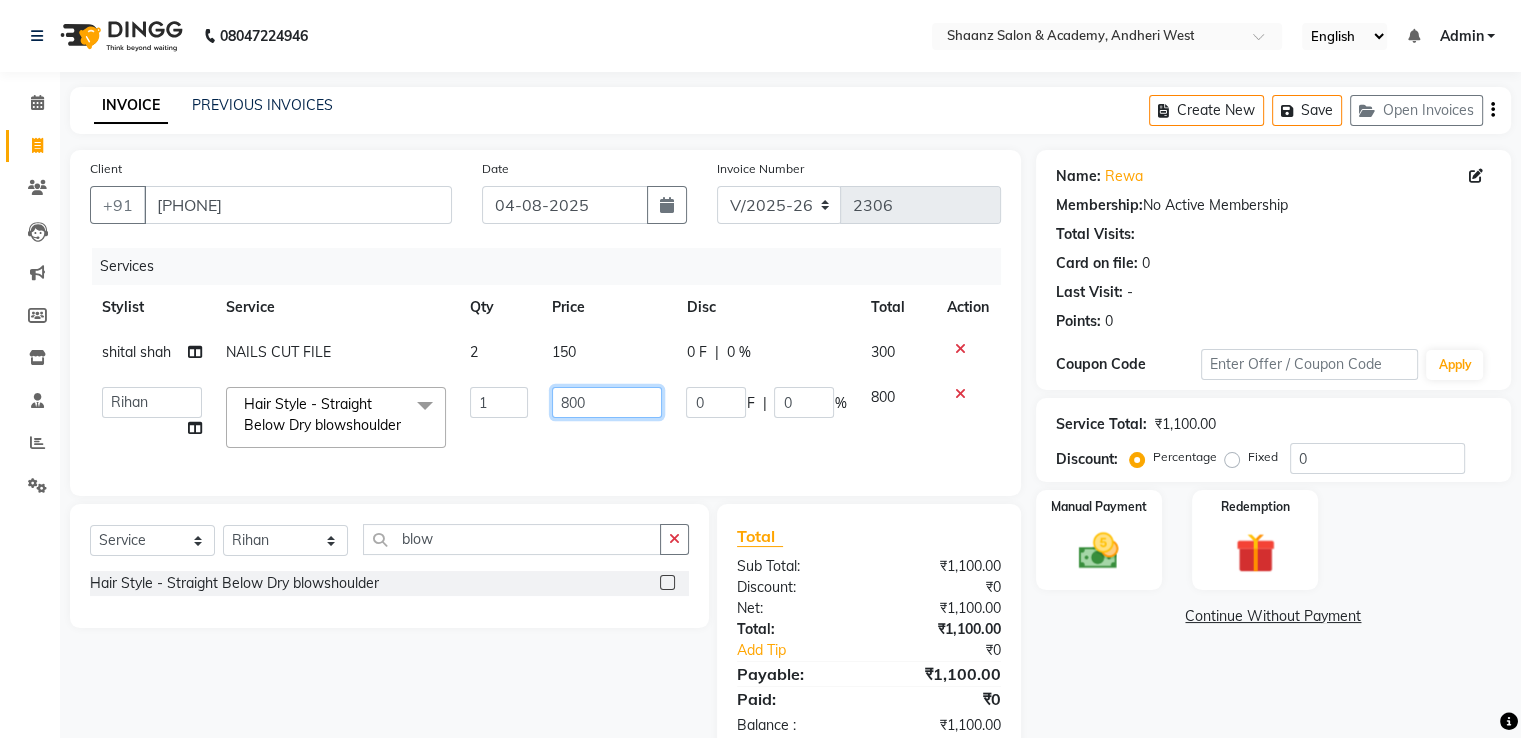 click on "800" 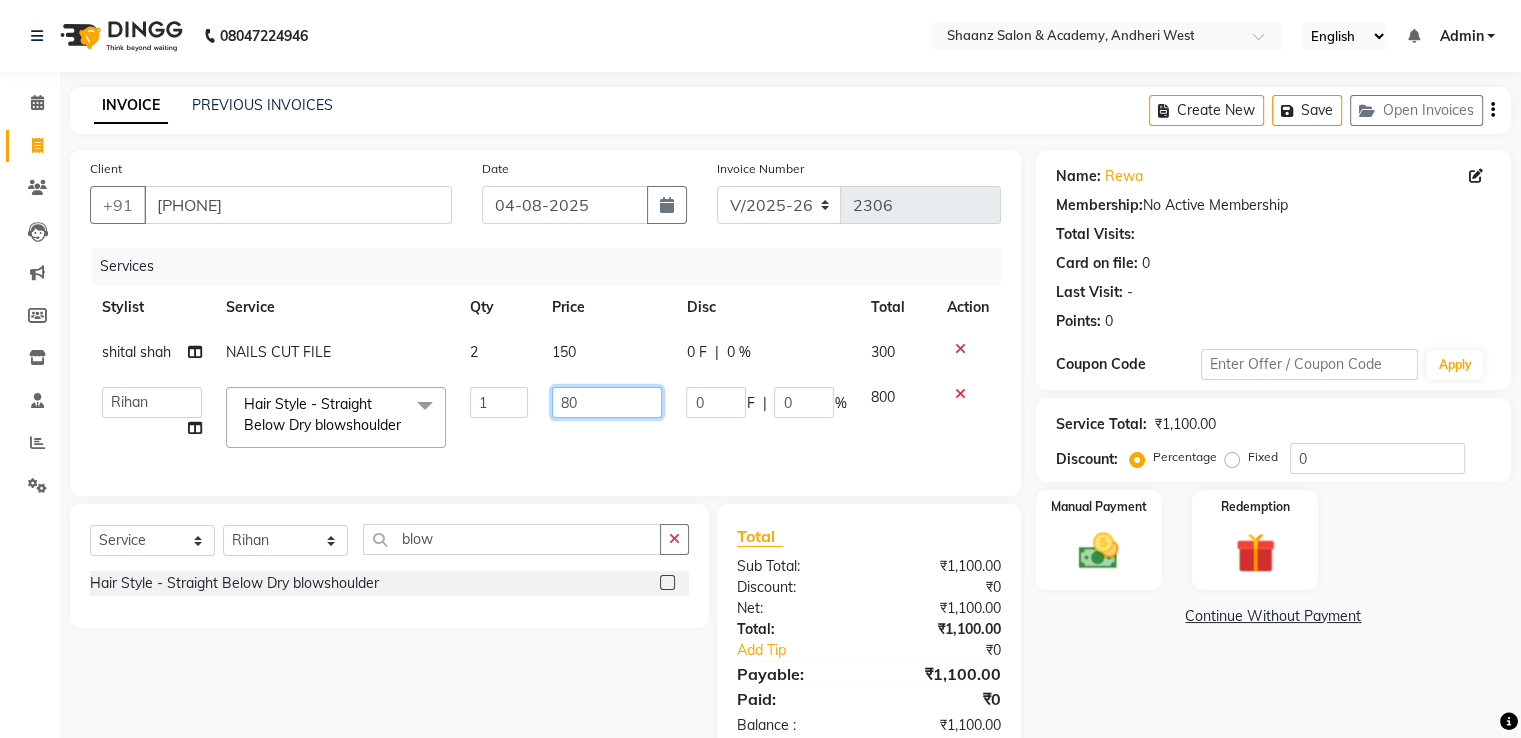 type on "8" 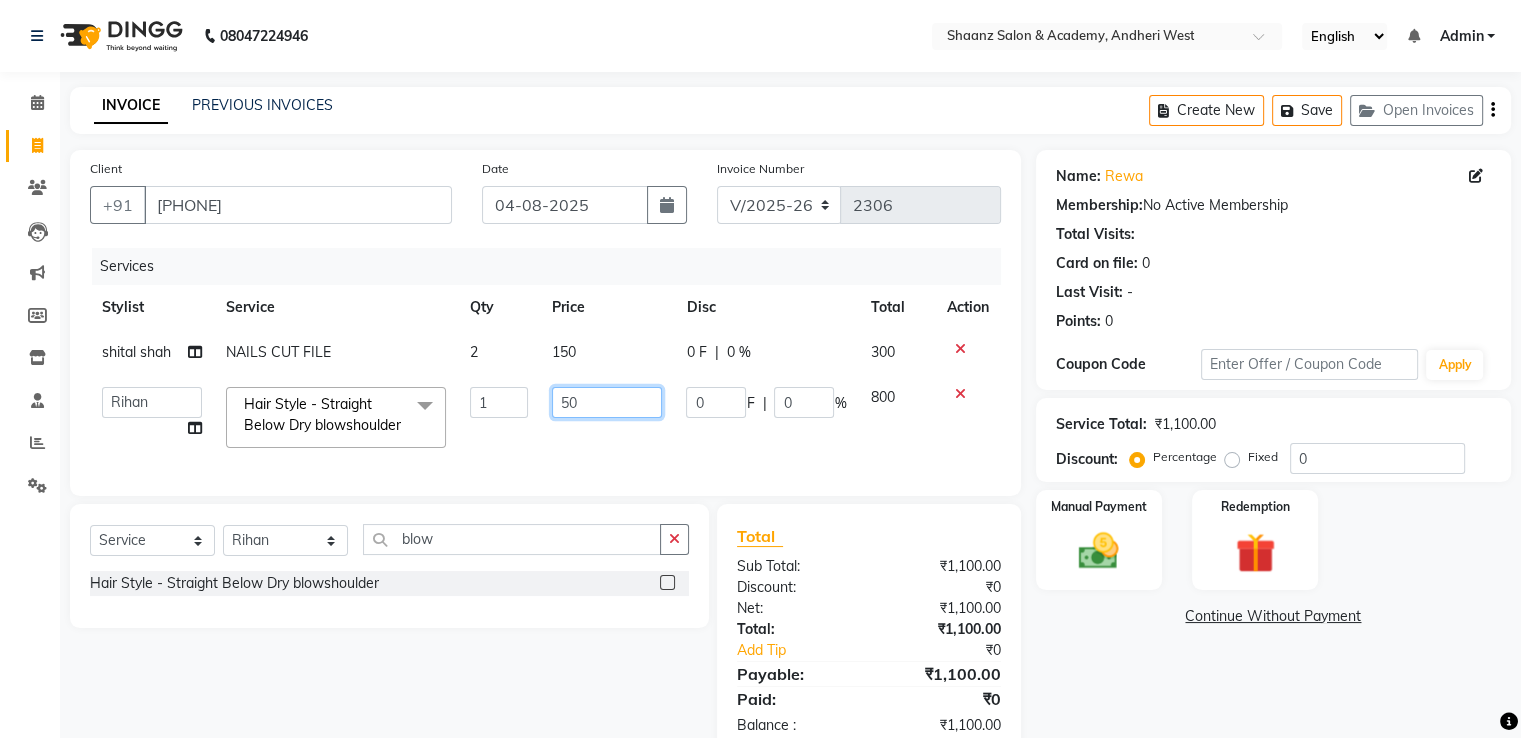 type on "500" 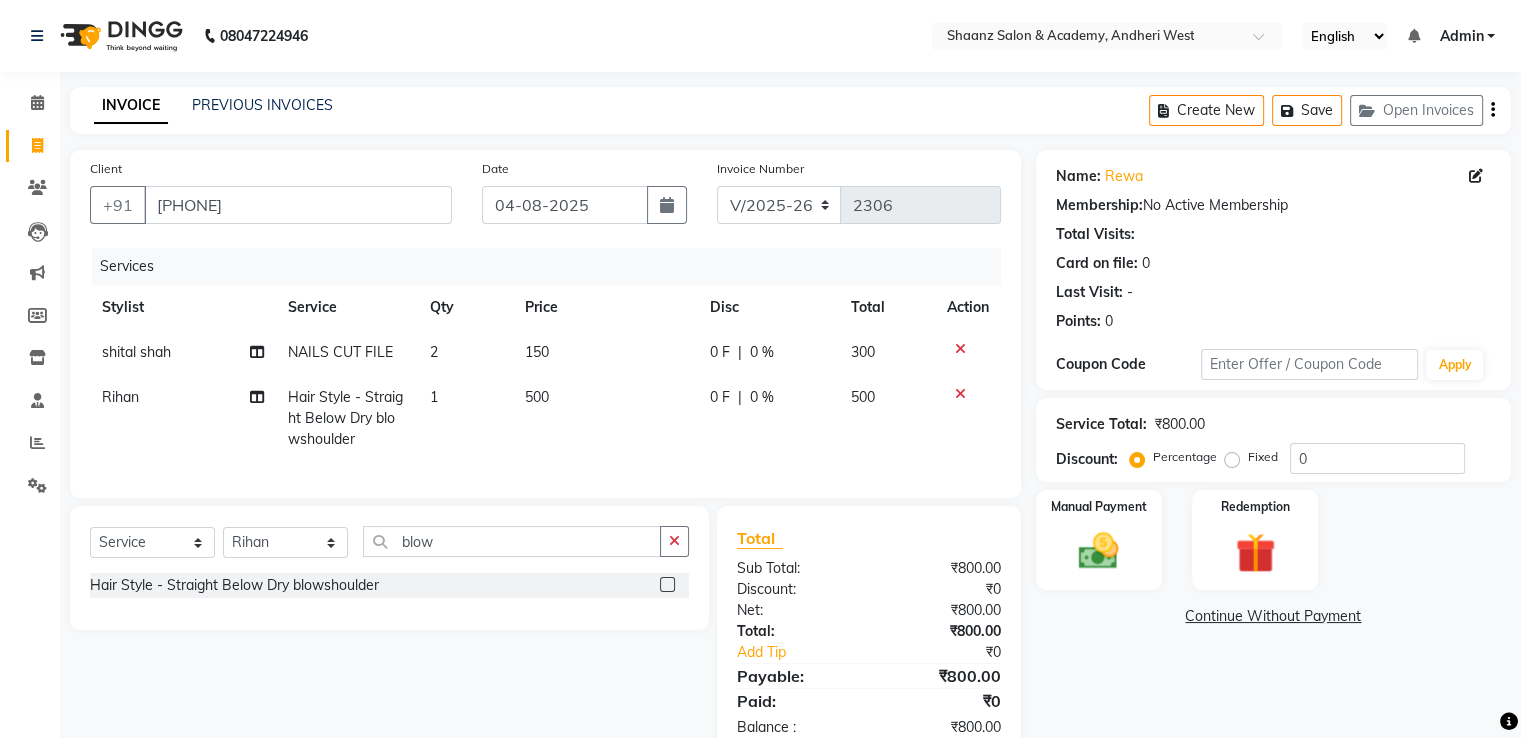 click on "Total Sub Total: ₹800.00 Discount: ₹0 Net: ₹800.00 Total: ₹800.00 Add Tip ₹0 Payable: ₹800.00 Paid: ₹0 Balance   : ₹800.00" 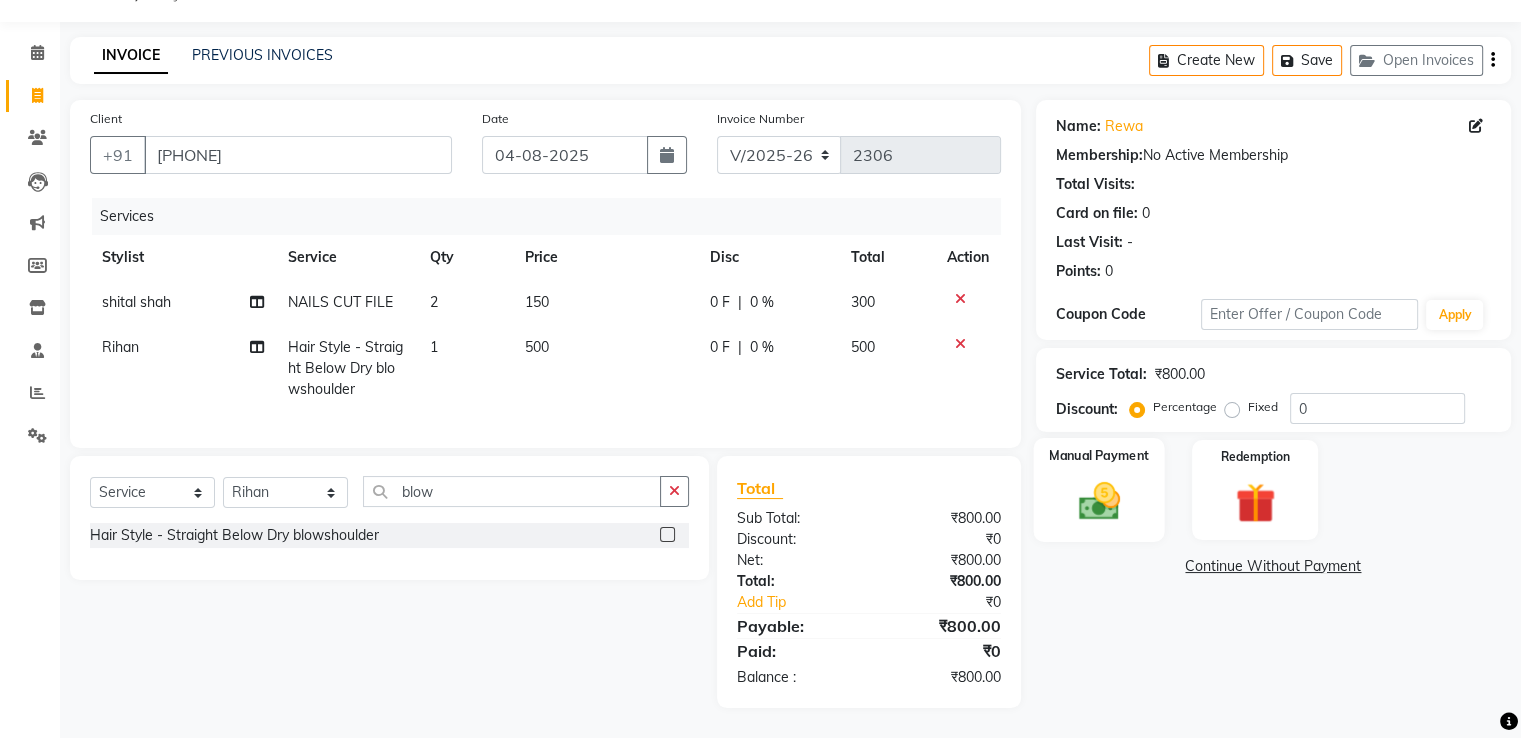 scroll, scrollTop: 66, scrollLeft: 0, axis: vertical 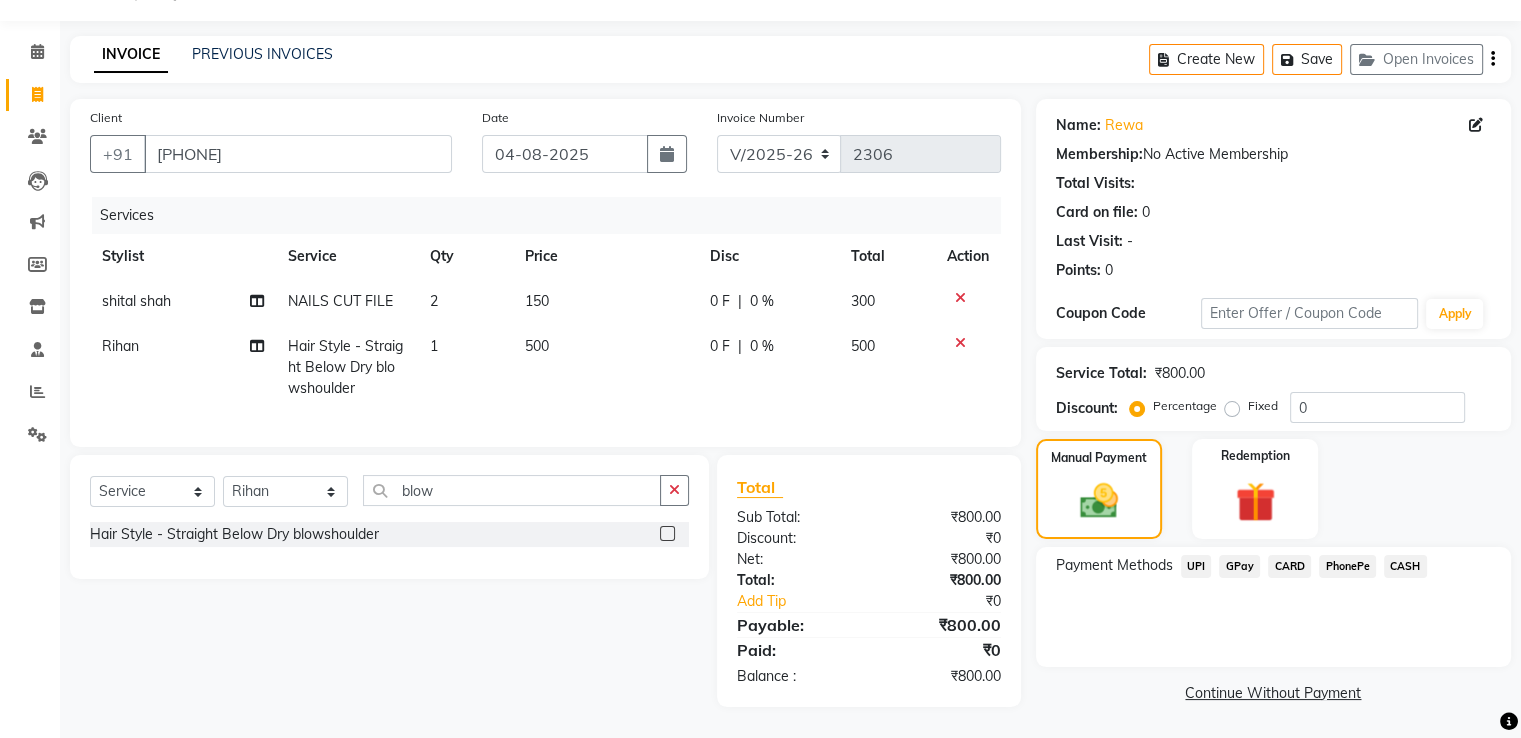 click on "CASH" 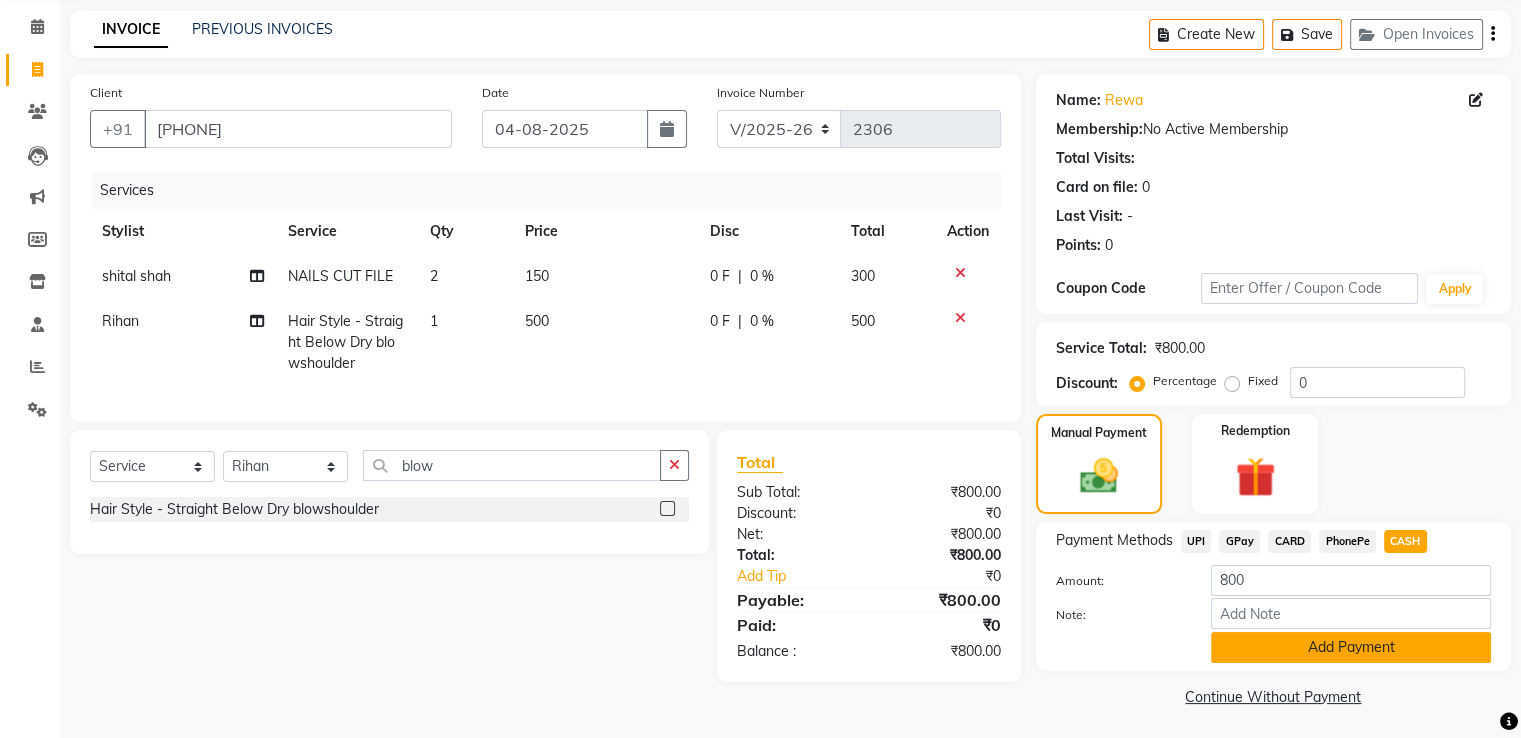 scroll, scrollTop: 81, scrollLeft: 0, axis: vertical 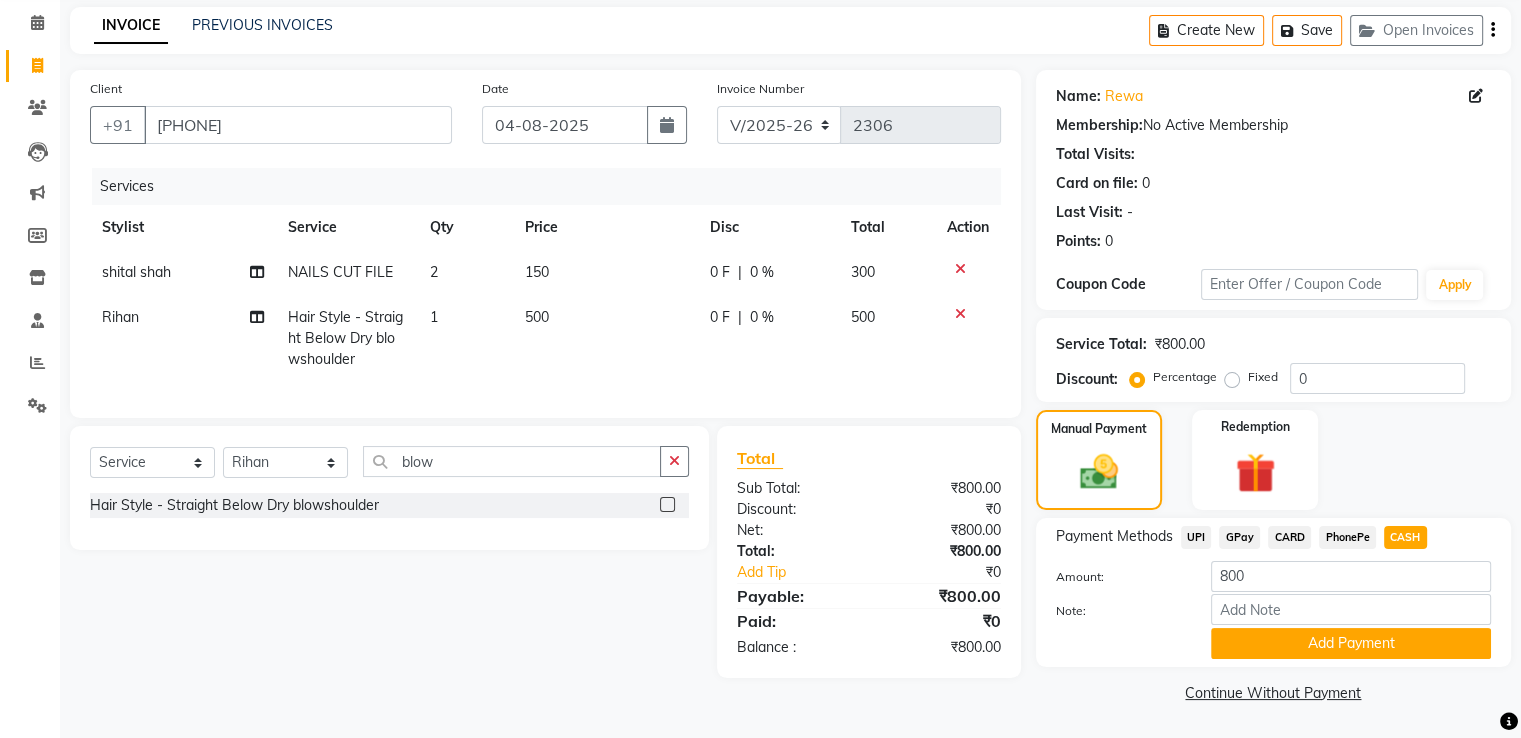 click on "Payment Methods  UPI   GPay   CARD   PhonePe   CASH  Amount: 800 Note: Add Payment" 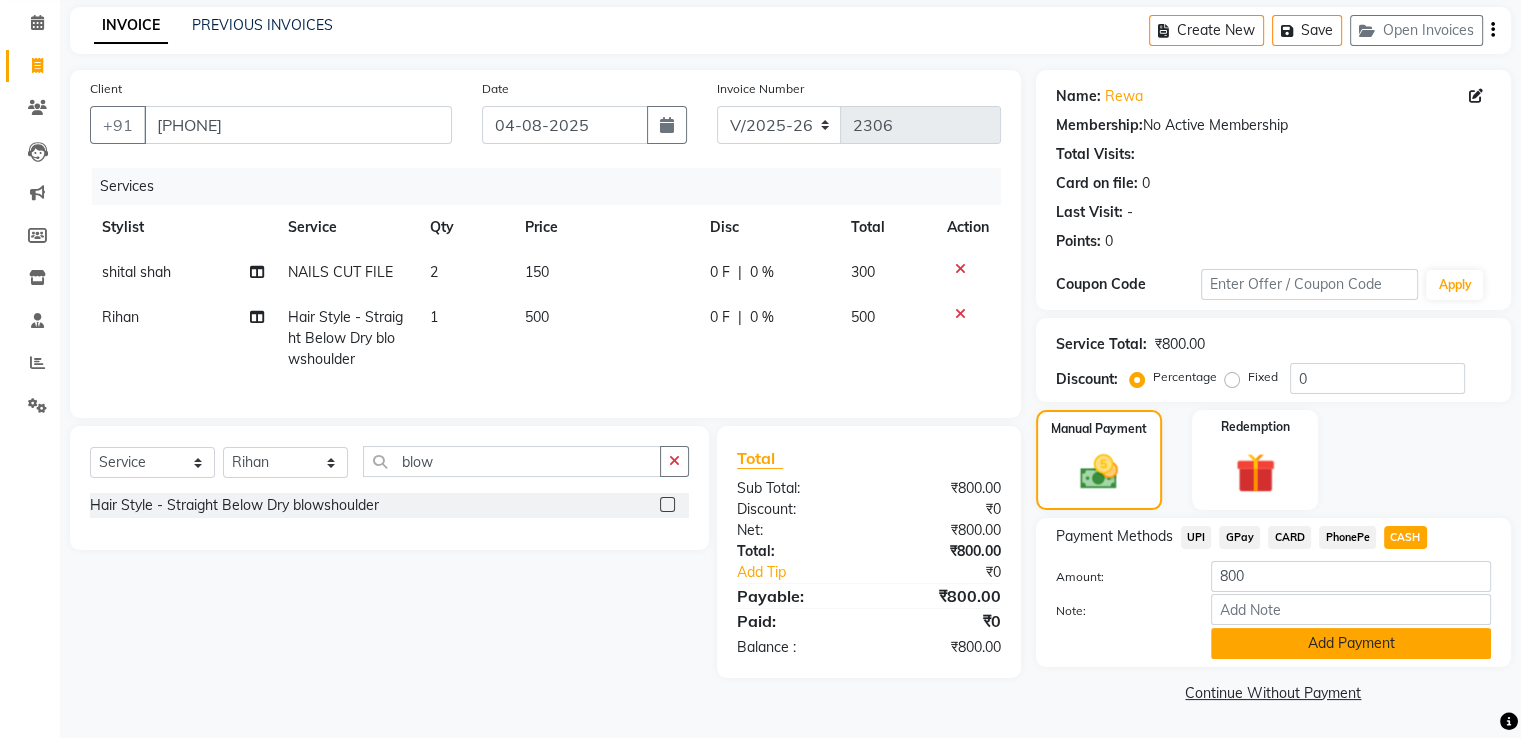 click on "Add Payment" 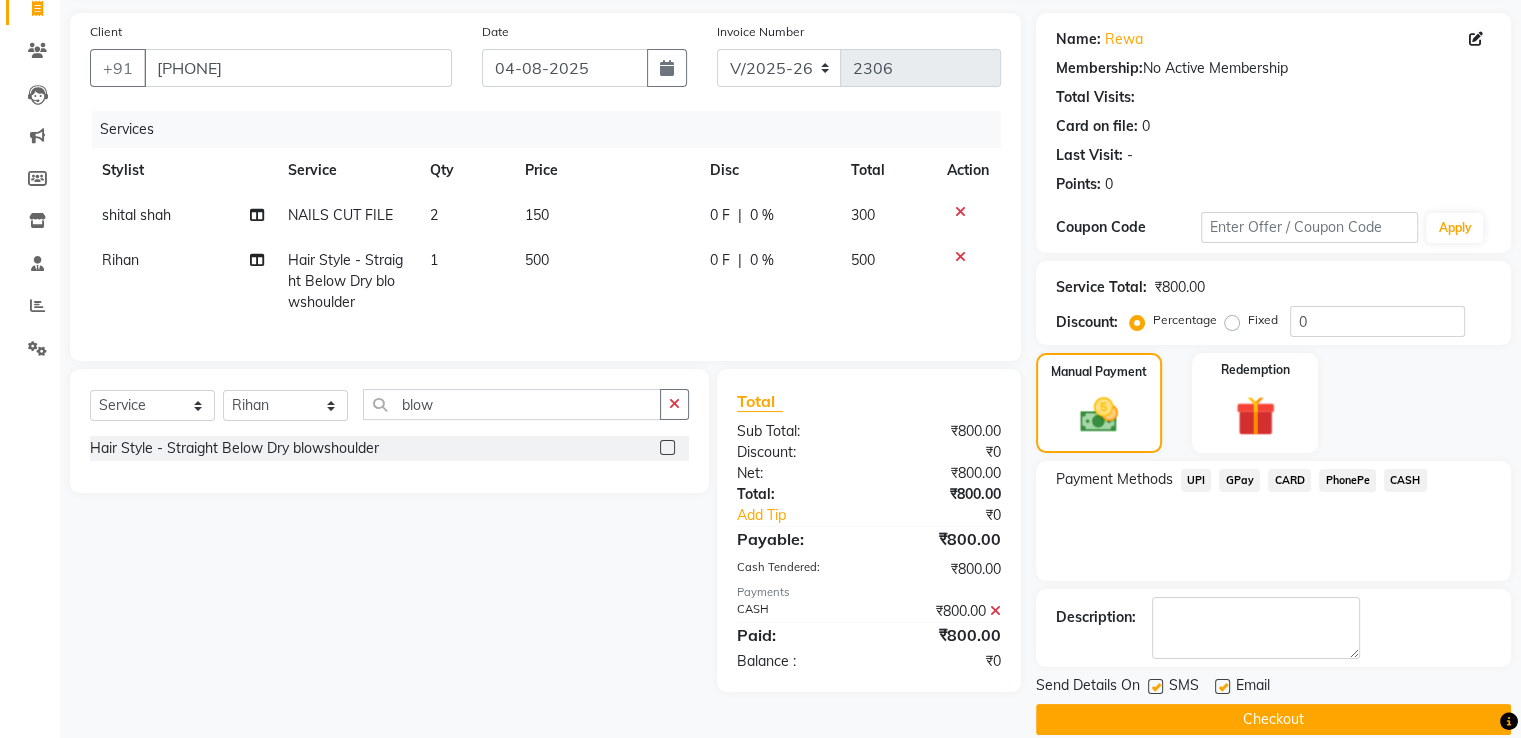 scroll, scrollTop: 163, scrollLeft: 0, axis: vertical 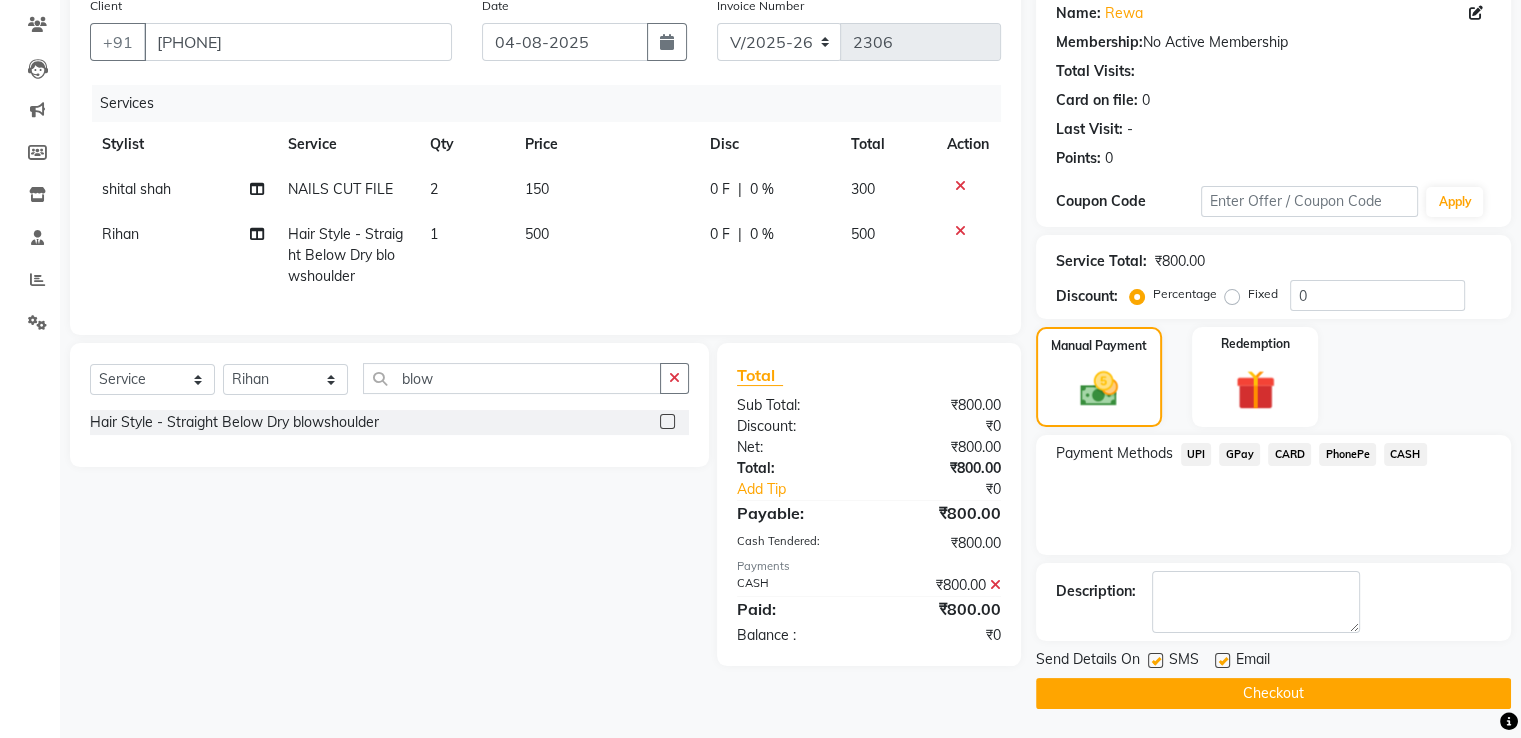 click 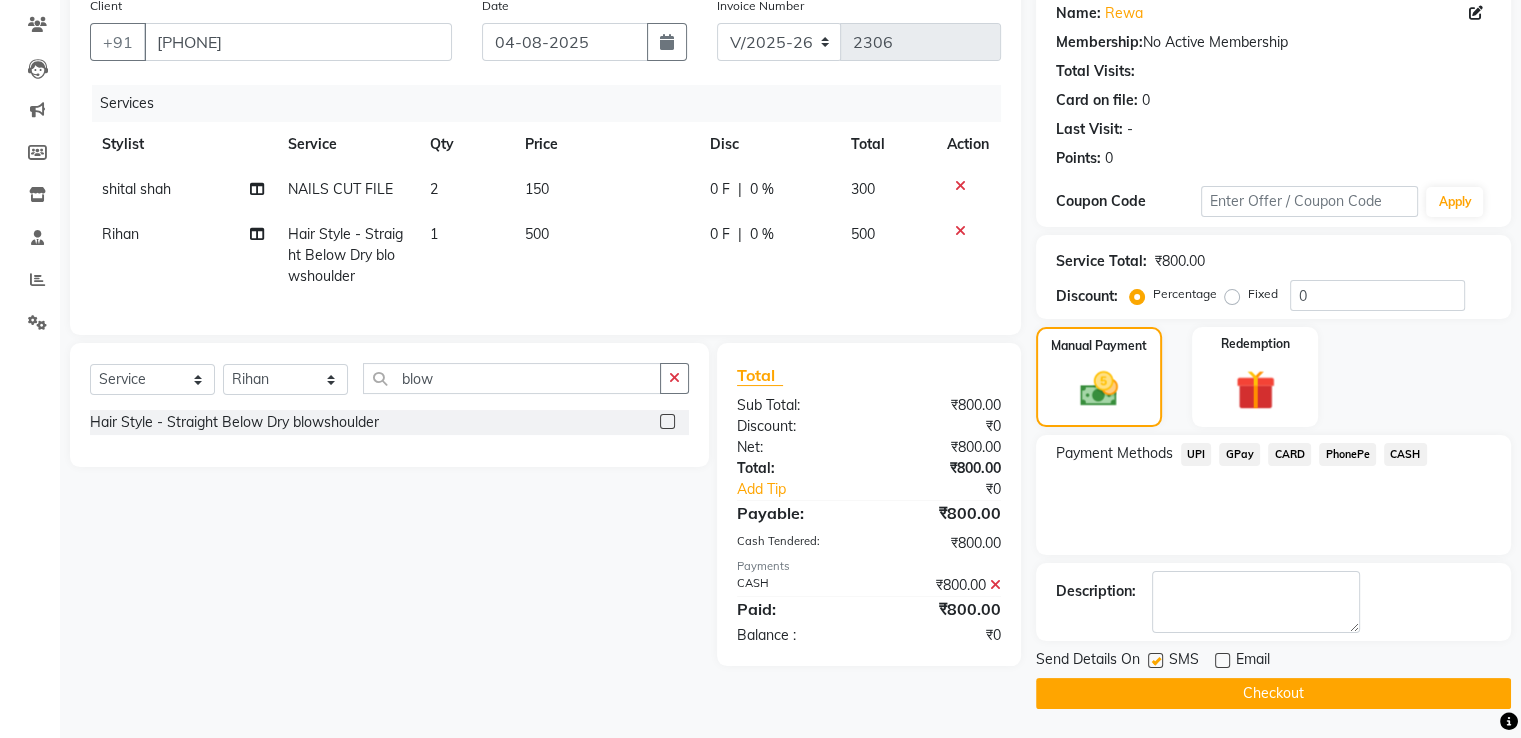 click 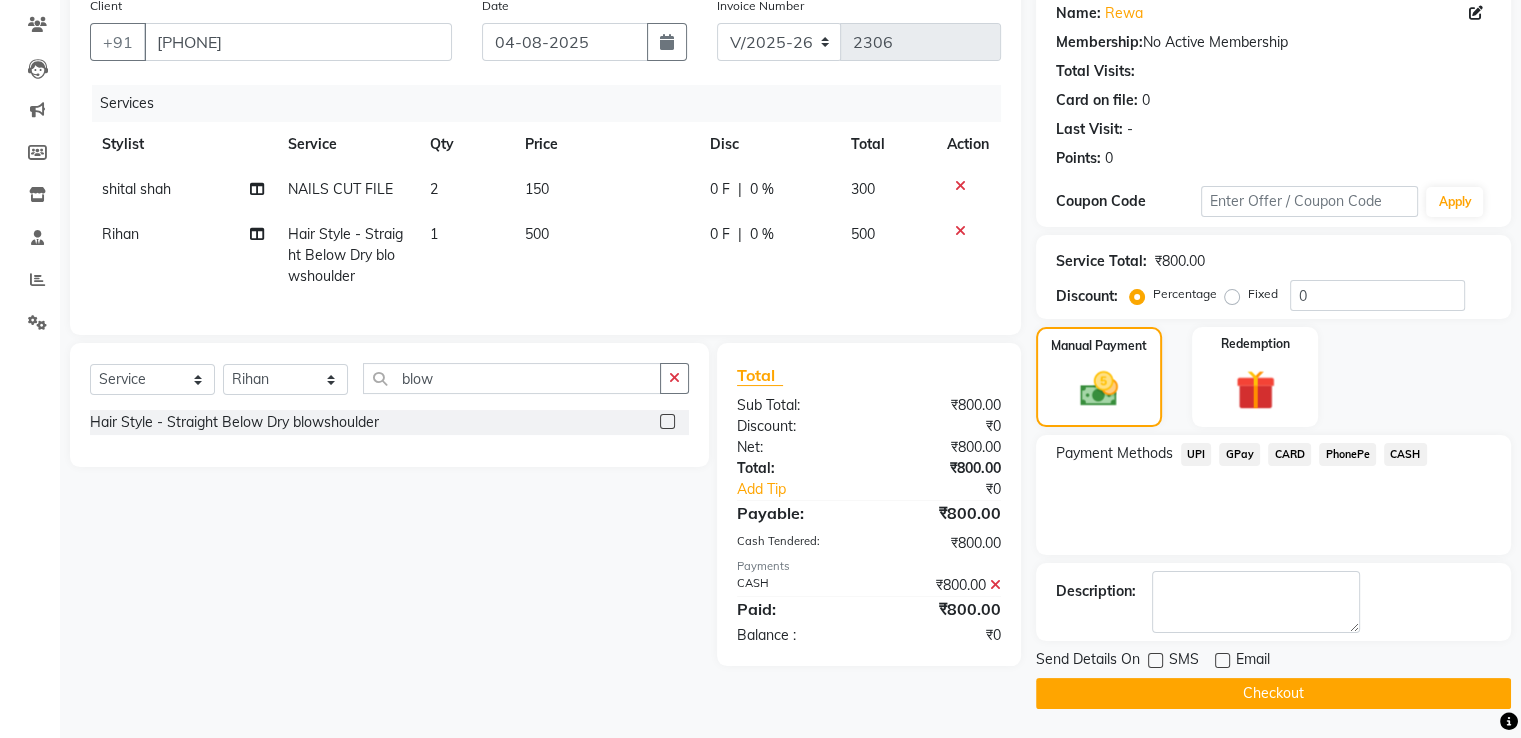 click on "Checkout" 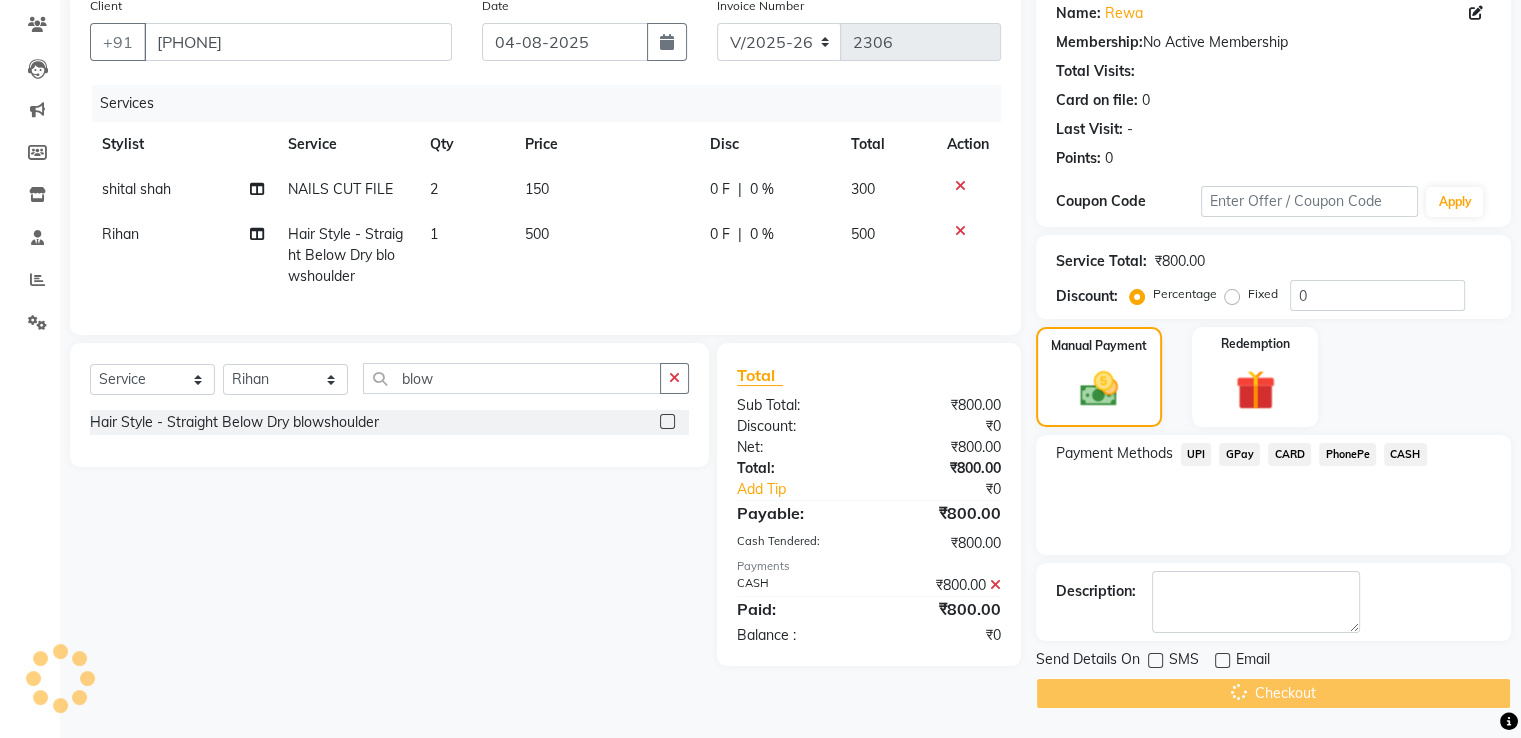 scroll, scrollTop: 0, scrollLeft: 0, axis: both 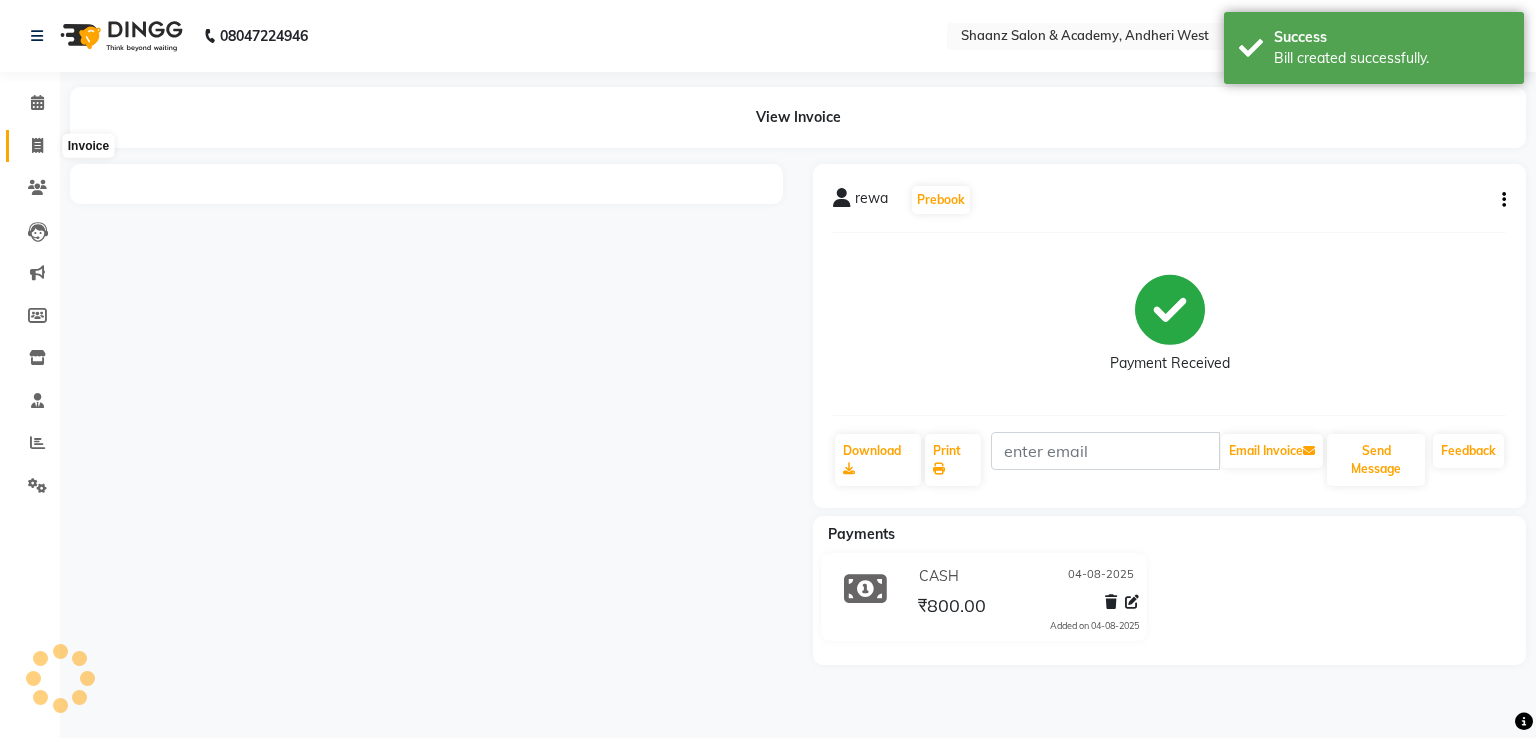 click 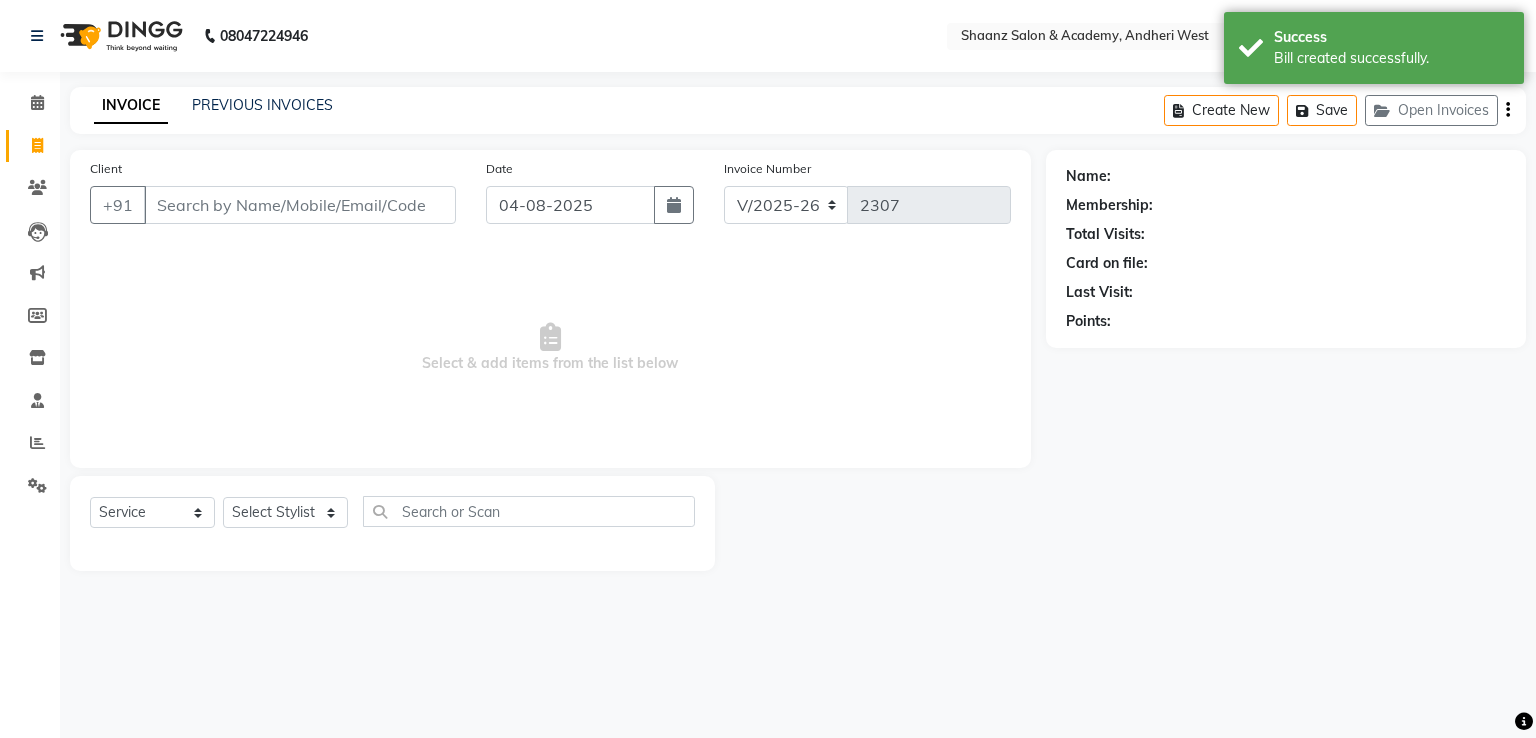 click on "Client" at bounding box center [300, 205] 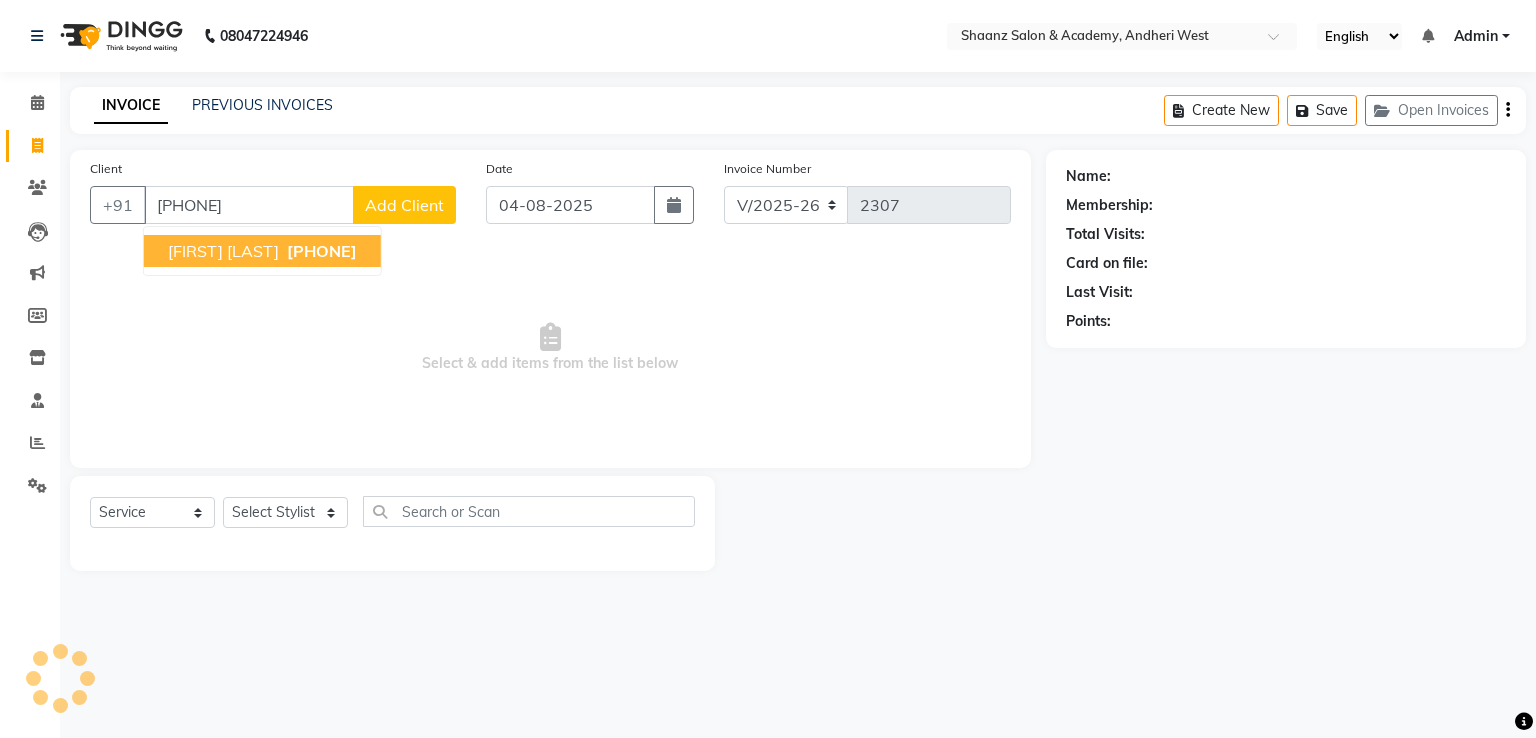 type on "[PHONE]" 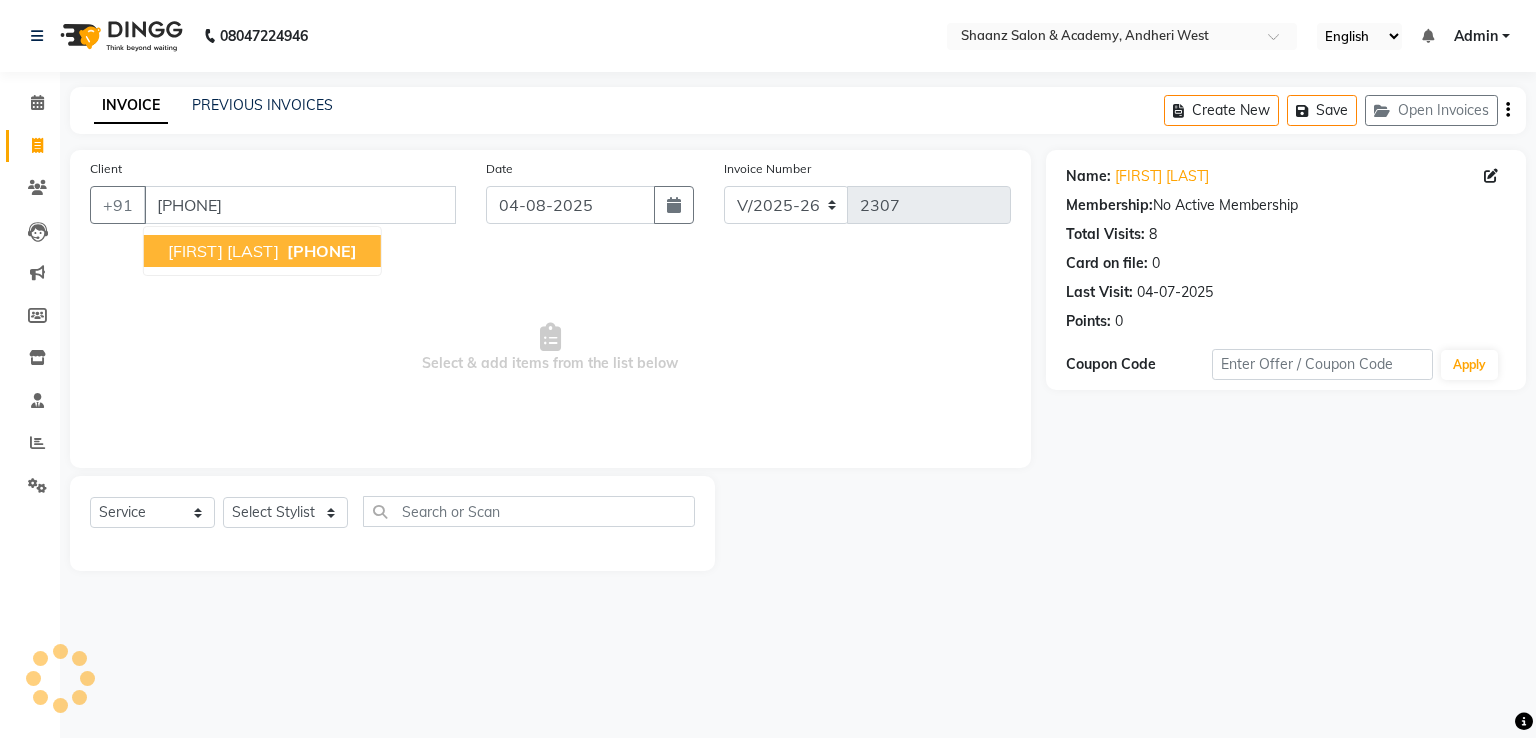 click on "[FIRST] [LAST]" at bounding box center (223, 251) 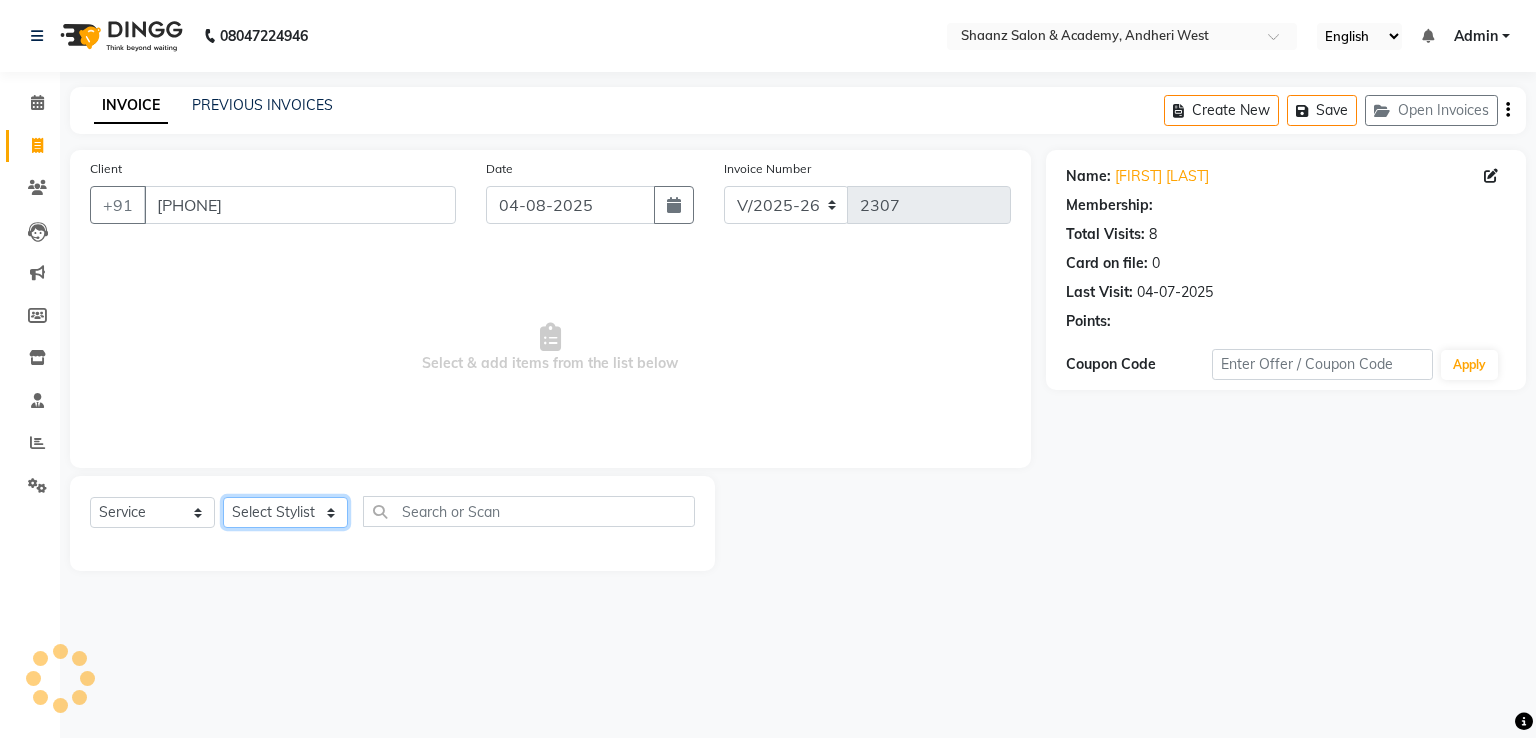 click on "Select Stylist [FIRST] [LAST] [FIRST] [LAST] [FIRST] [LAST] [FIRST]  [FIRST] [FIRST] [FIRST] [FIRST] [FIRST] [FIRST] [FIRST] [FIRST] [FIRST] [FIRST] [FIRST] [FIRST] [FIRST] [FIRST]" 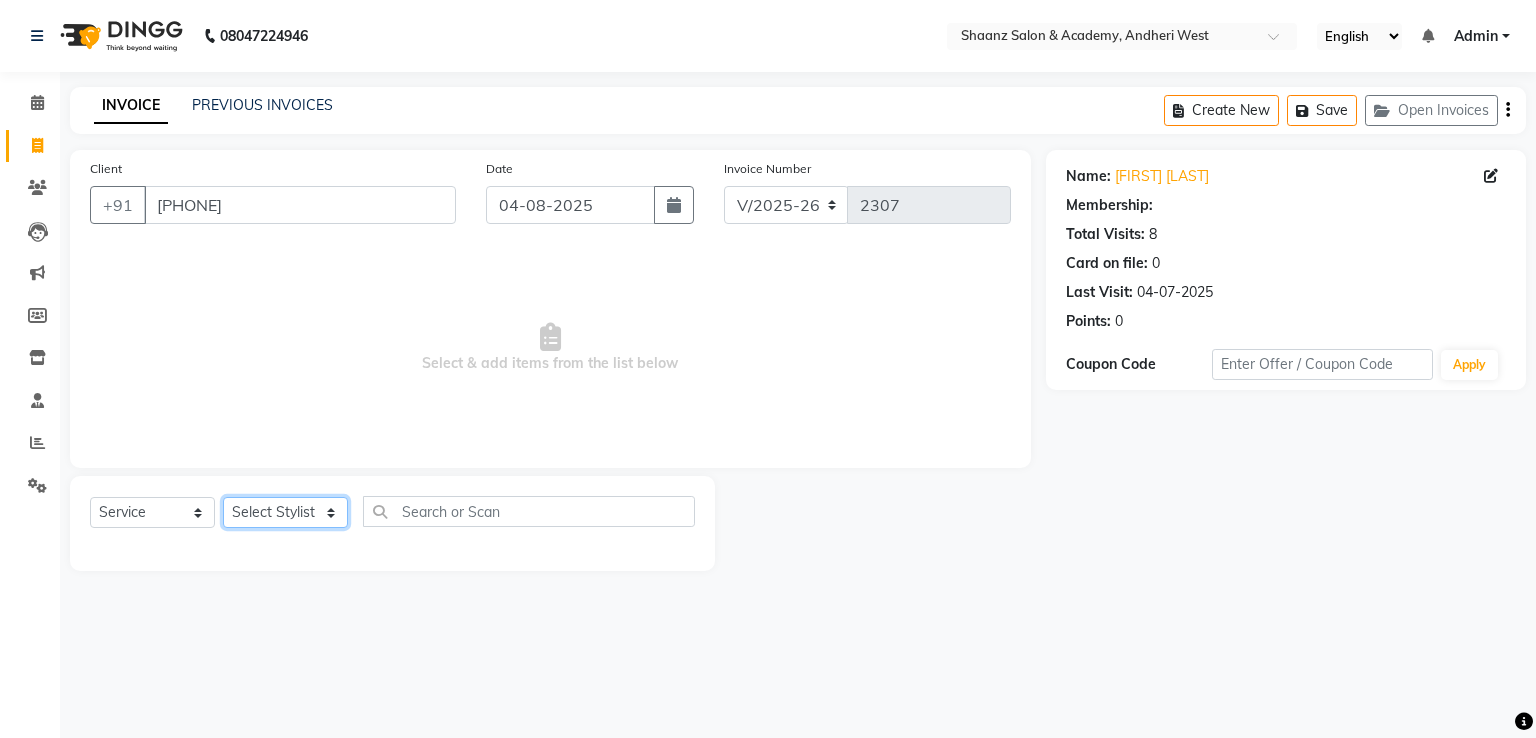 select on "47609" 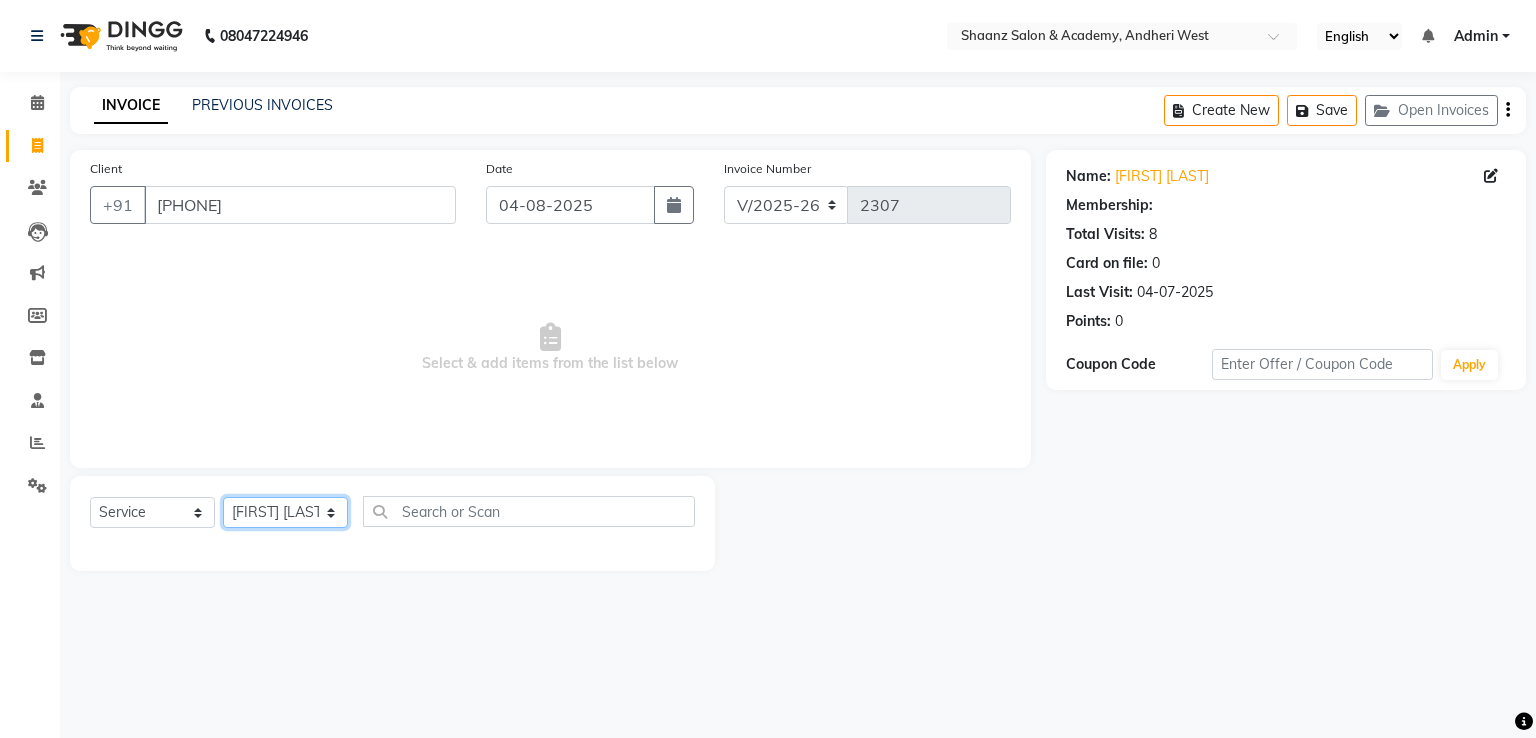 click on "Select Stylist [FIRST] [LAST] [FIRST] [LAST] [FIRST] [LAST] [FIRST]  [FIRST] [FIRST] [FIRST] [FIRST] [FIRST] [FIRST] [FIRST] [FIRST] [FIRST] [FIRST] [FIRST] [FIRST] [FIRST] [FIRST]" 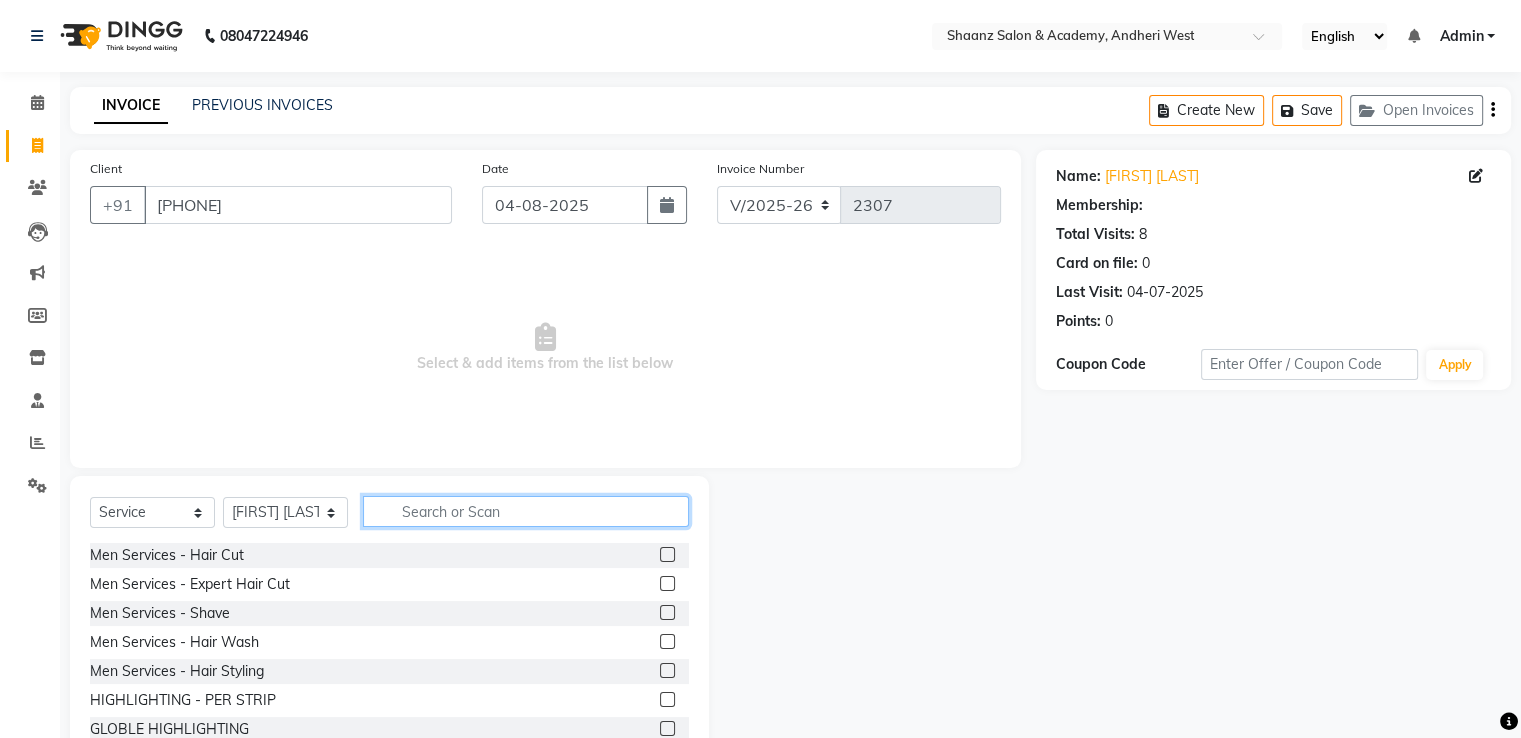 click 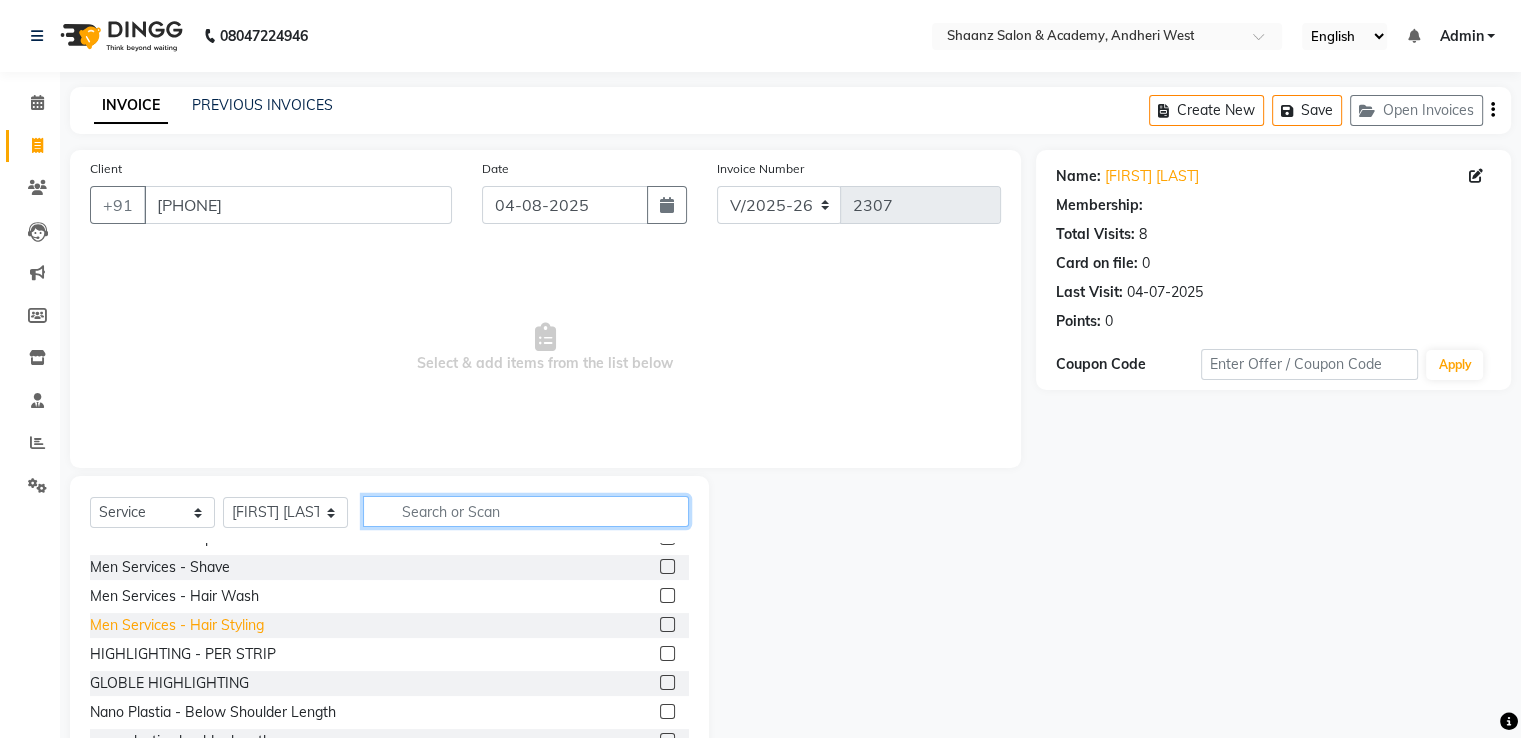 scroll, scrollTop: 0, scrollLeft: 0, axis: both 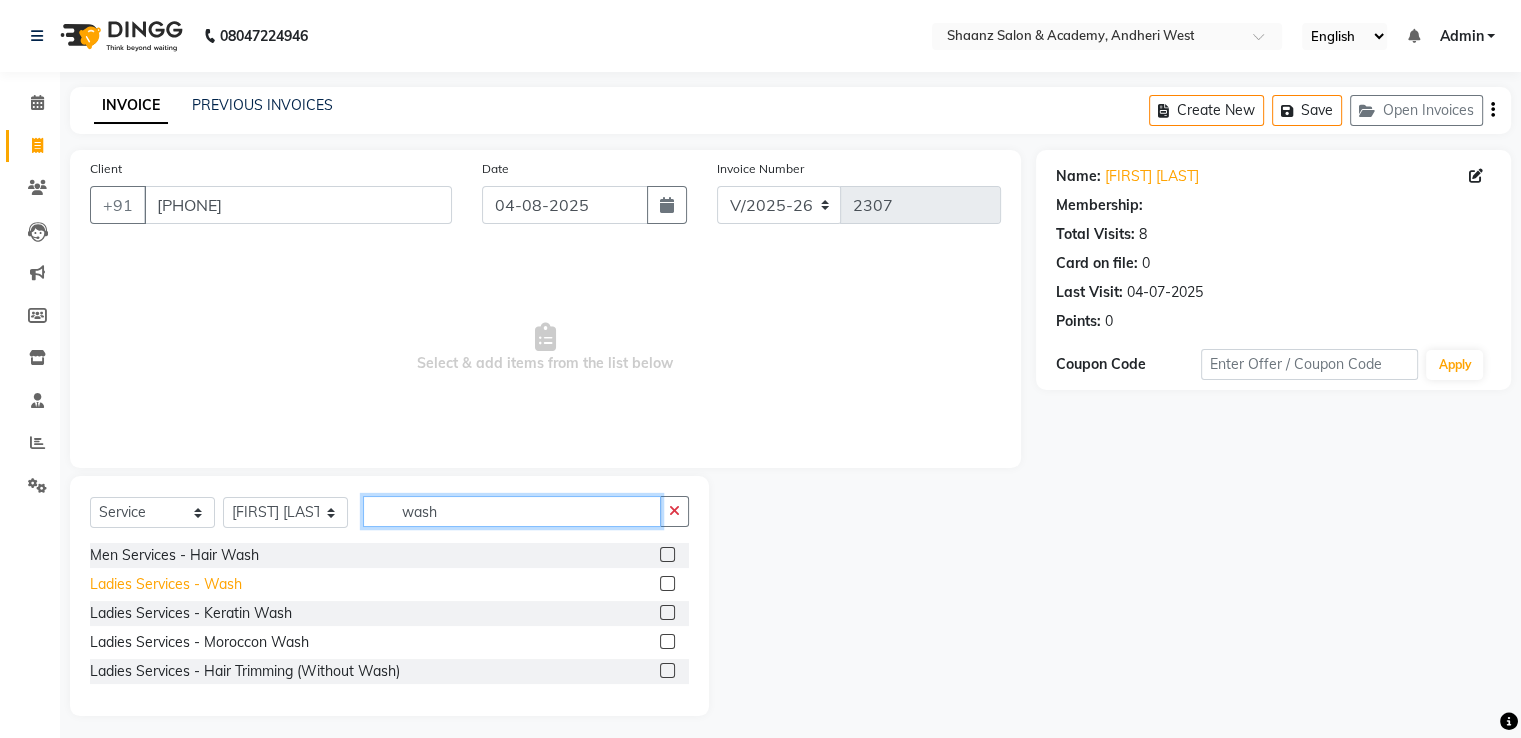 type on "wash" 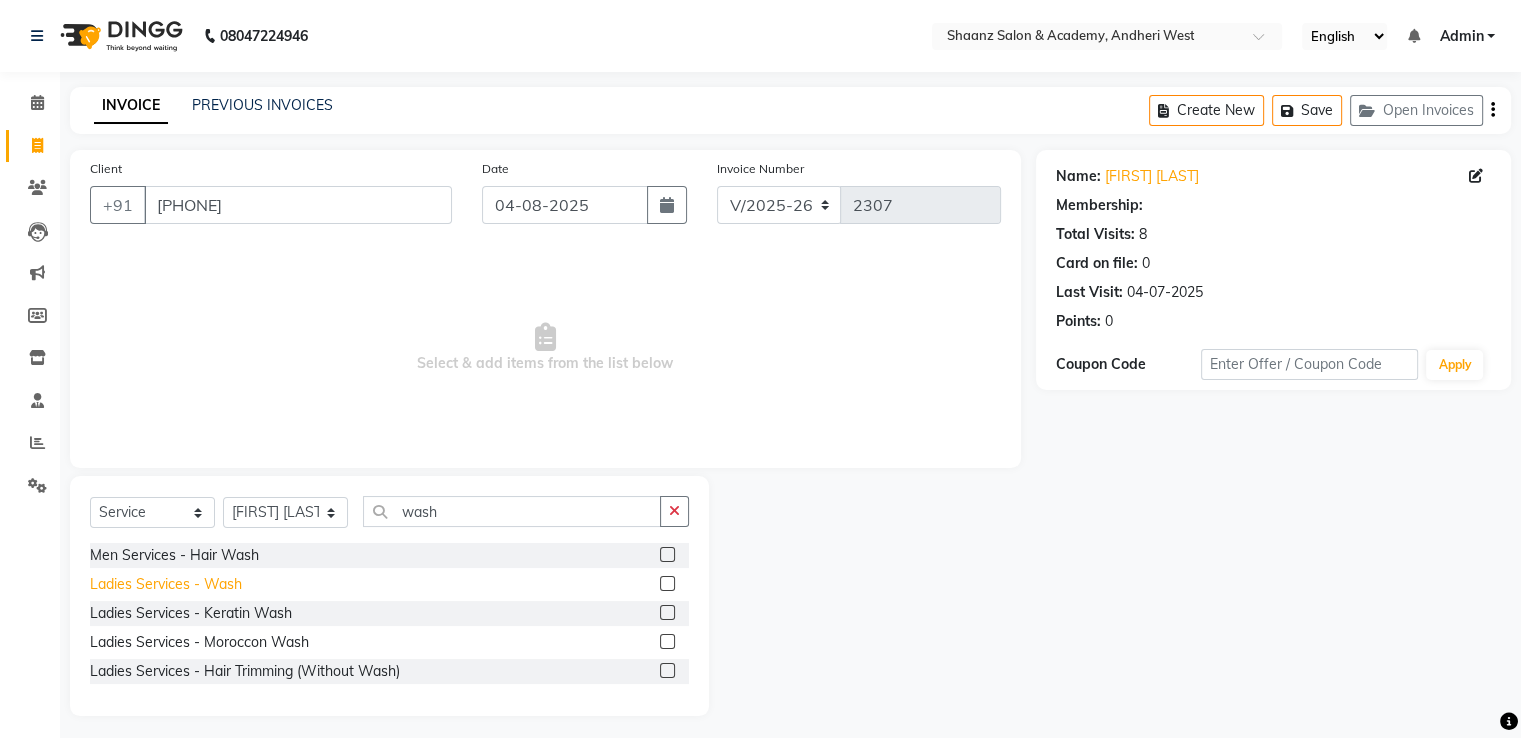 click on "Ladies Services - Wash" 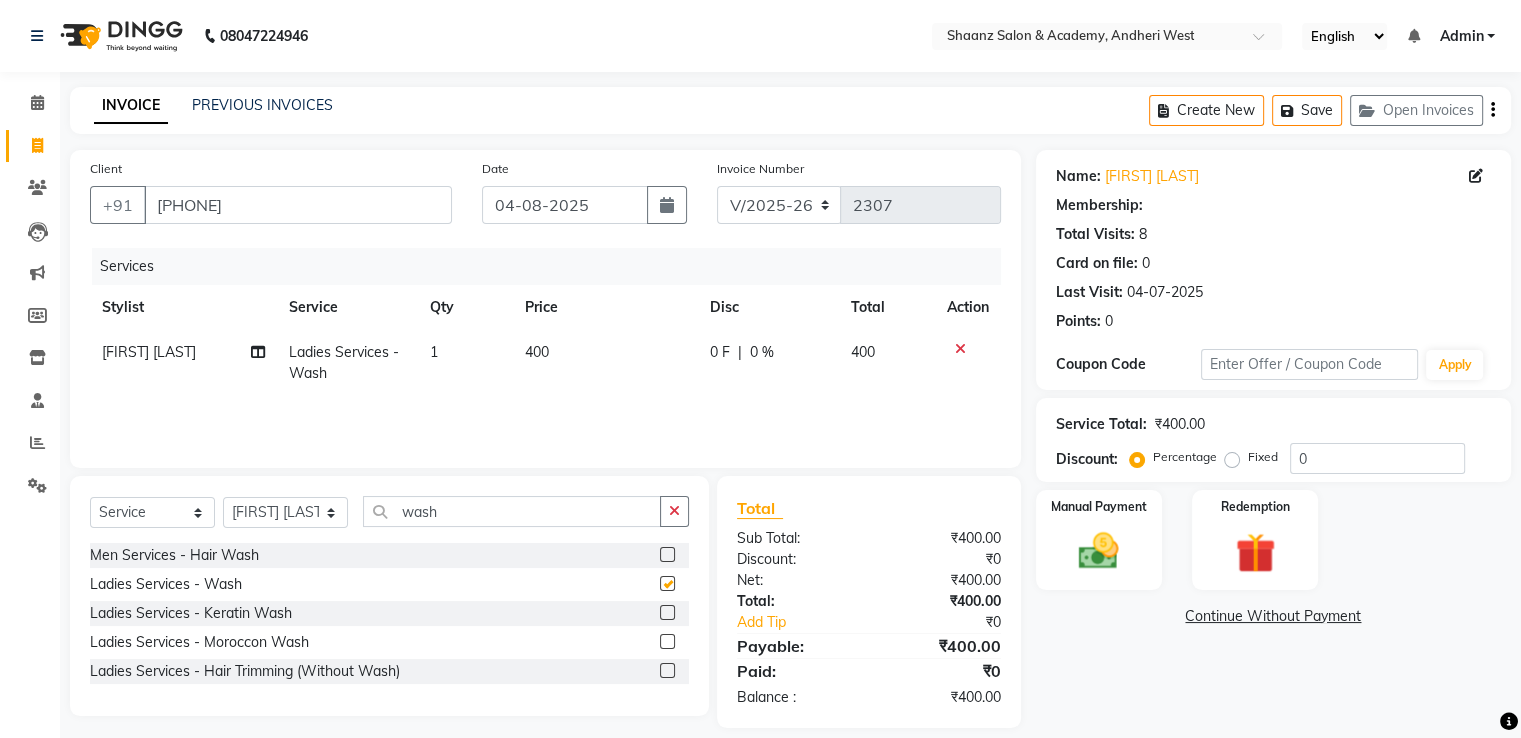 checkbox on "false" 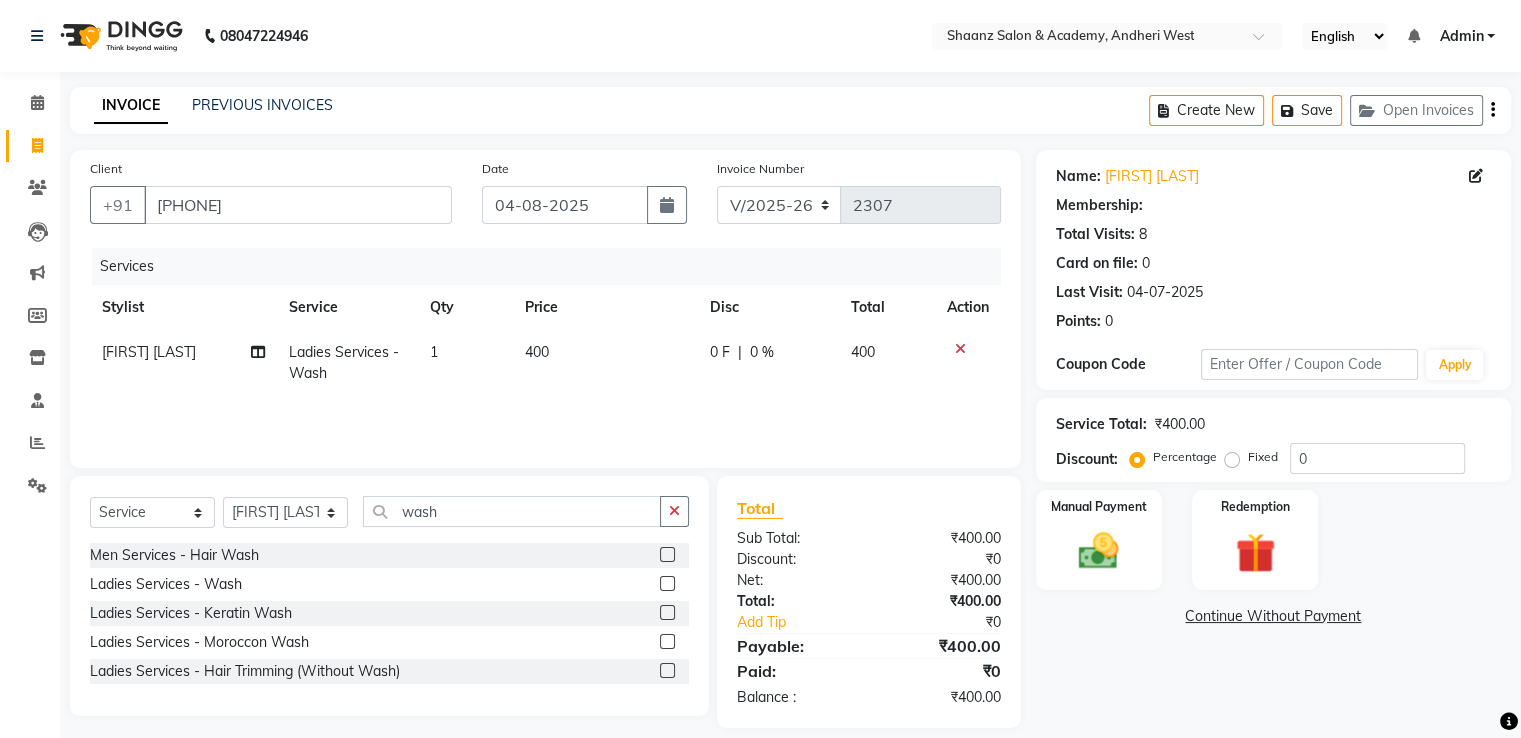 click on "0 F | 0 %" 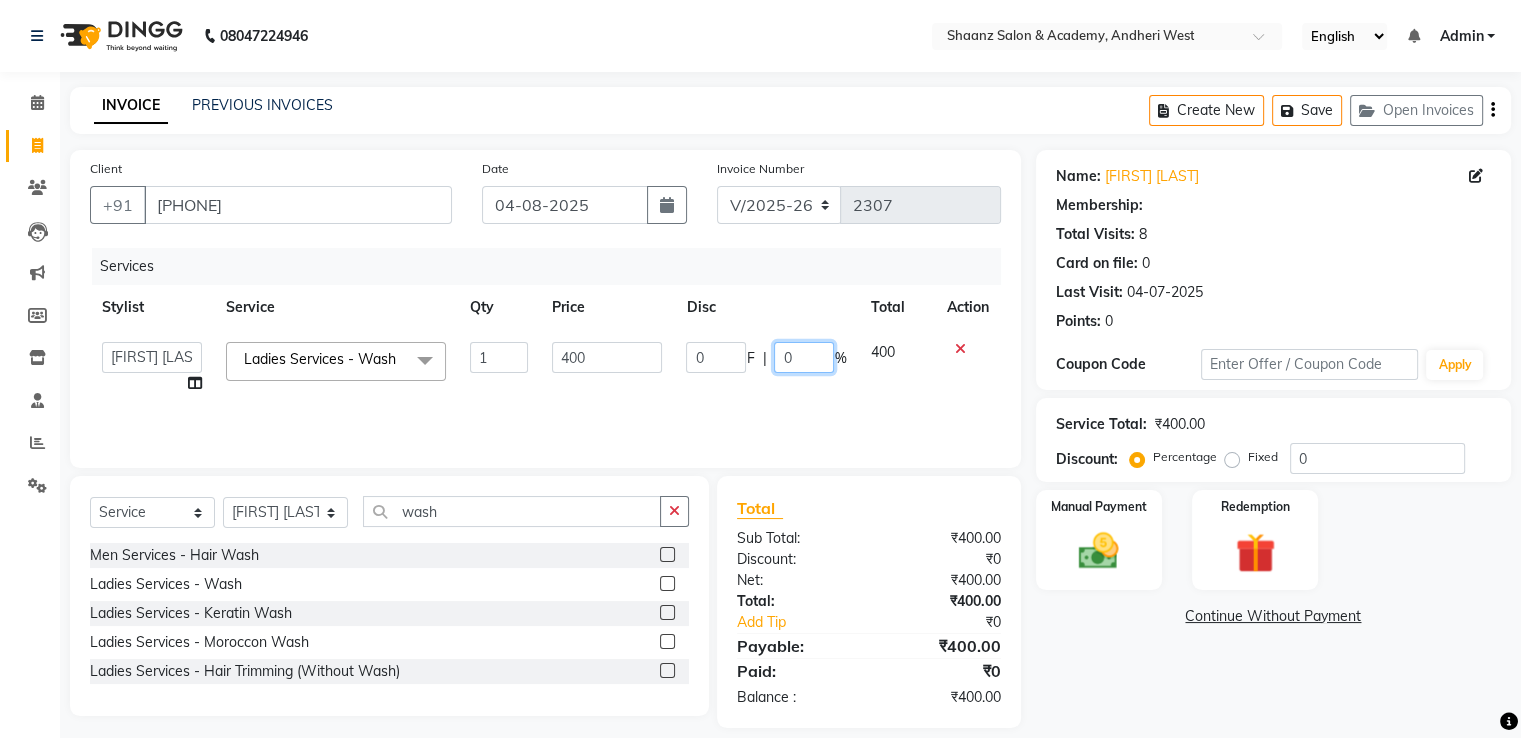 click on "0" 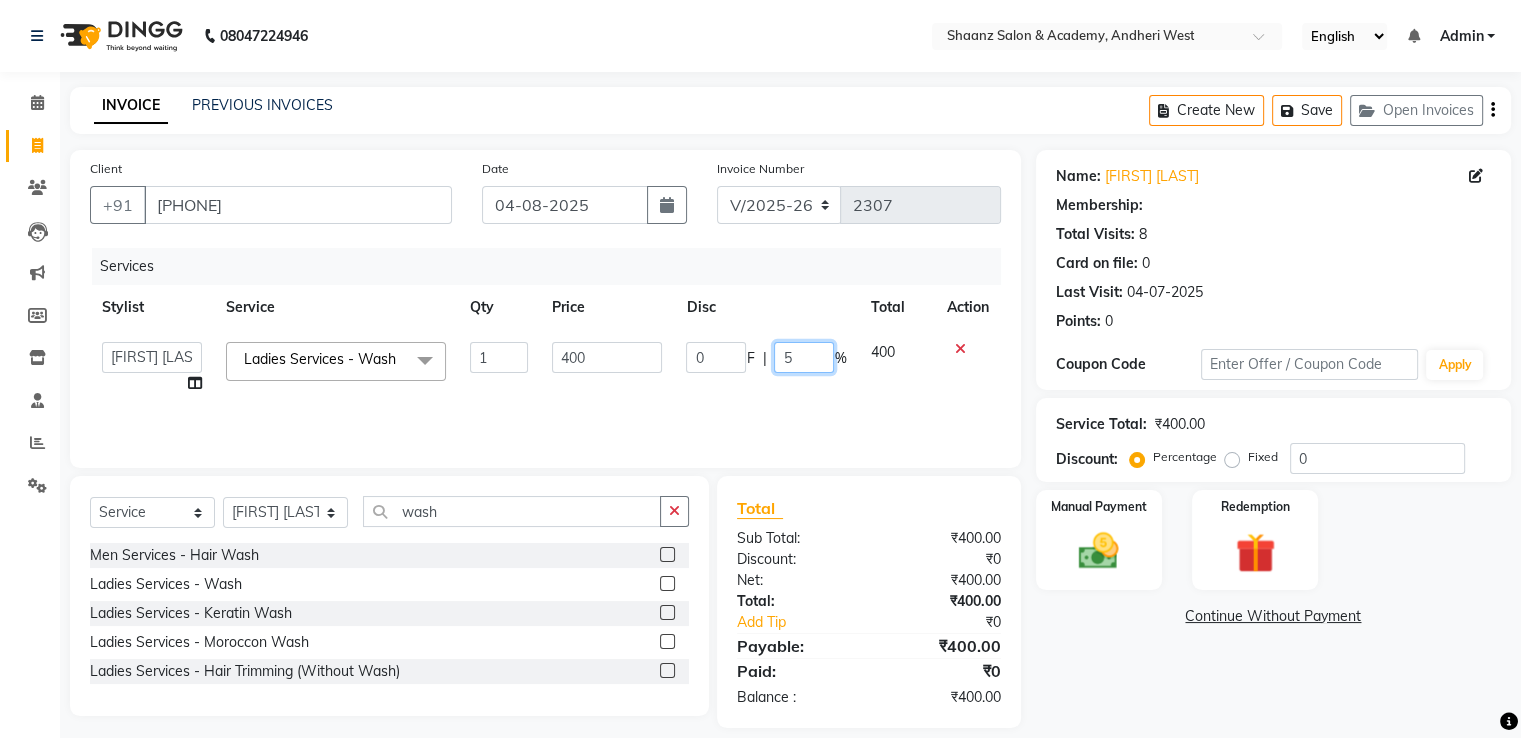 type on "50" 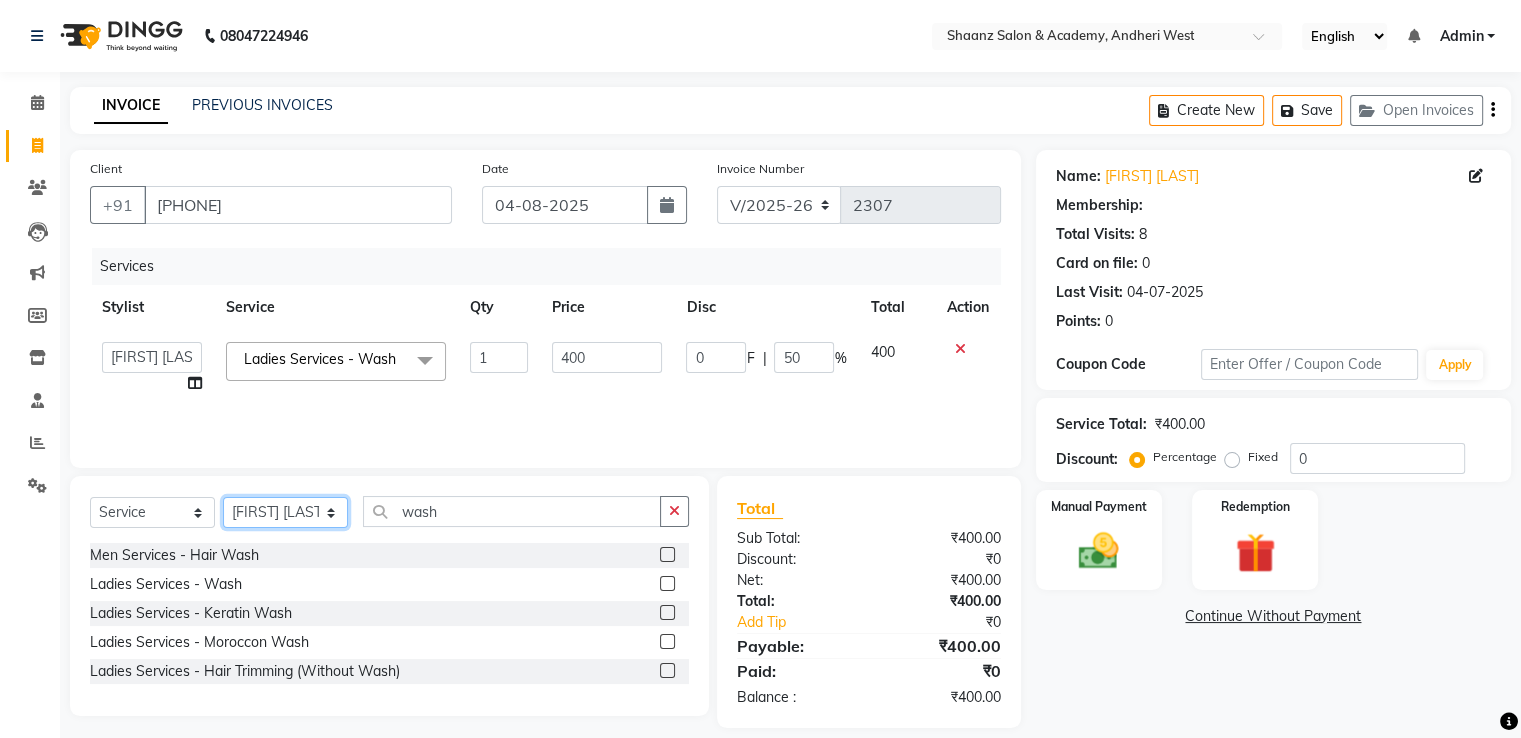 click on "Select Stylist [FIRST] [LAST] [FIRST] [LAST] [FIRST] [LAST] [FIRST]  [FIRST] [FIRST] [FIRST] [FIRST] [FIRST] [FIRST] [FIRST] [FIRST] [FIRST] [FIRST] [FIRST] [FIRST] [FIRST] [FIRST]" 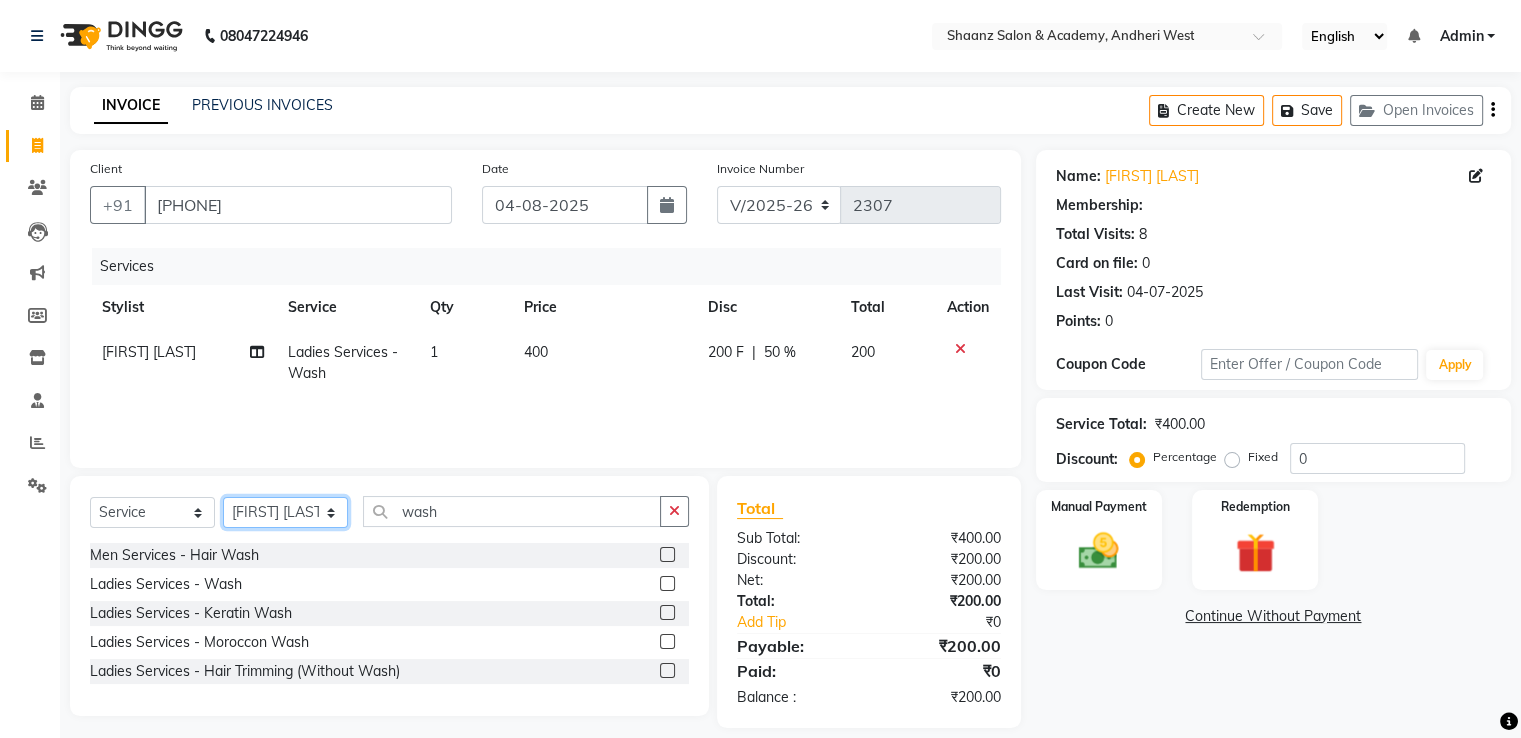 select on "[PHONE]" 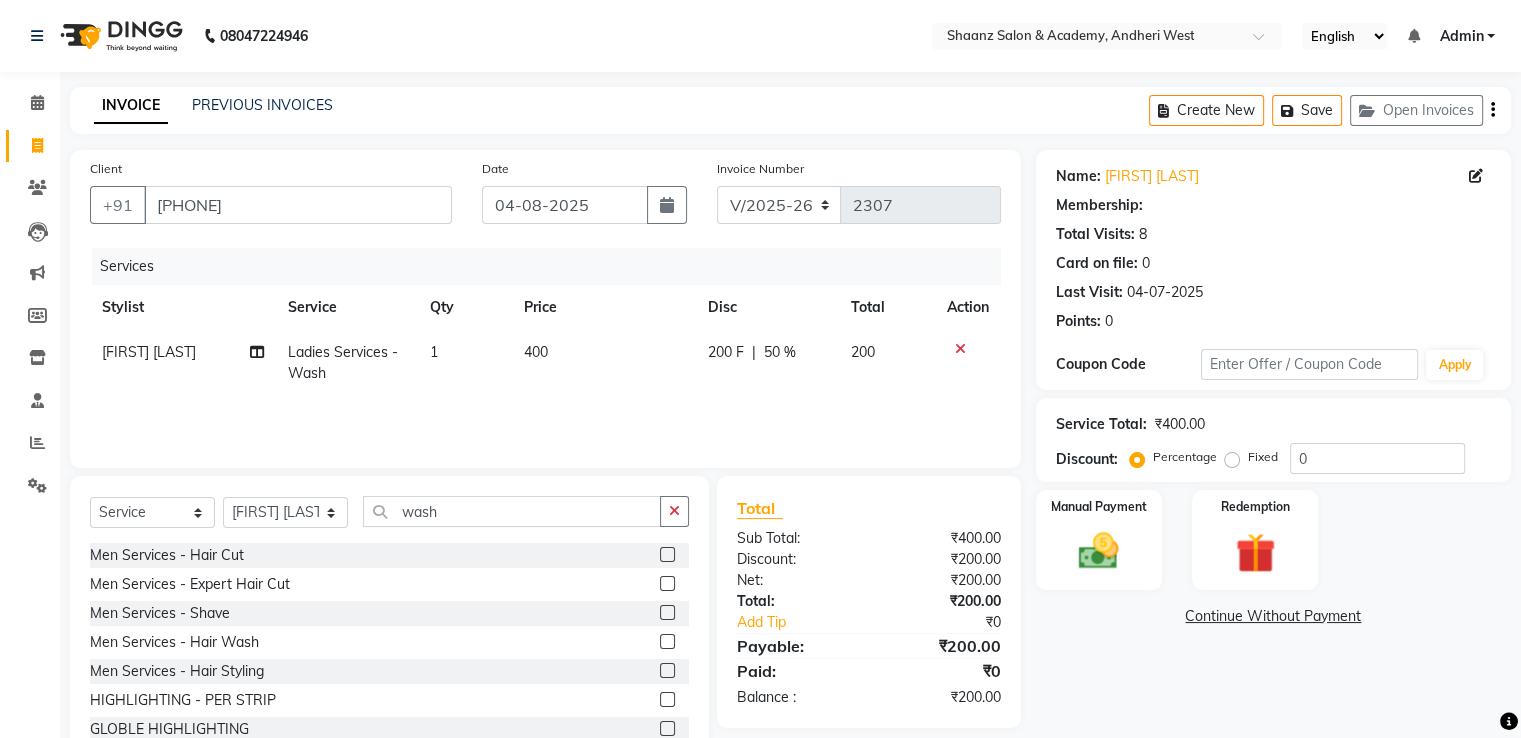 click on "Select  Service  Product  Membership  Package Voucher Prepaid Gift Card  Select Stylist [FIRST] [LAST] [FIRST] [LAST] [FIRST] [LAST] [FIRST]  [FIRST] [FIRST] [FIRST] [FIRST] [FIRST] [FIRST] [FIRST] [FIRST] [FIRST] [FIRST] [FIRST] [FIRST] [FIRST] [FIRST] wash Men Services  - Hair Cut  Men Services  - Expert Hair Cut  Men Services  - Shave  Men Services  - Hair Wash  Men Services  - Hair Styling   HIGHLIGHTING - PER STRIP  GLOBLE HIGHLIGHTING  Nano Plastia - Below Shoulder Length  nano plastia shoulder length  nano plastia west lenght  Color Services (Men) - Majirel Color  Color Services (Men) - Inoa Color  Color Services (Men) - Highlighting  MEN BEARD COLOUR  MEN HIGHLIGHTINING SOLDER LENTH  Waxing Regualr (Men) - UA Arms  Waxing Regualr (Men) - Full Arms  Waxing Regualr (Men) - Half Legs  Waxing Regualr (Men) - Full Legs  Waxing Regualr (Men) - Full Front  WAXING Regualr(men) nose  WAXING Regualr (men) eyer  FULL BACK REGULER WAX (MEN)  Ladies Services - Kids Hair Cut  Ladies Services - Creative Hair Cut  NOSE WAX" 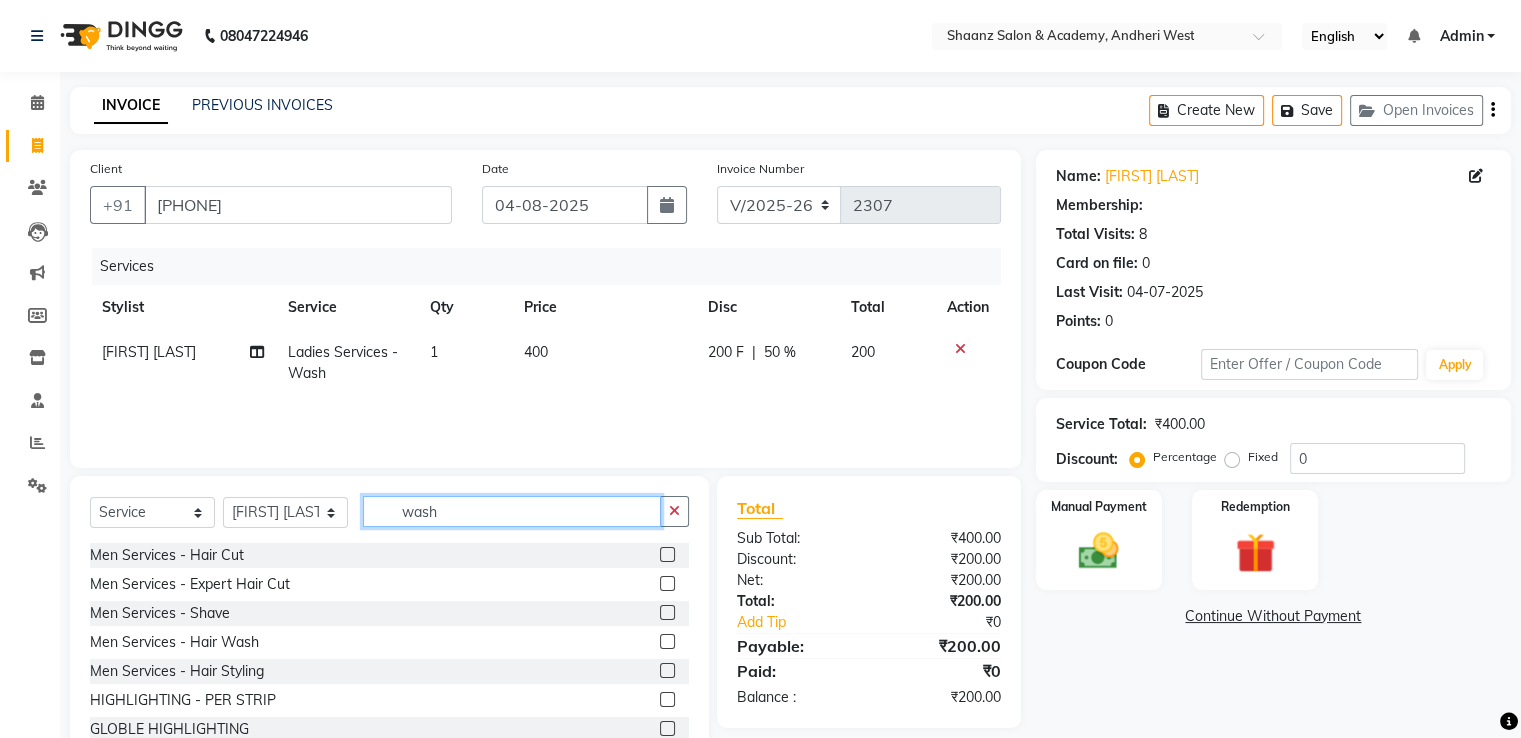 click on "wash" 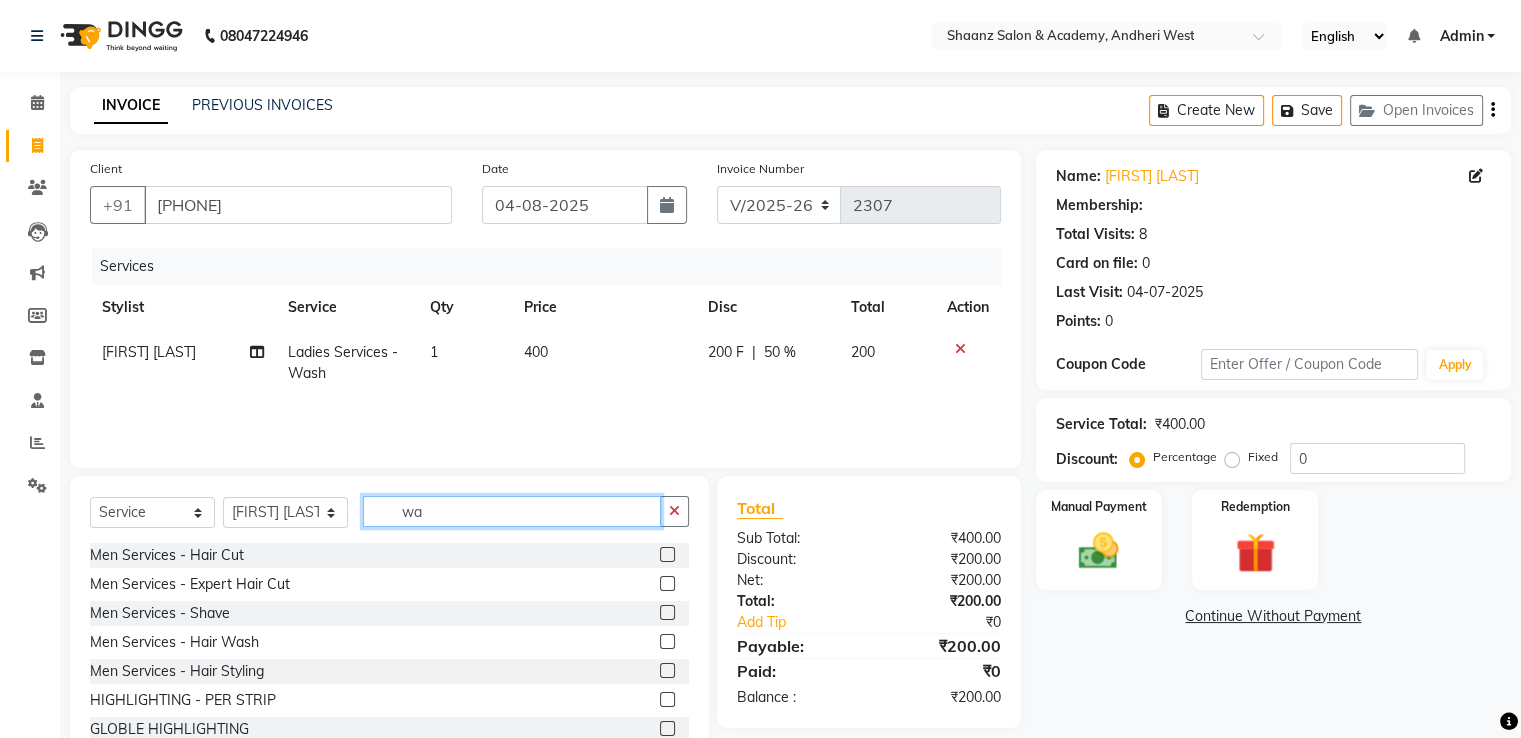 type on "w" 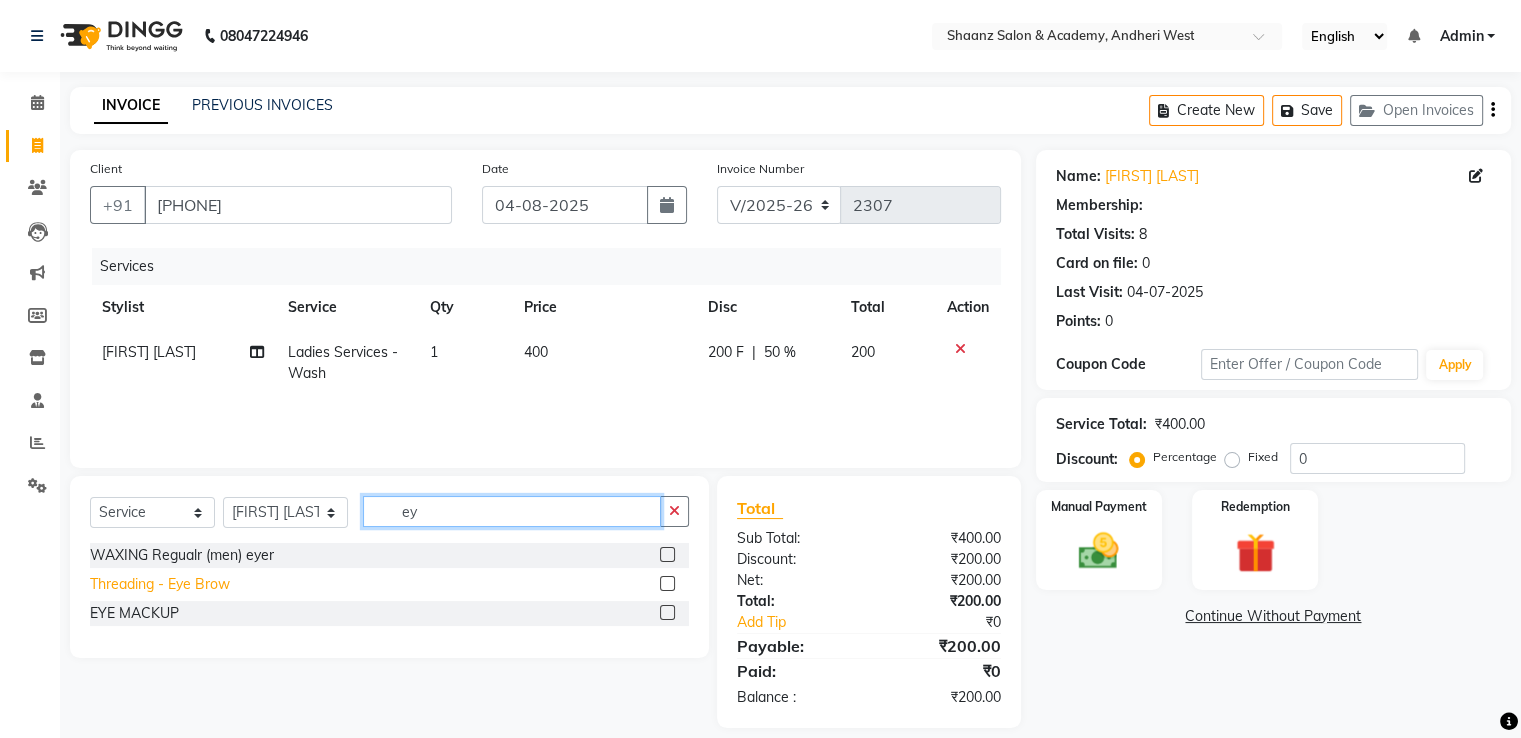 type on "ey" 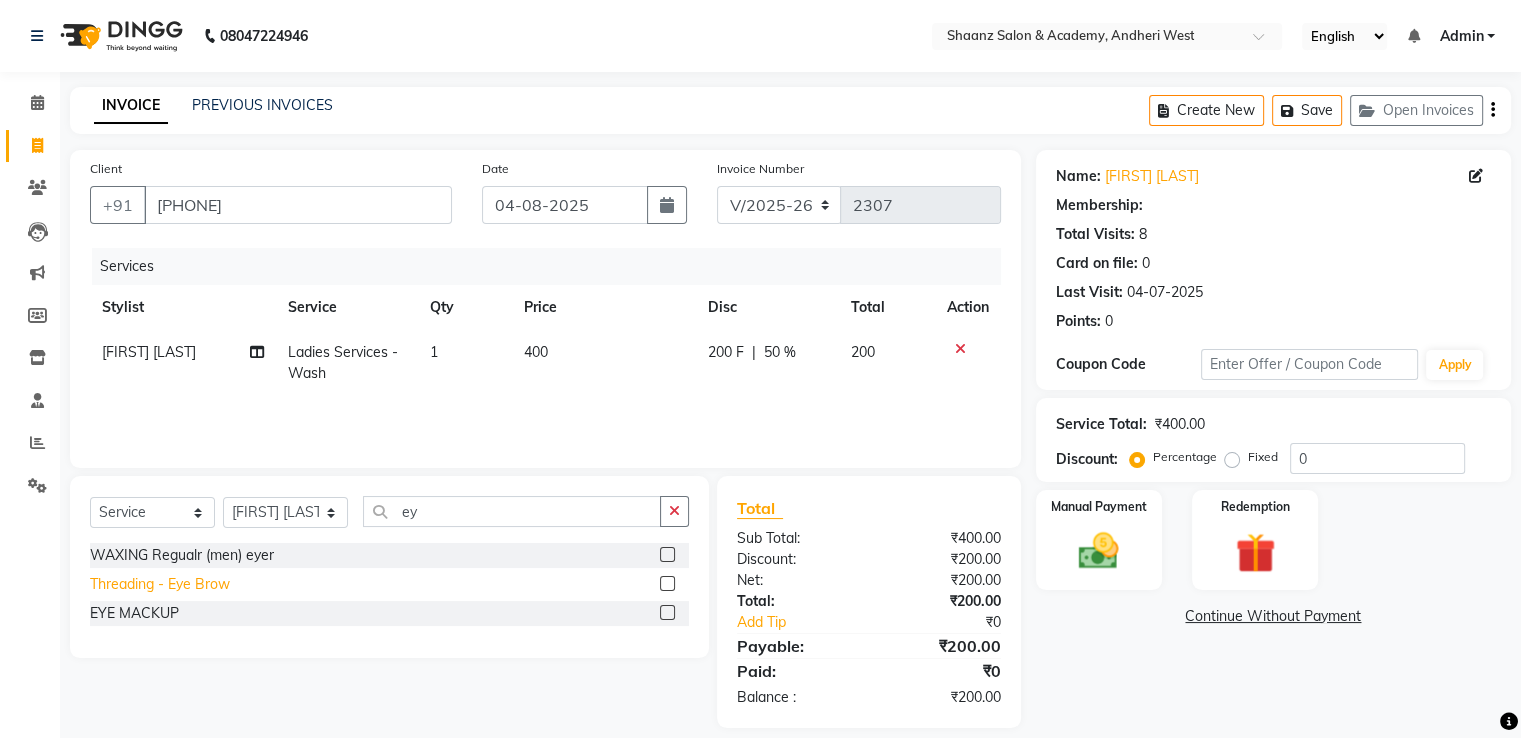 click on "Threading  - Eye Brow" 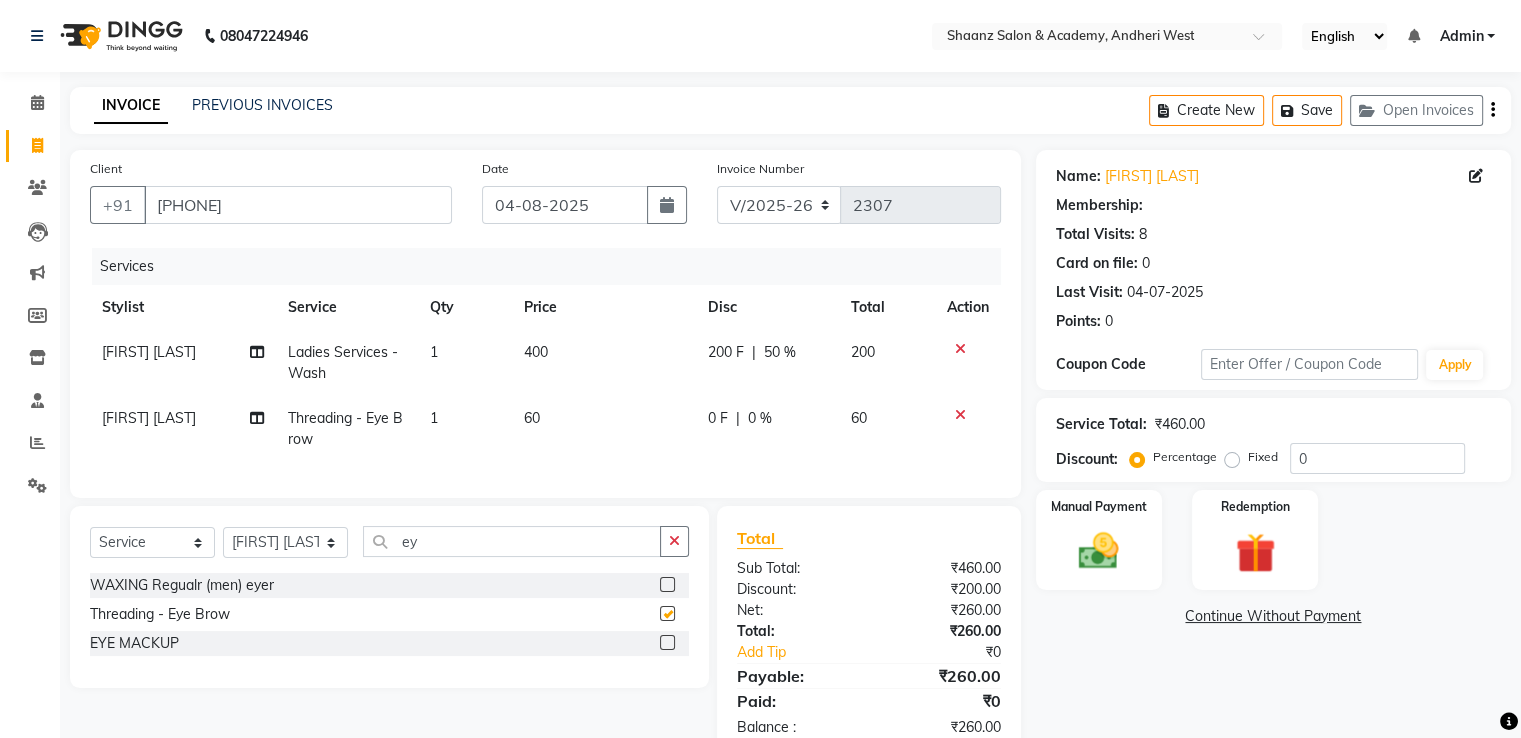 checkbox on "false" 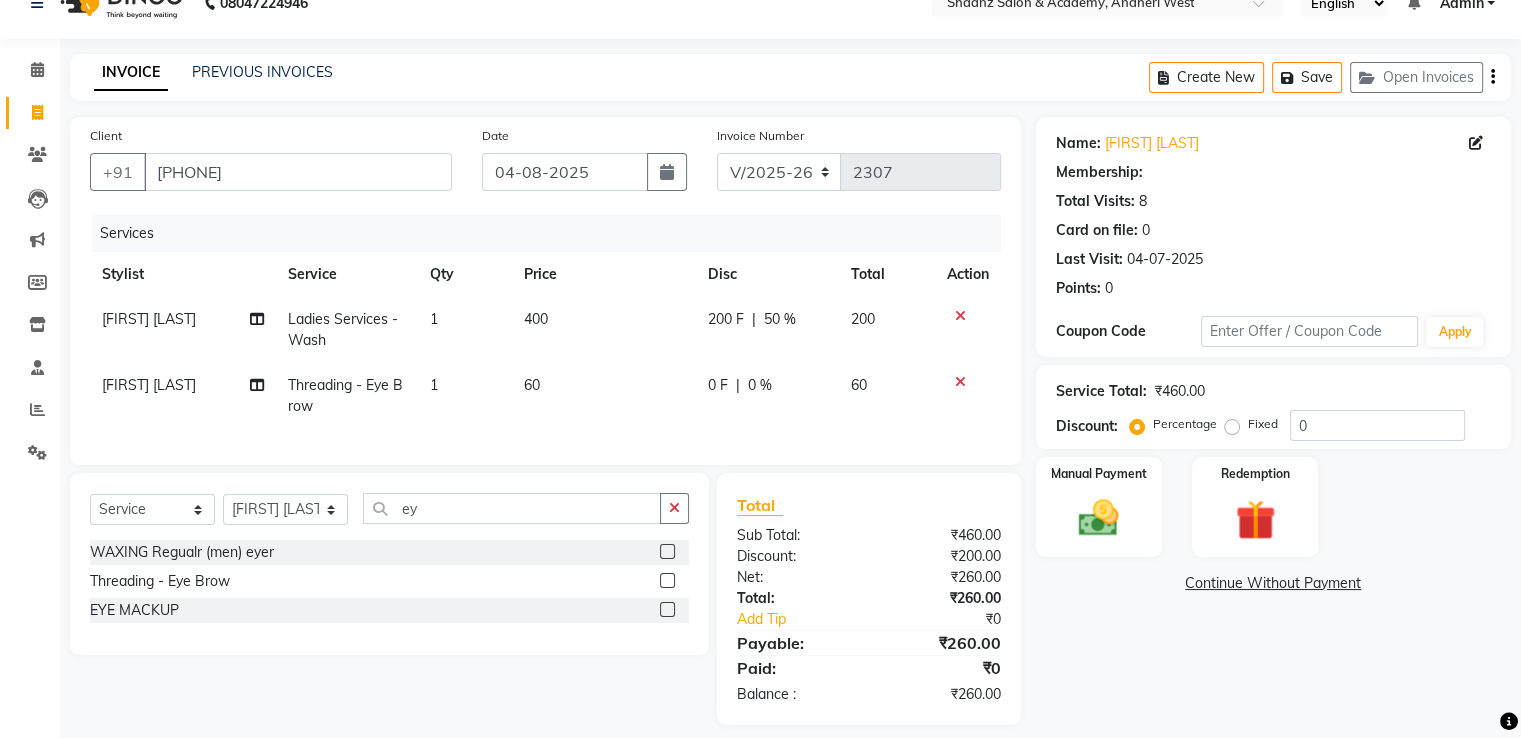 scroll, scrollTop: 66, scrollLeft: 0, axis: vertical 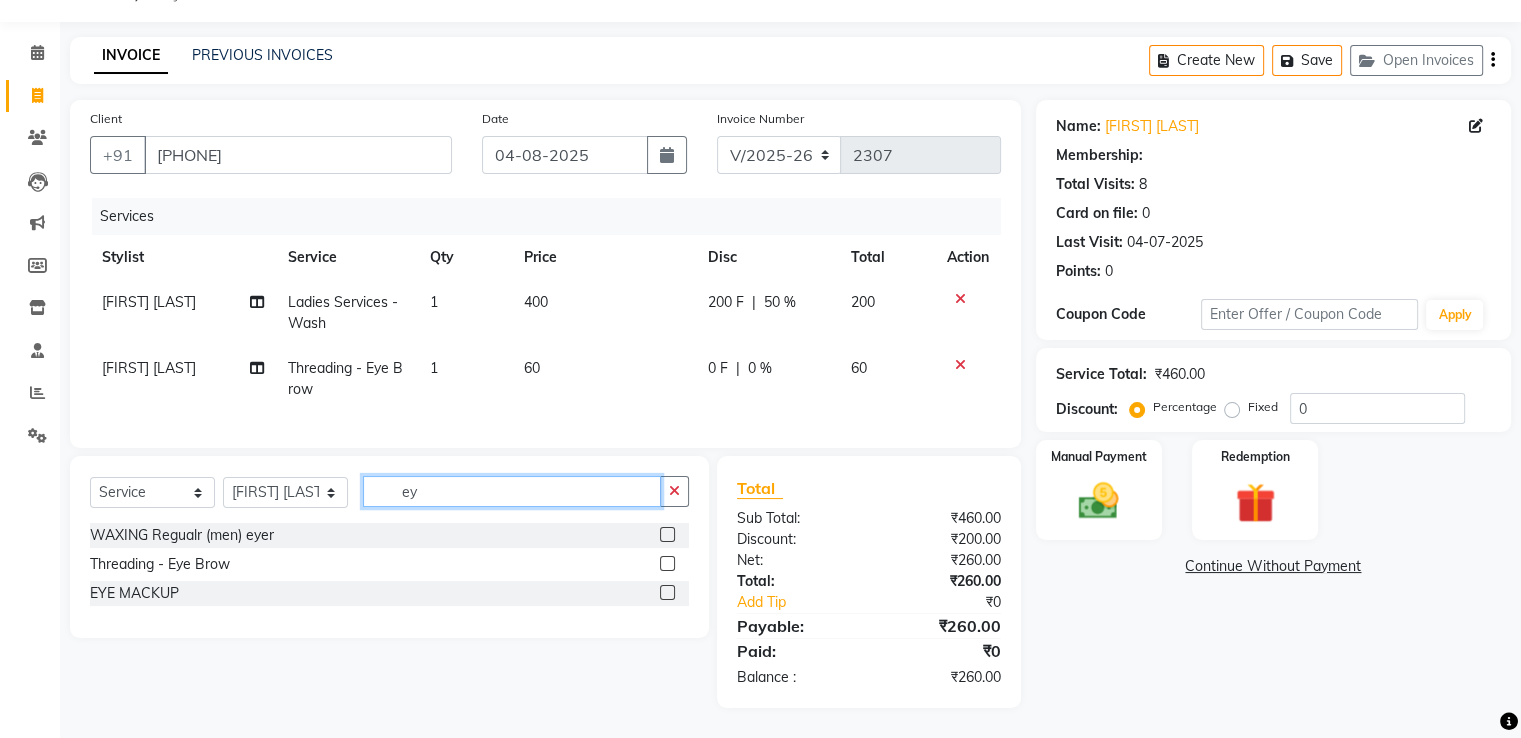click on "ey" 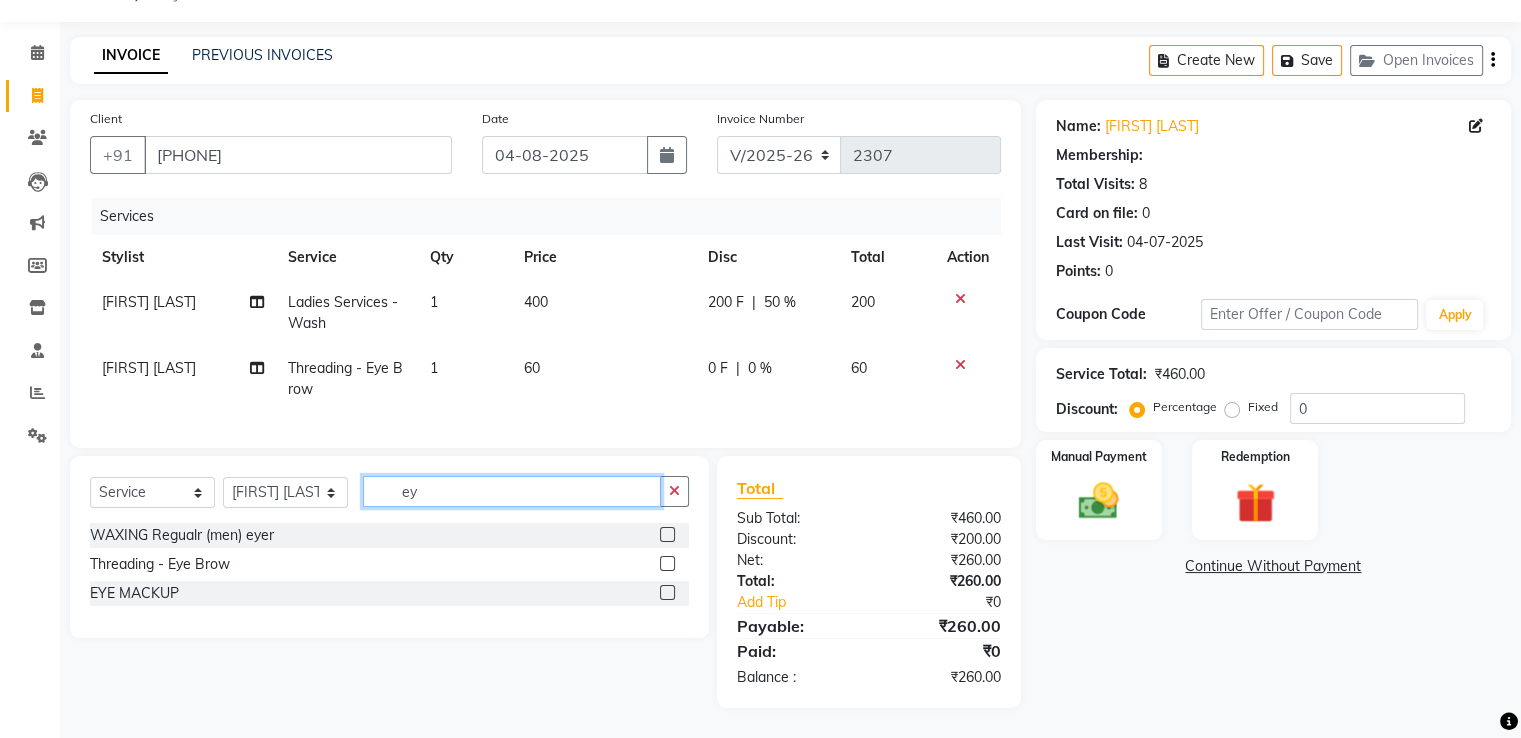 type on "e" 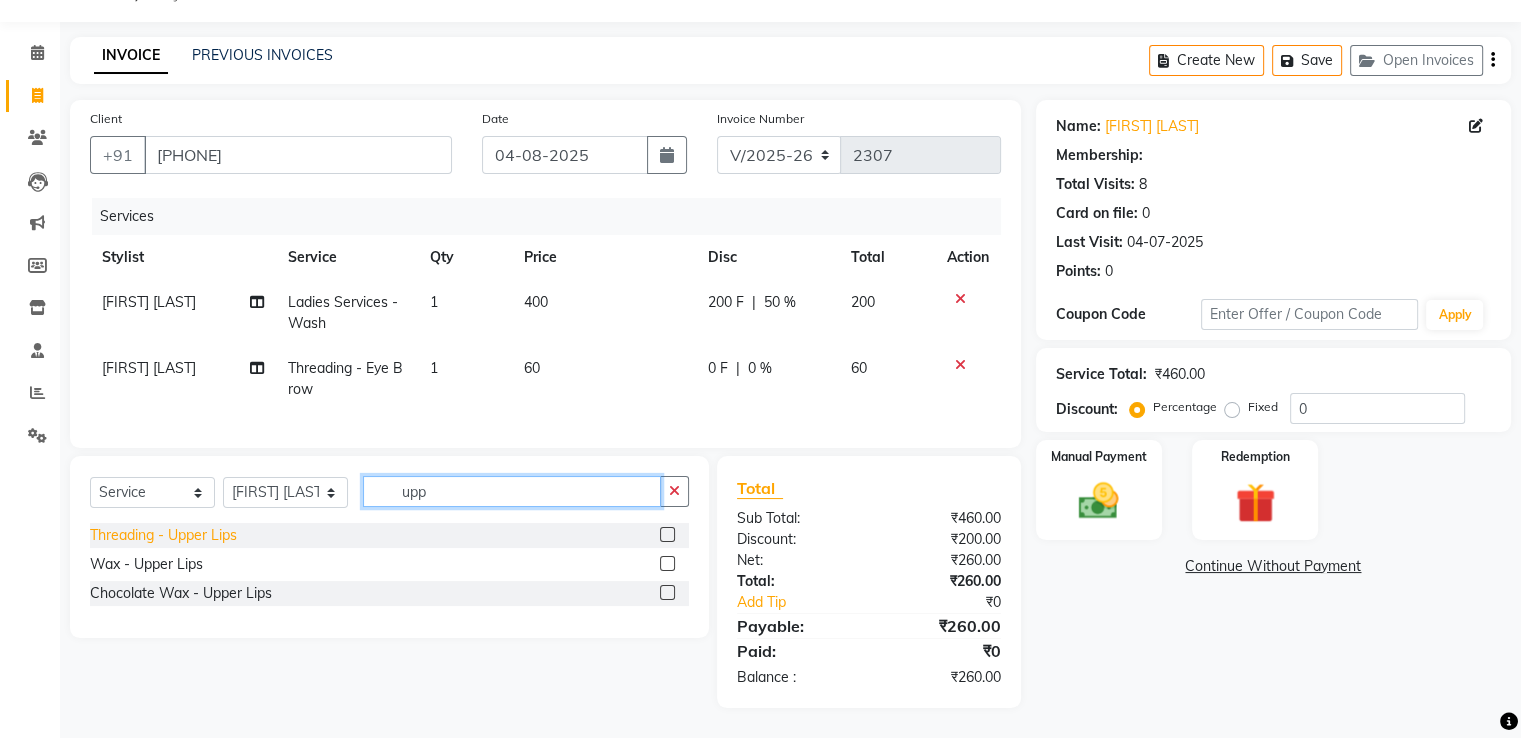 type on "upp" 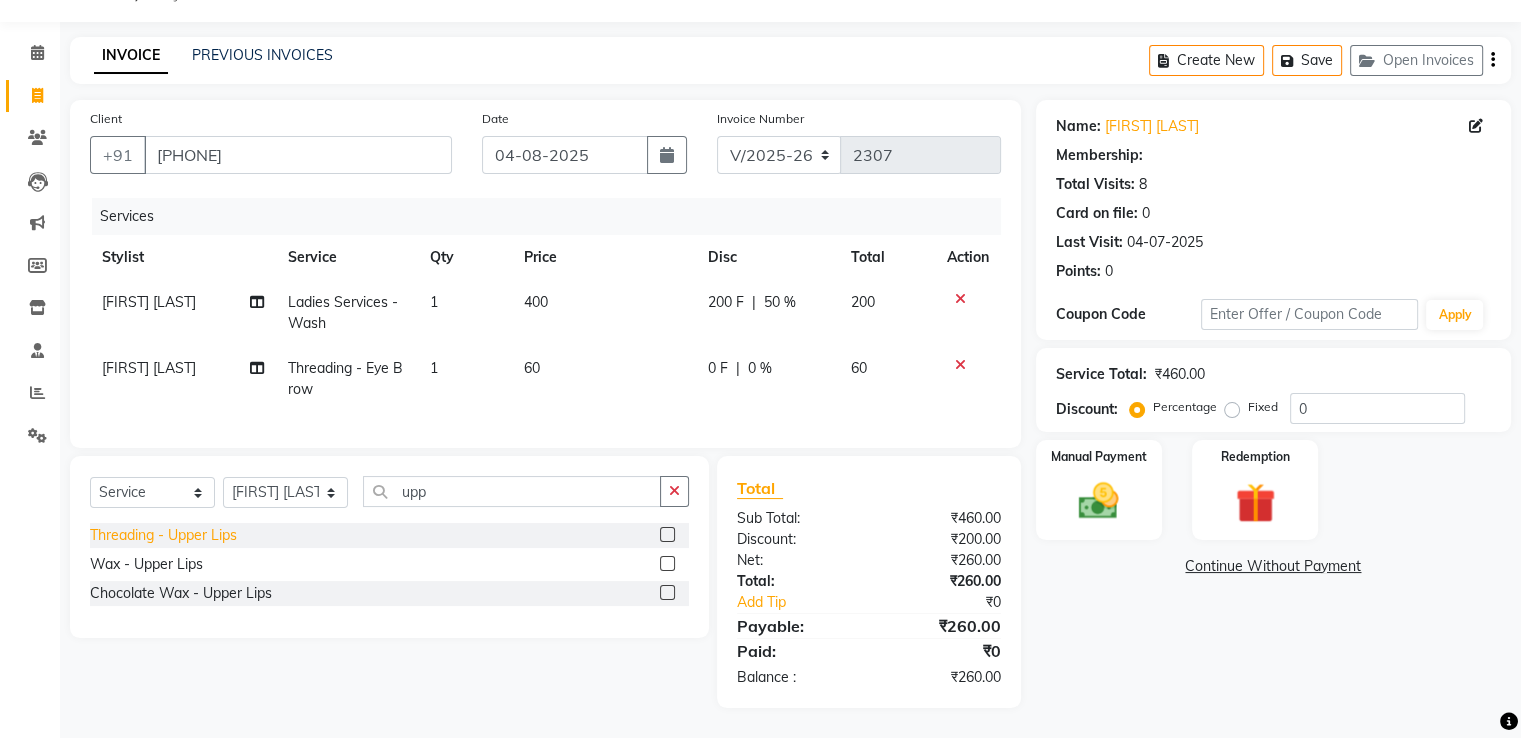 click on "Threading  - Upper Lips" 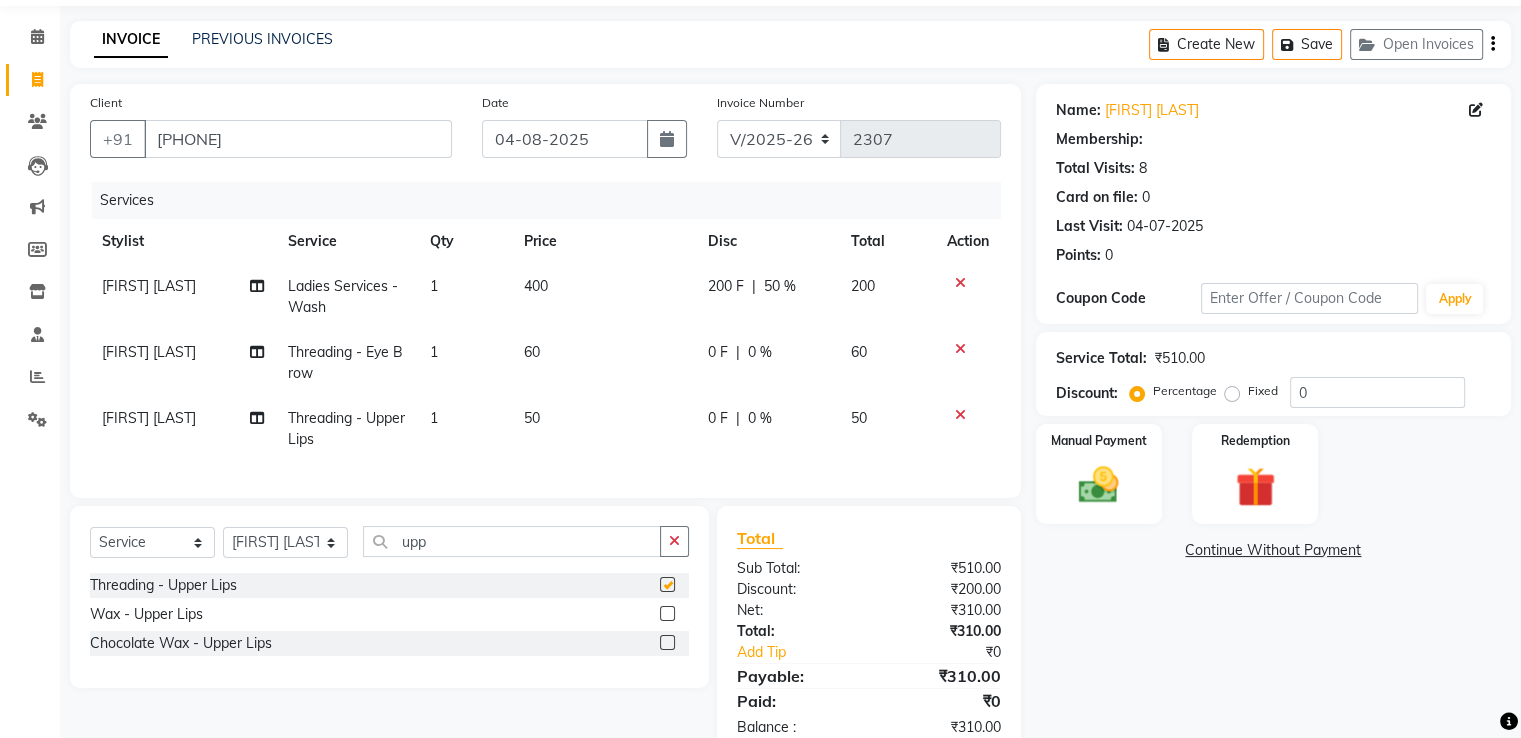 checkbox on "false" 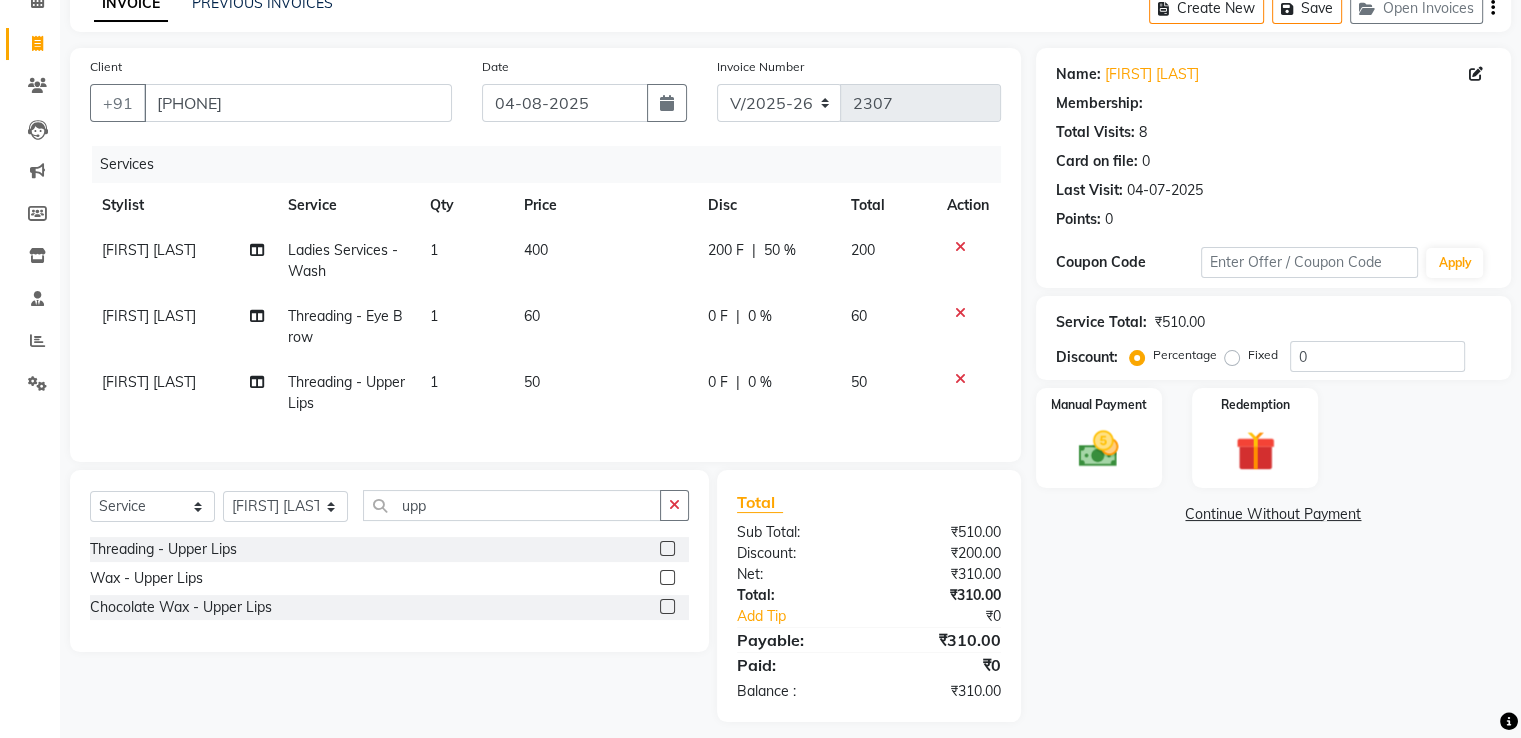 scroll, scrollTop: 132, scrollLeft: 0, axis: vertical 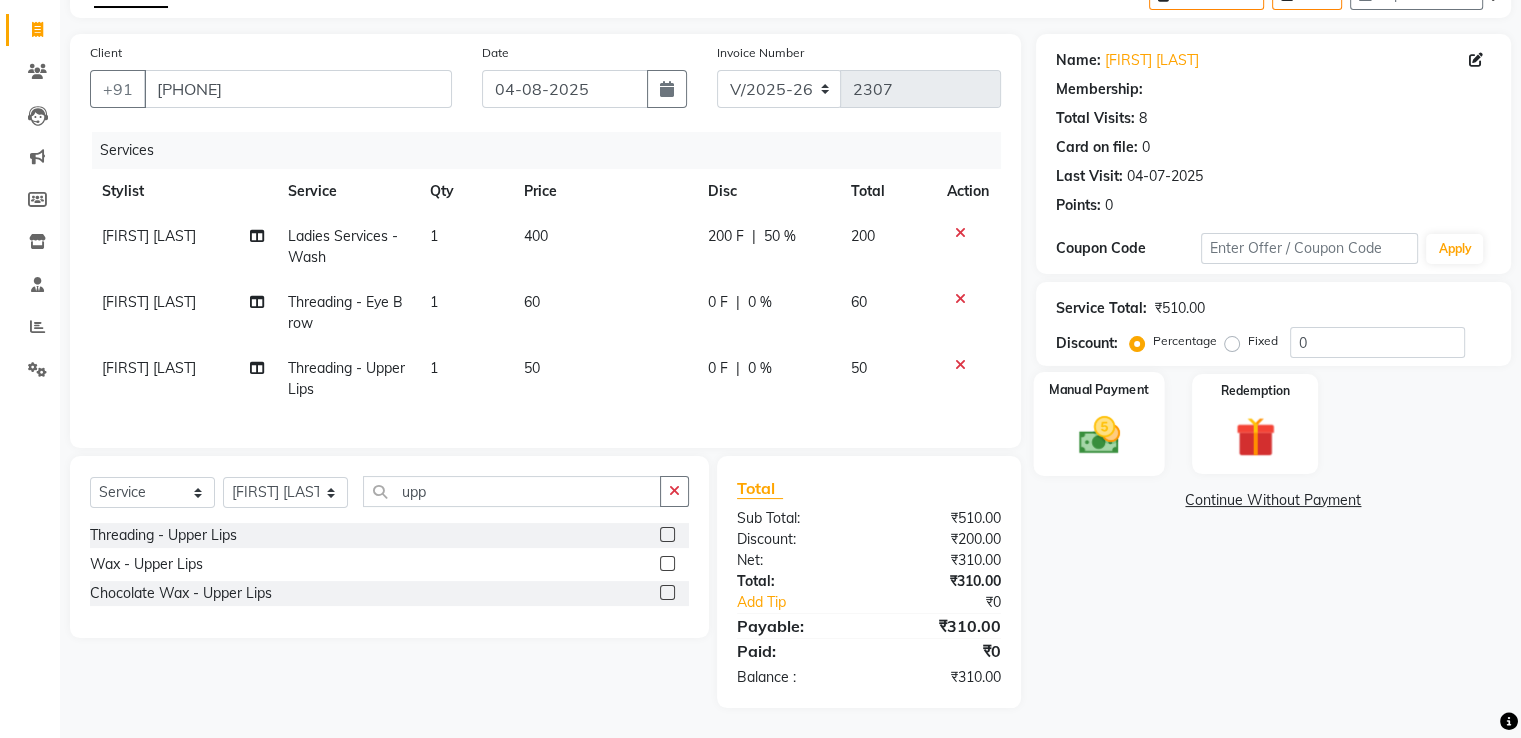 click on "Manual Payment" 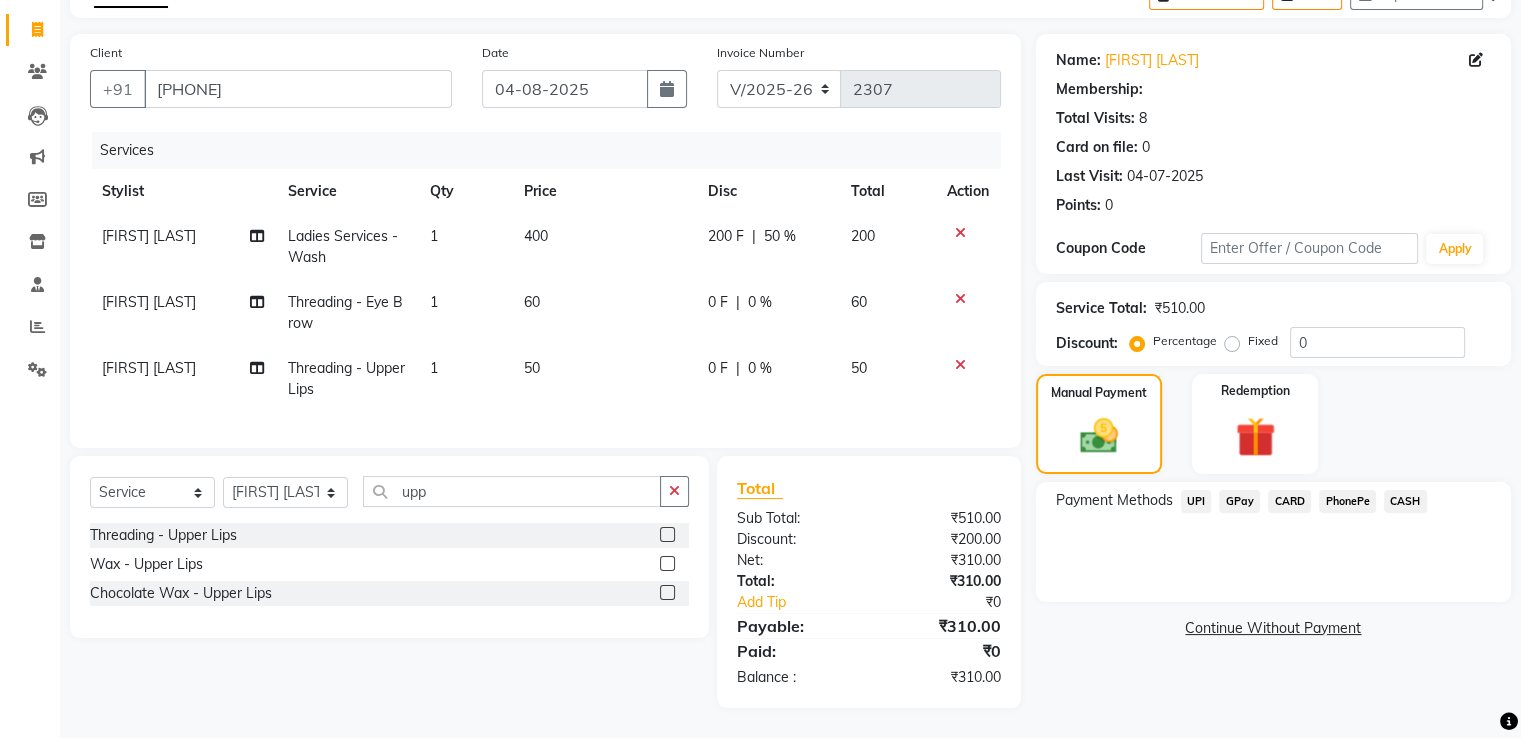 click on "GPay" 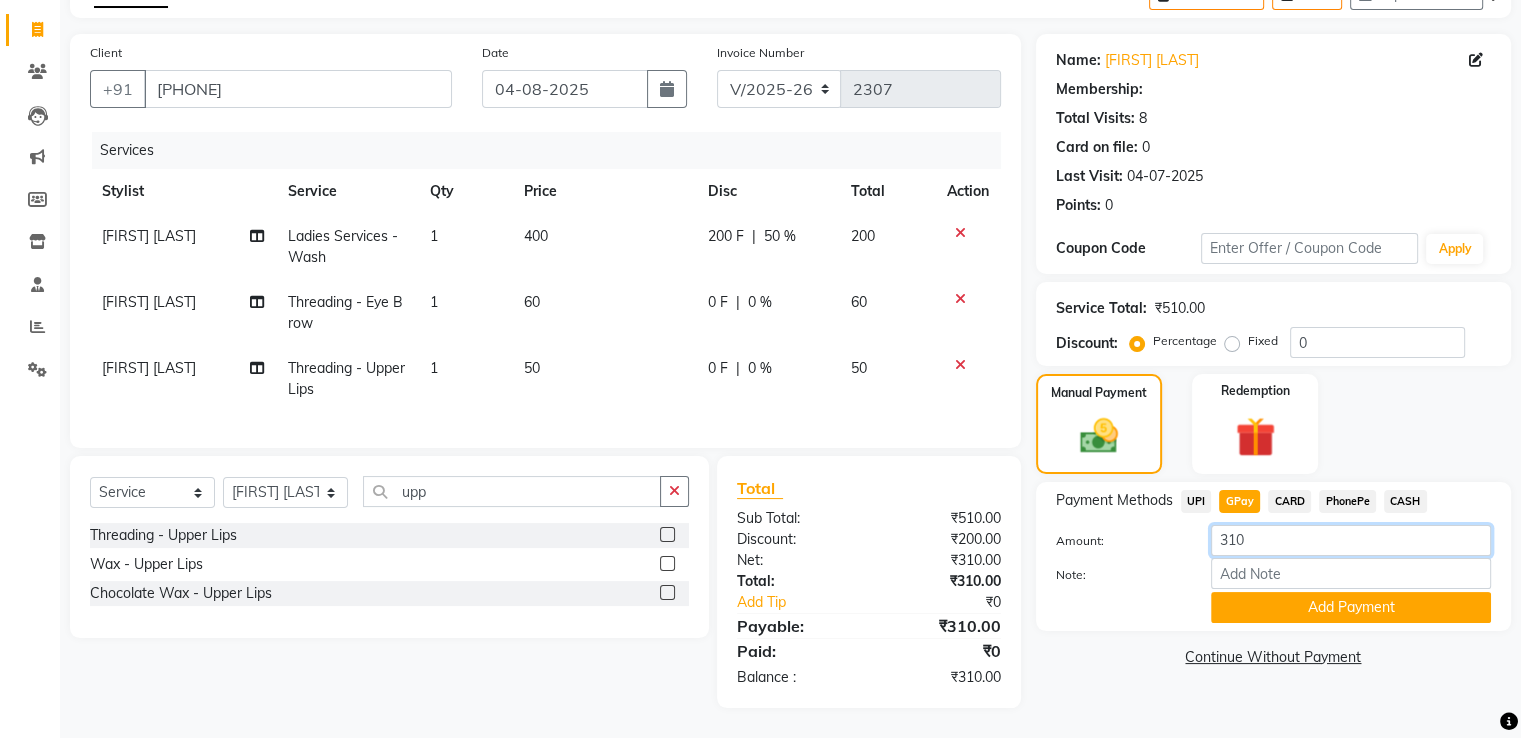 click on "310" 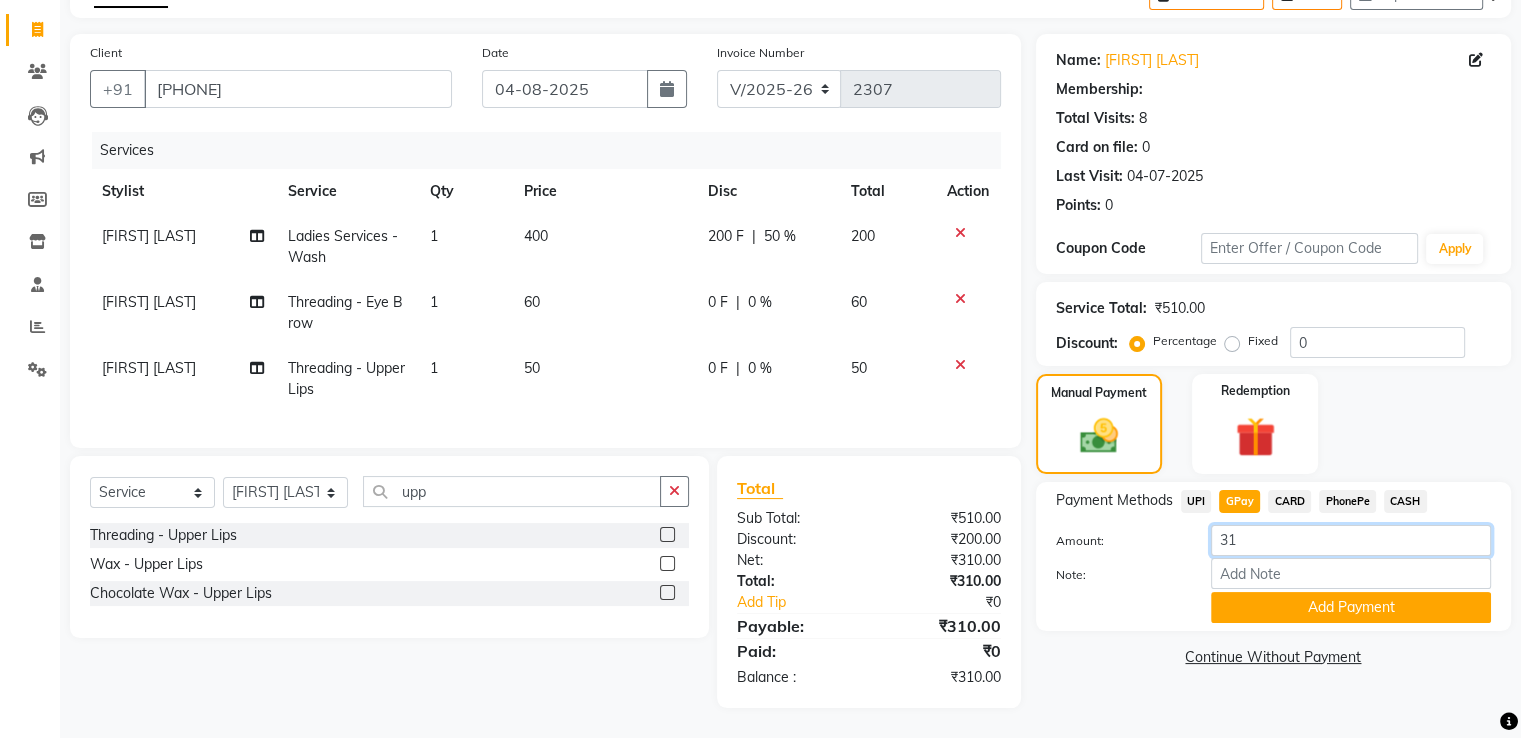 type on "3" 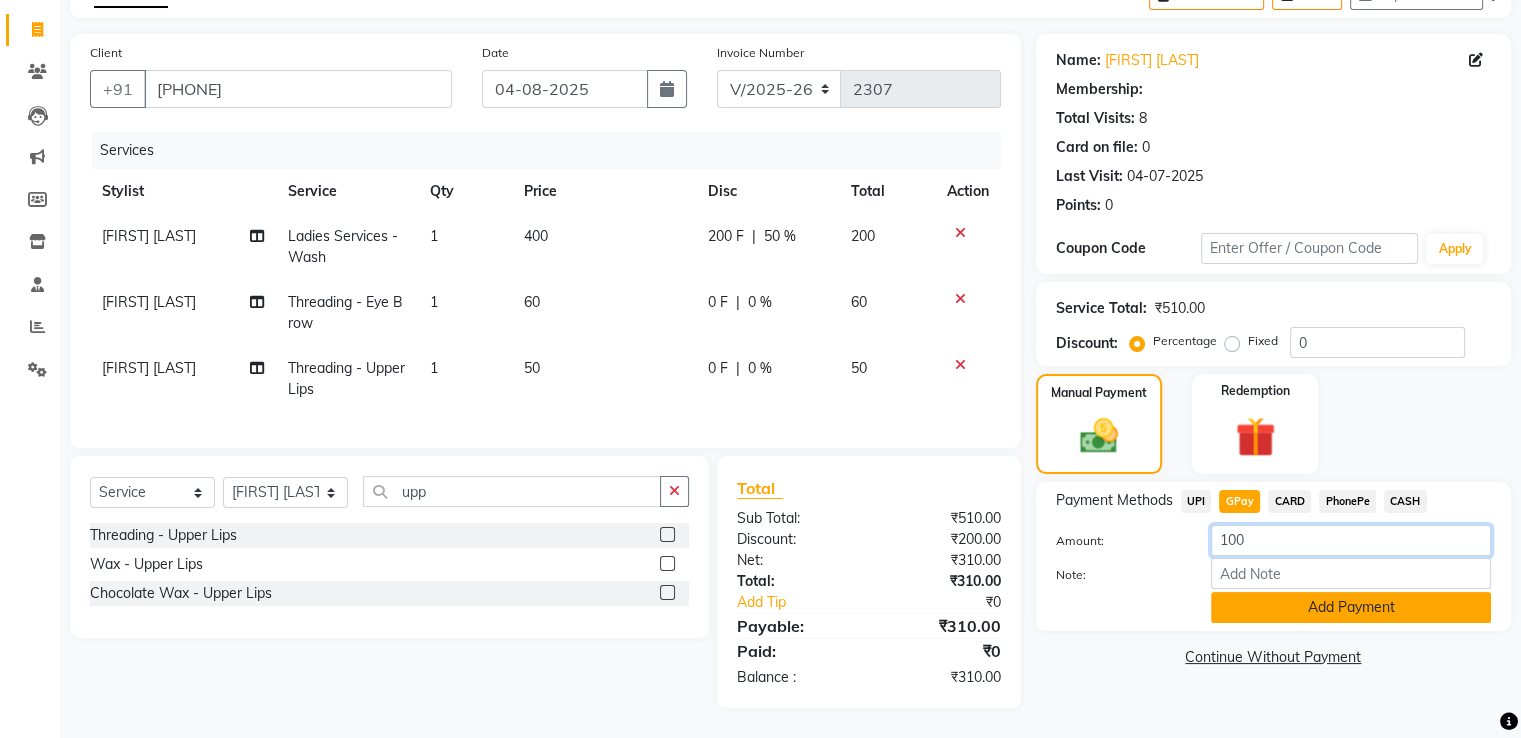 type on "100" 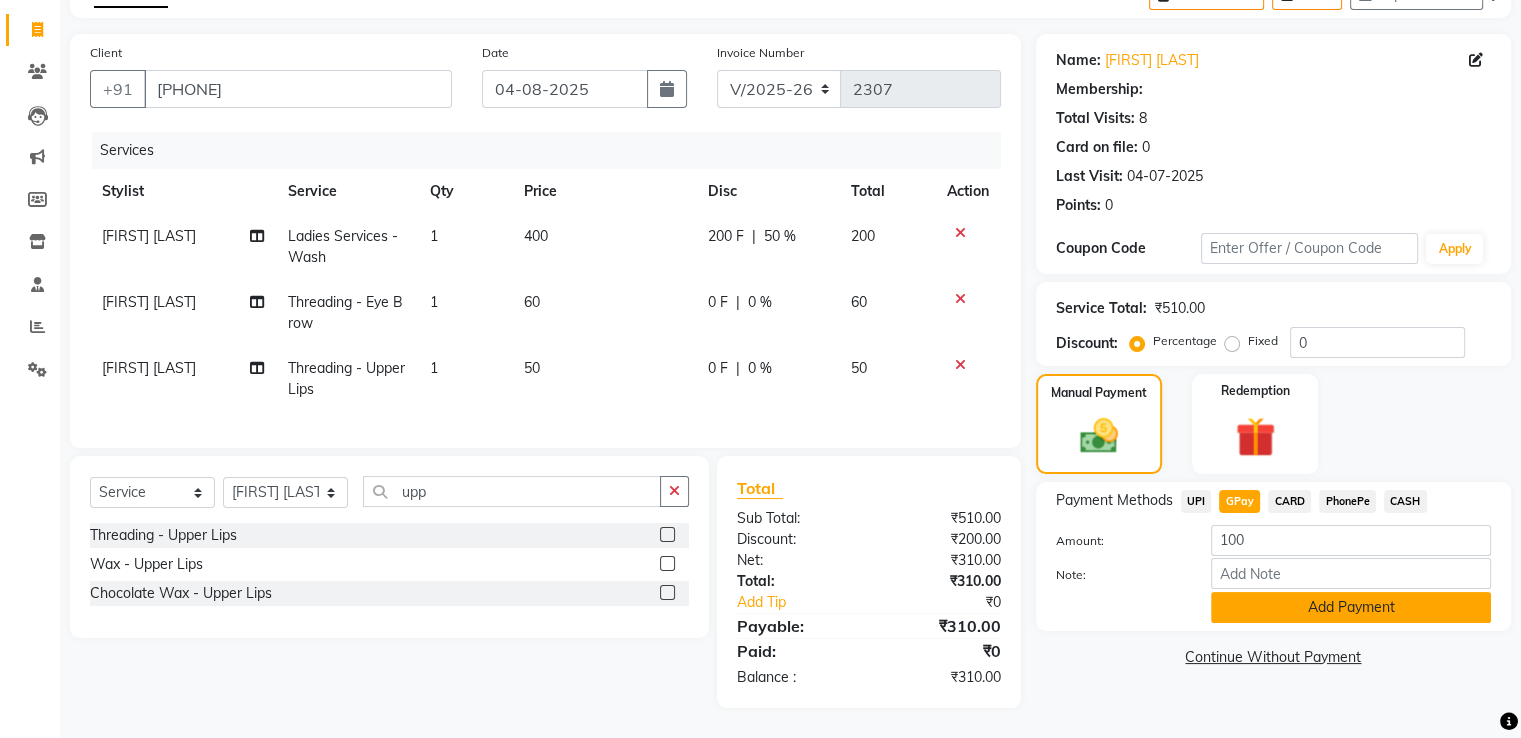 click on "Add Payment" 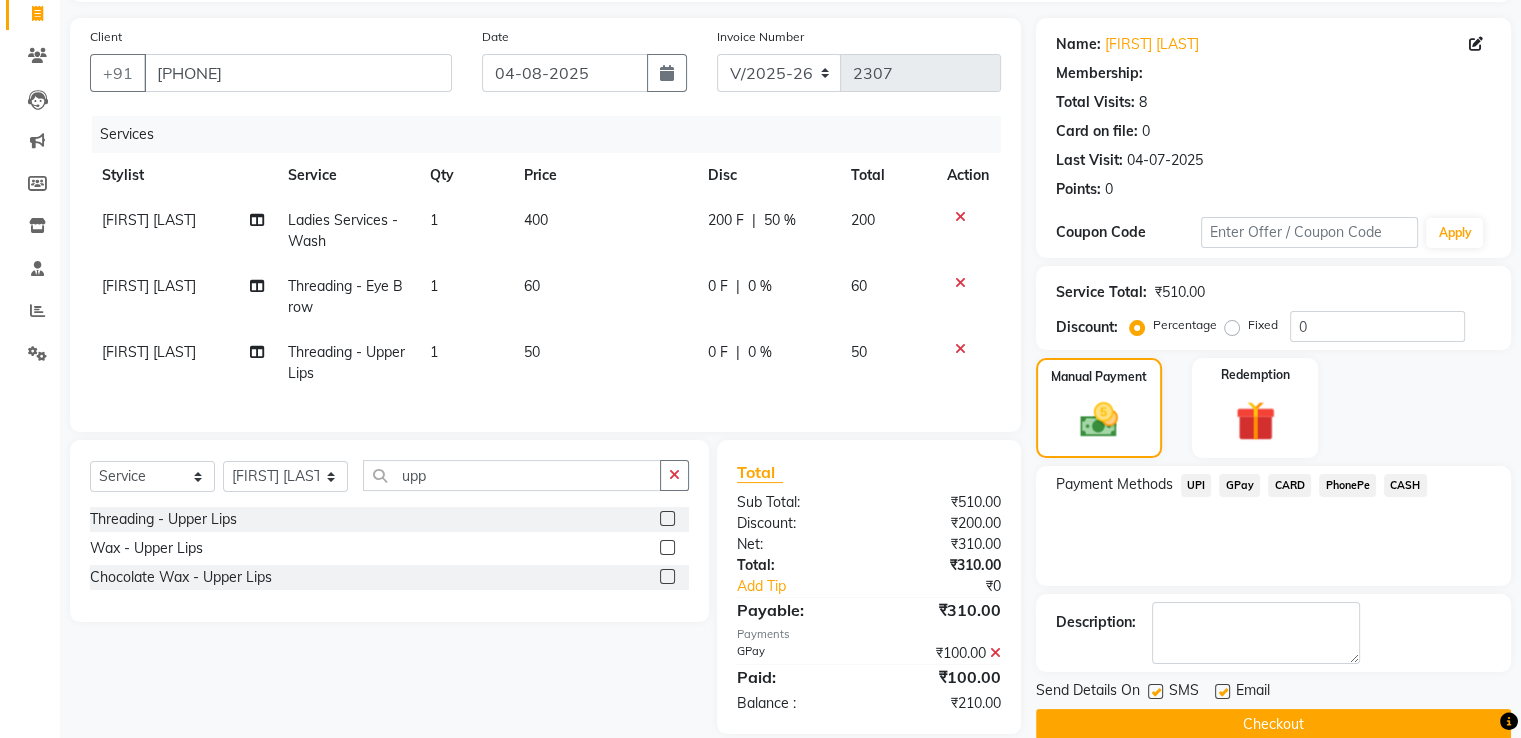 click on "Payment Methods  UPI   GPay   CARD   PhonePe   CASH" 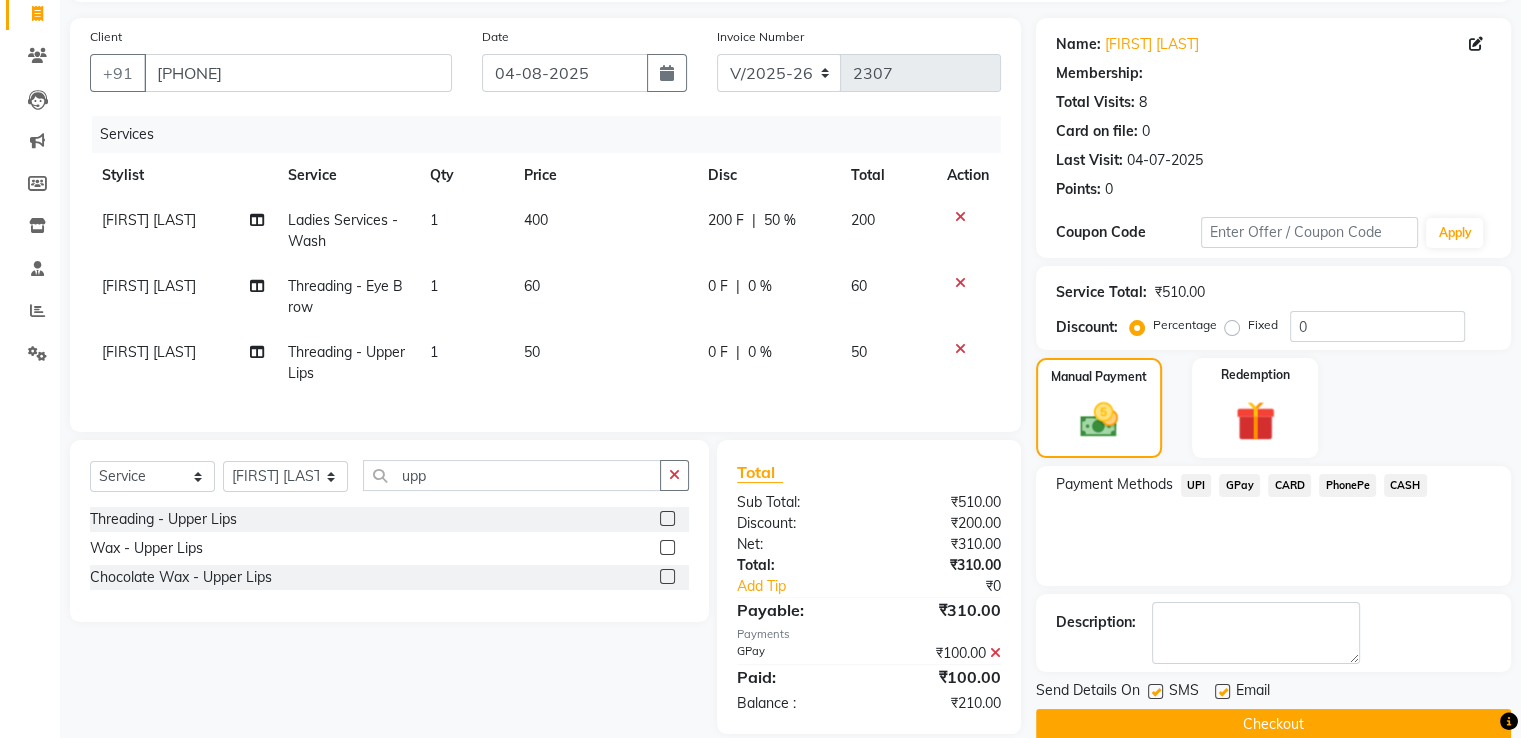 click on "CASH" 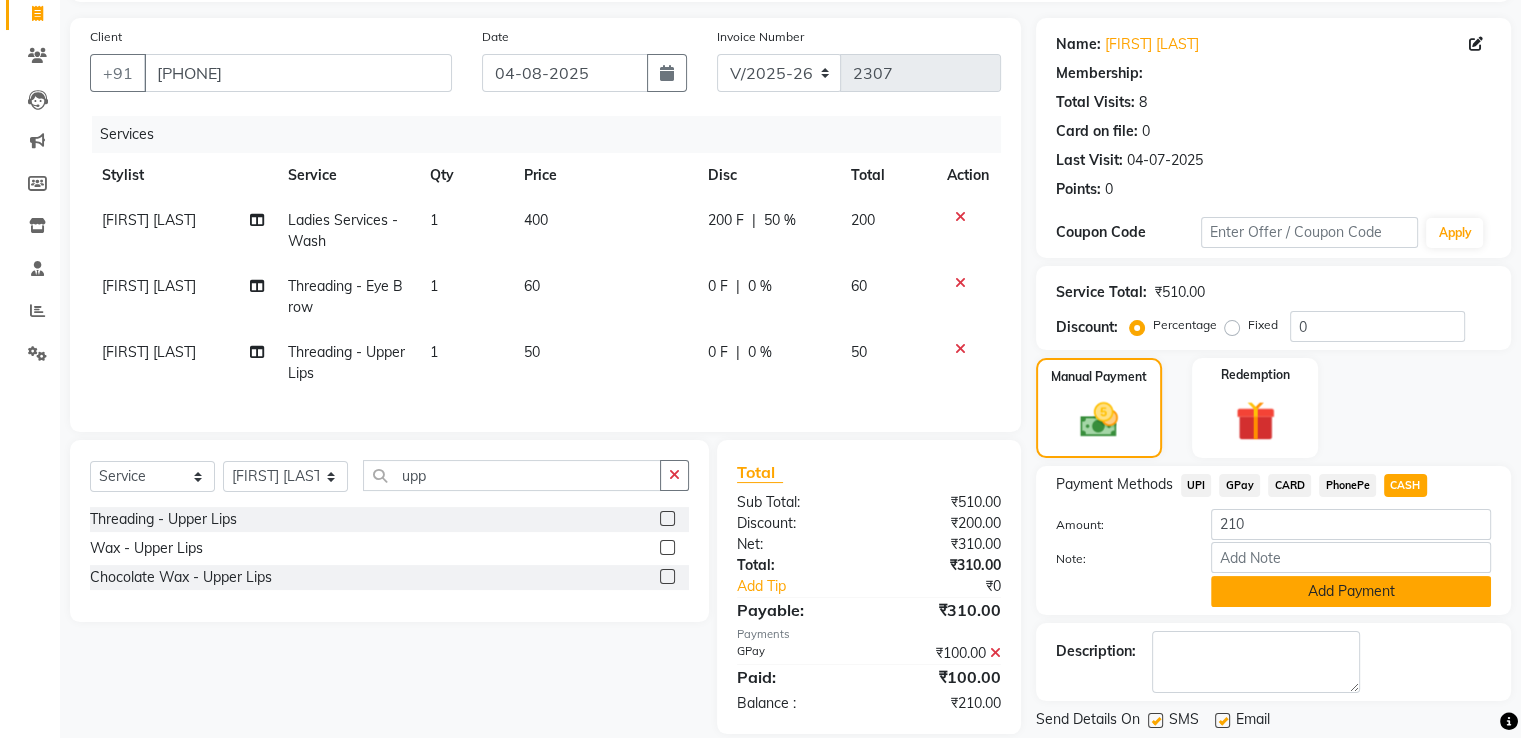 click on "Add Payment" 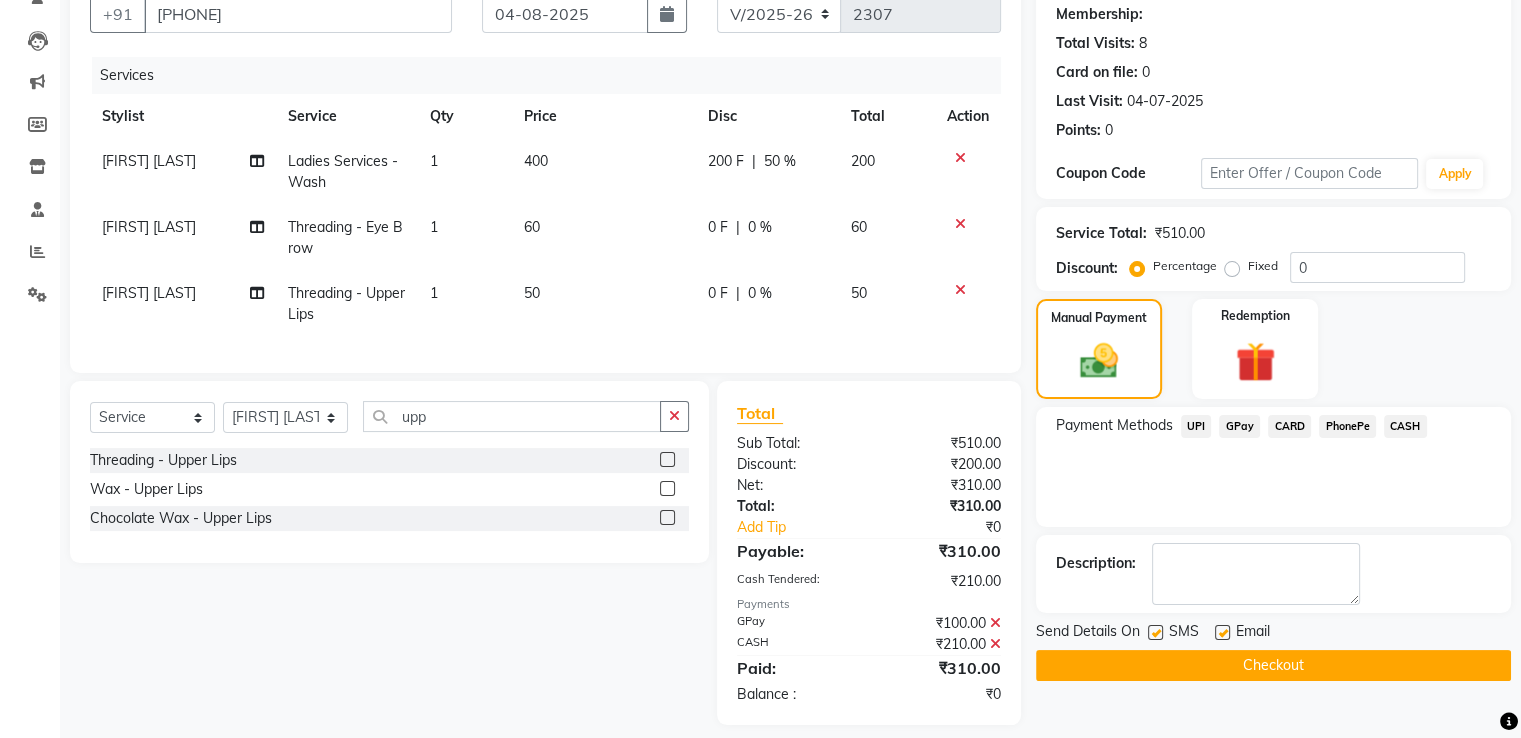 scroll, scrollTop: 224, scrollLeft: 0, axis: vertical 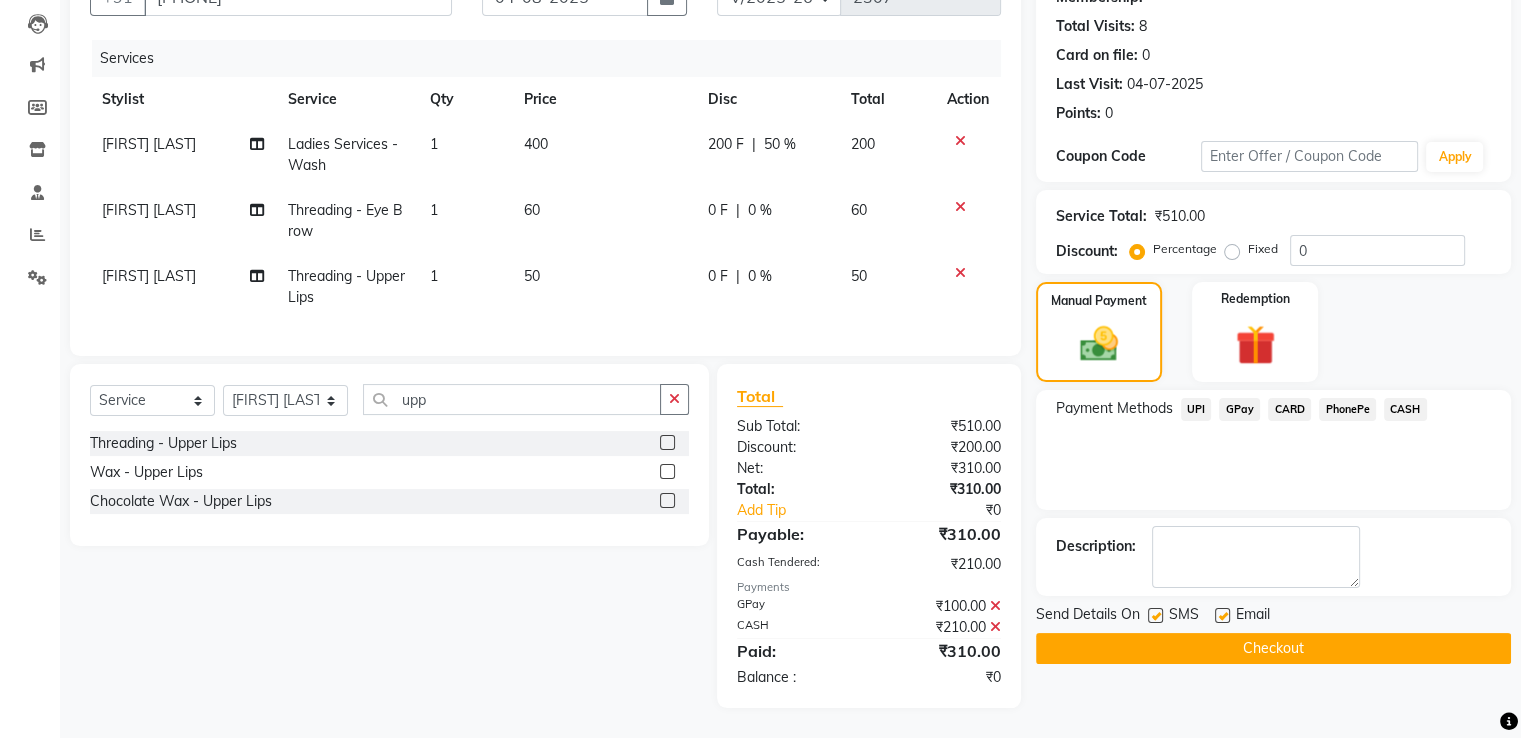 click 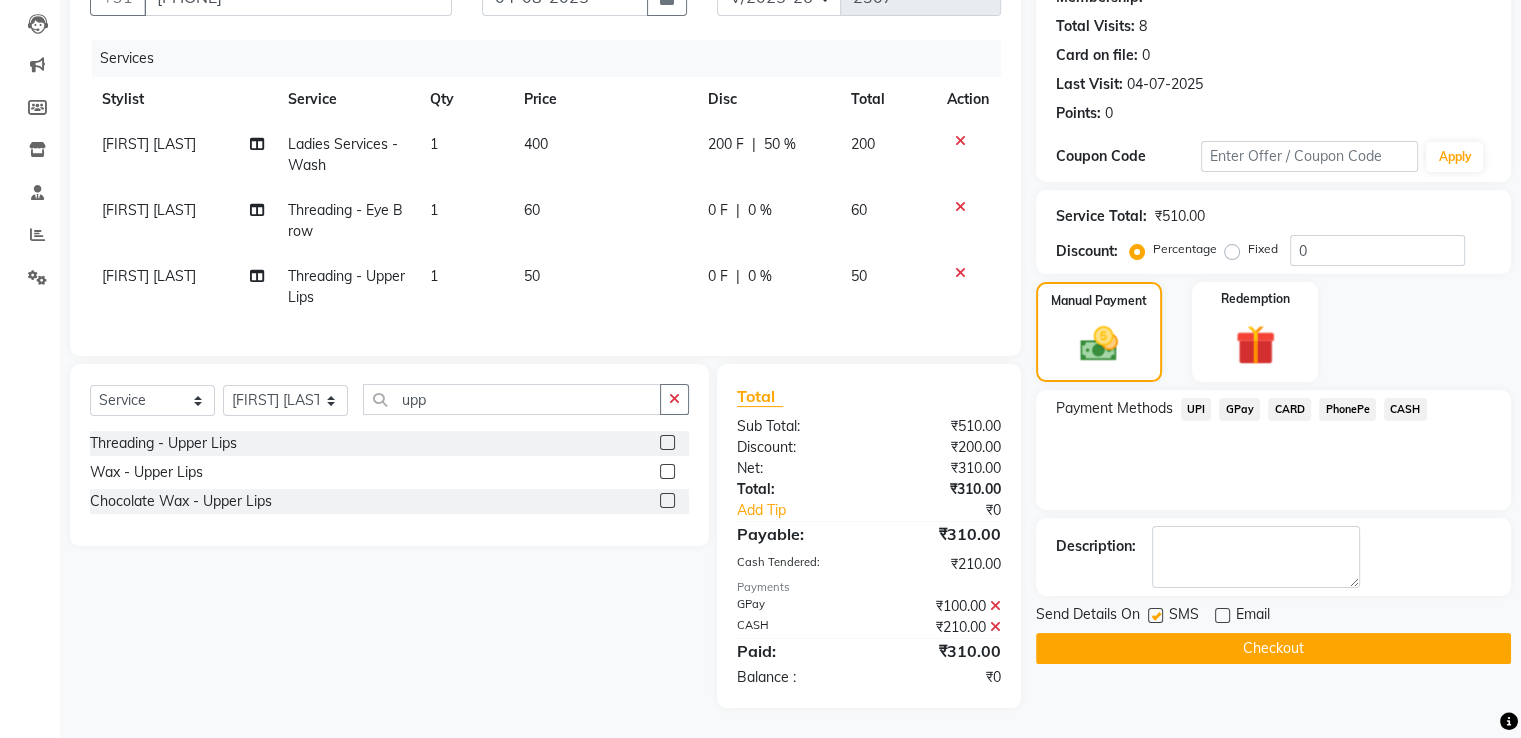 click 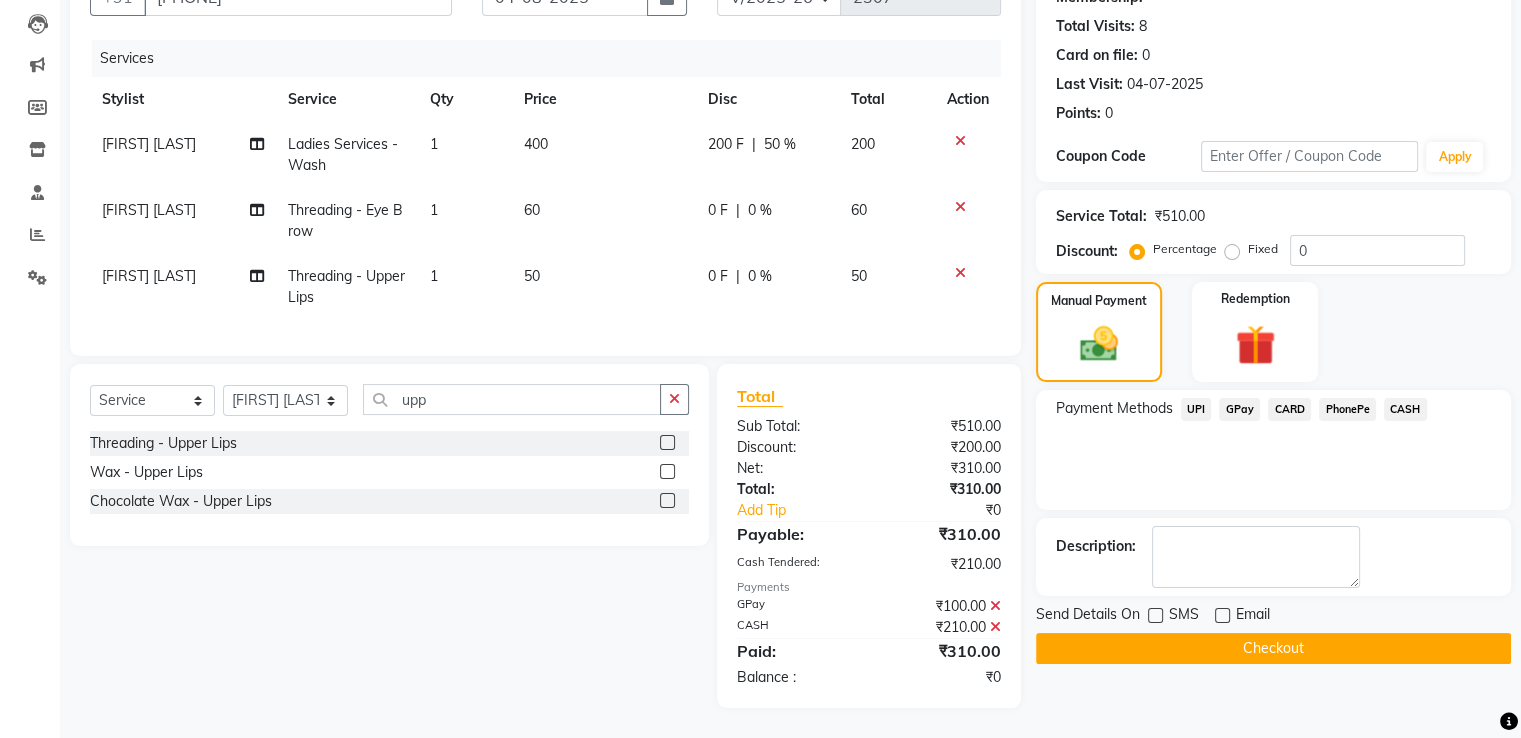 click on "Checkout" 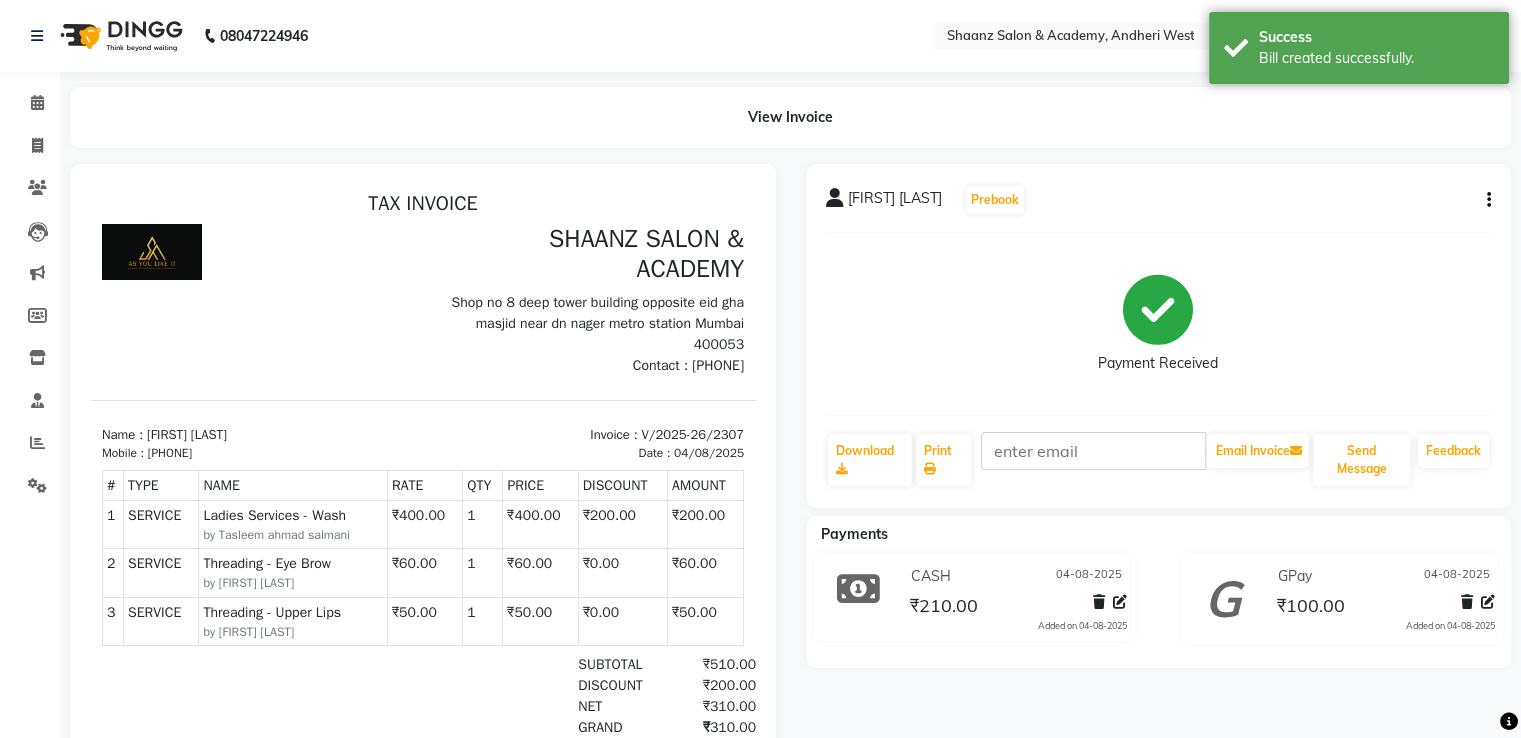 scroll, scrollTop: 0, scrollLeft: 0, axis: both 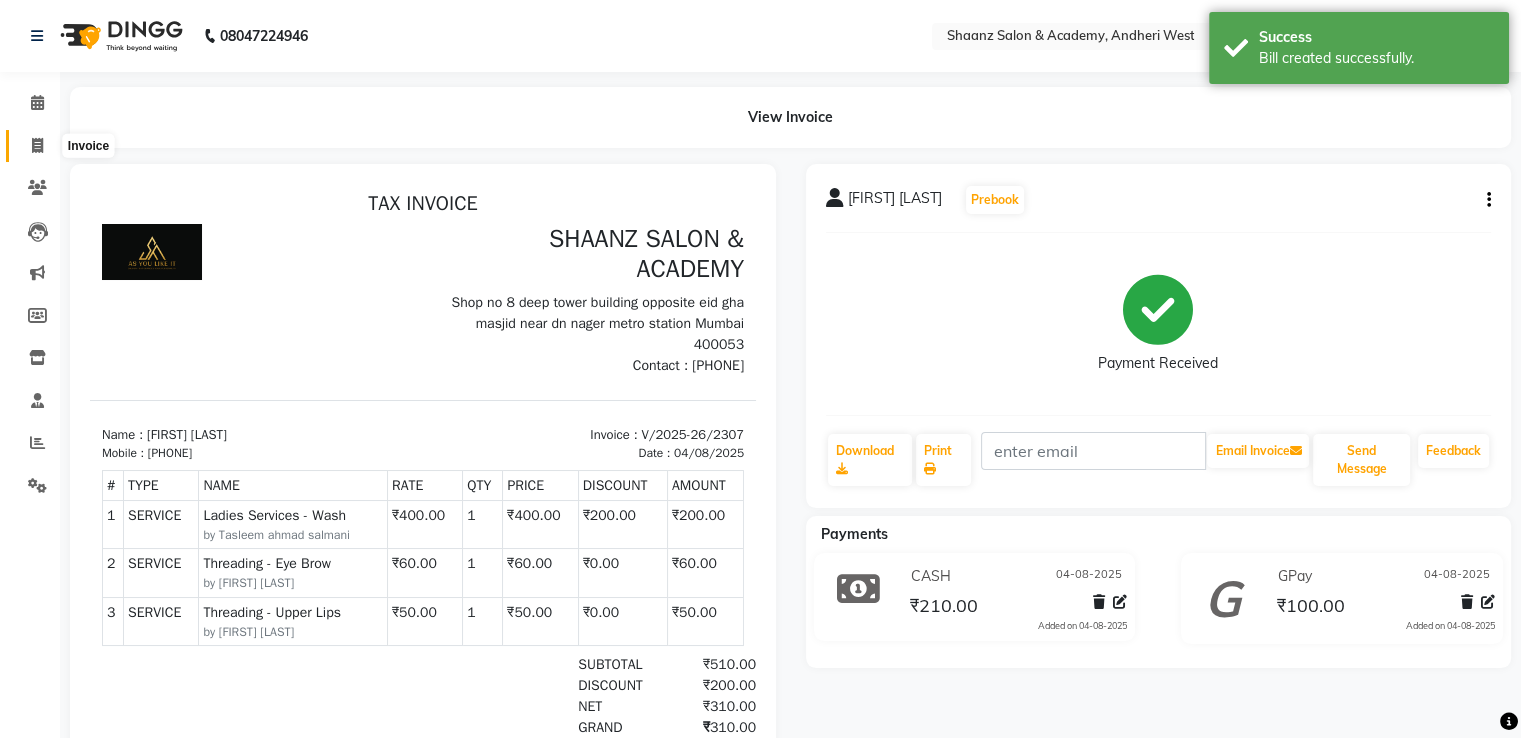 click 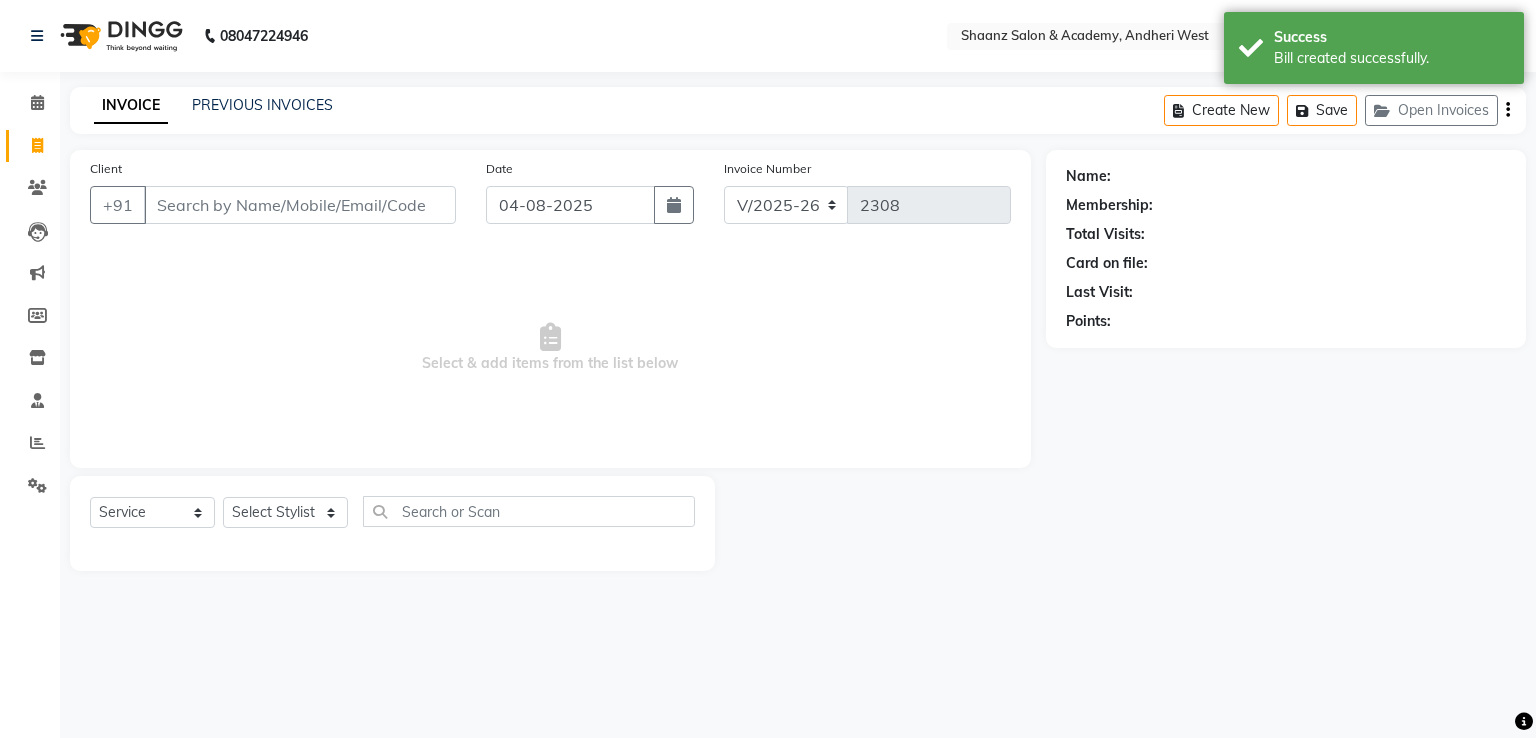 click on "Client" at bounding box center (300, 205) 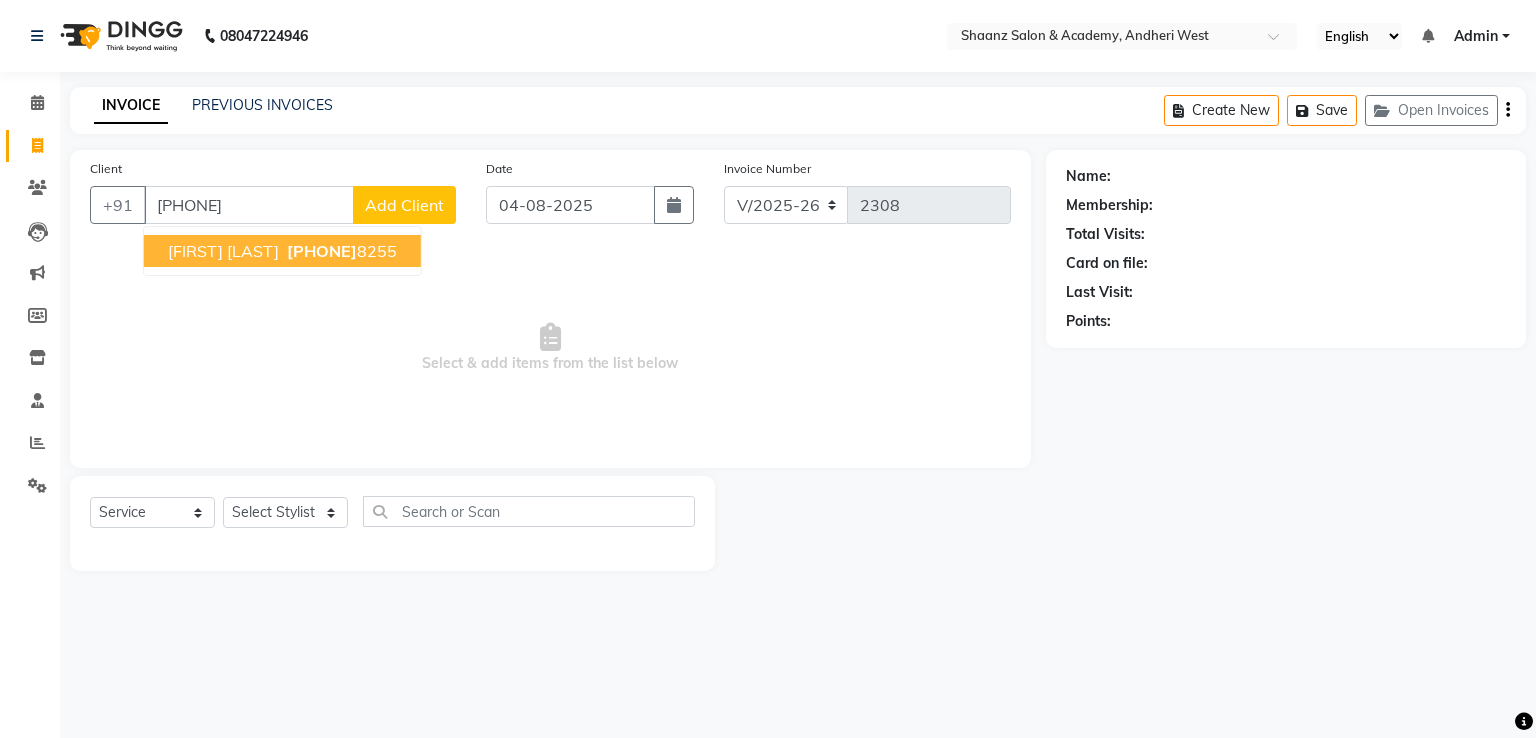 click on "[FIRST] [LAST]   [PHONE]" at bounding box center (282, 251) 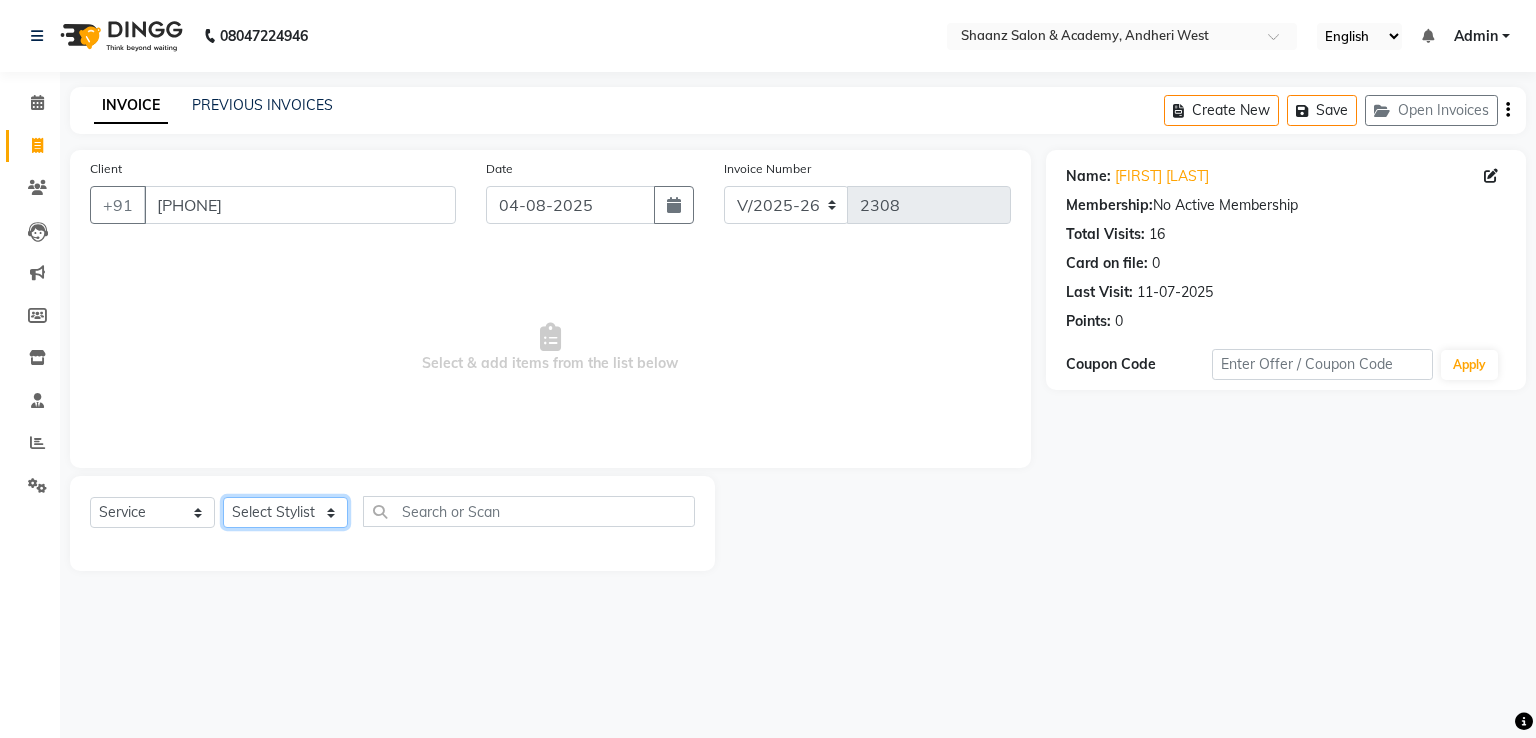 click on "Select Stylist [FIRST] [LAST] [FIRST] [LAST] [FIRST] [LAST] [FIRST]  [FIRST] [FIRST] [FIRST] [FIRST] [FIRST] [FIRST] [FIRST] [FIRST] [FIRST] [FIRST] [FIRST] [FIRST] [FIRST] [FIRST]" 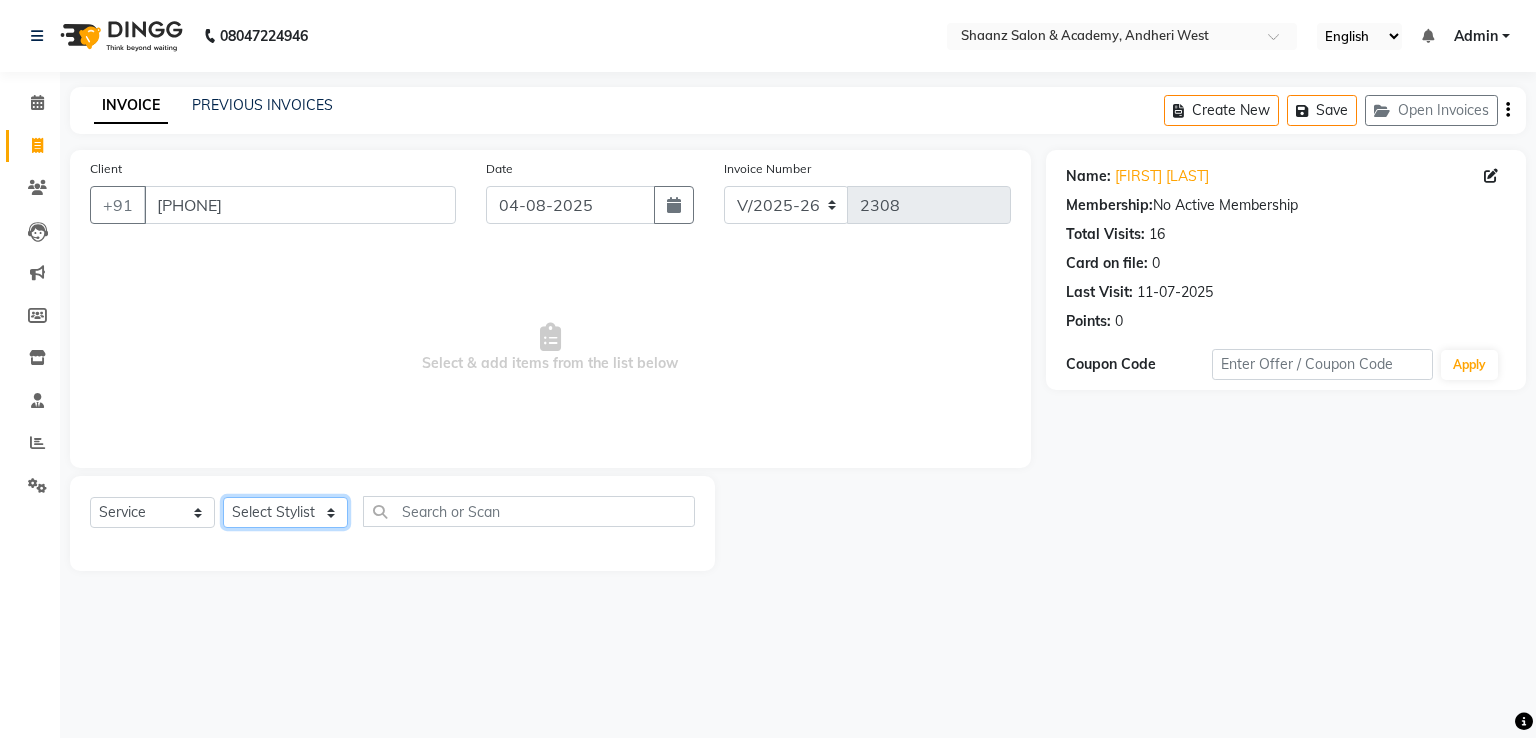 select on "88016" 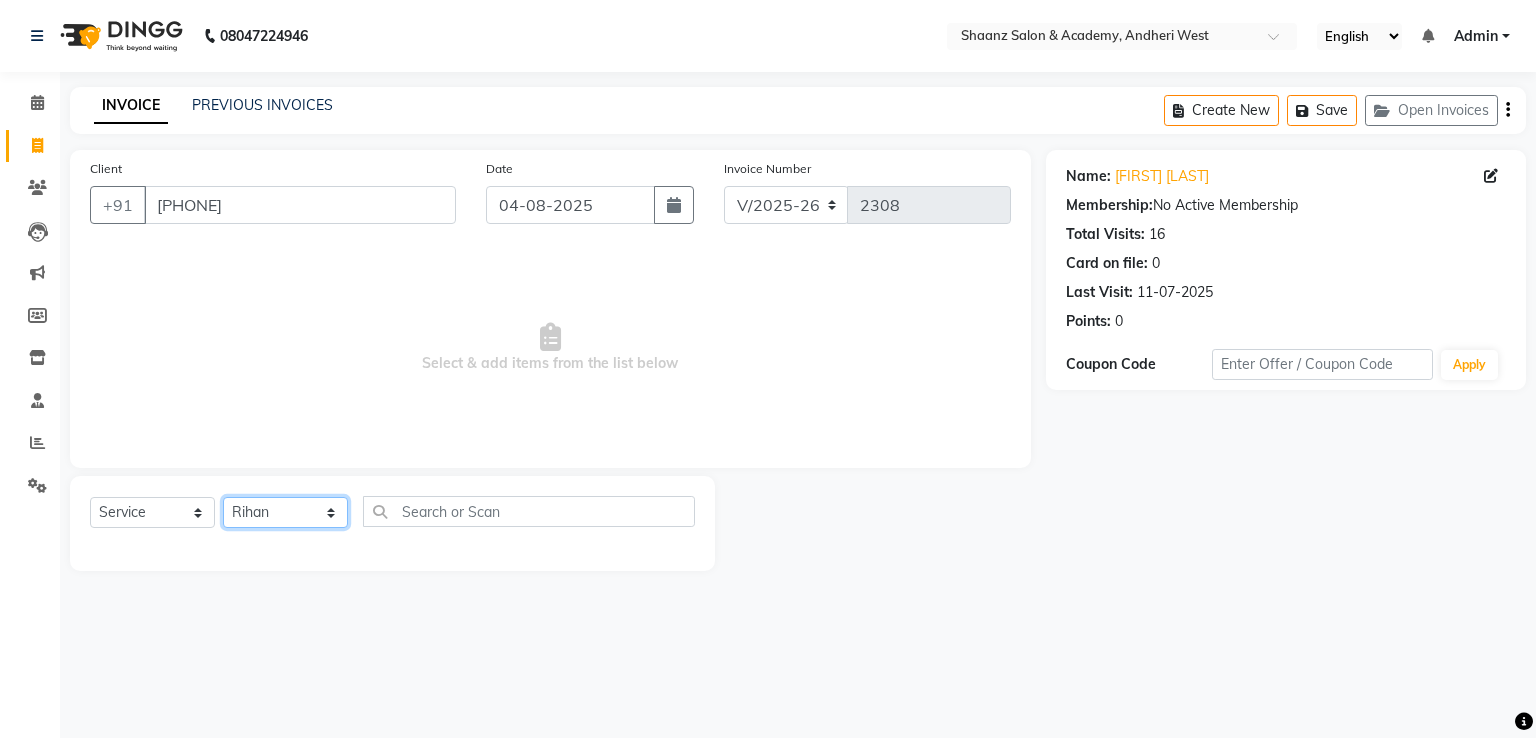 click on "Select Stylist [FIRST] [LAST] [FIRST] [LAST] [FIRST] [LAST] [FIRST]  [FIRST] [FIRST] [FIRST] [FIRST] [FIRST] [FIRST] [FIRST] [FIRST] [FIRST] [FIRST] [FIRST] [FIRST] [FIRST] [FIRST]" 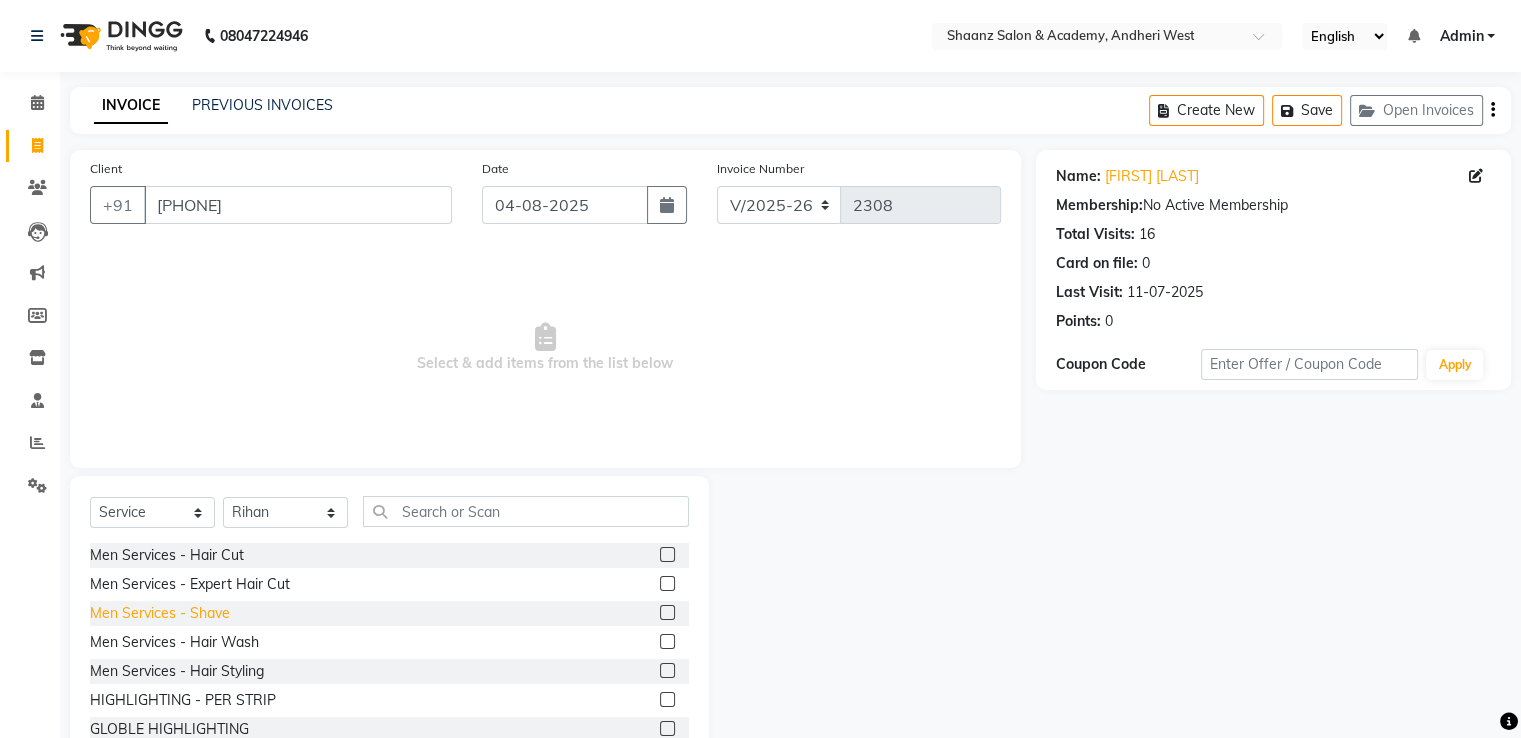 click on "Men Services  - Shave" 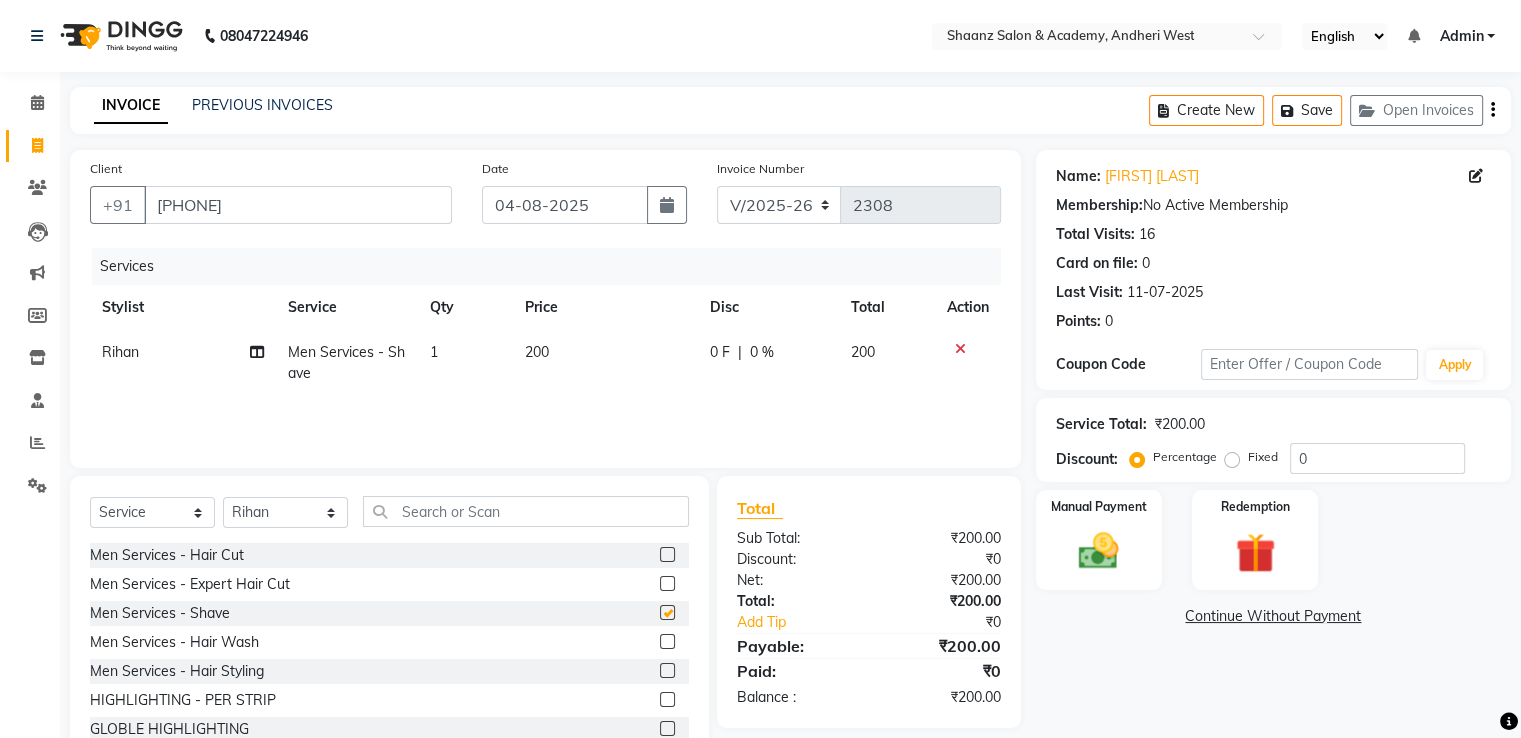 checkbox on "false" 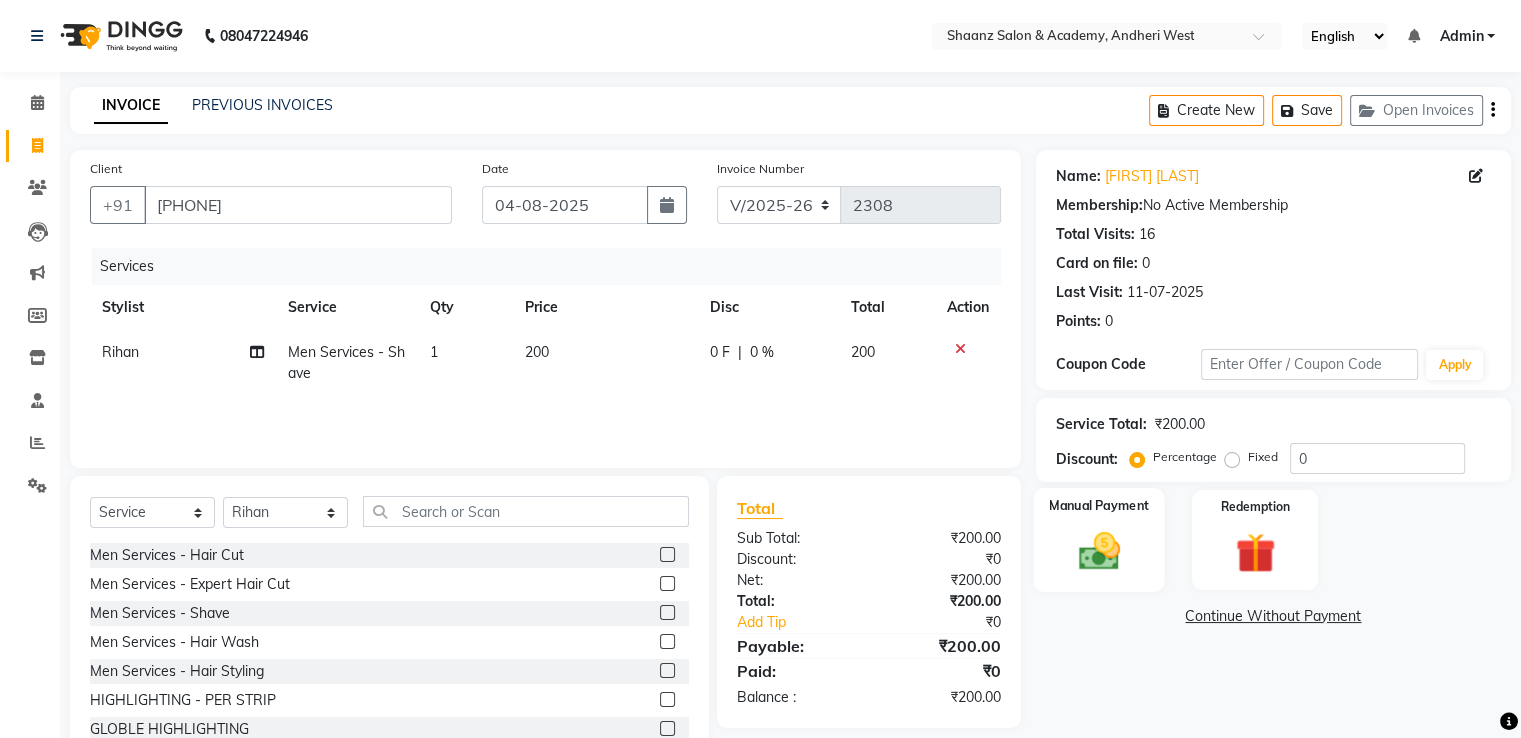 click 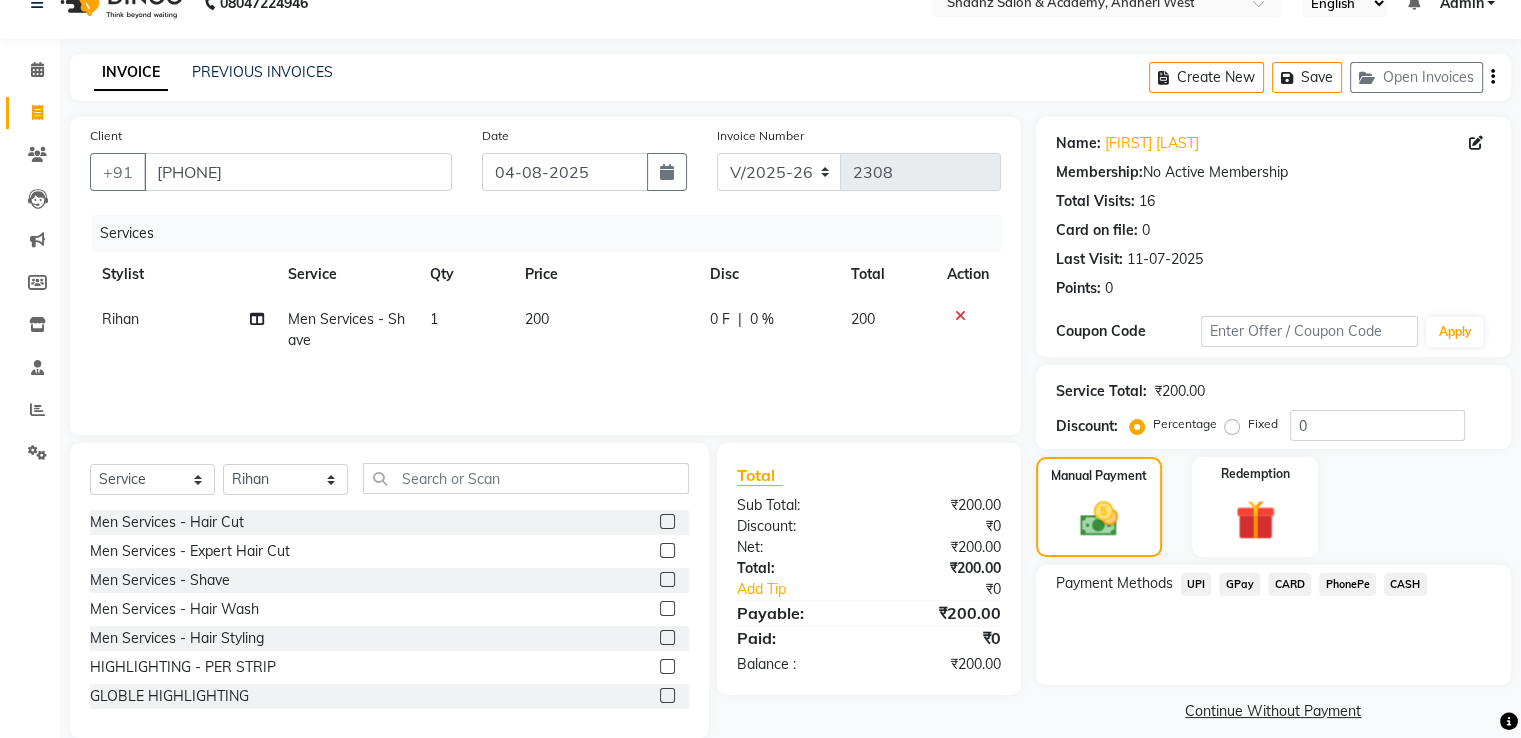 scroll, scrollTop: 64, scrollLeft: 0, axis: vertical 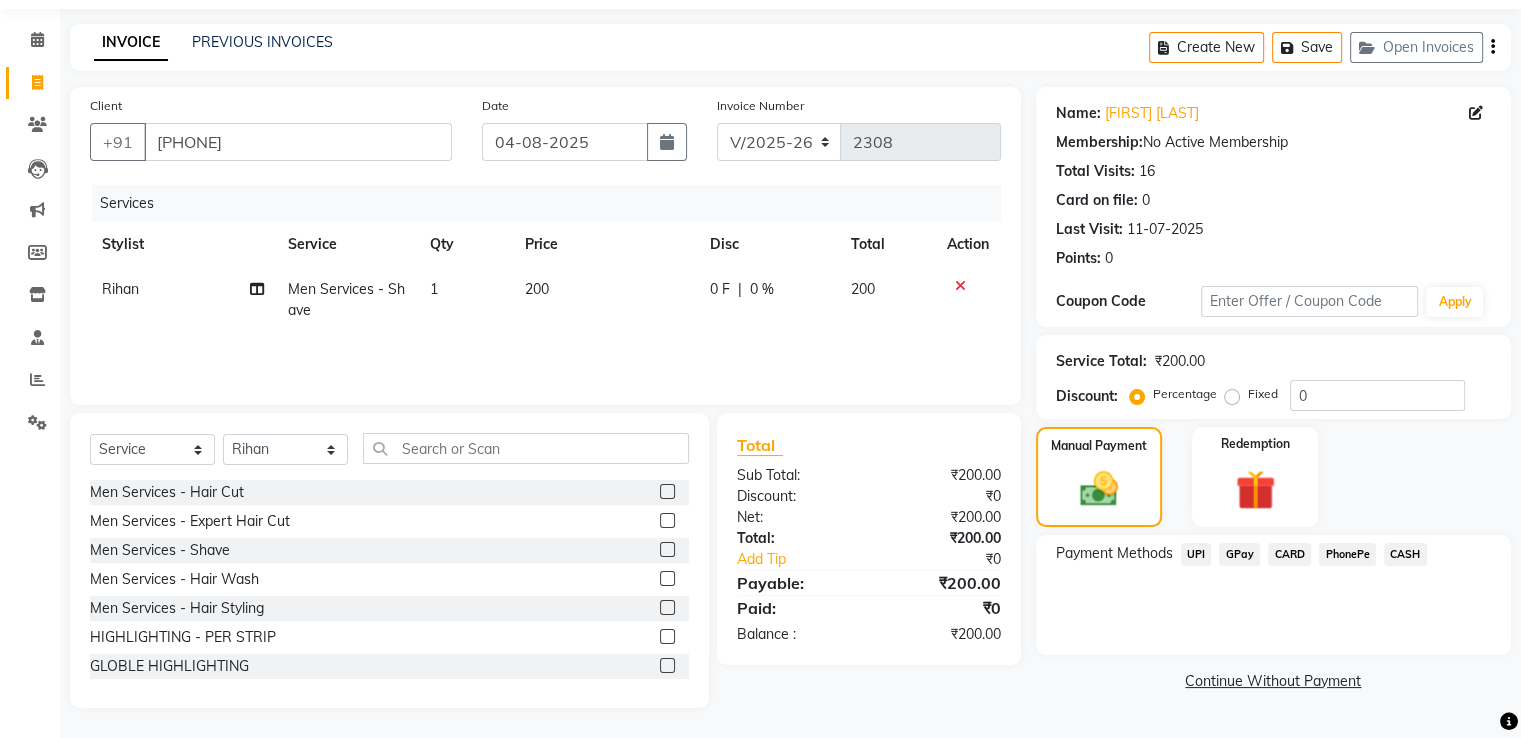 click on "GPay" 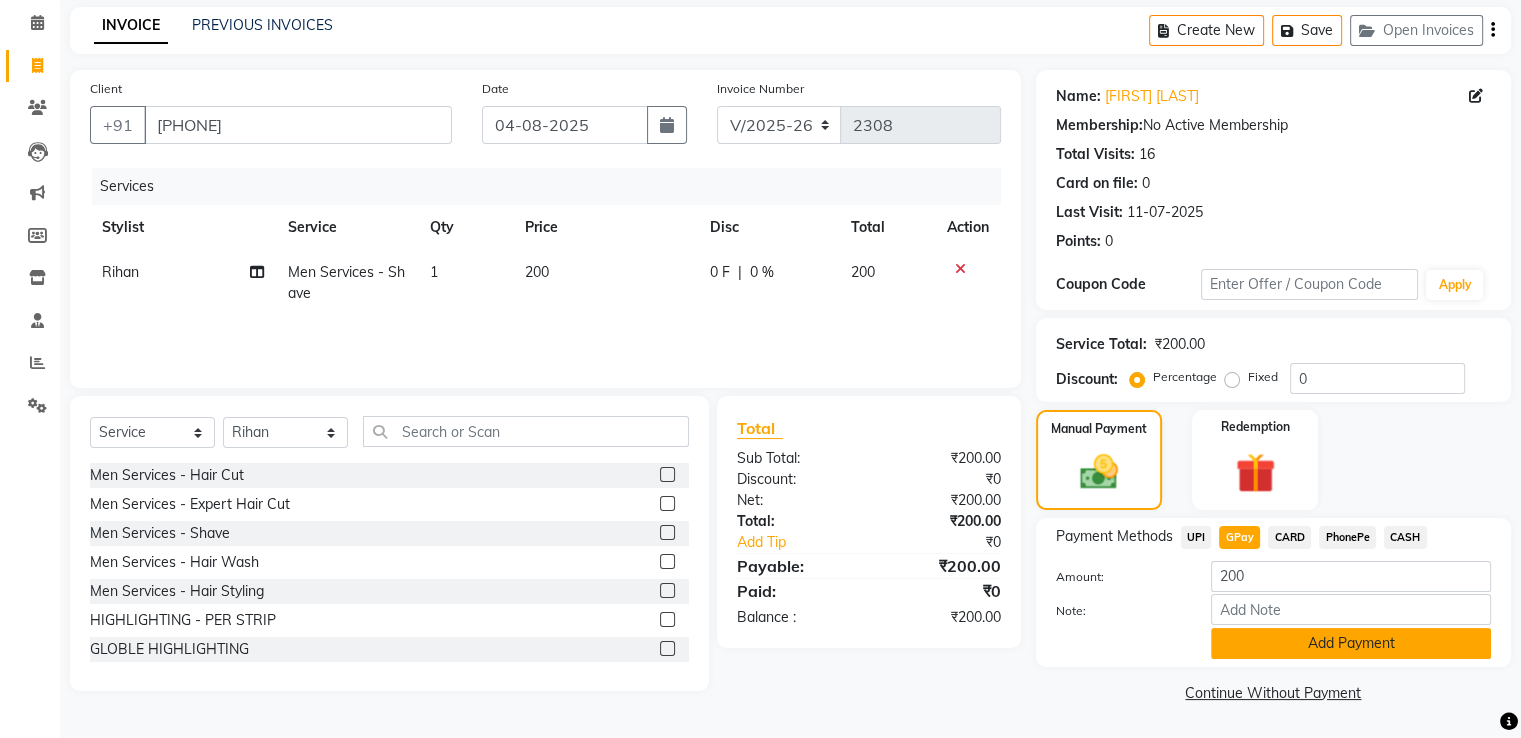 click on "Add Payment" 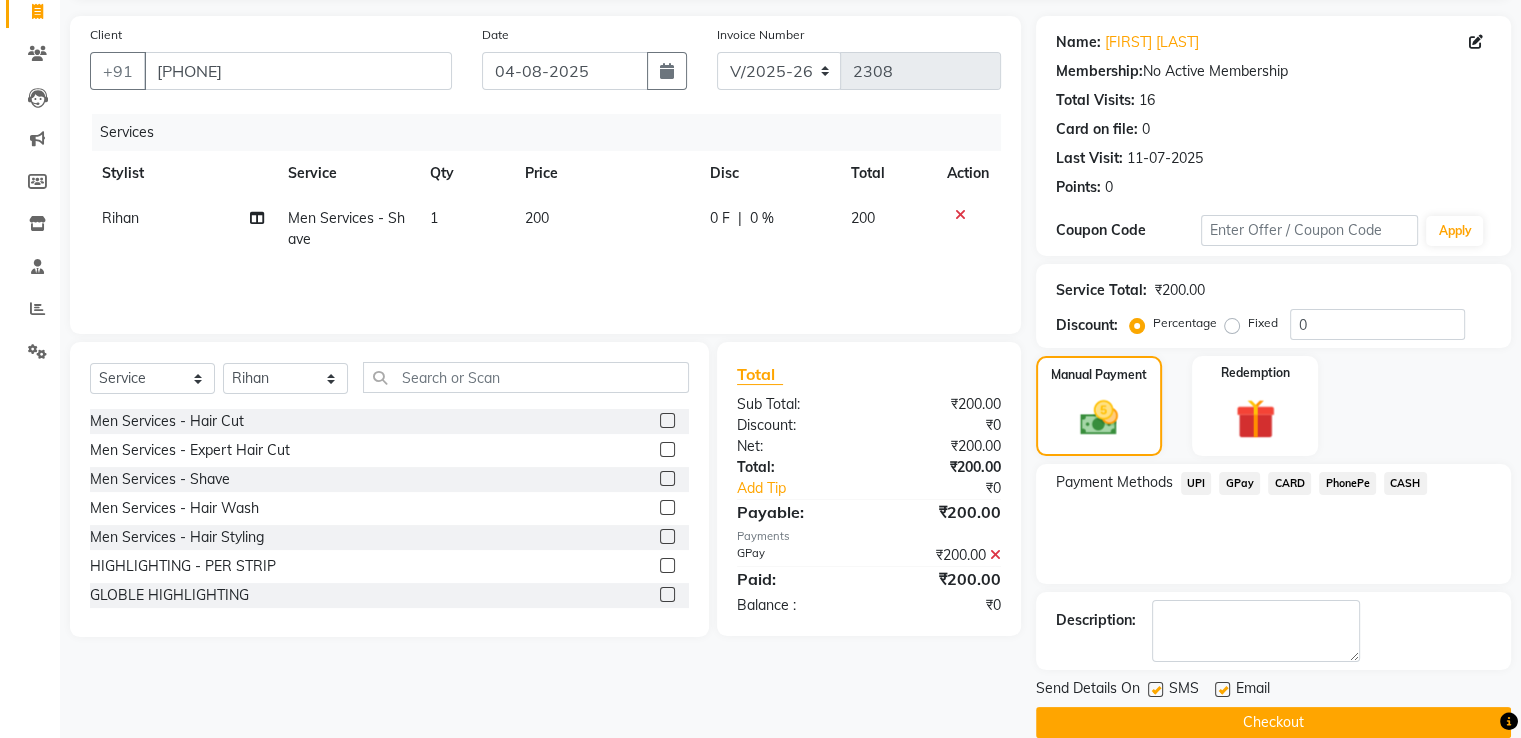 scroll, scrollTop: 163, scrollLeft: 0, axis: vertical 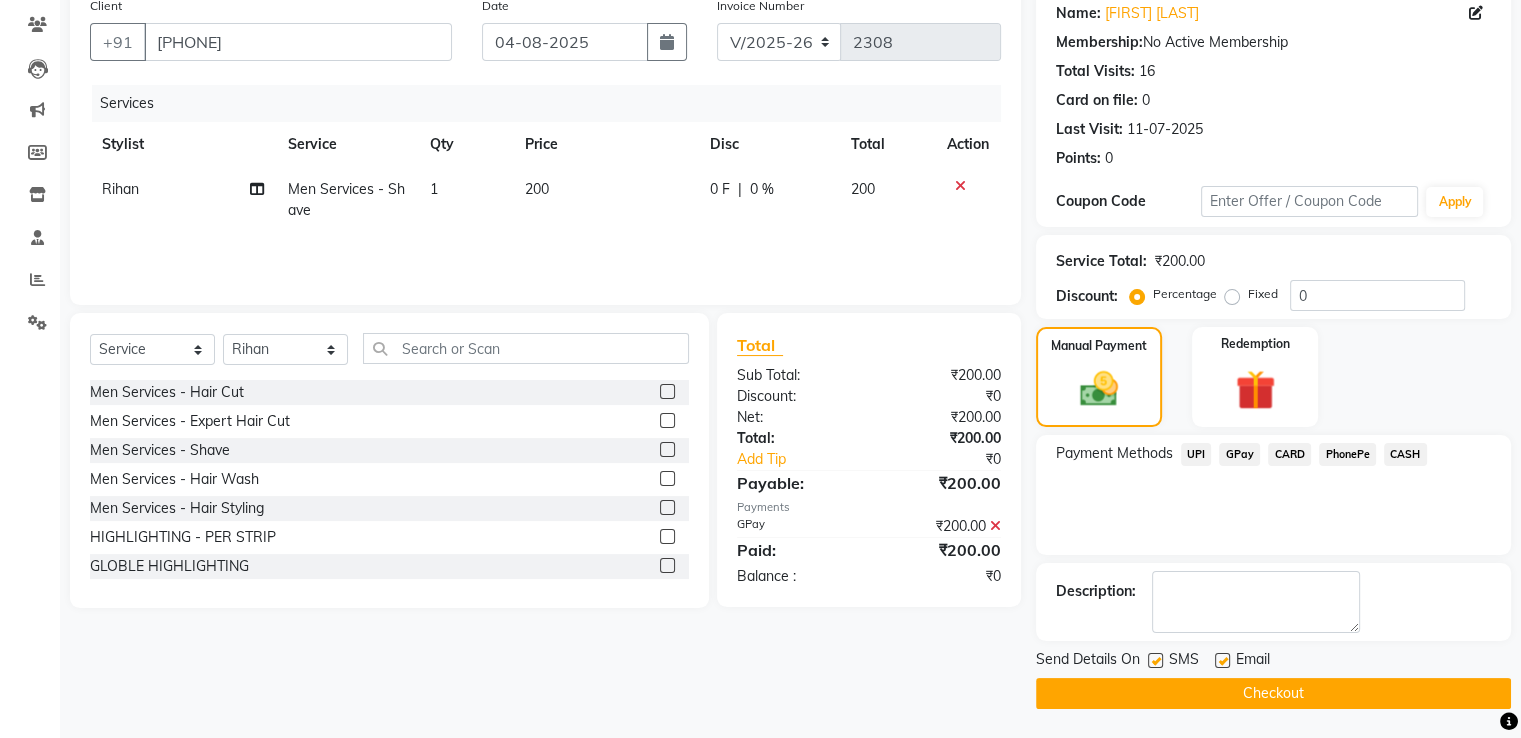 click 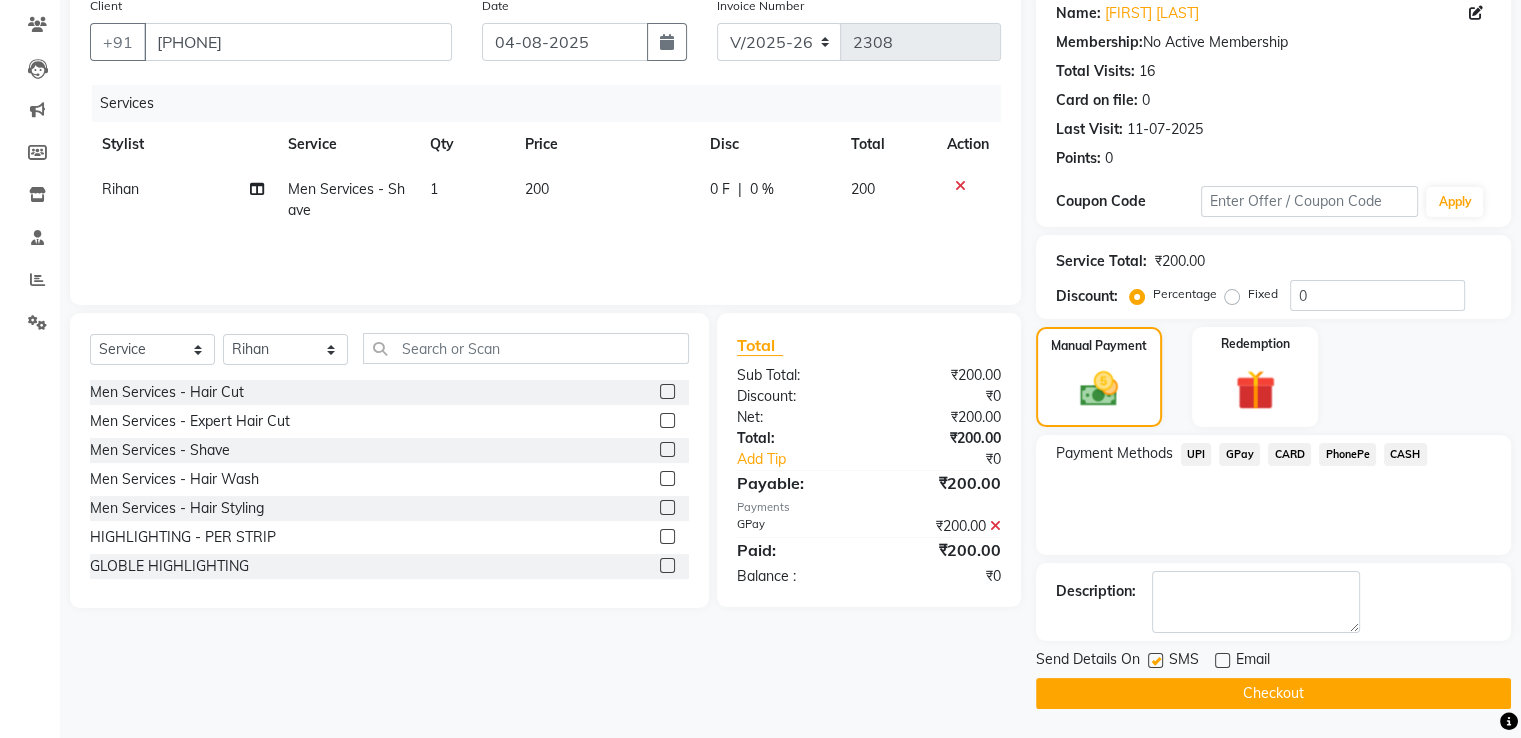 click 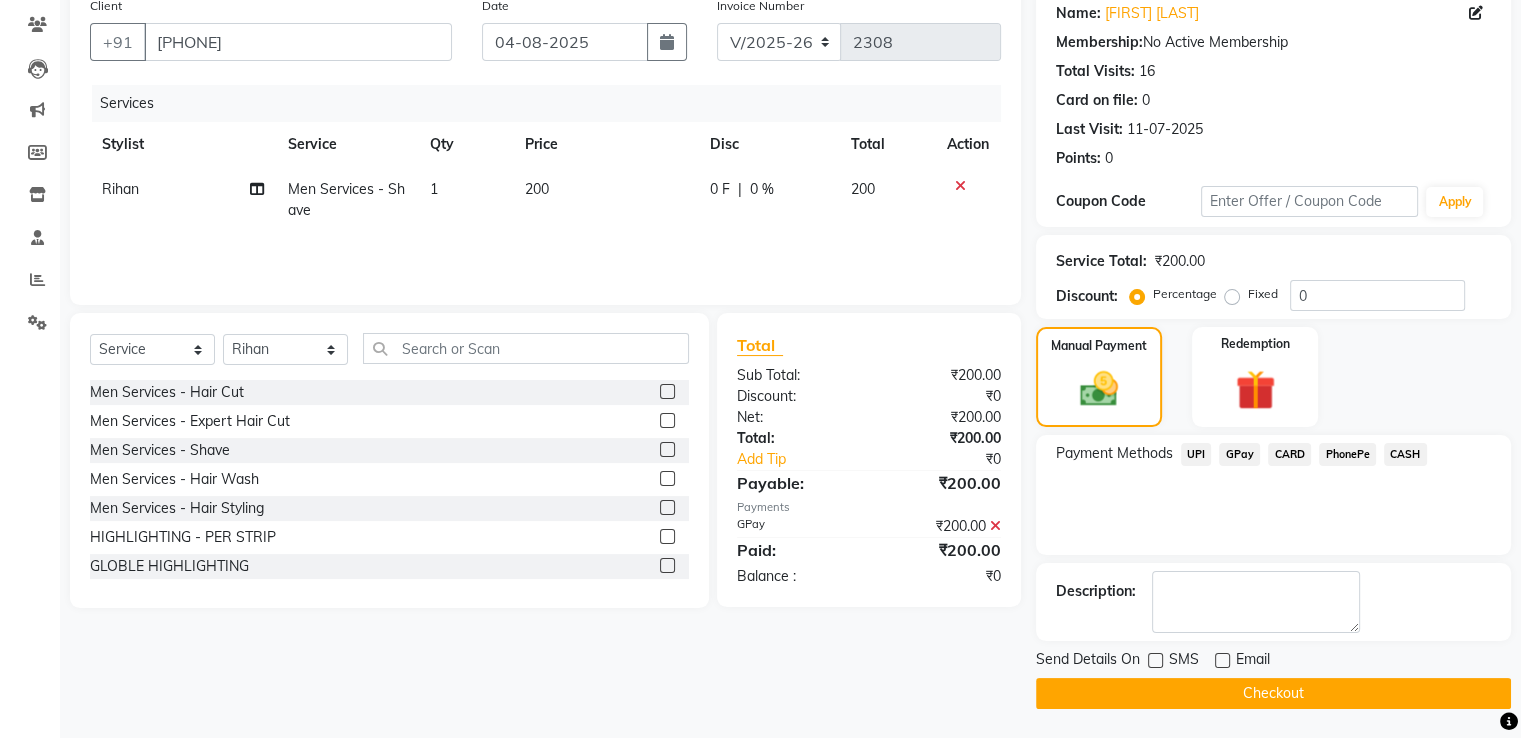 click on "Checkout" 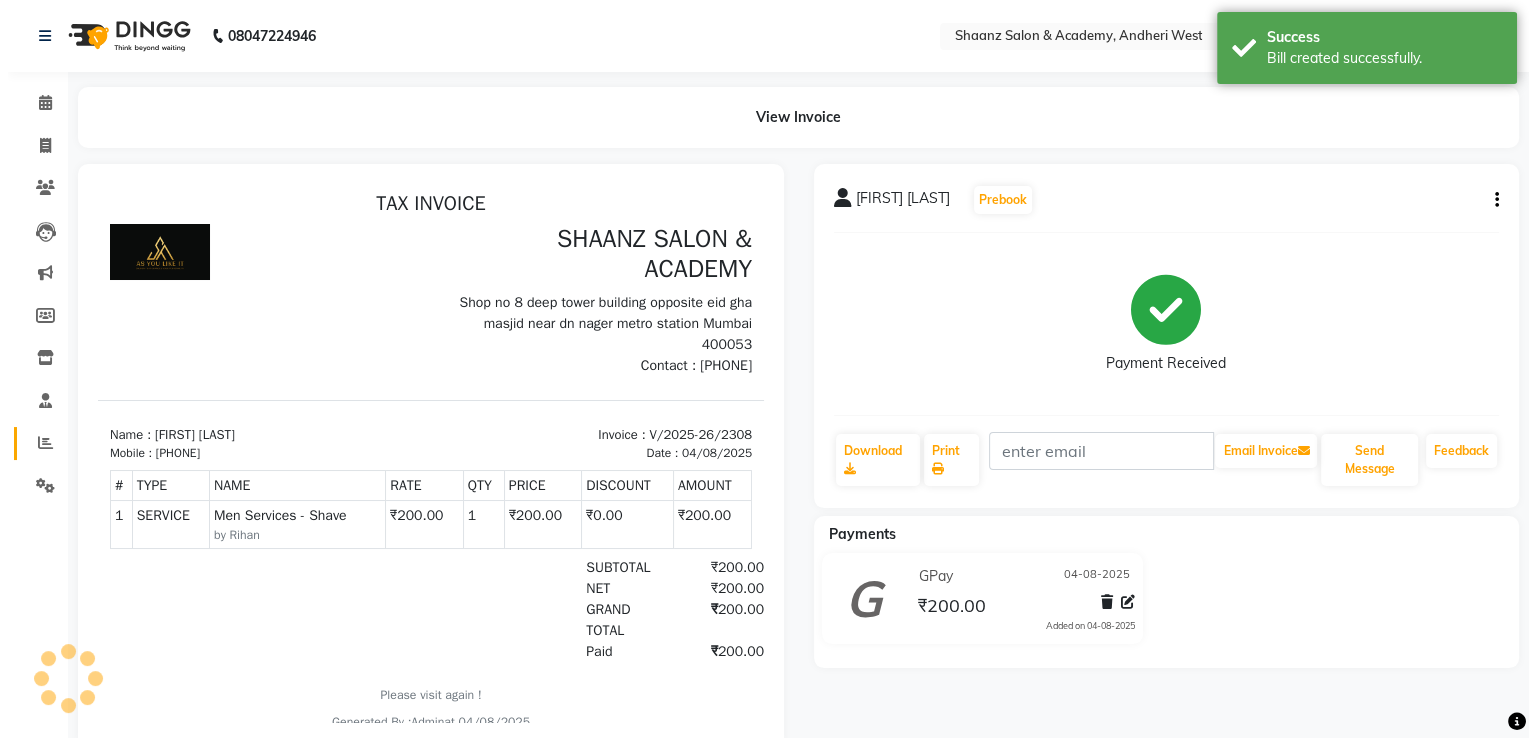 scroll, scrollTop: 0, scrollLeft: 0, axis: both 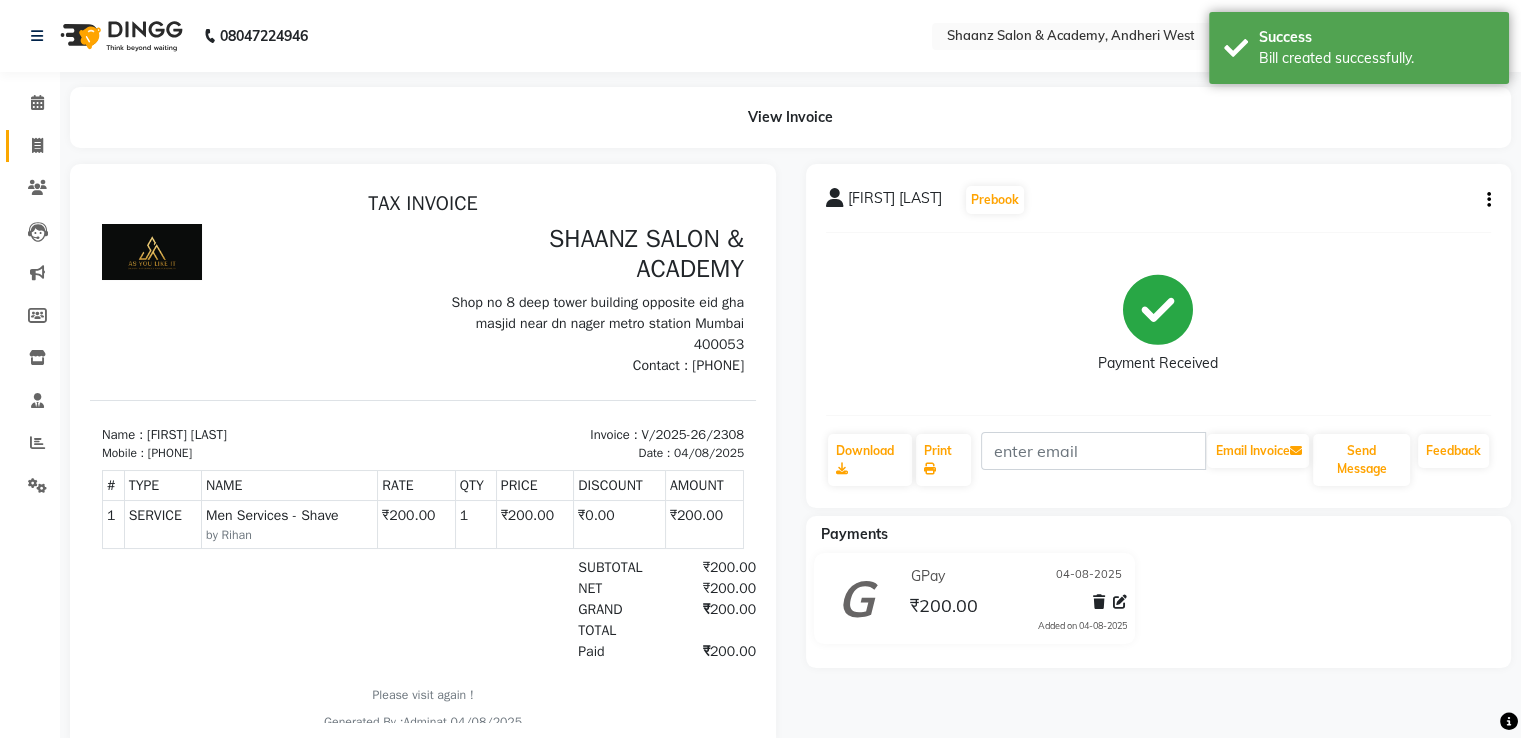 click on "Invoice" 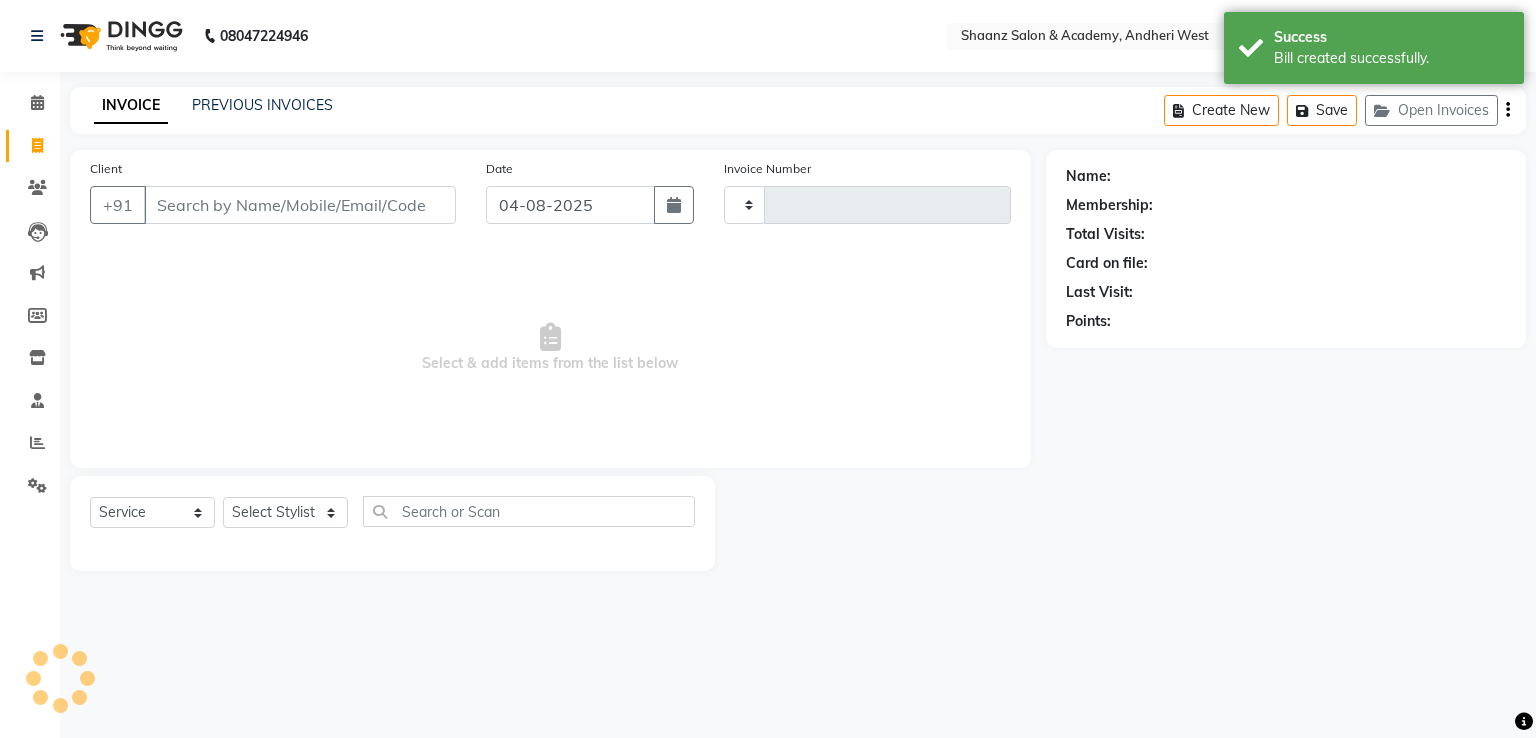 type on "2309" 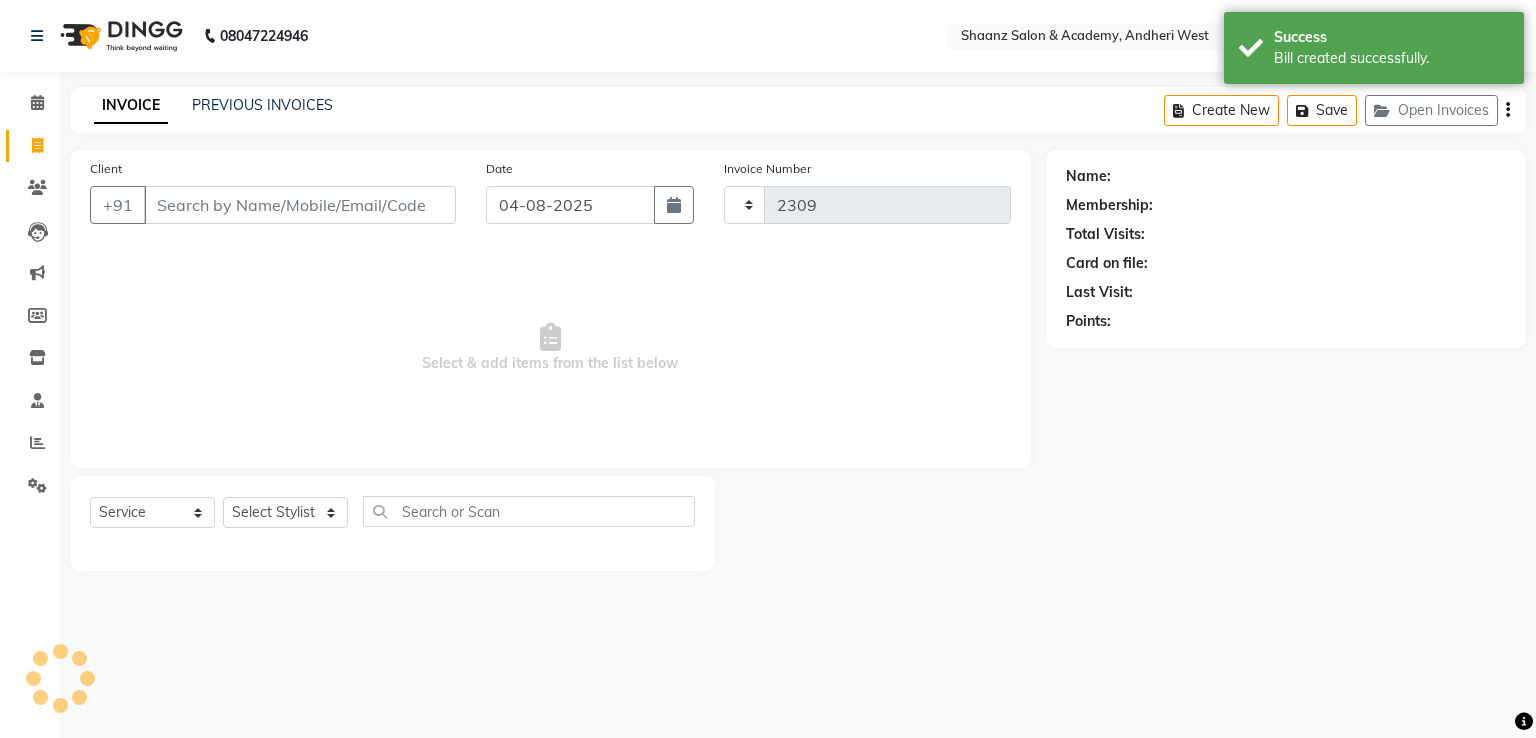 select on "6360" 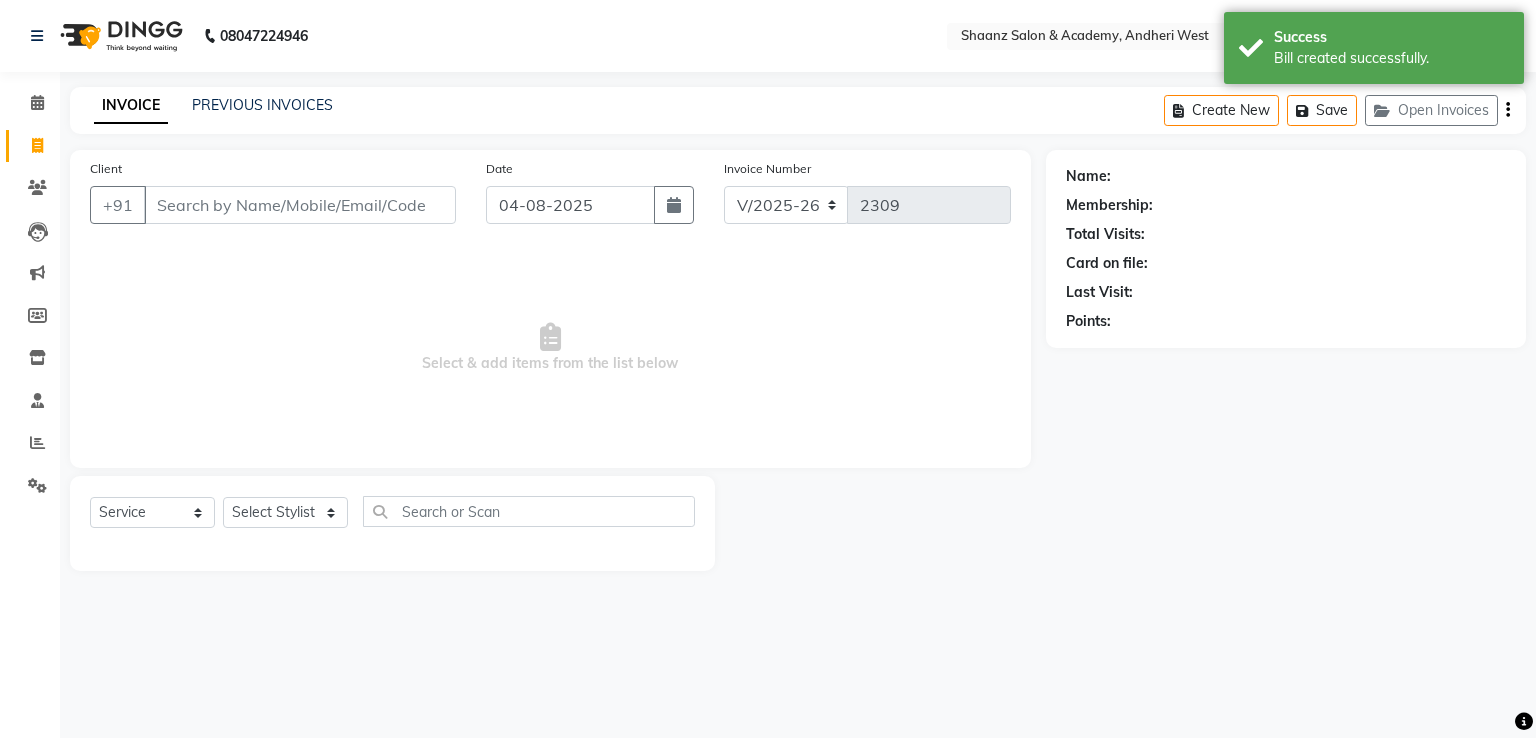 click on "Client" at bounding box center (300, 205) 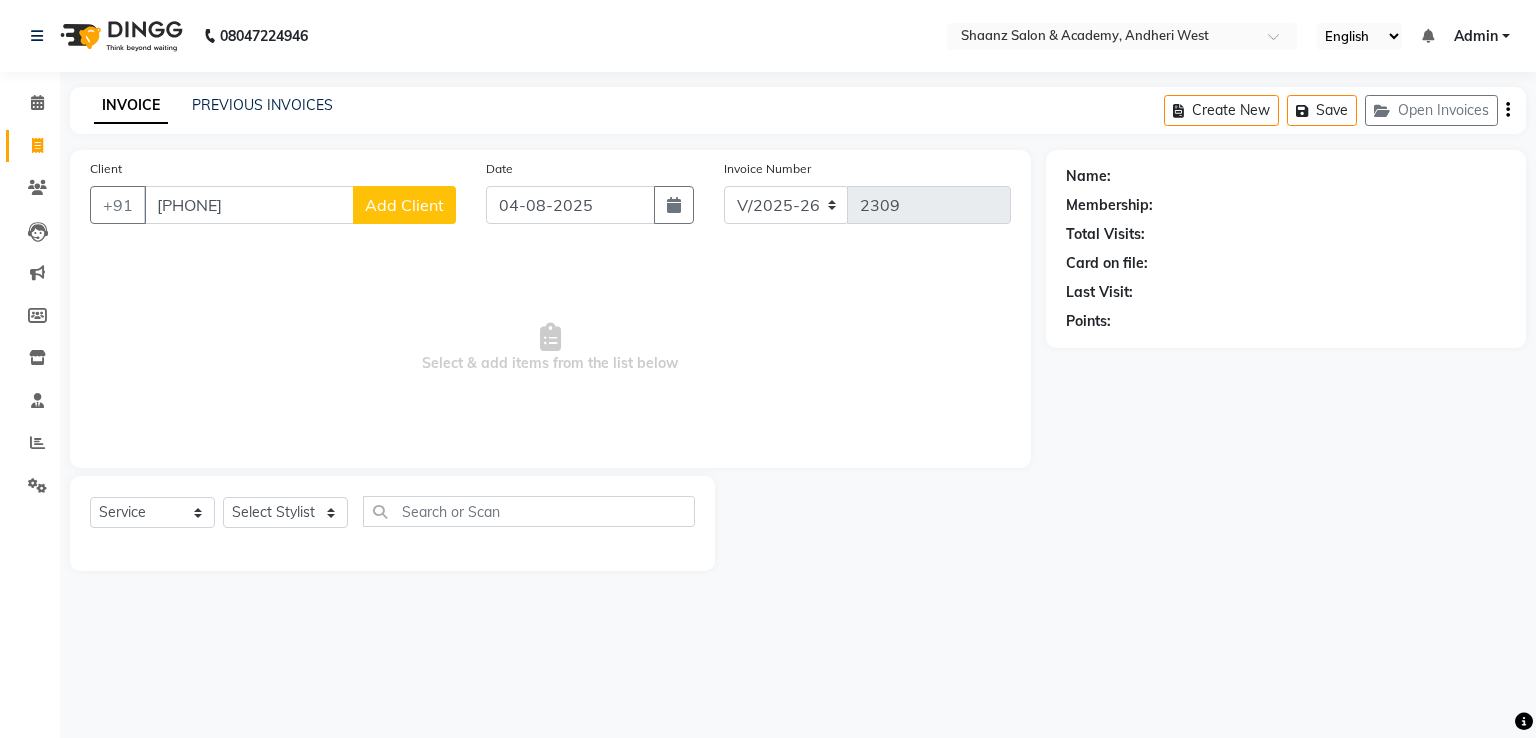 click on "[PHONE]" at bounding box center [249, 205] 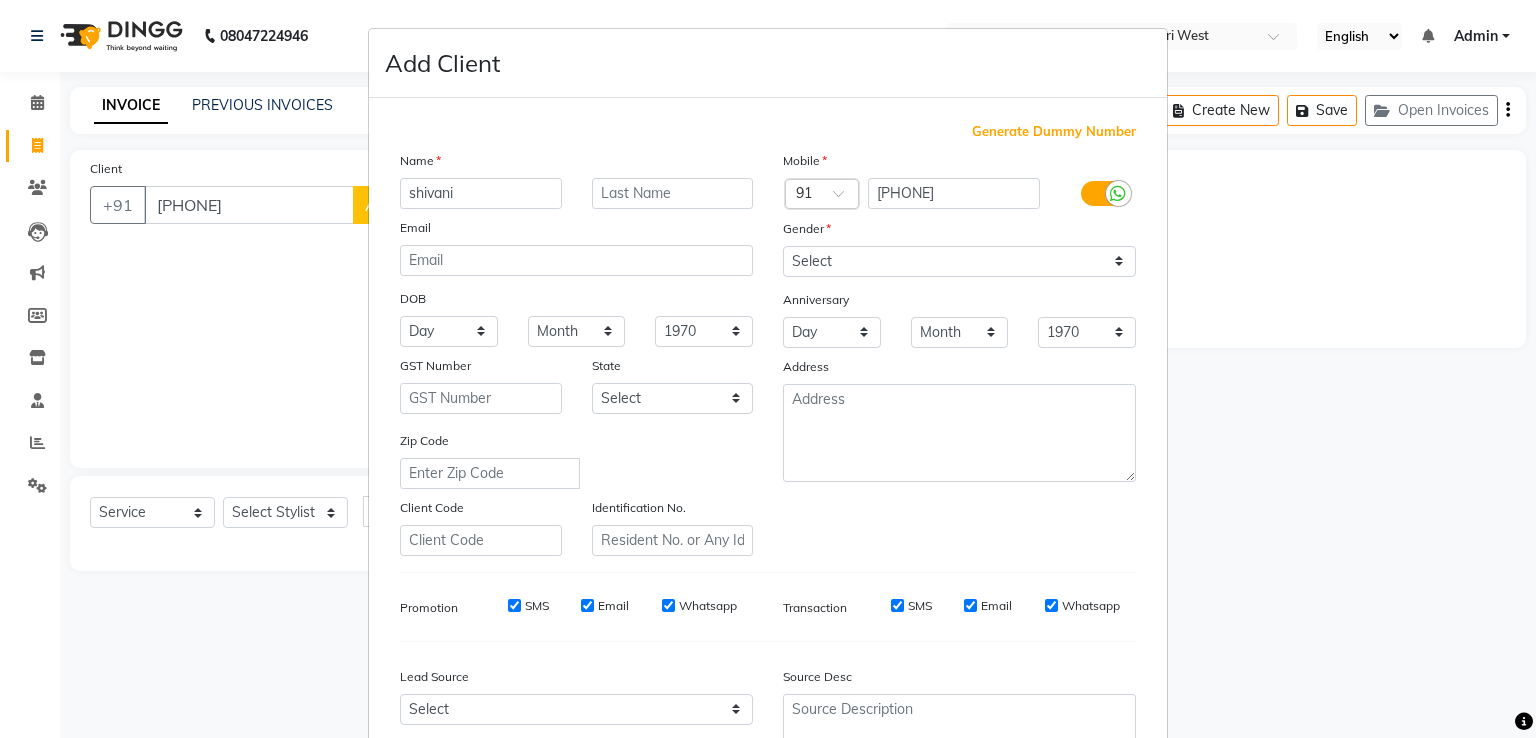 type on "shivani" 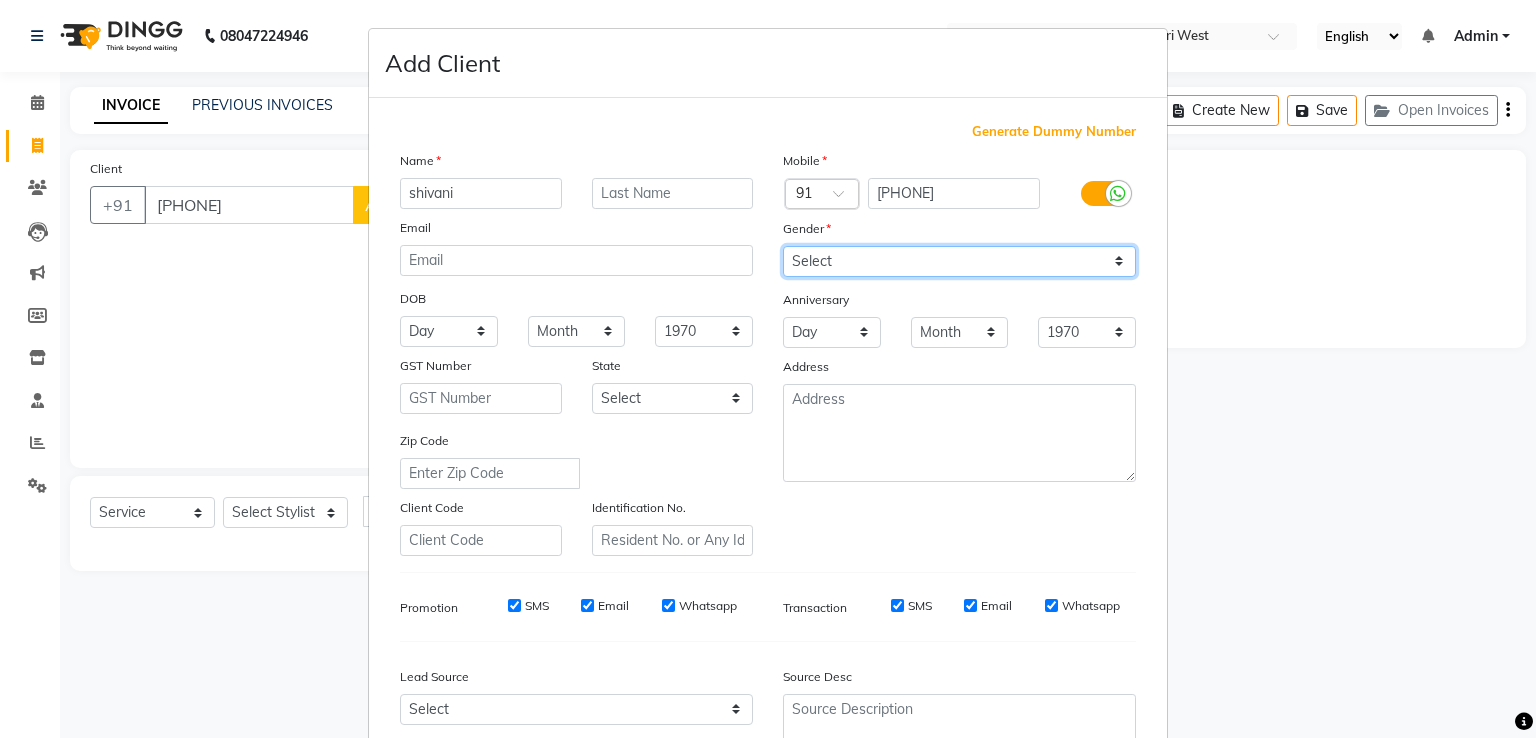 drag, startPoint x: 812, startPoint y: 254, endPoint x: 824, endPoint y: 275, distance: 24.186773 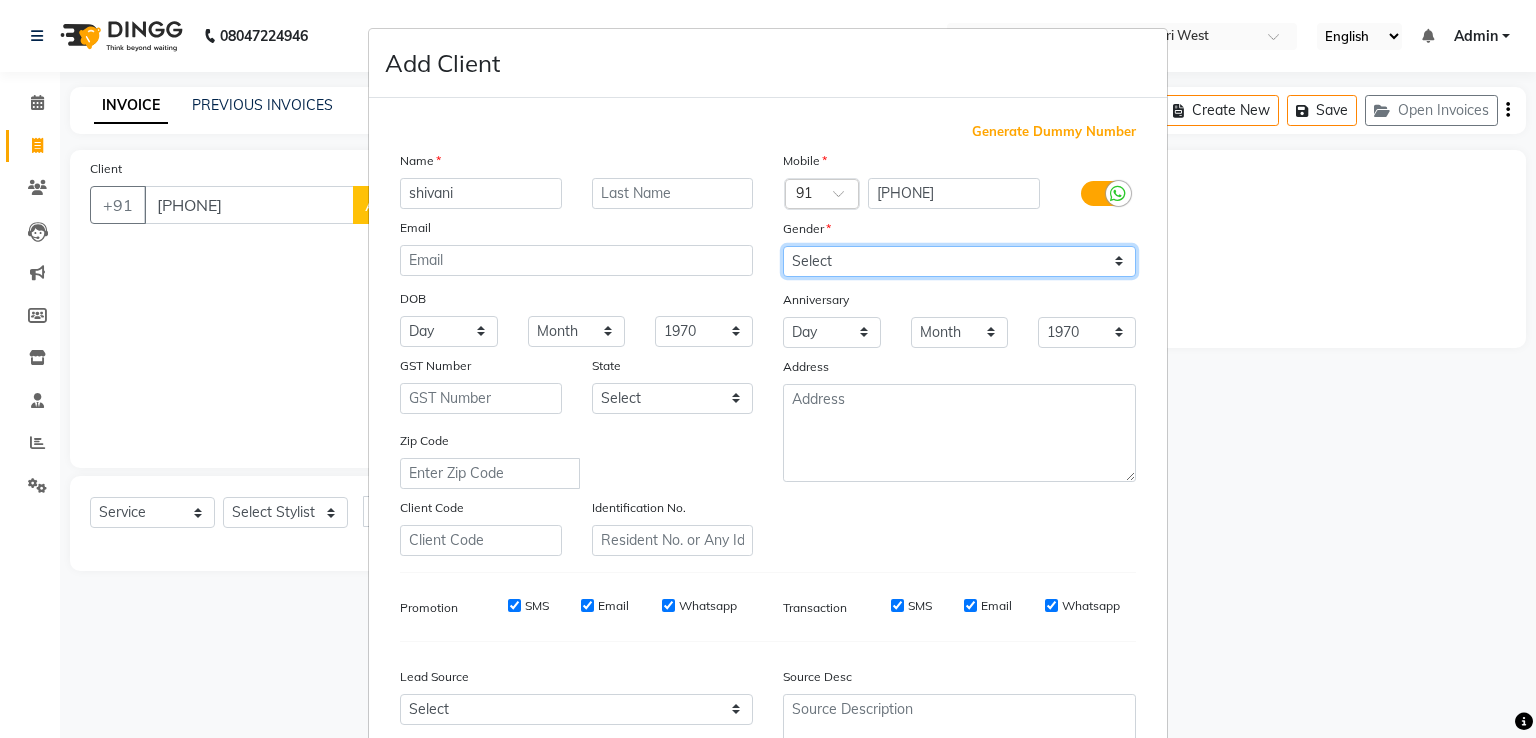 click on "Select Male Female Other Prefer Not To Say" at bounding box center (959, 261) 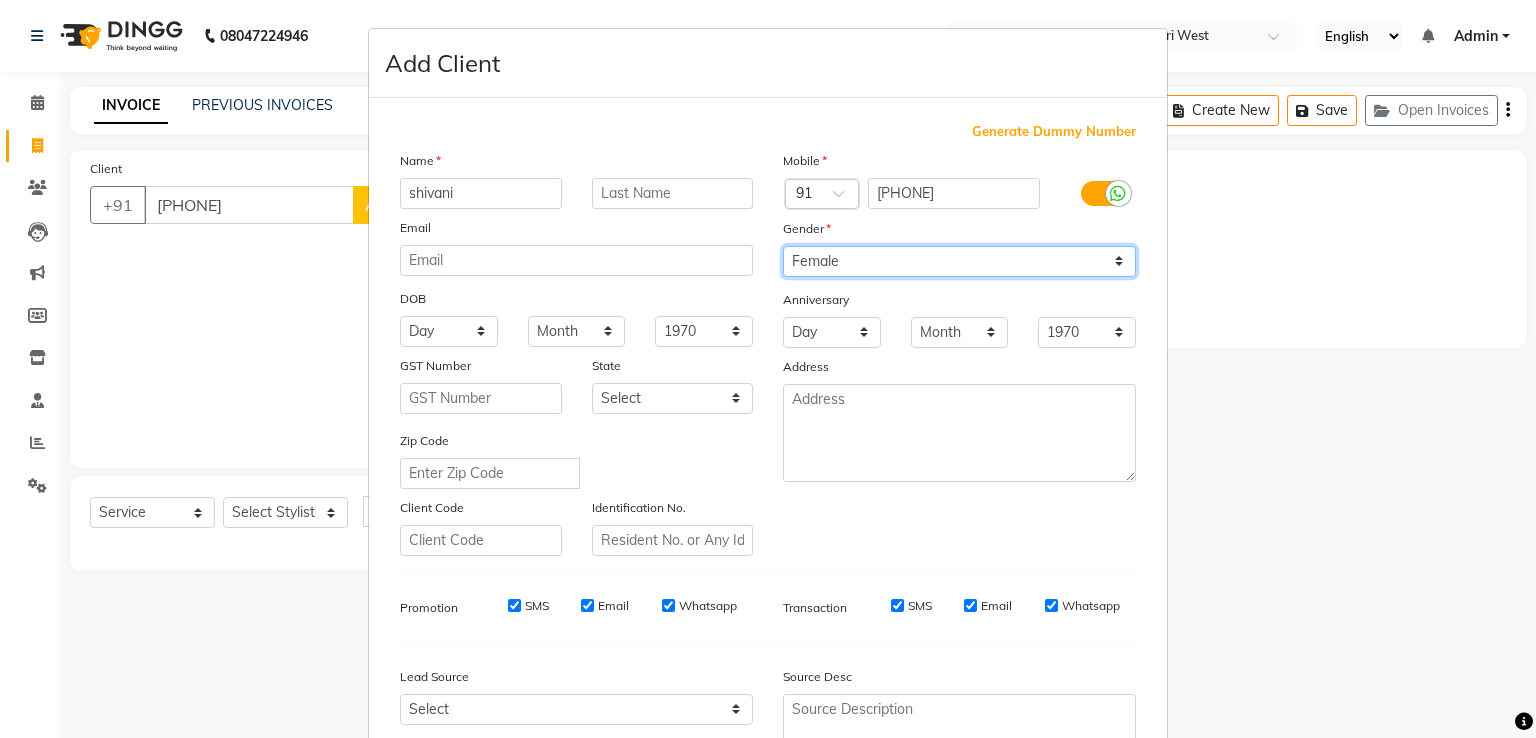 click on "Select Male Female Other Prefer Not To Say" at bounding box center (959, 261) 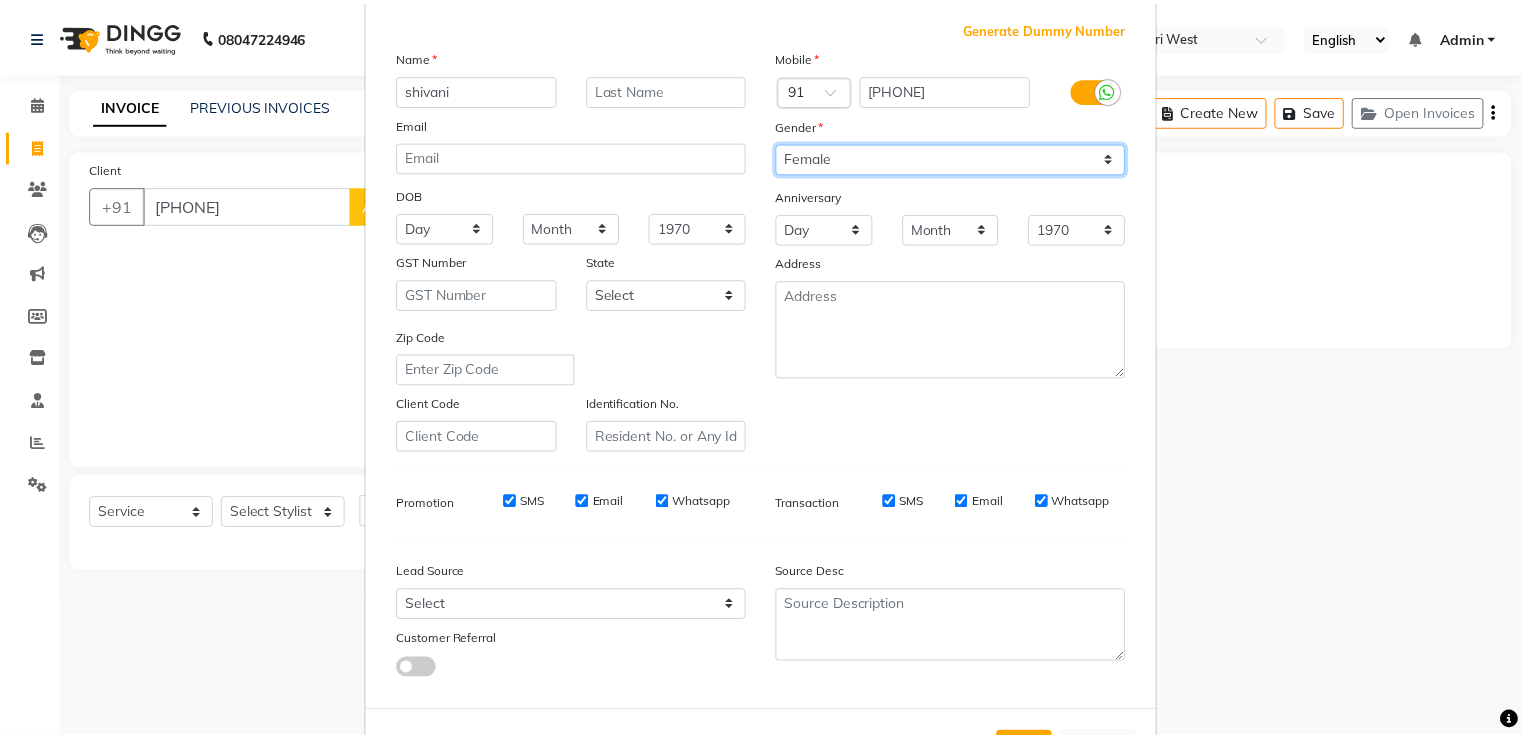 scroll, scrollTop: 195, scrollLeft: 0, axis: vertical 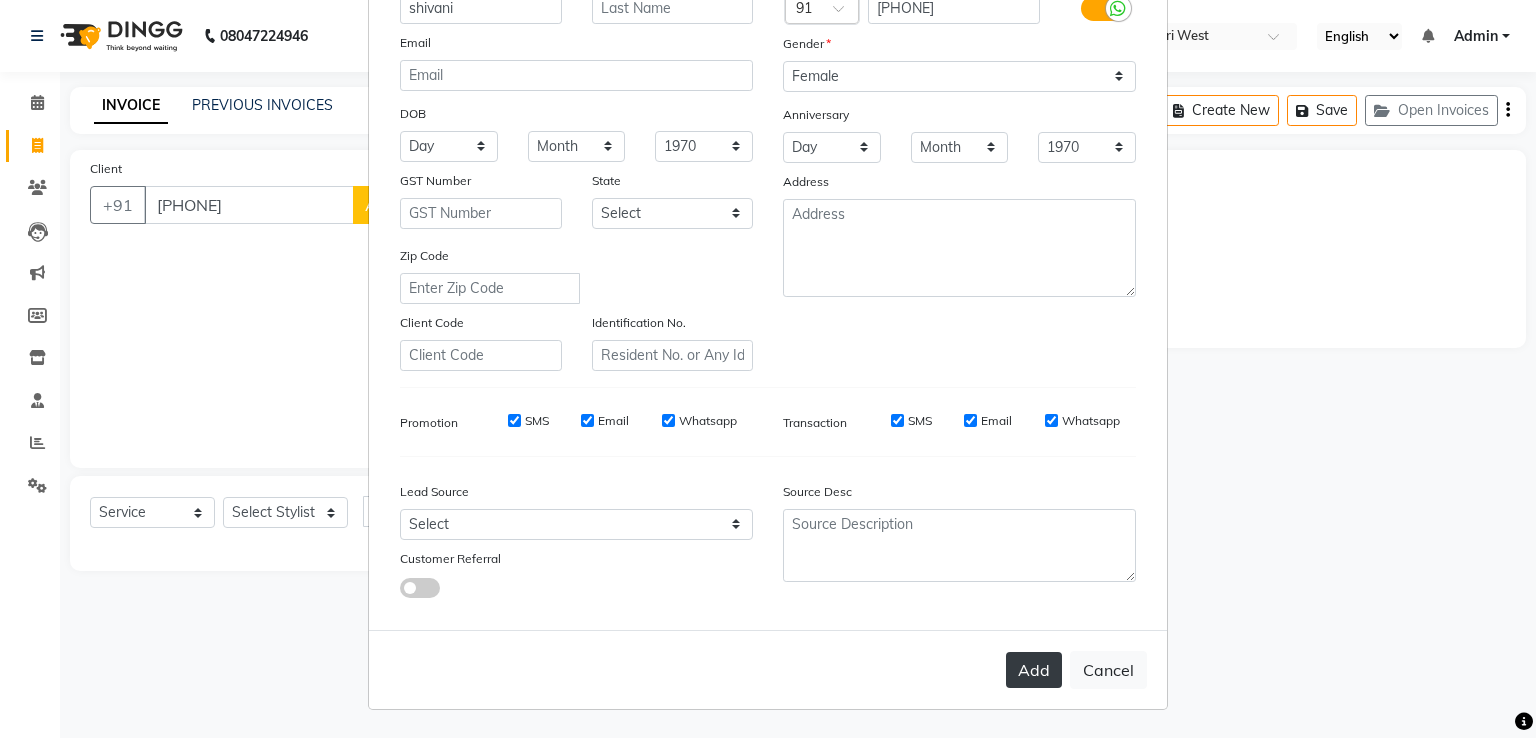 click on "Add" at bounding box center [1034, 670] 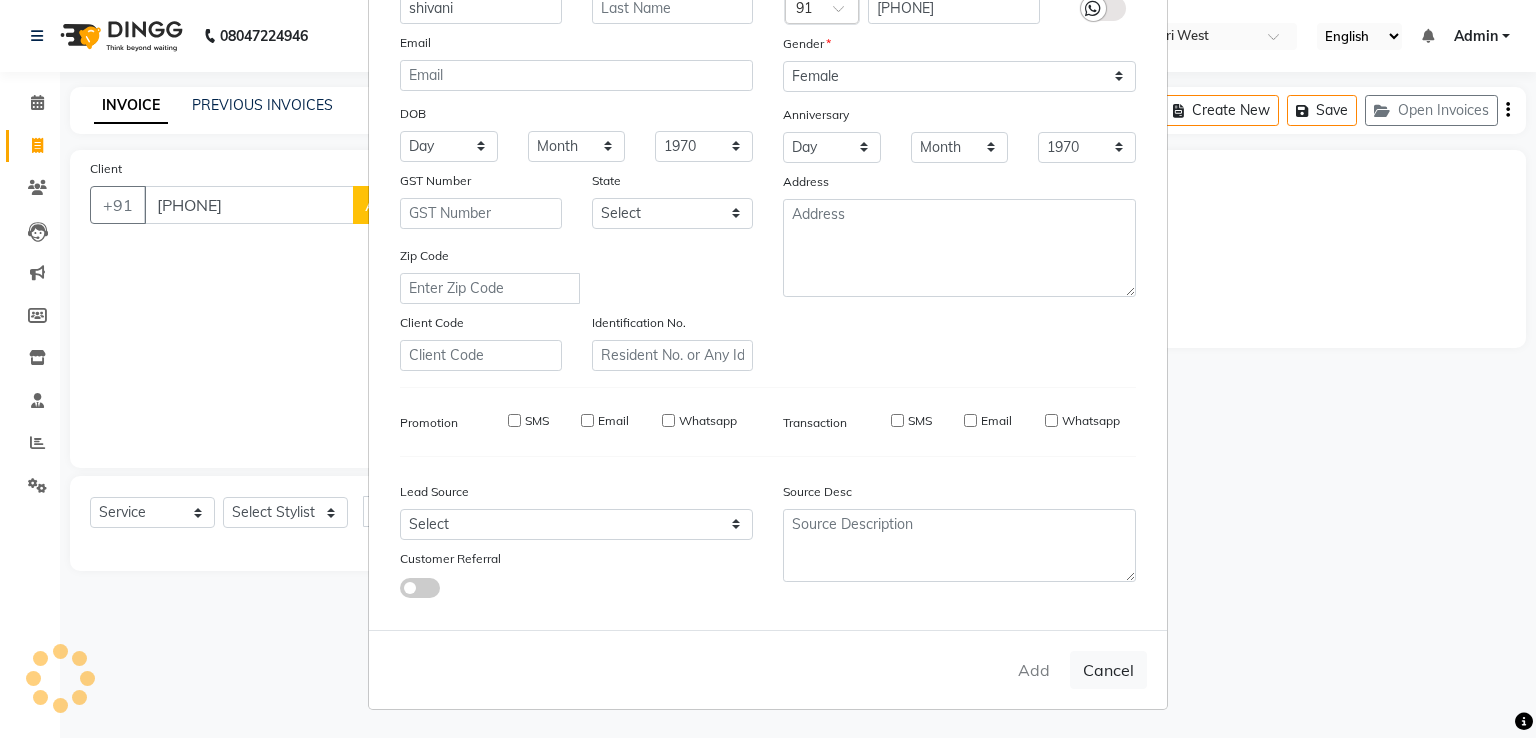 type 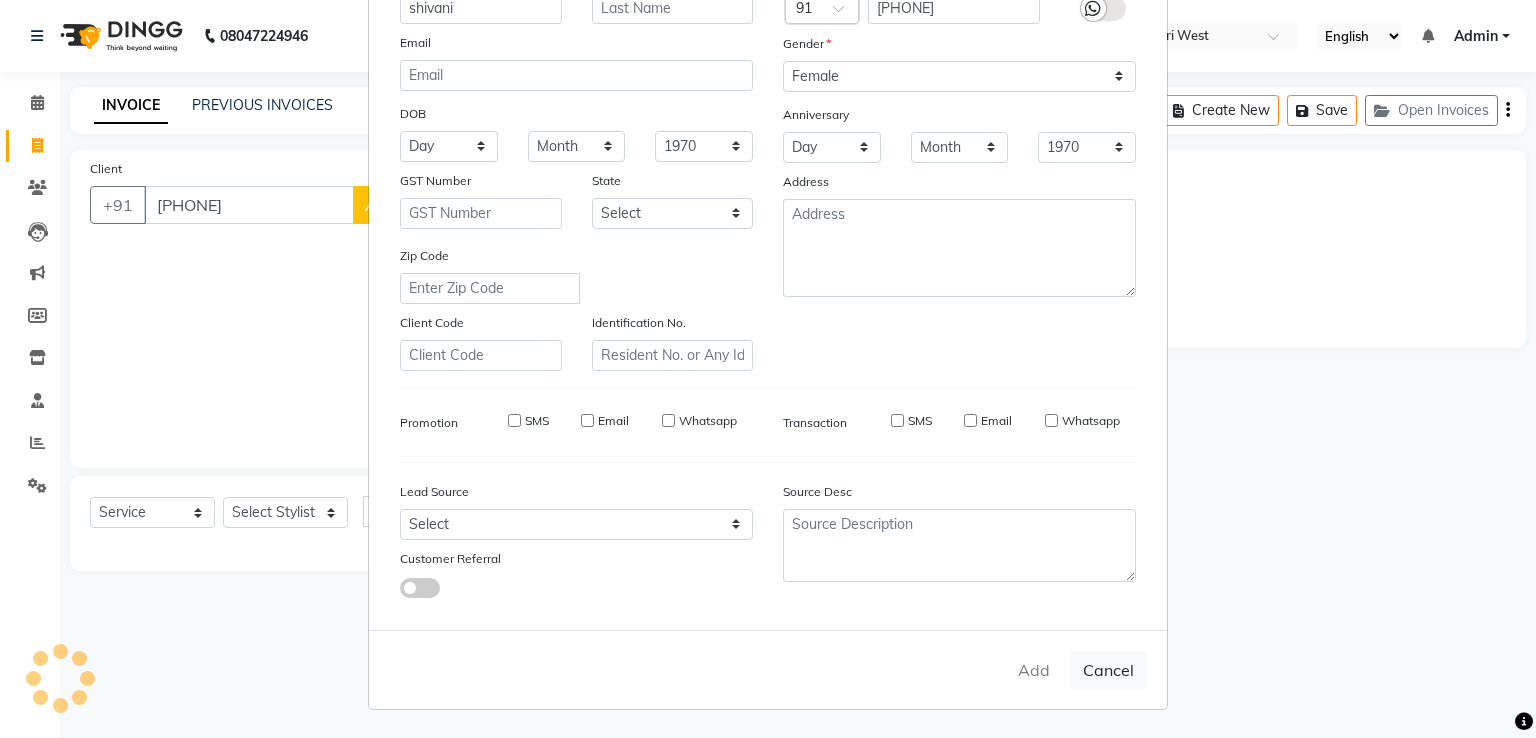 select 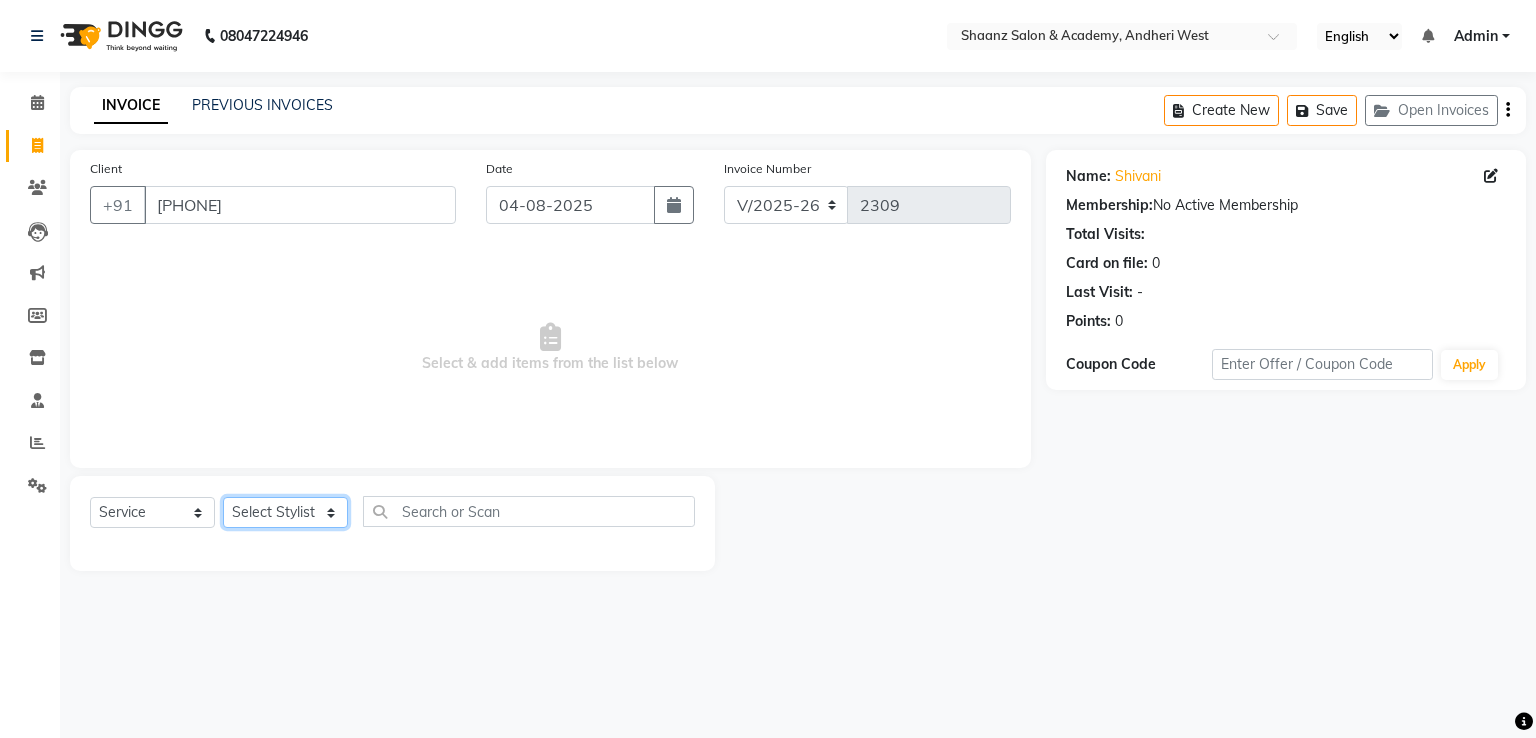 click on "Select Stylist [FIRST] [LAST] [FIRST] [LAST] [FIRST] [LAST] [FIRST]  [FIRST] [FIRST] [FIRST] [FIRST] [FIRST] [FIRST] [FIRST] [FIRST] [FIRST] [FIRST] [FIRST] [FIRST] [FIRST] [FIRST]" 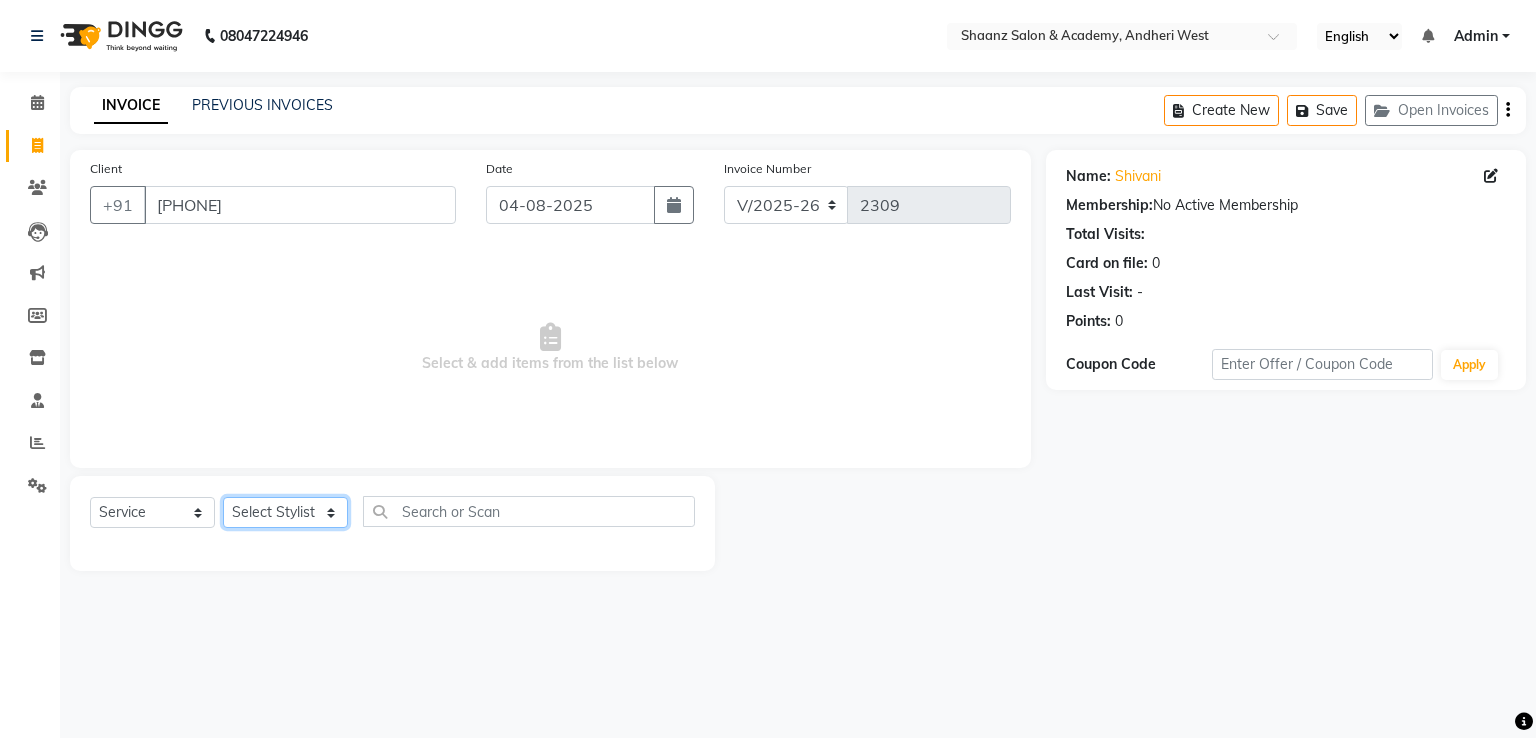 select on "[PHONE]" 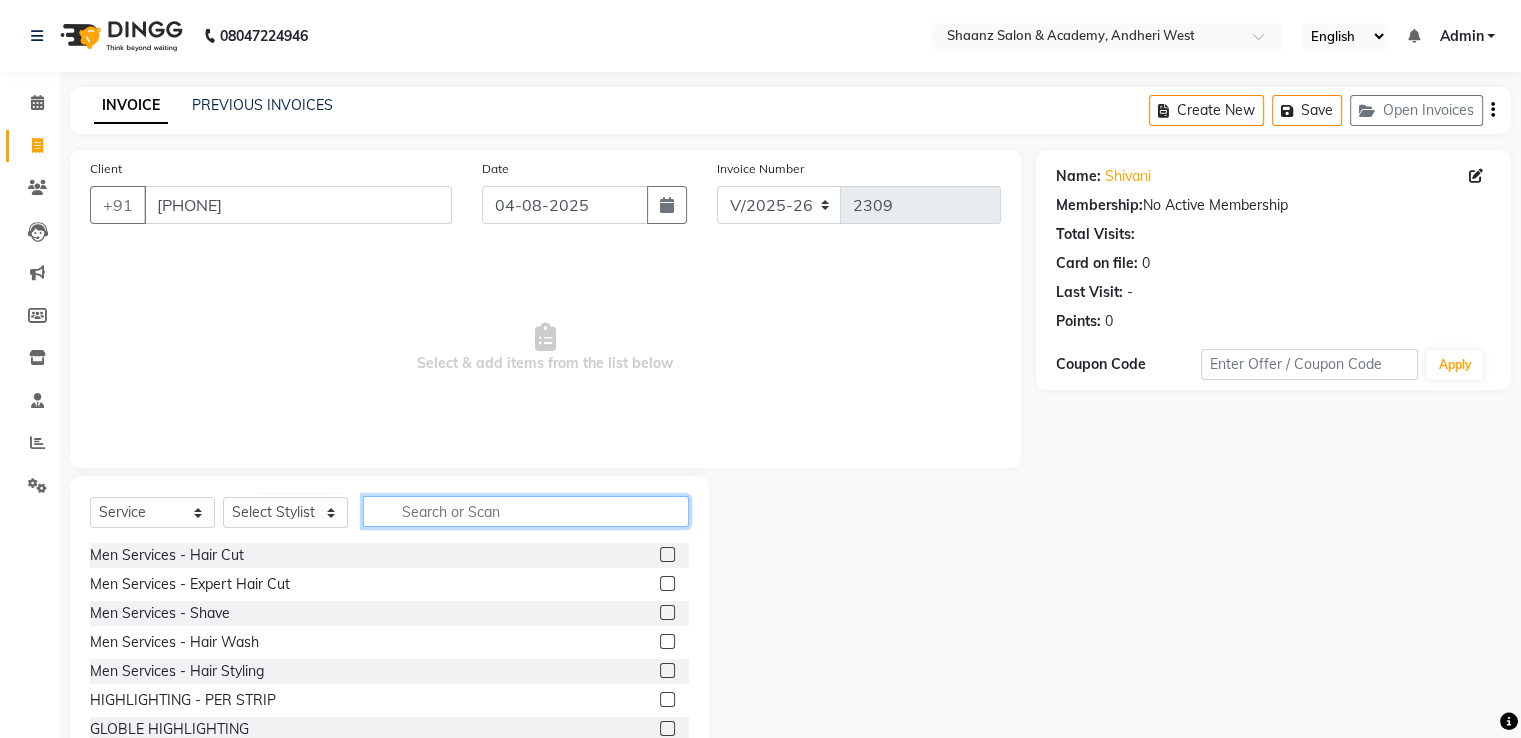 click 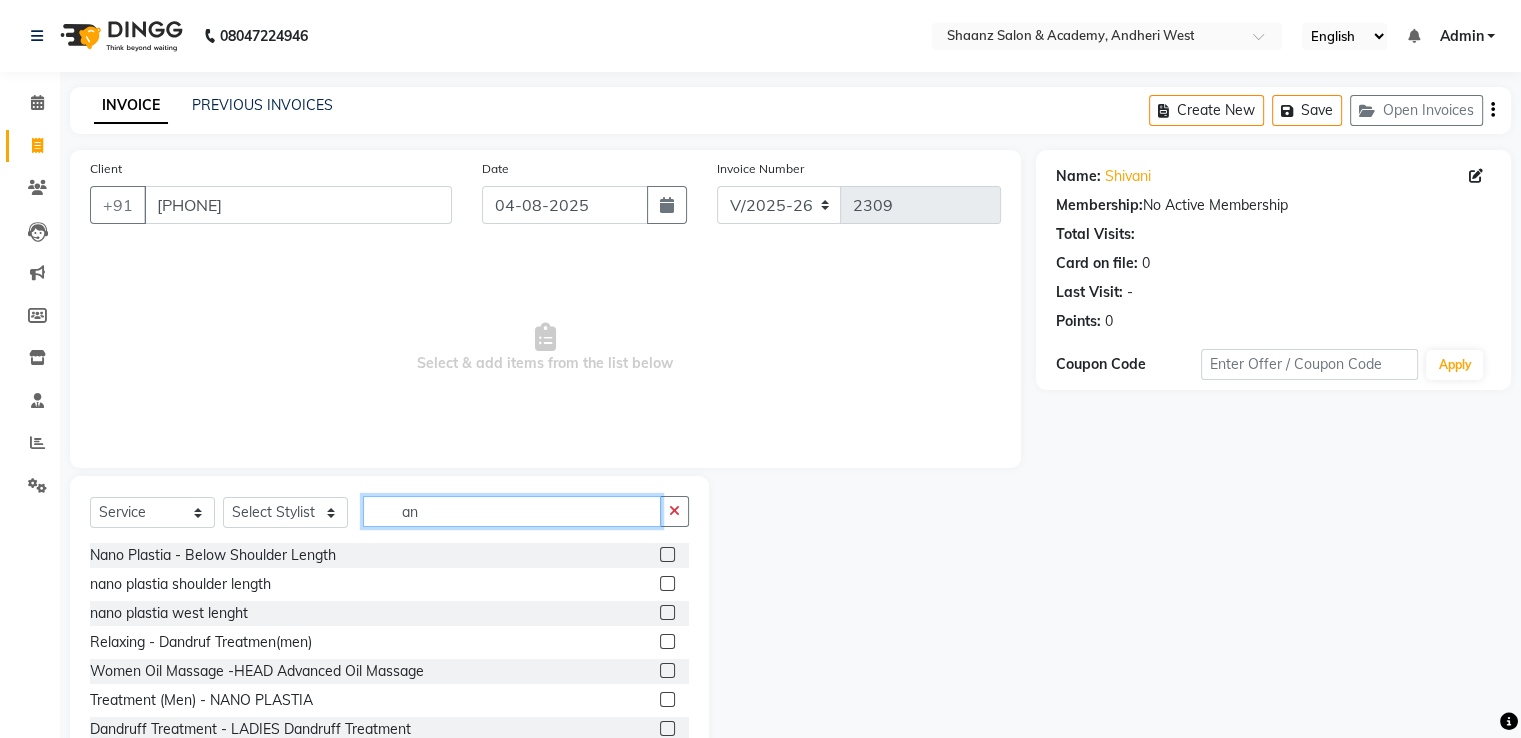 type on "a" 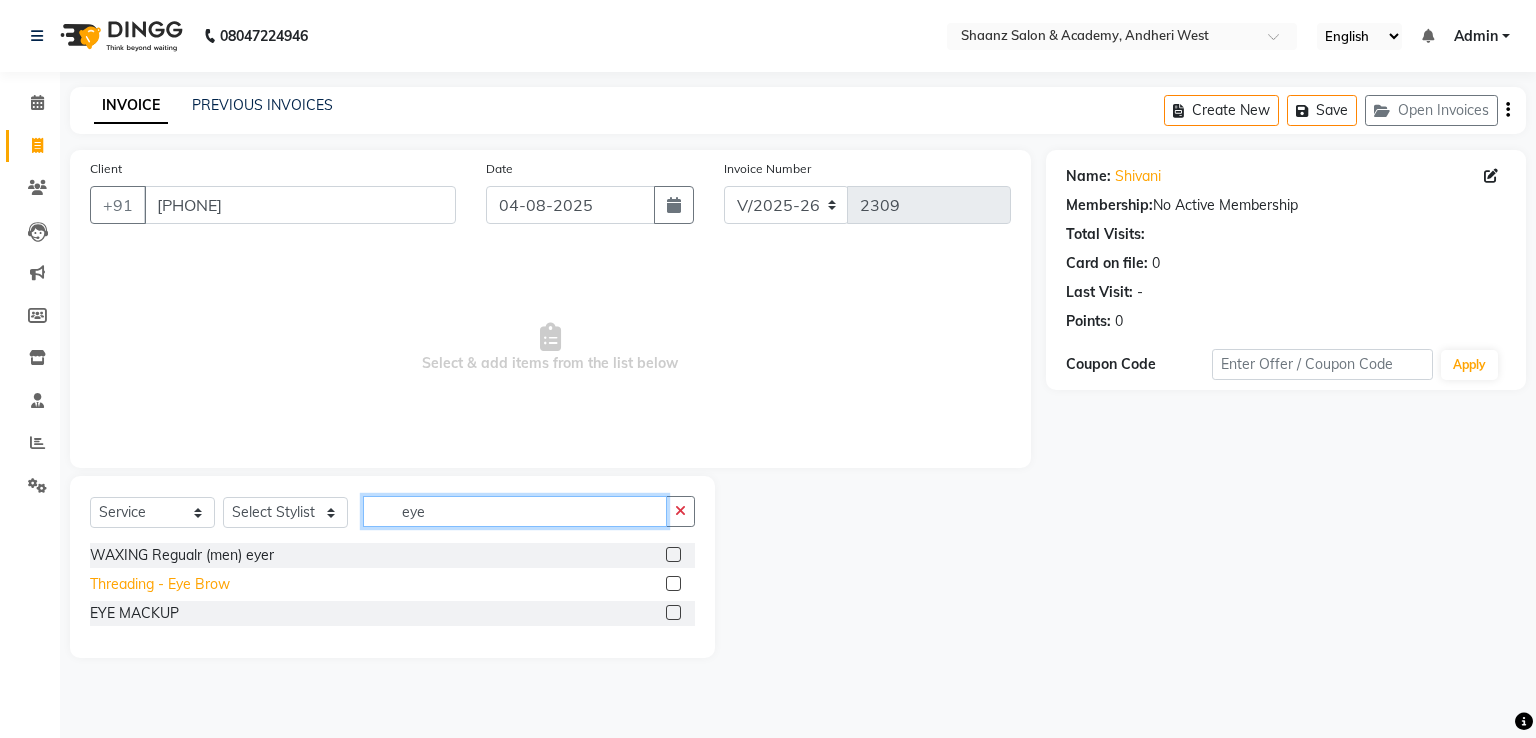 type on "eye" 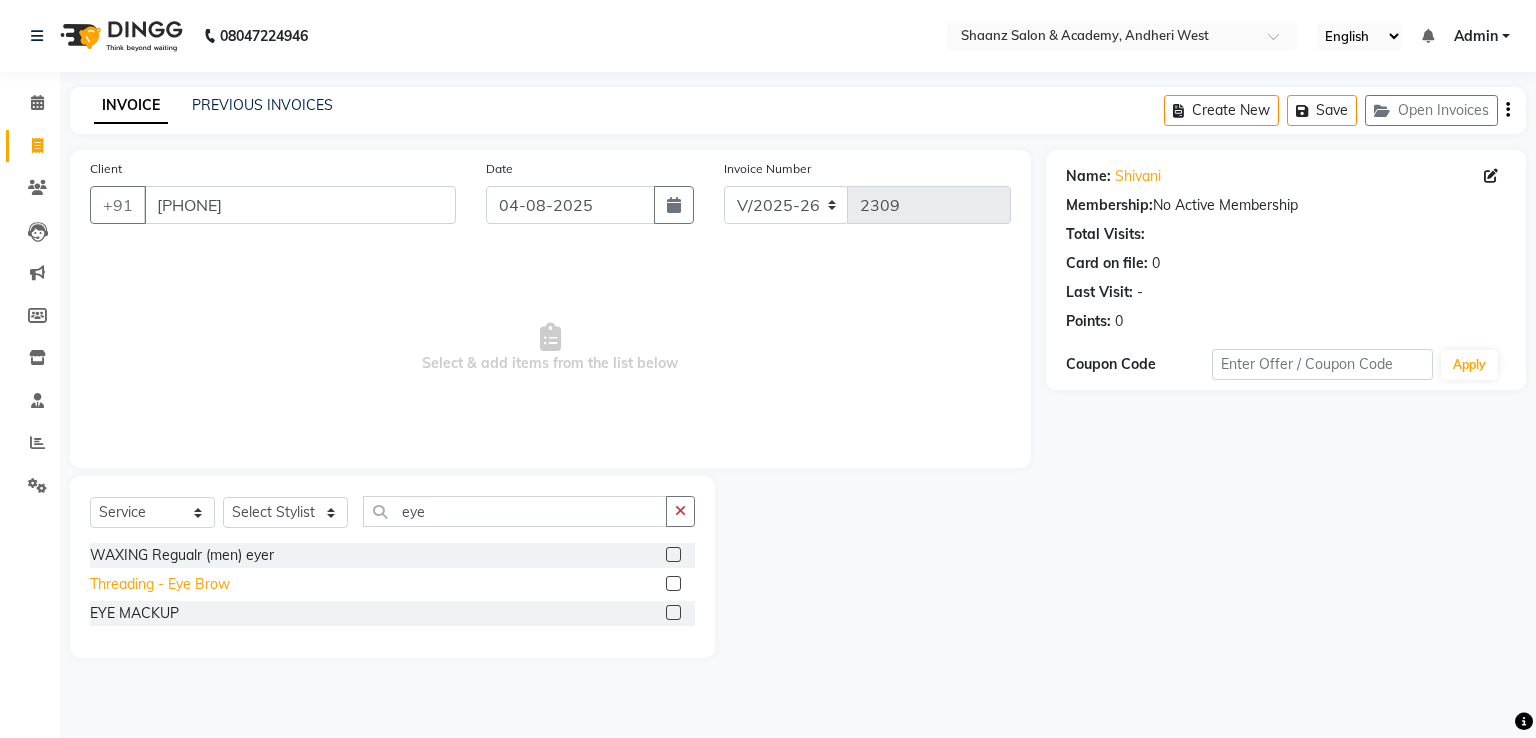 click on "Threading  - Eye Brow" 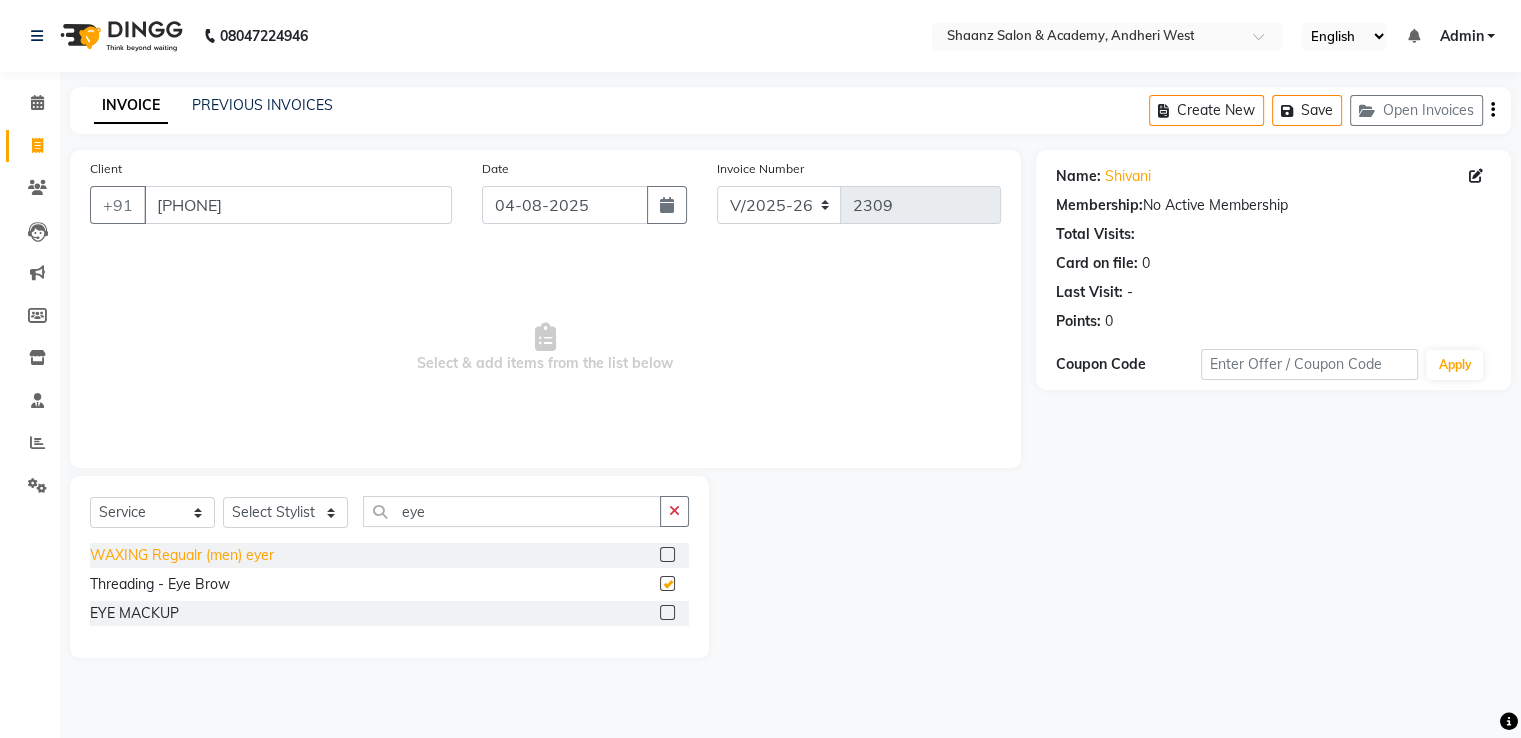 checkbox on "false" 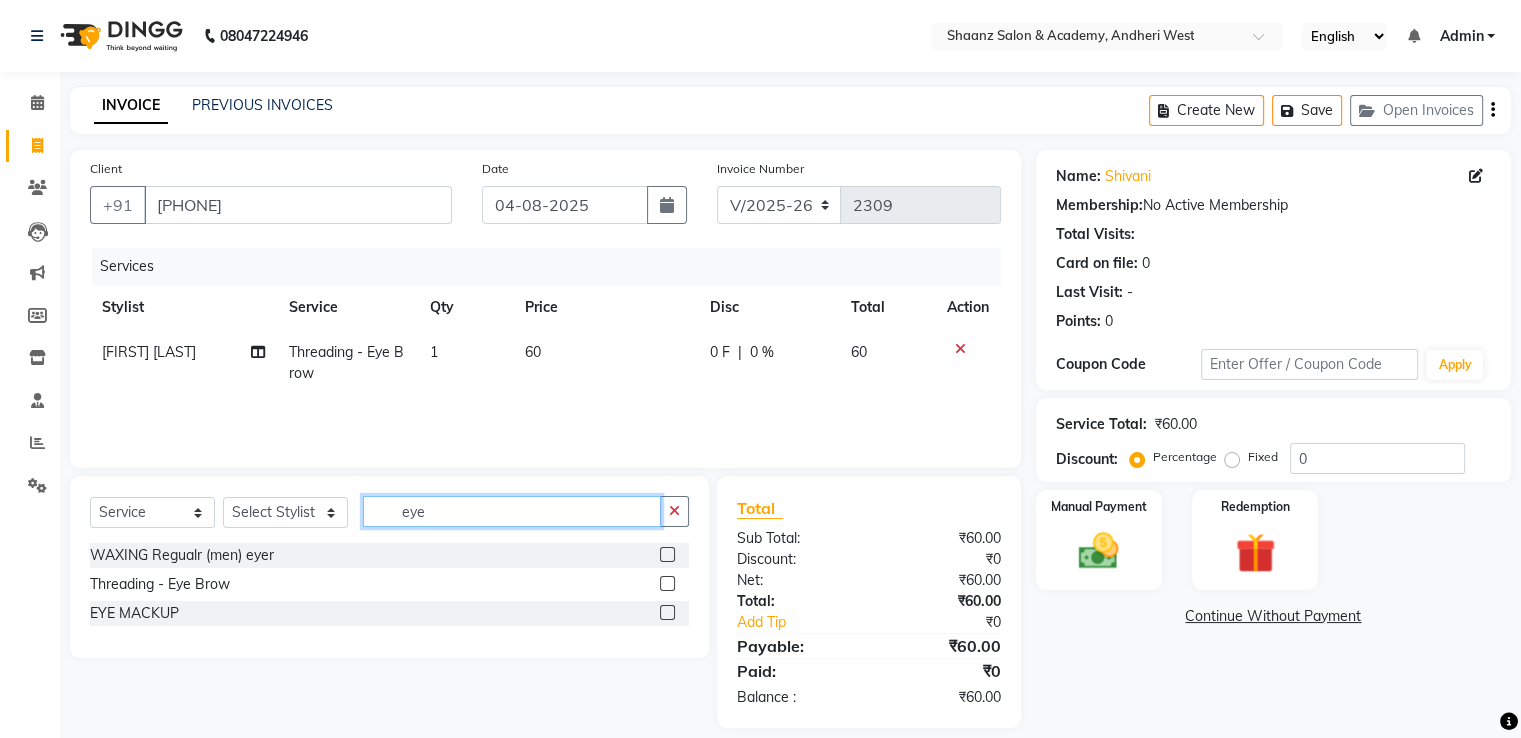 click on "eye" 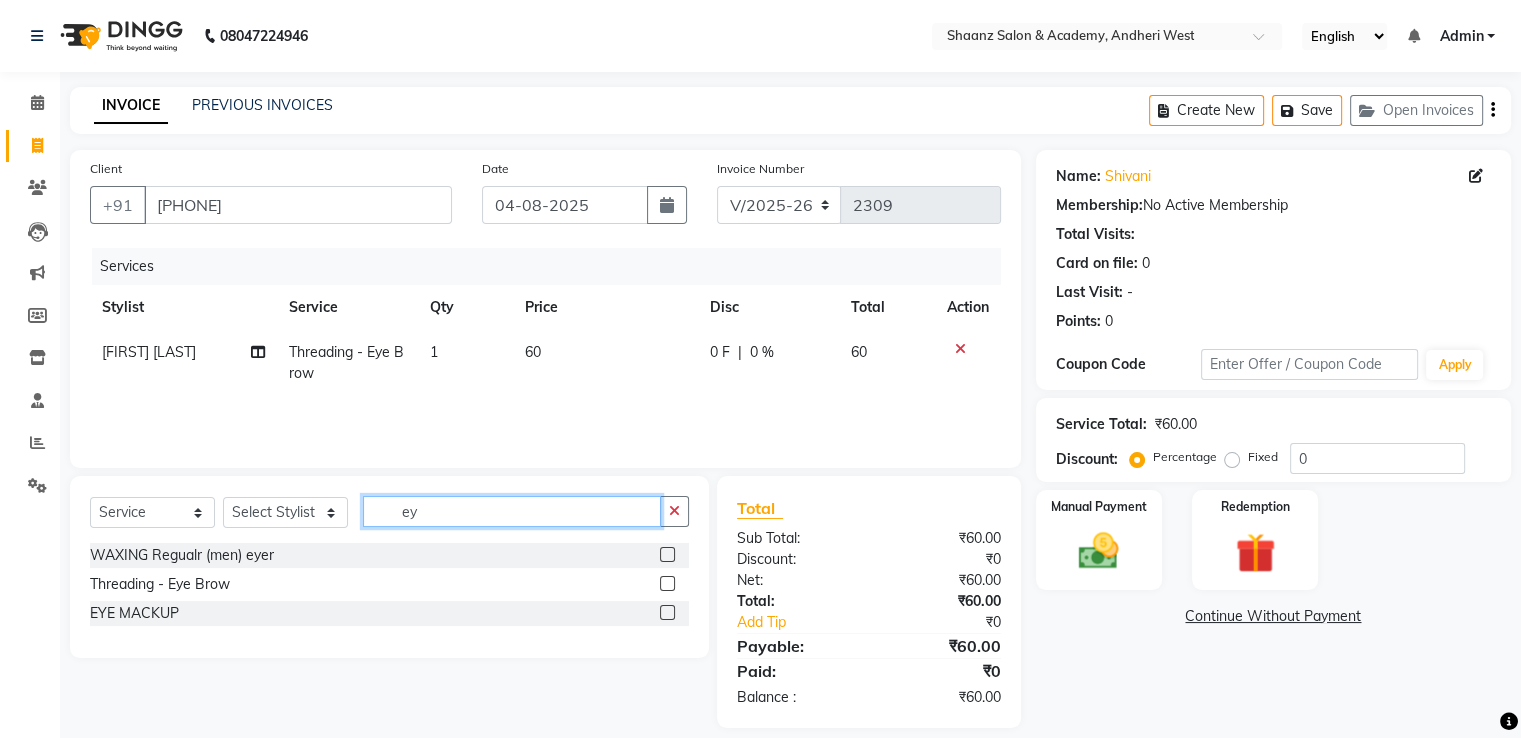 type on "e" 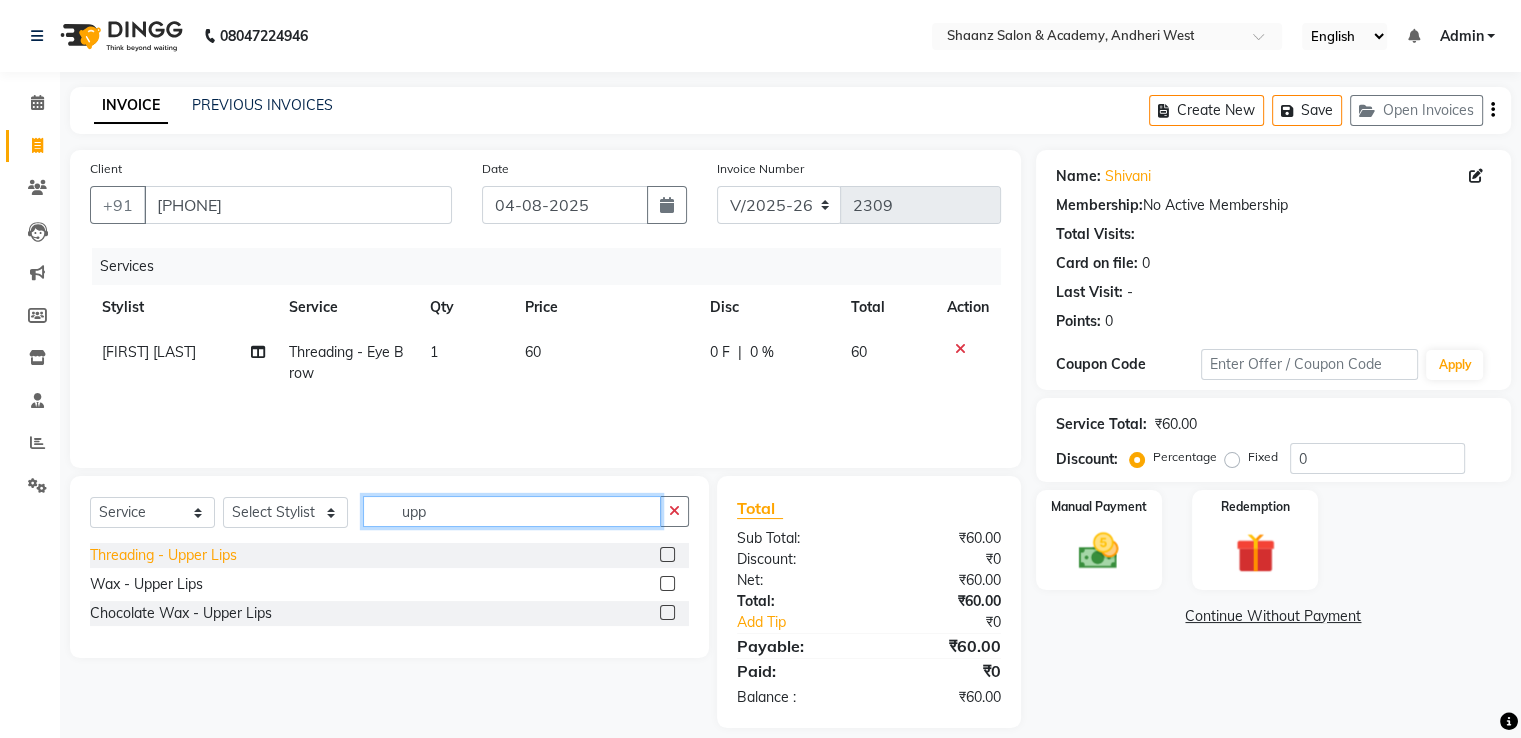 type on "upp" 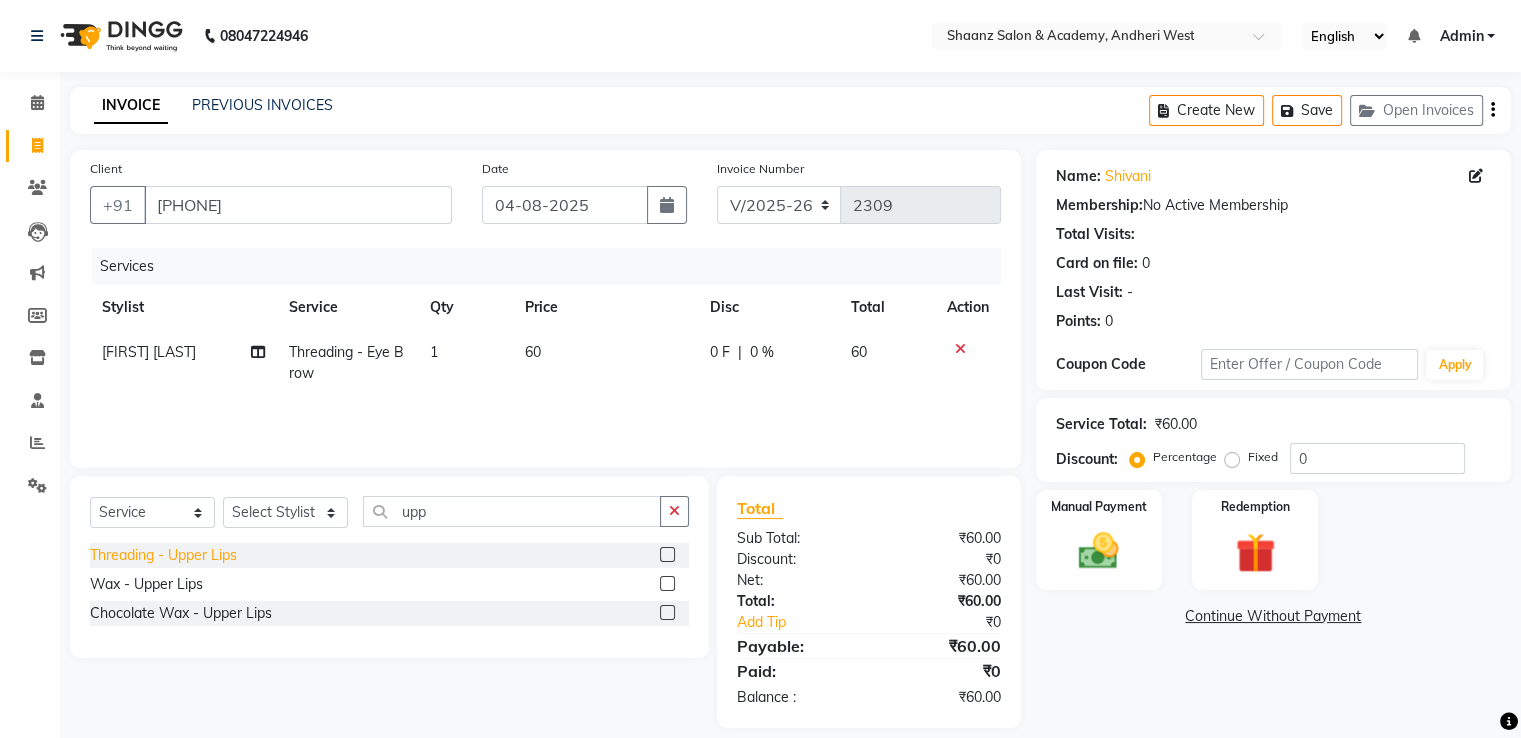 click on "Threading  - Upper Lips" 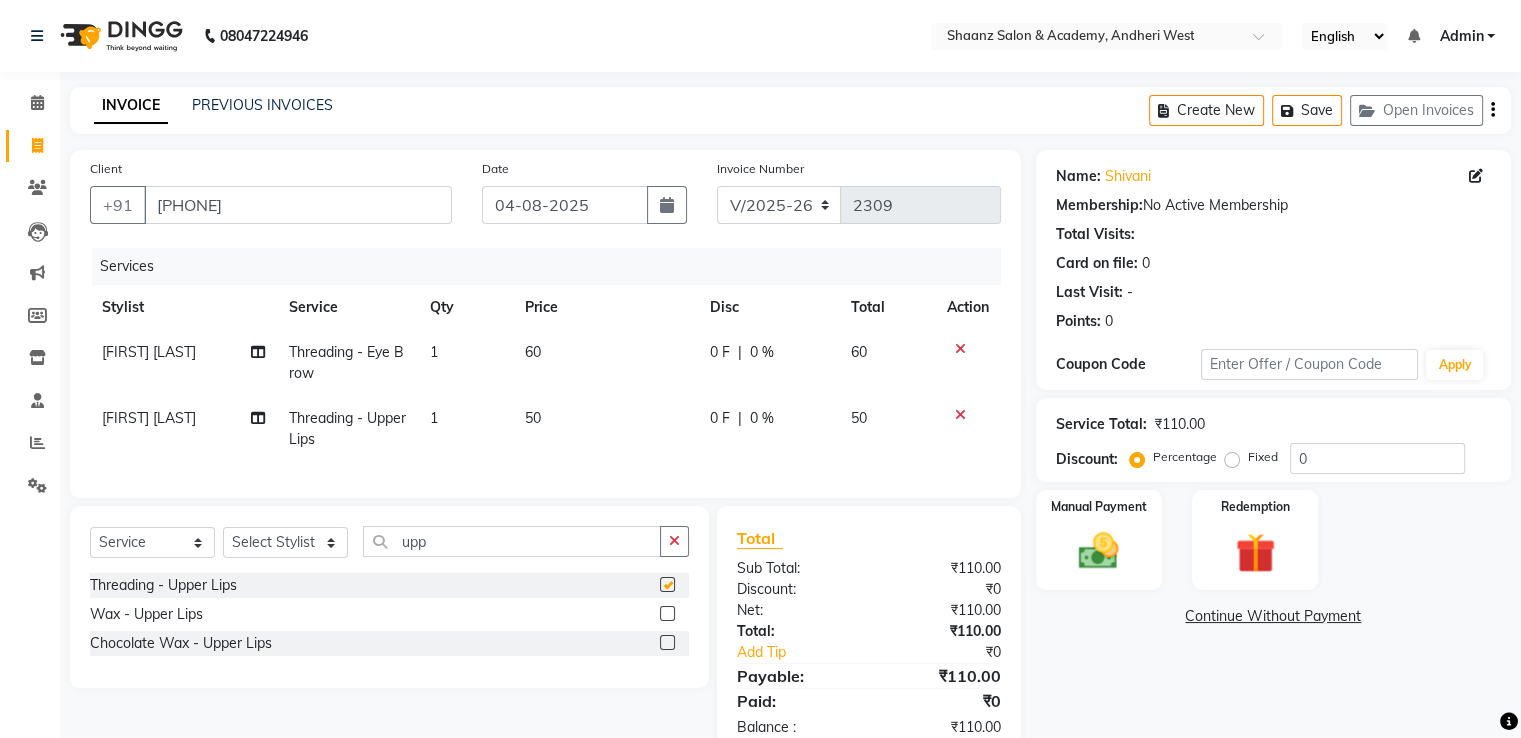 checkbox on "false" 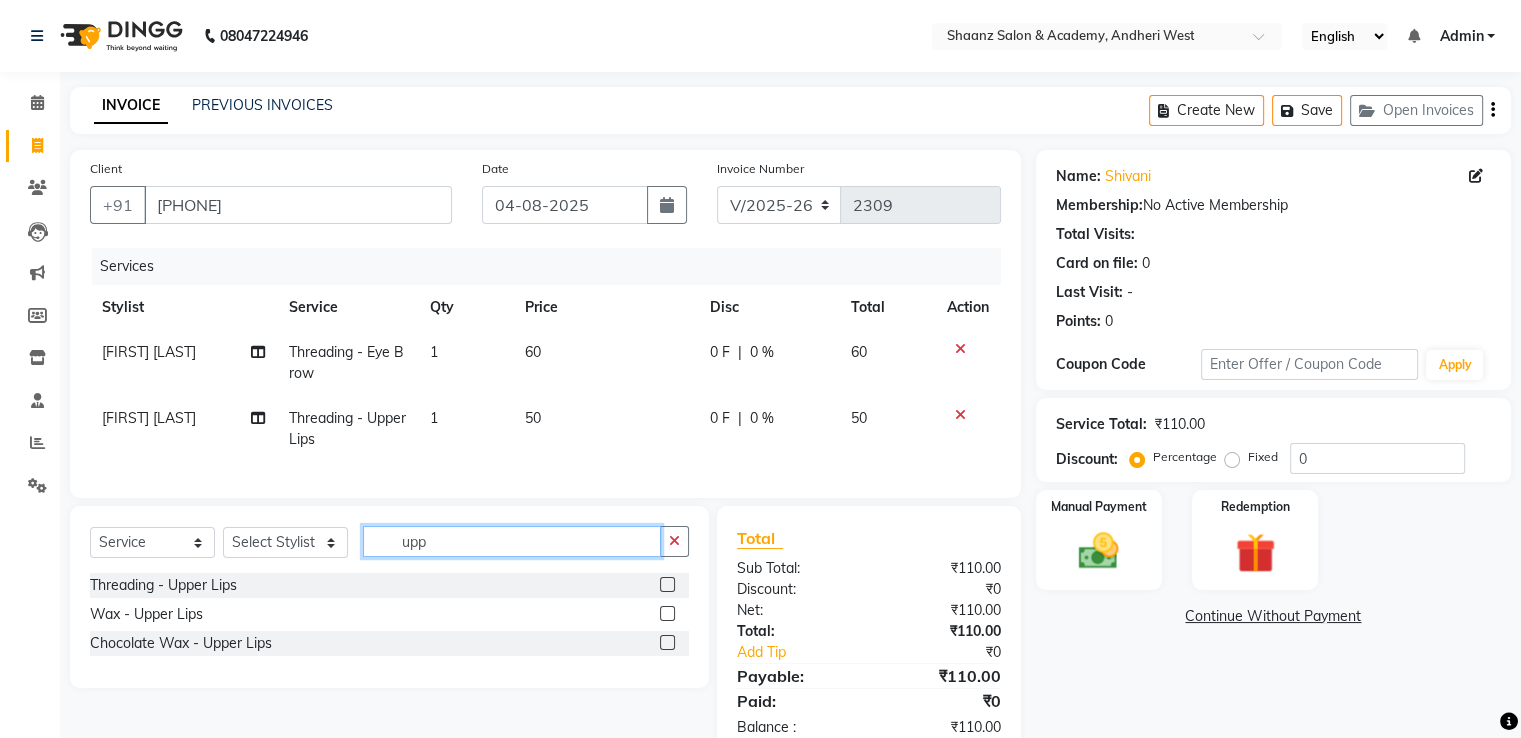 click on "upp" 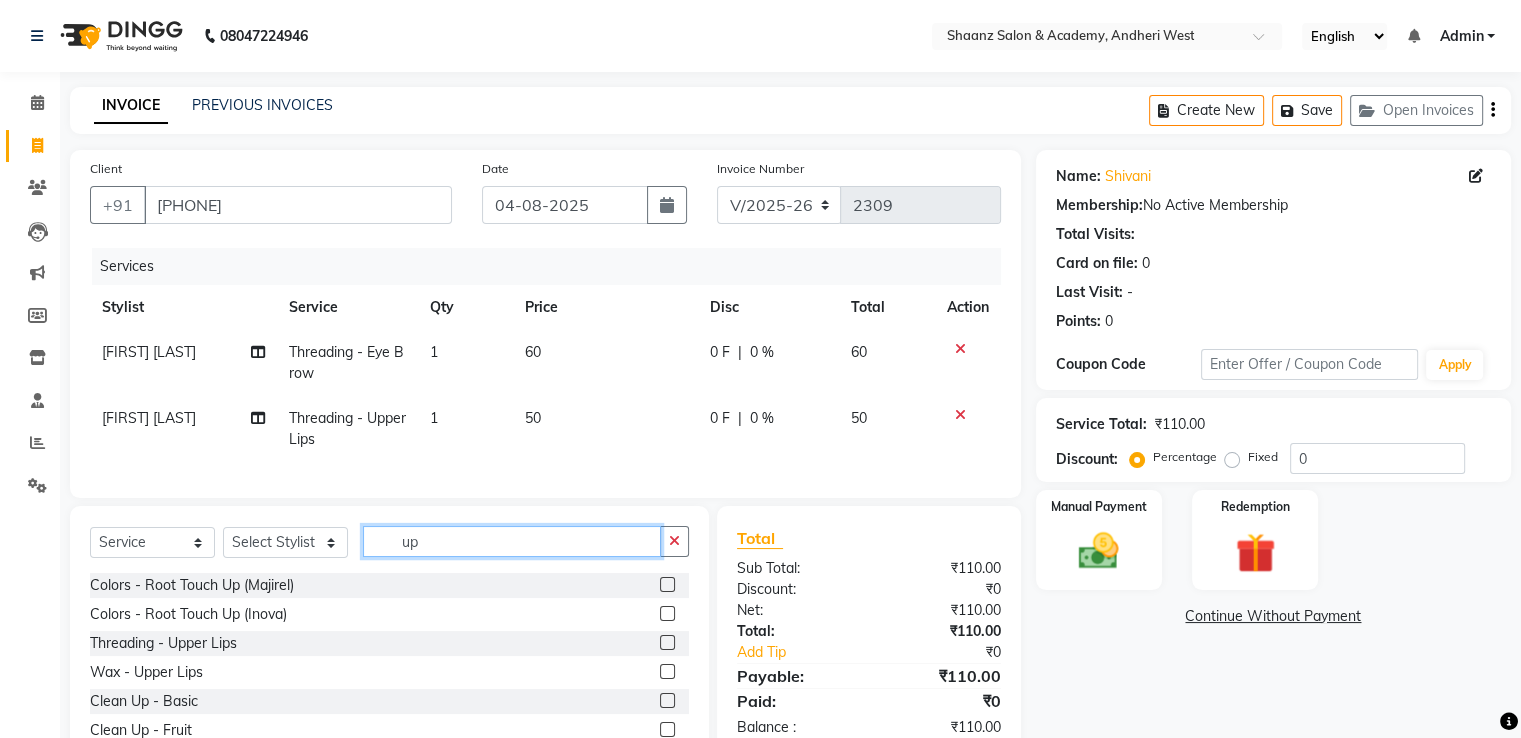 type on "u" 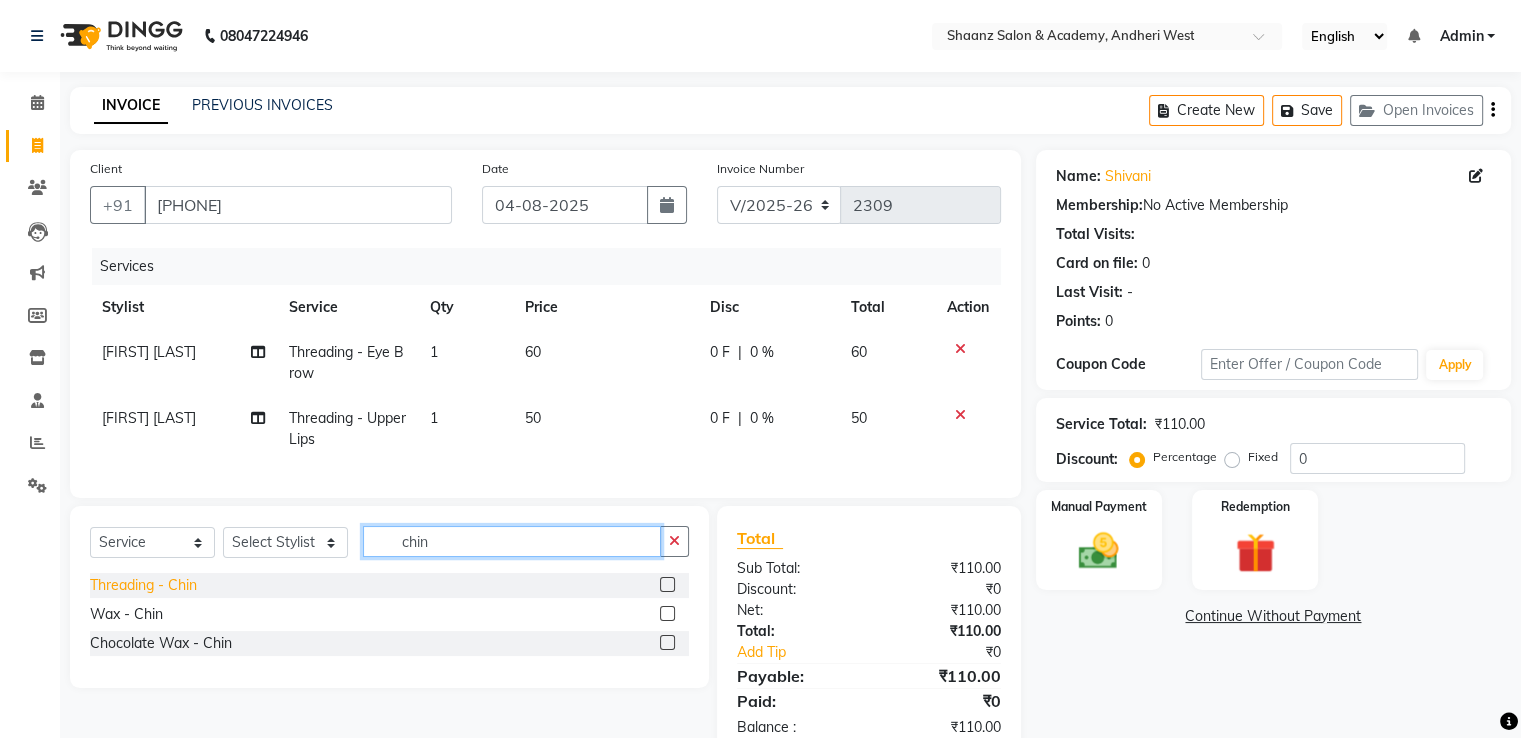 type on "chin" 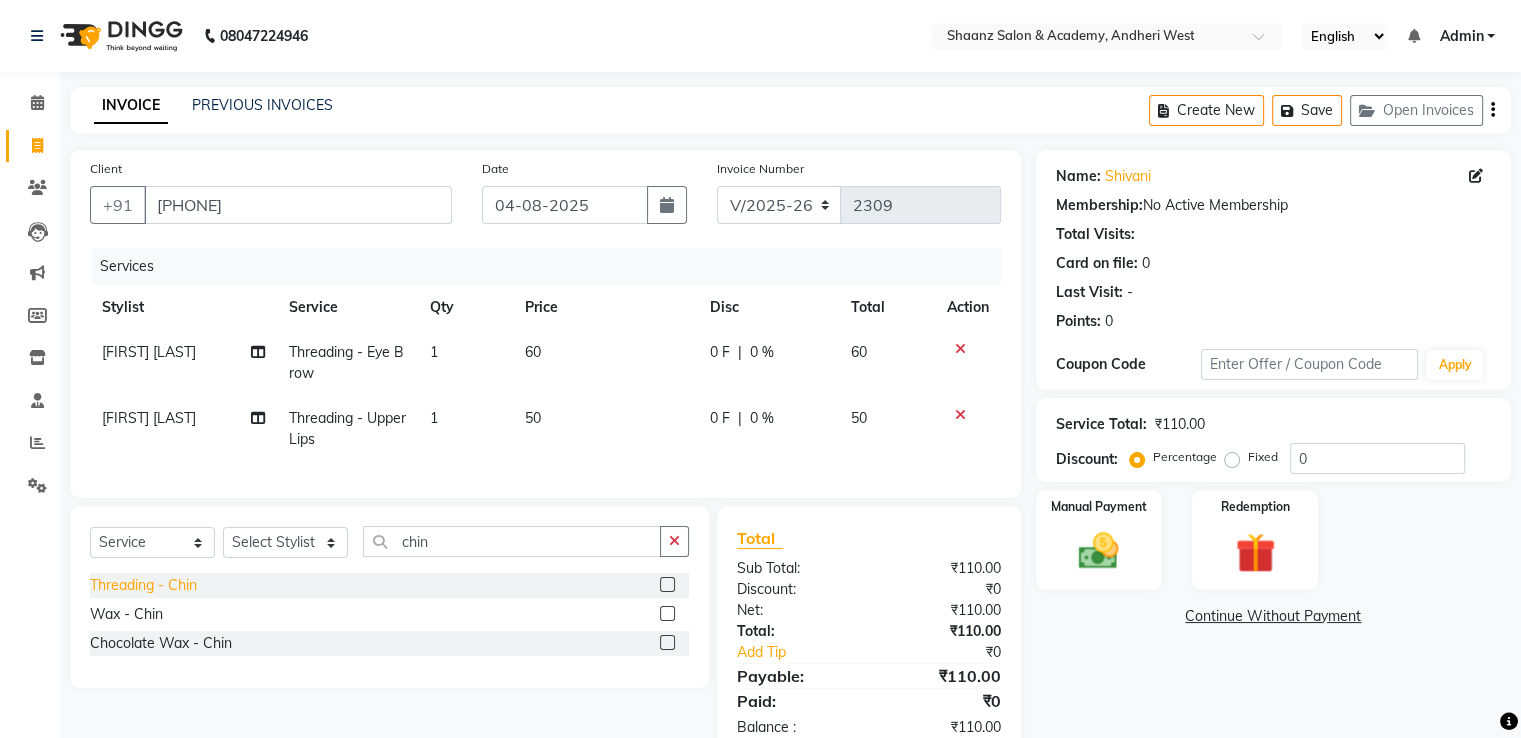 click on "Threading  - Chin" 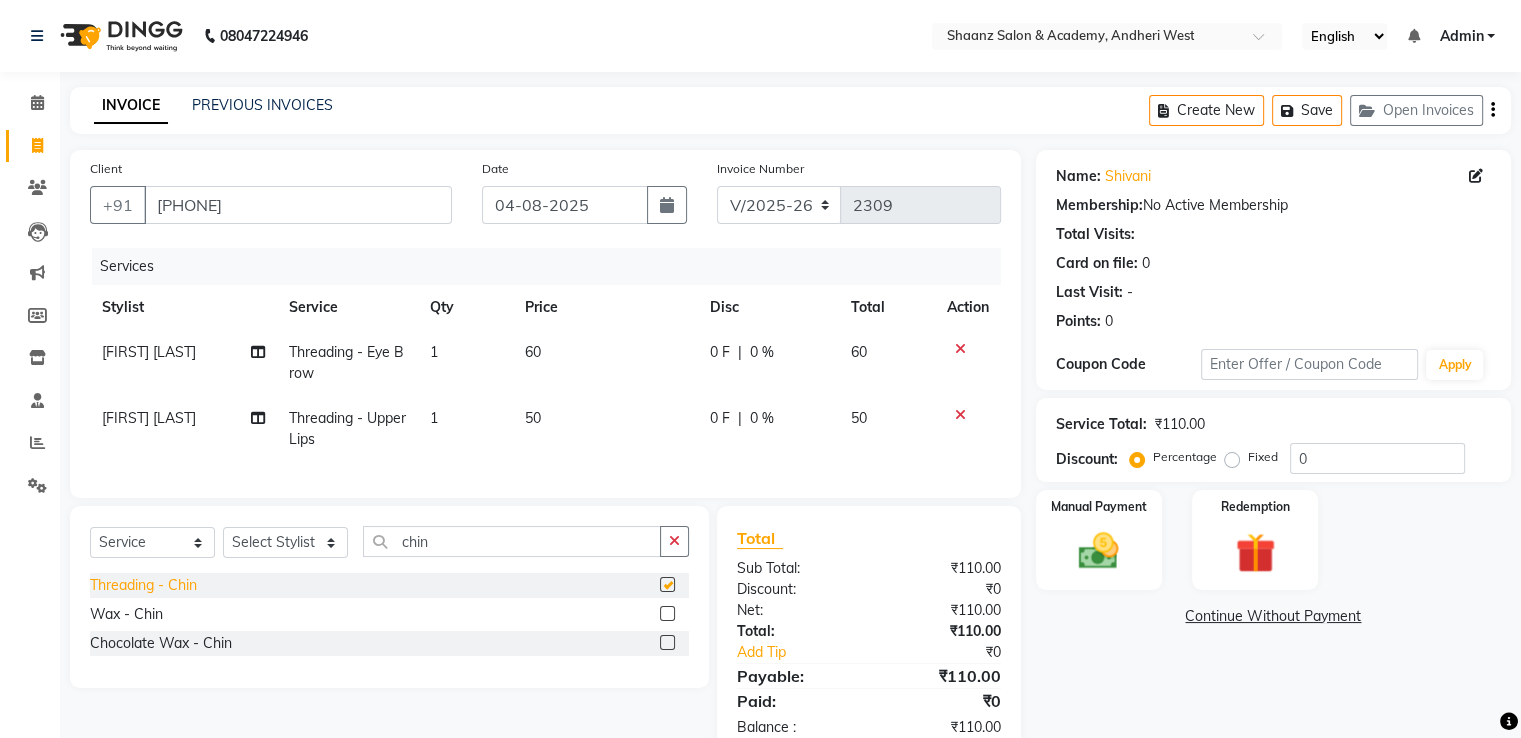 checkbox on "false" 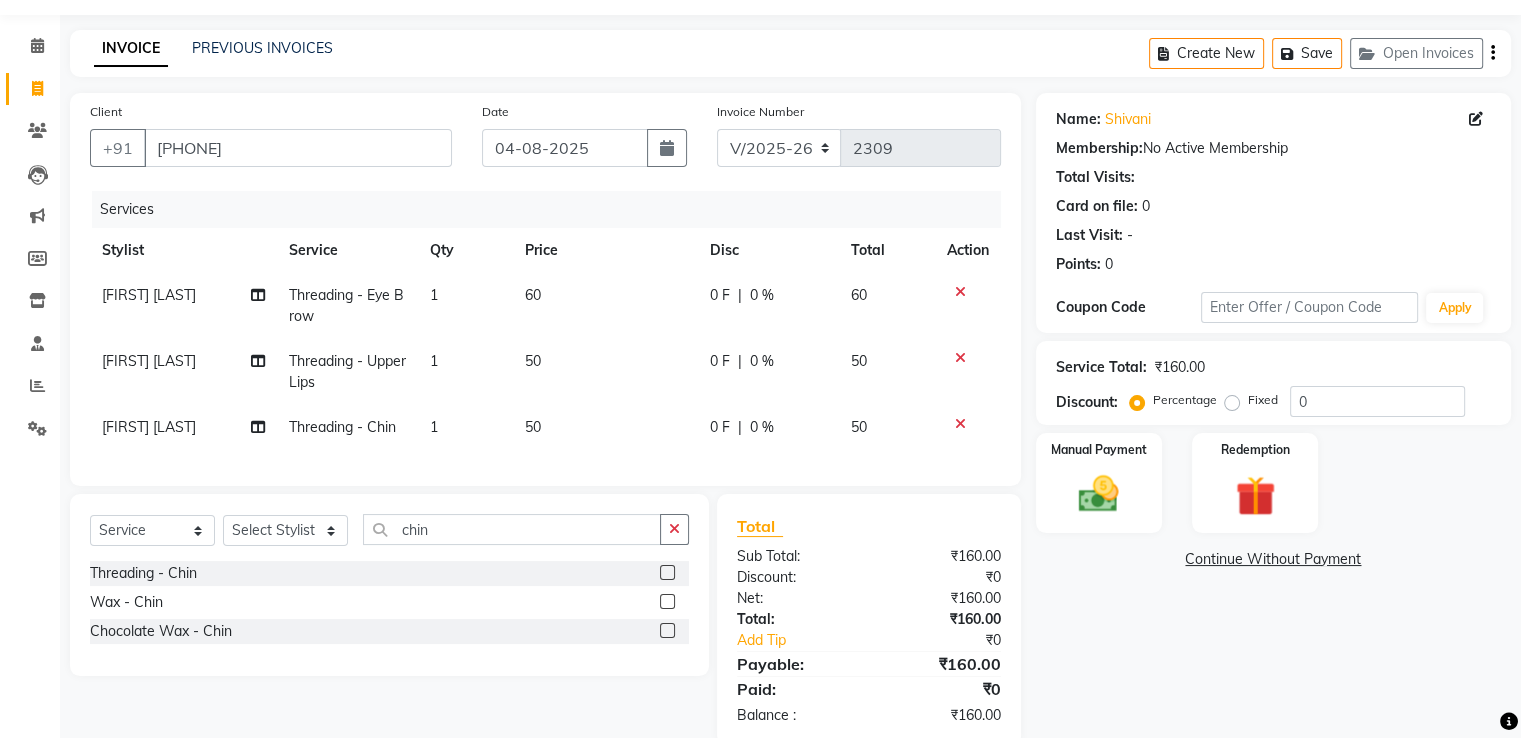 scroll, scrollTop: 111, scrollLeft: 0, axis: vertical 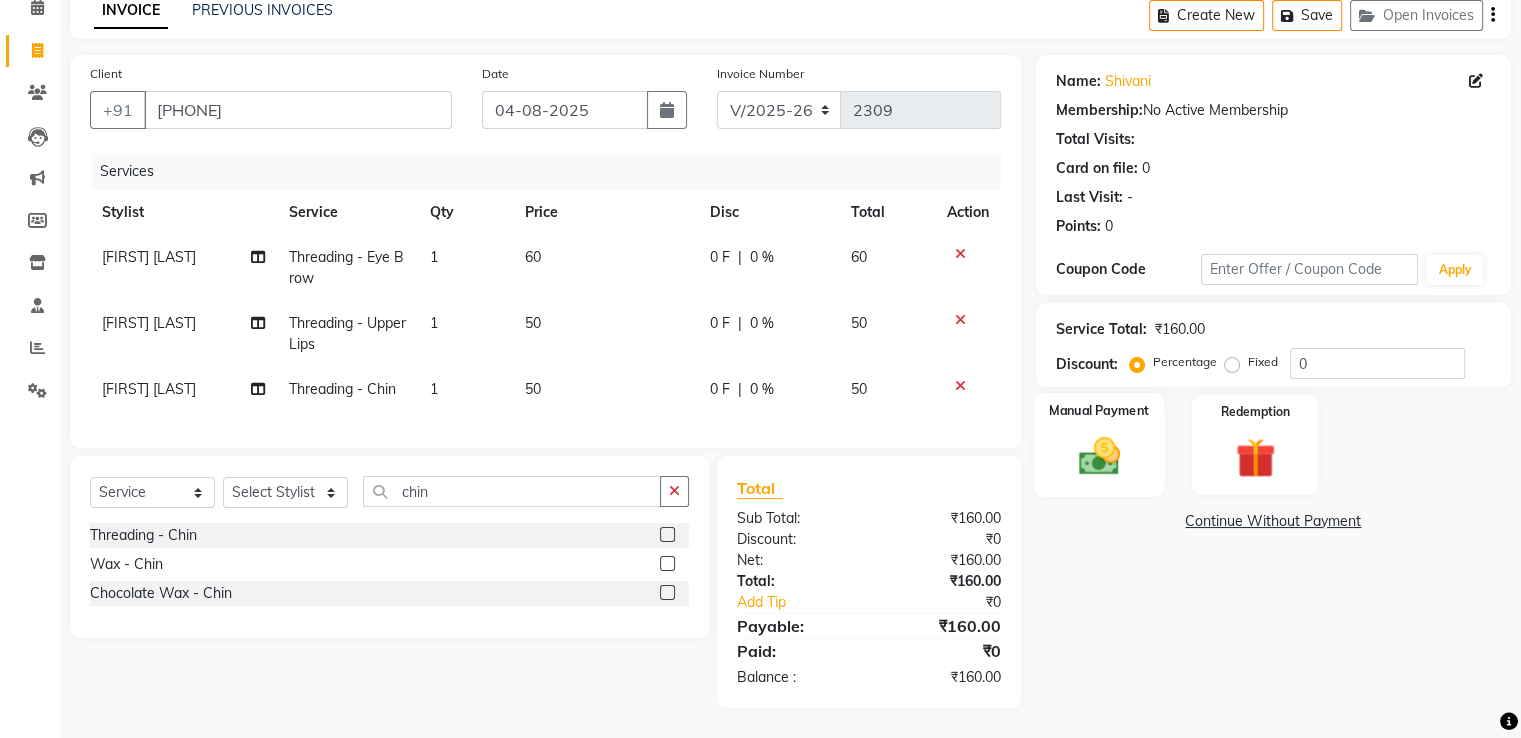 click on "Manual Payment" 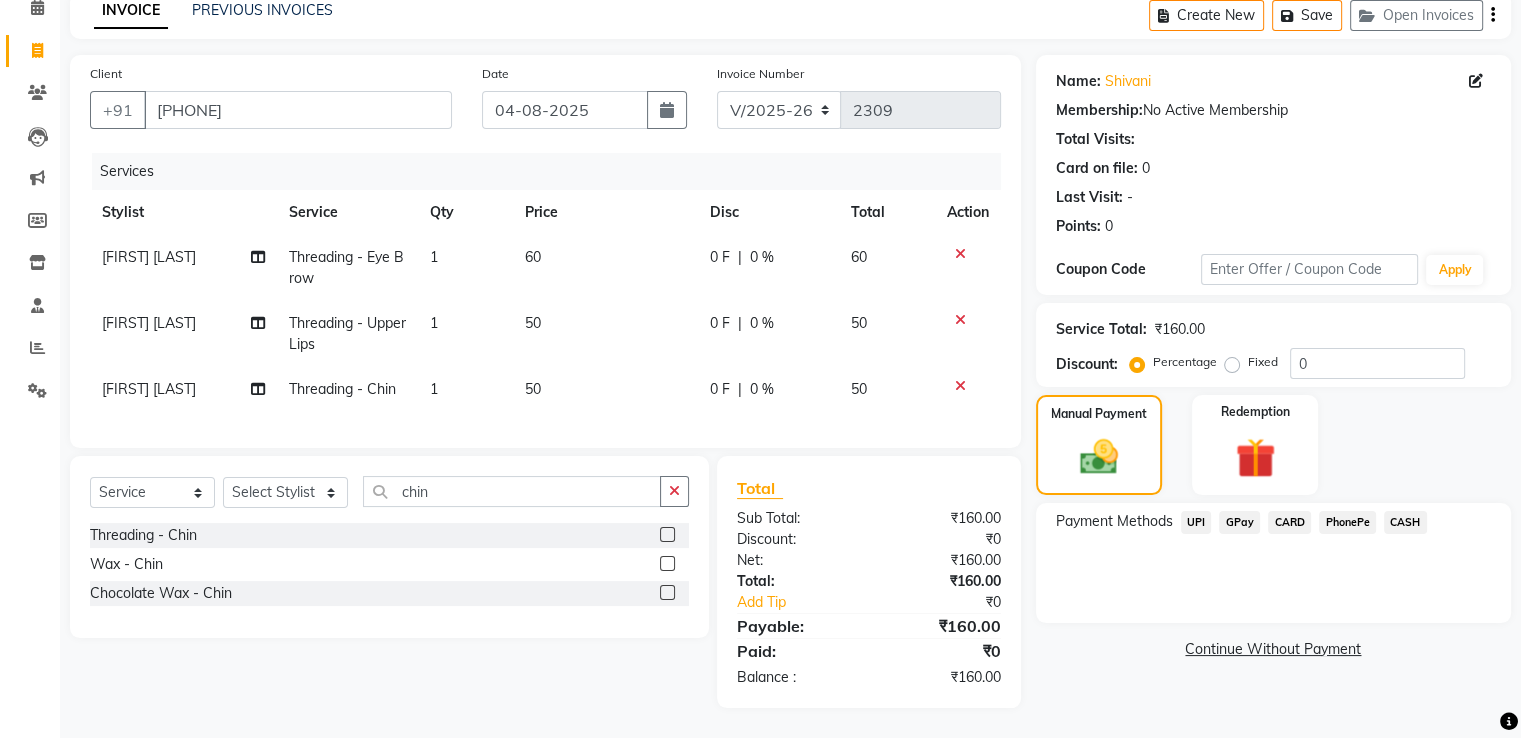 click on "GPay" 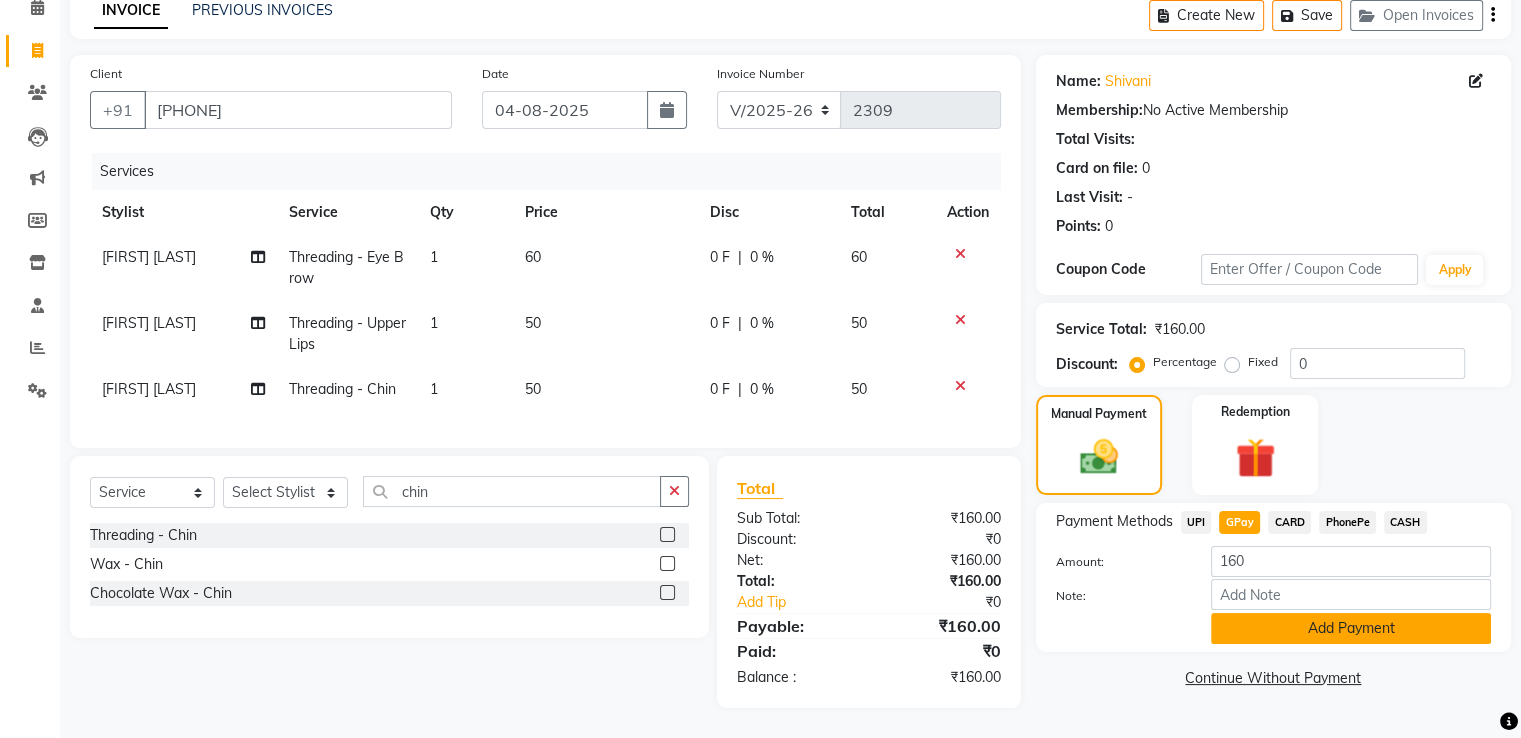 click on "Add Payment" 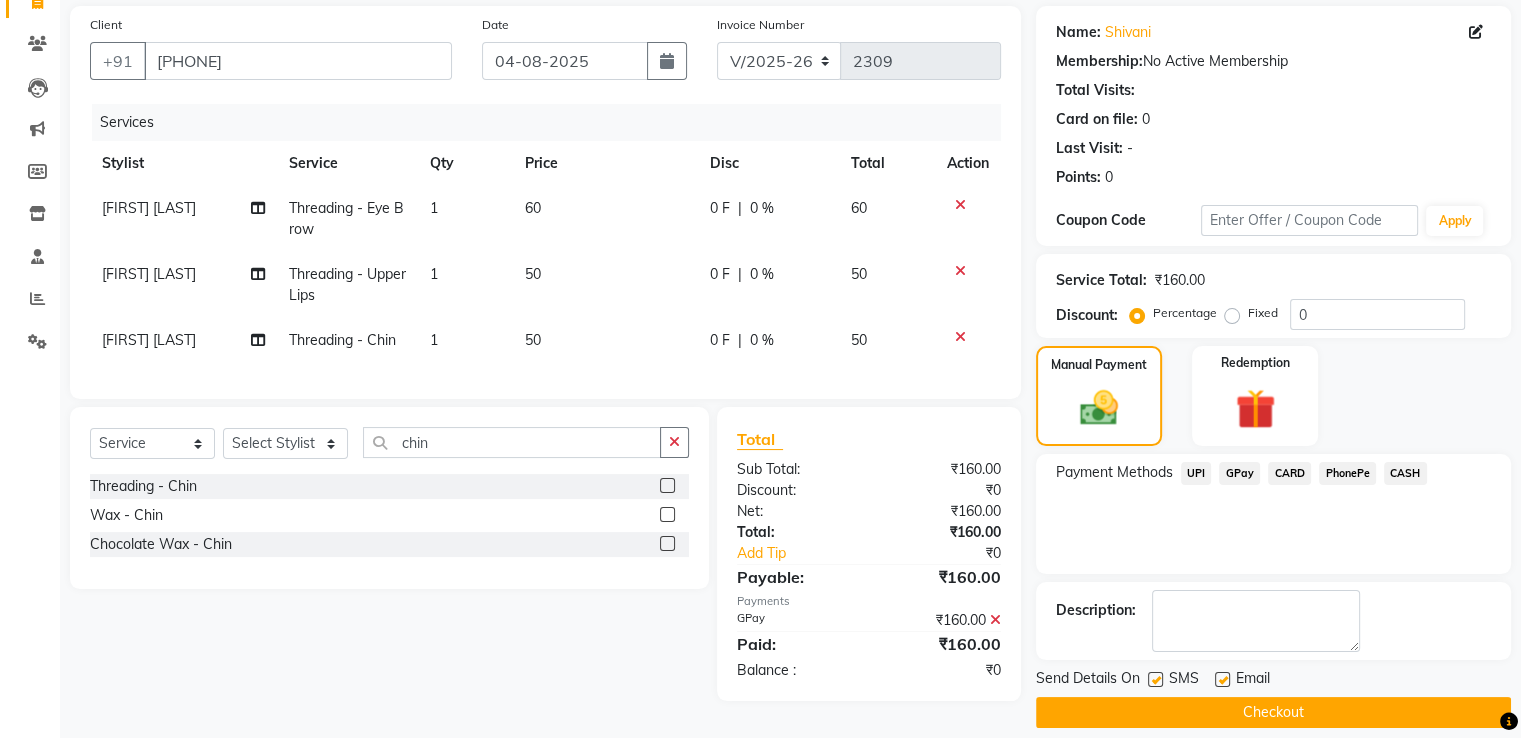 scroll, scrollTop: 163, scrollLeft: 0, axis: vertical 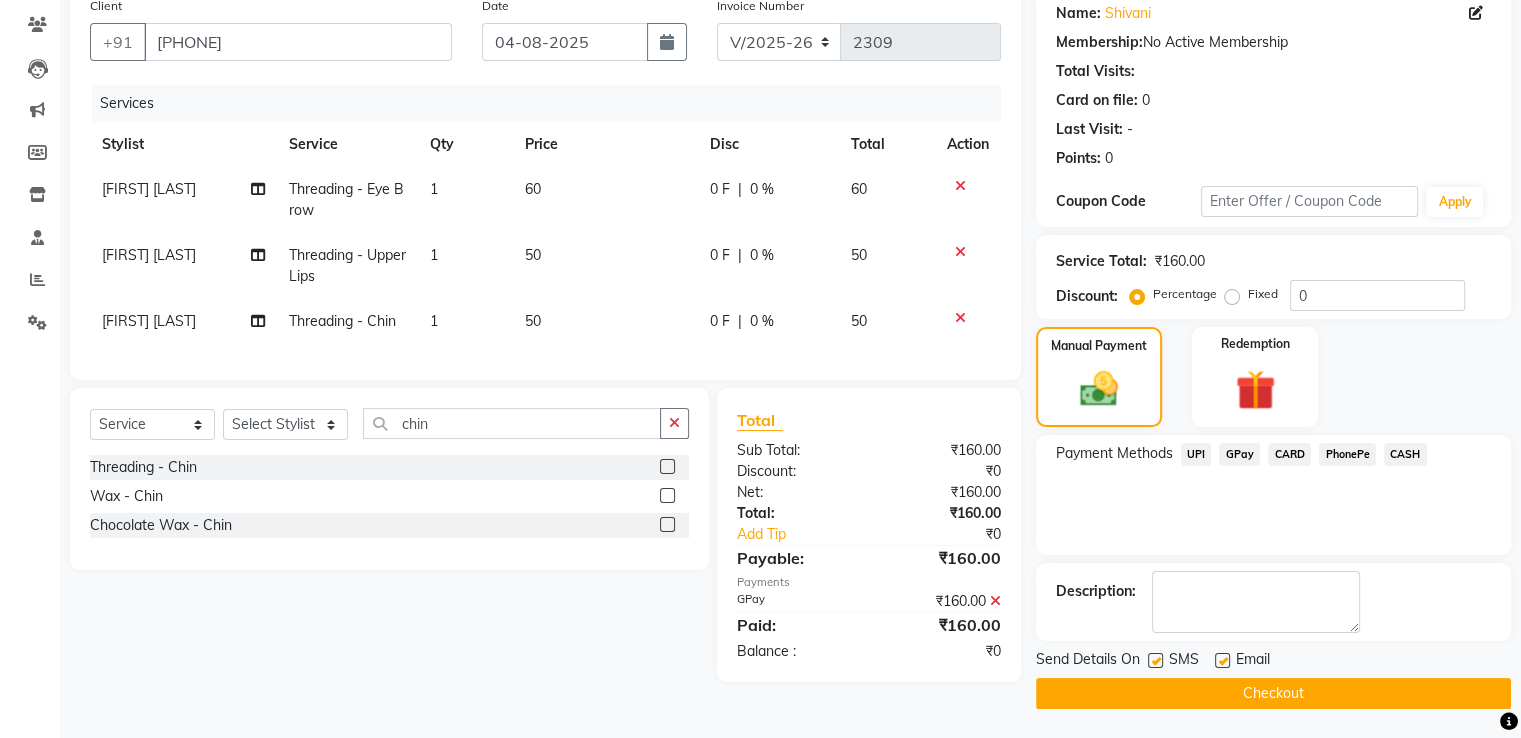 click 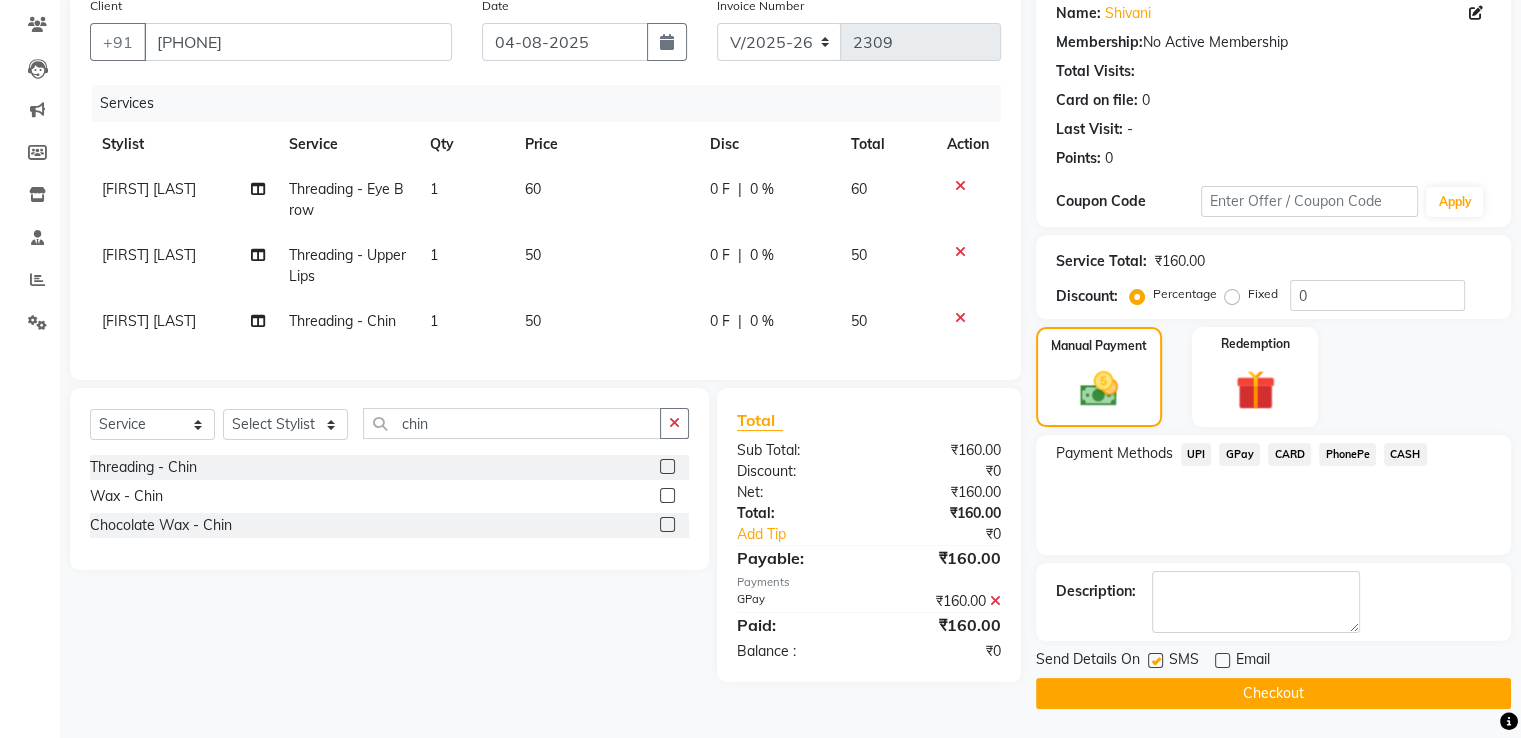 click 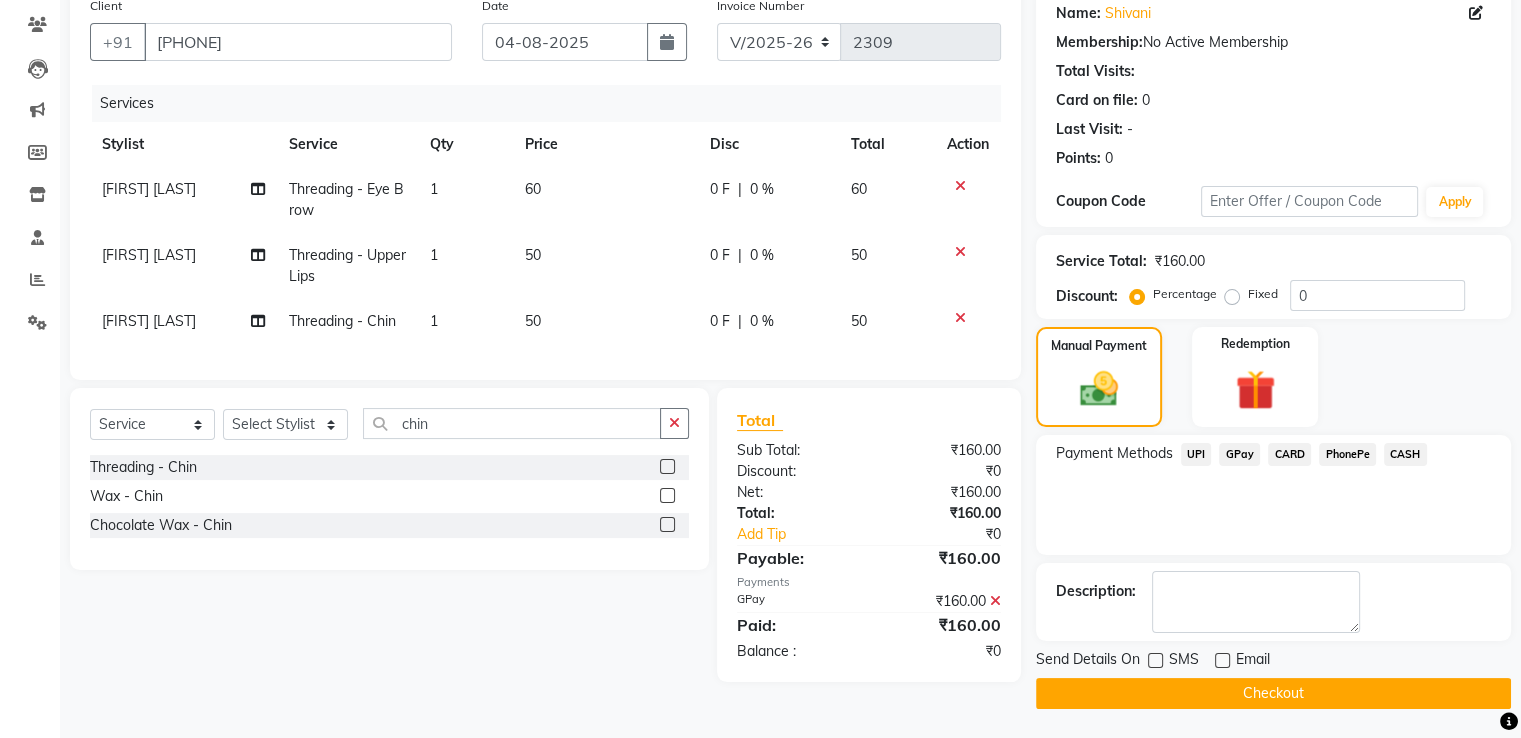 click on "Checkout" 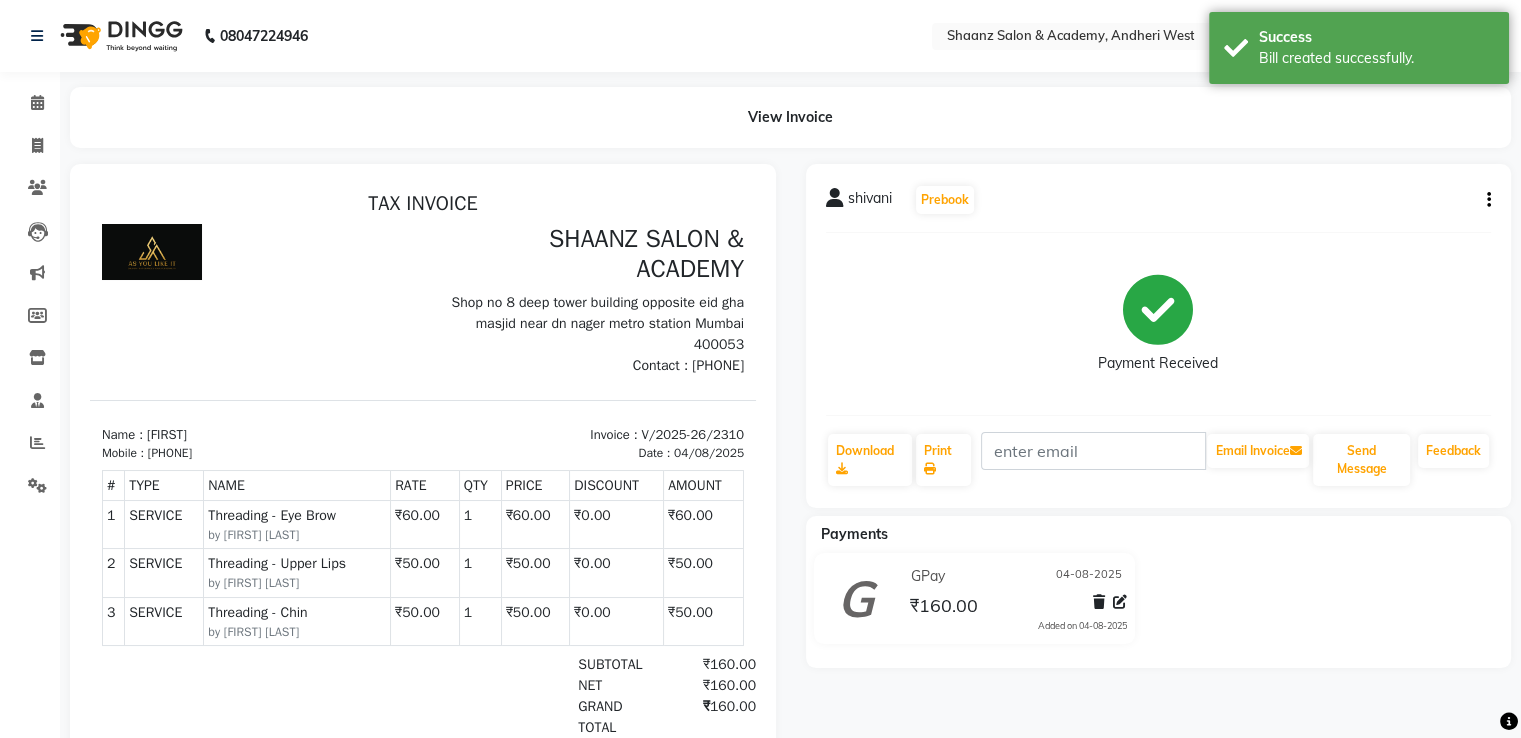 scroll, scrollTop: 0, scrollLeft: 0, axis: both 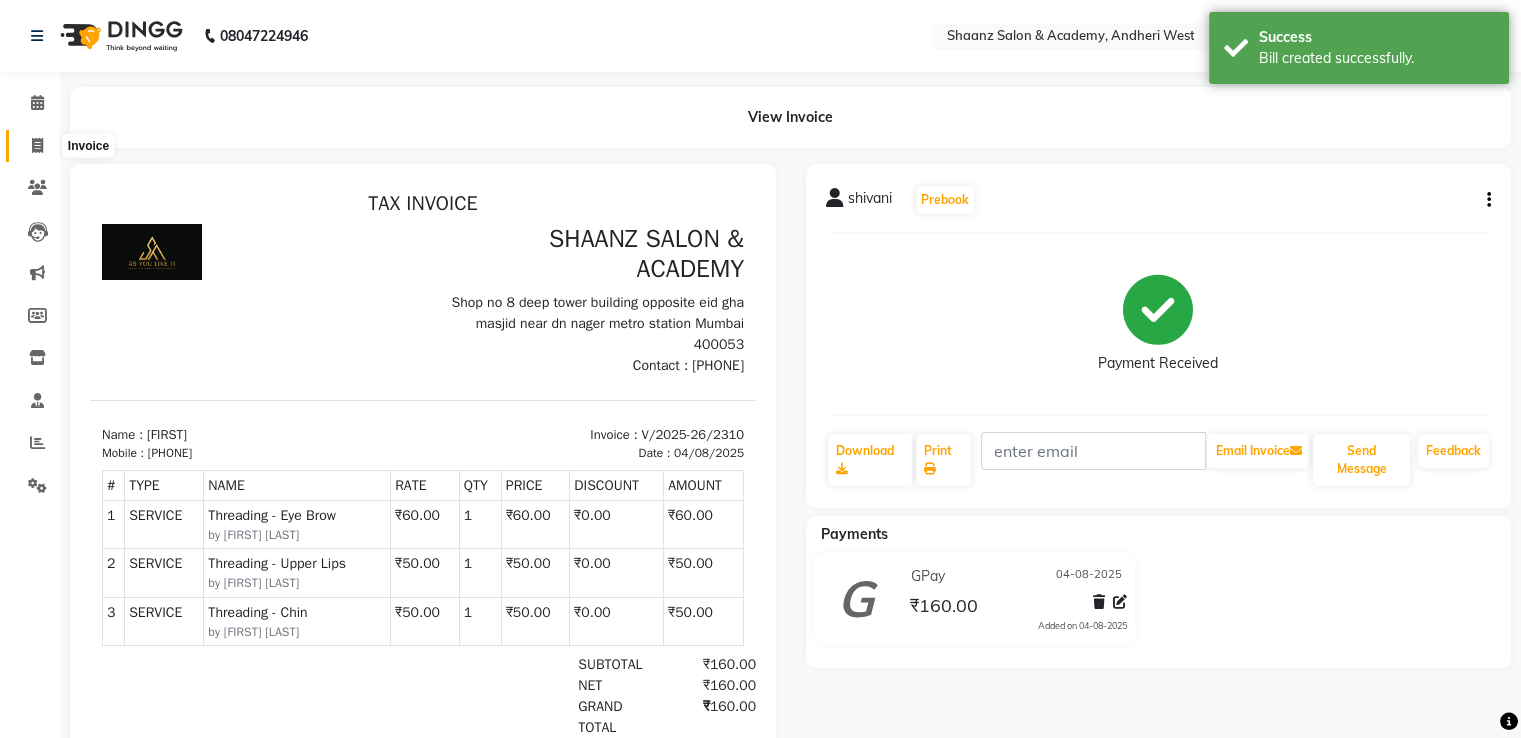 click 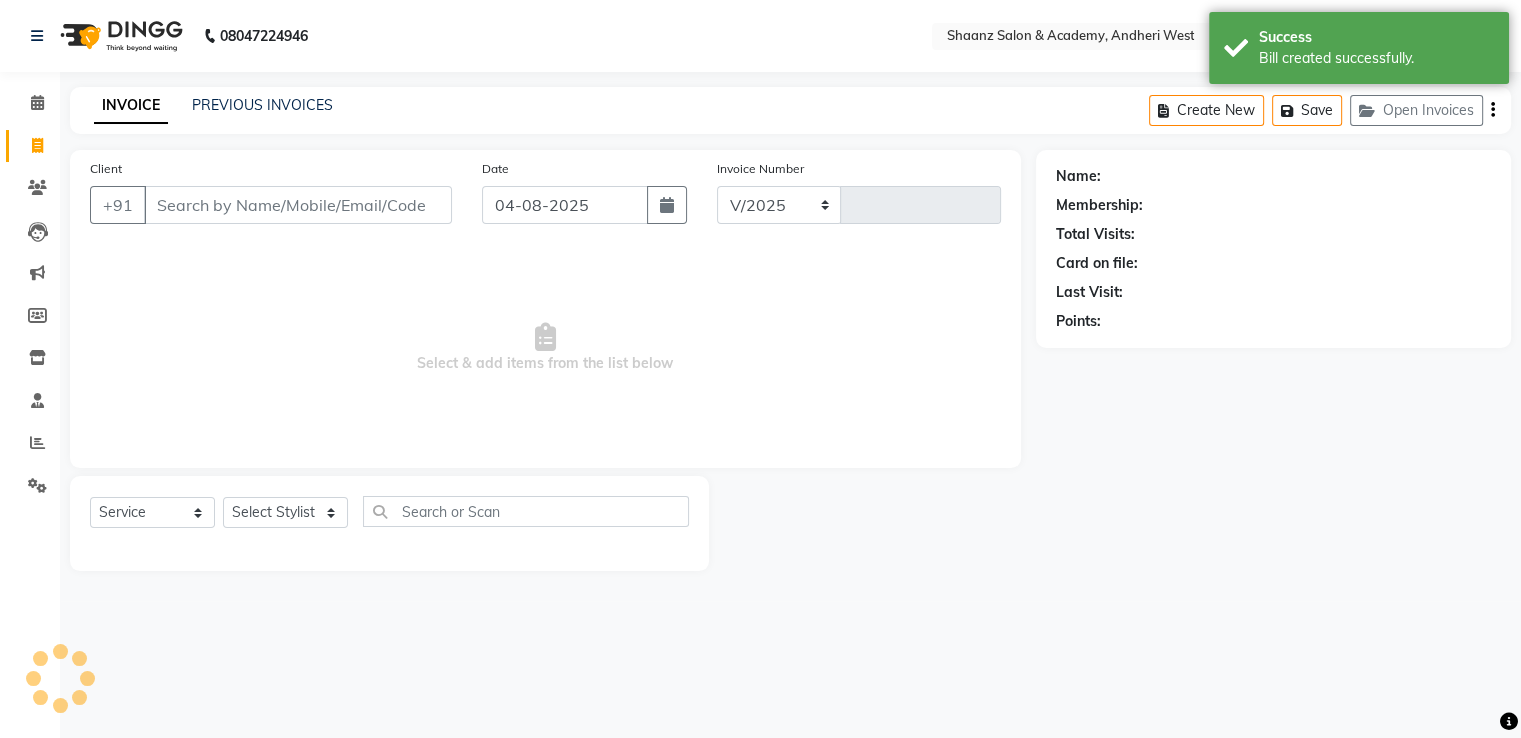 select on "6360" 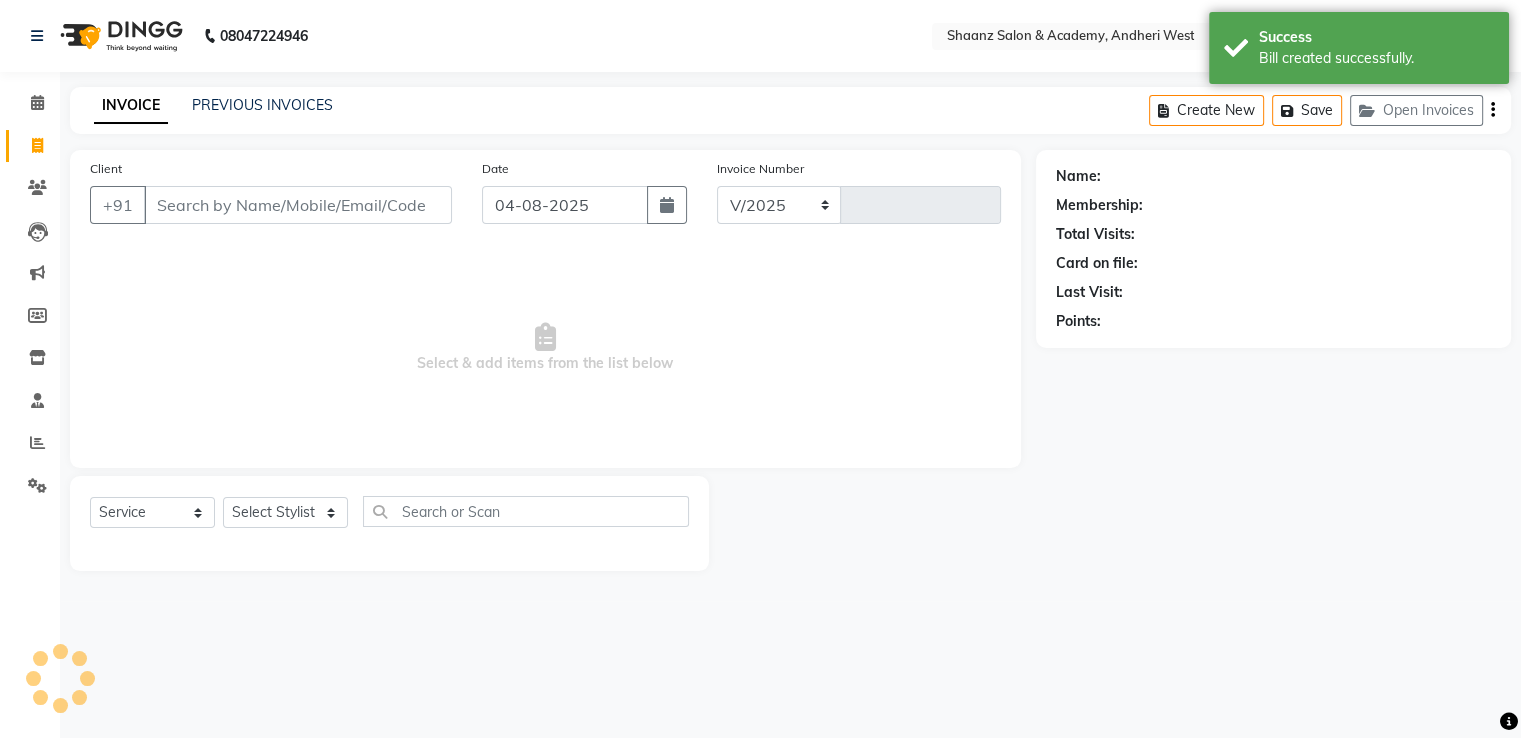 type on "2311" 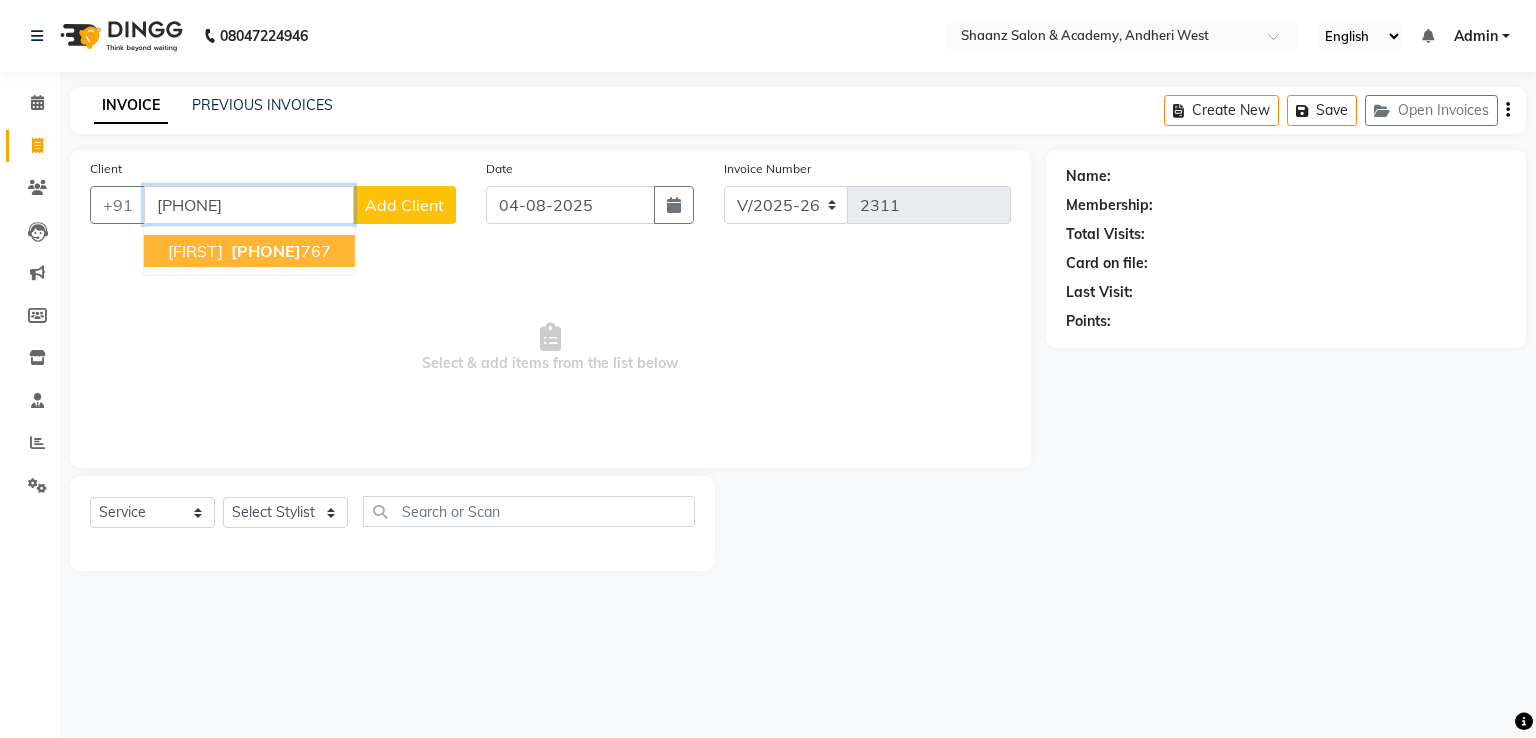 click on "[FIRST]" at bounding box center [195, 251] 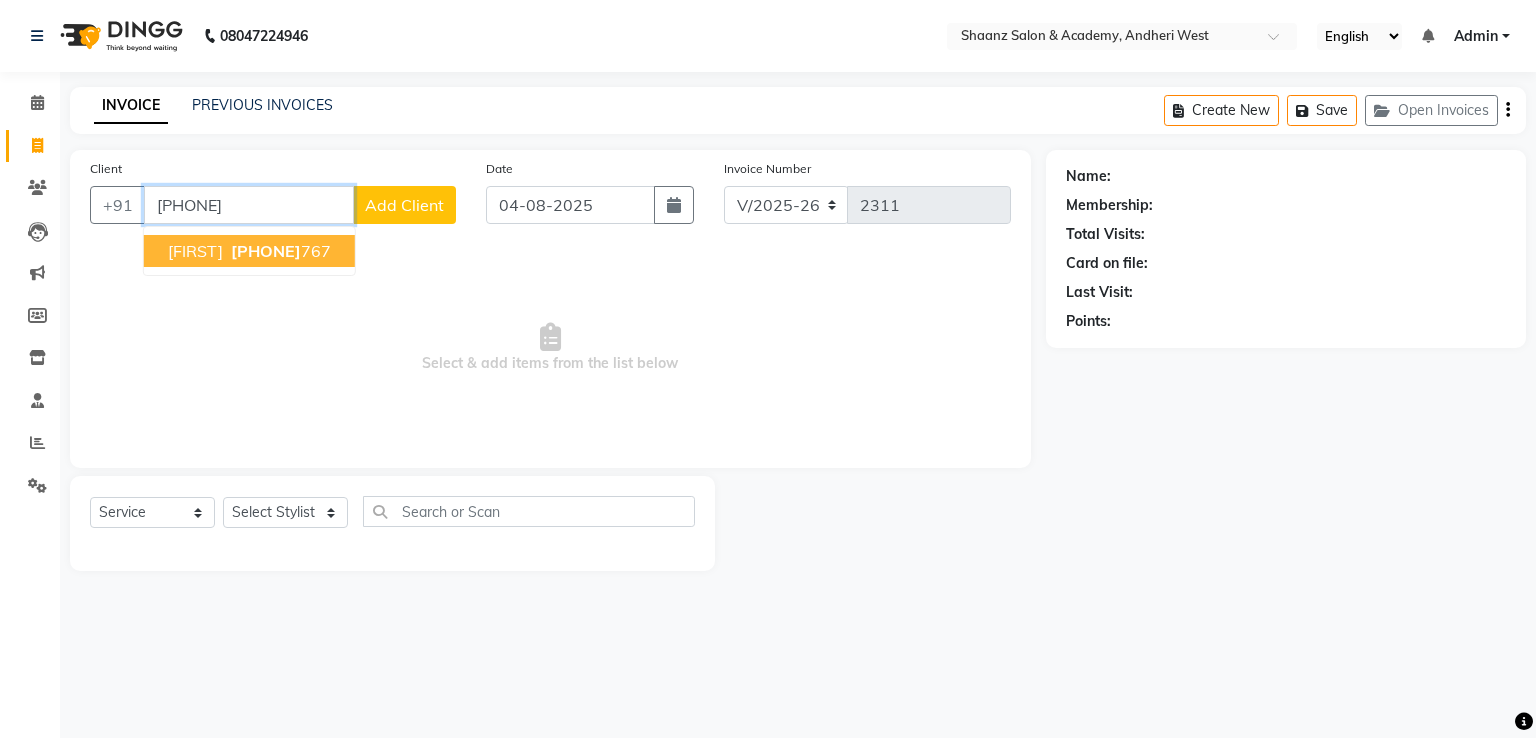 type on "[PHONE]" 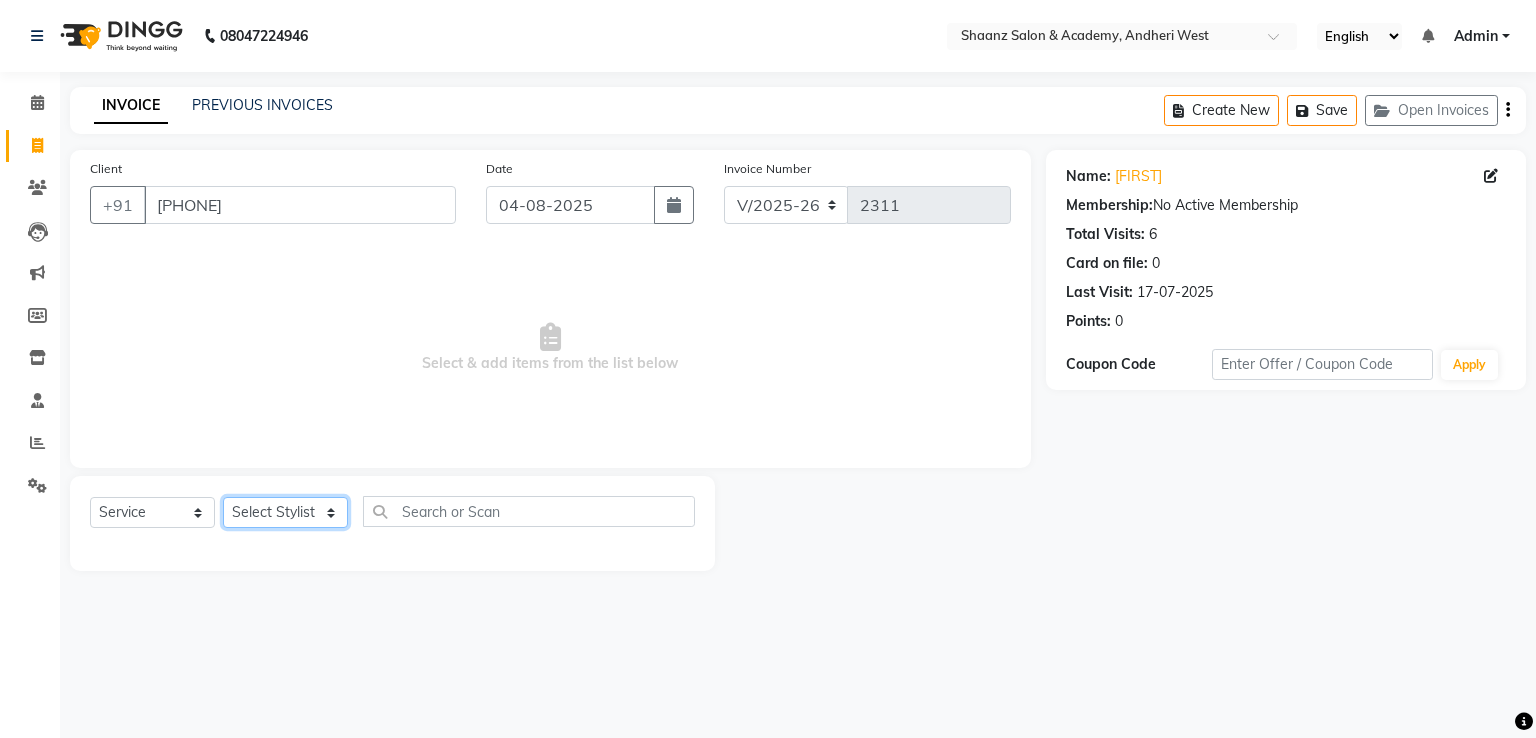 click on "Select Stylist [FIRST] [LAST] [FIRST] [LAST] [FIRST] [LAST] [FIRST]  [FIRST] [FIRST] [FIRST] [FIRST] [FIRST] [FIRST] [FIRST] [FIRST] [FIRST] [FIRST] [FIRST] [FIRST] [FIRST] [FIRST]" 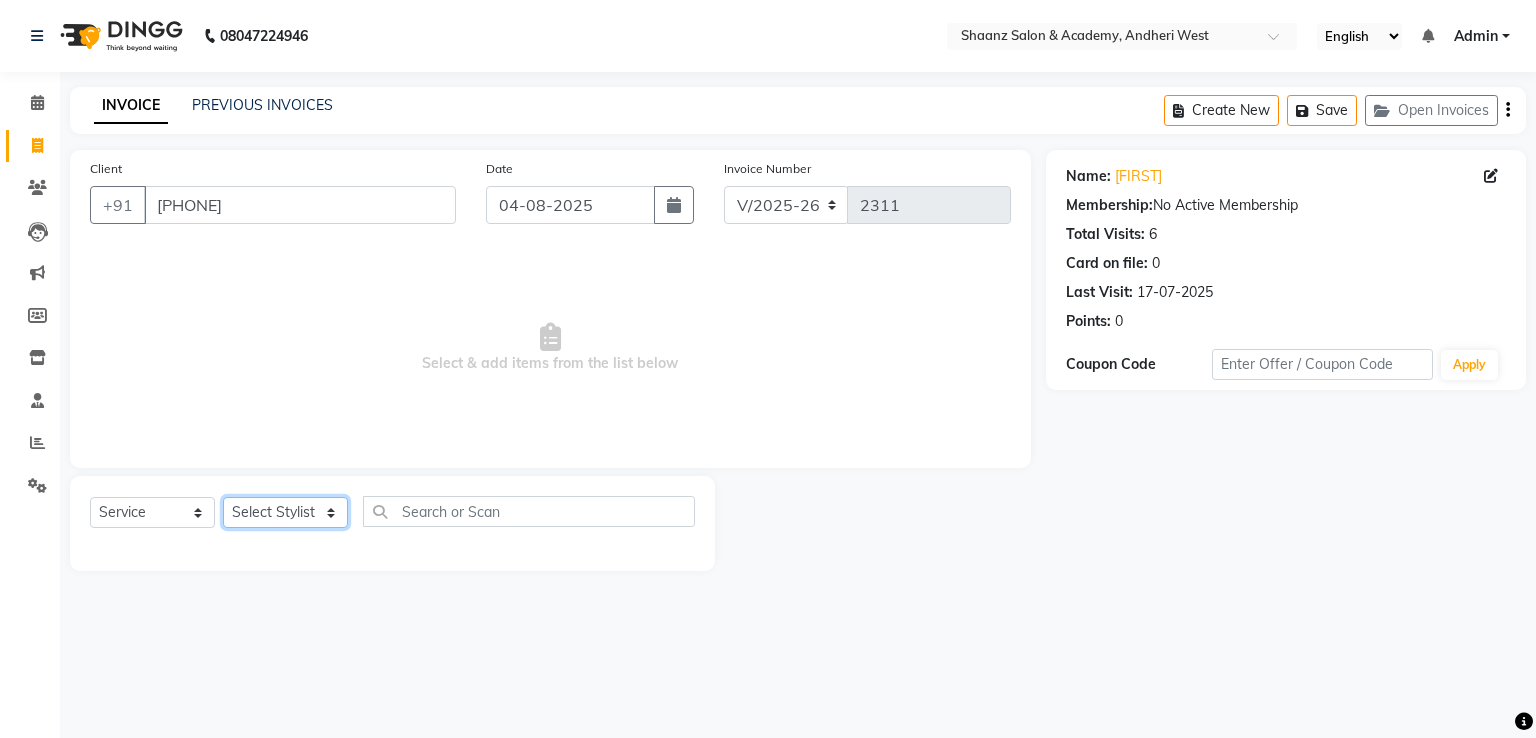 select on "47609" 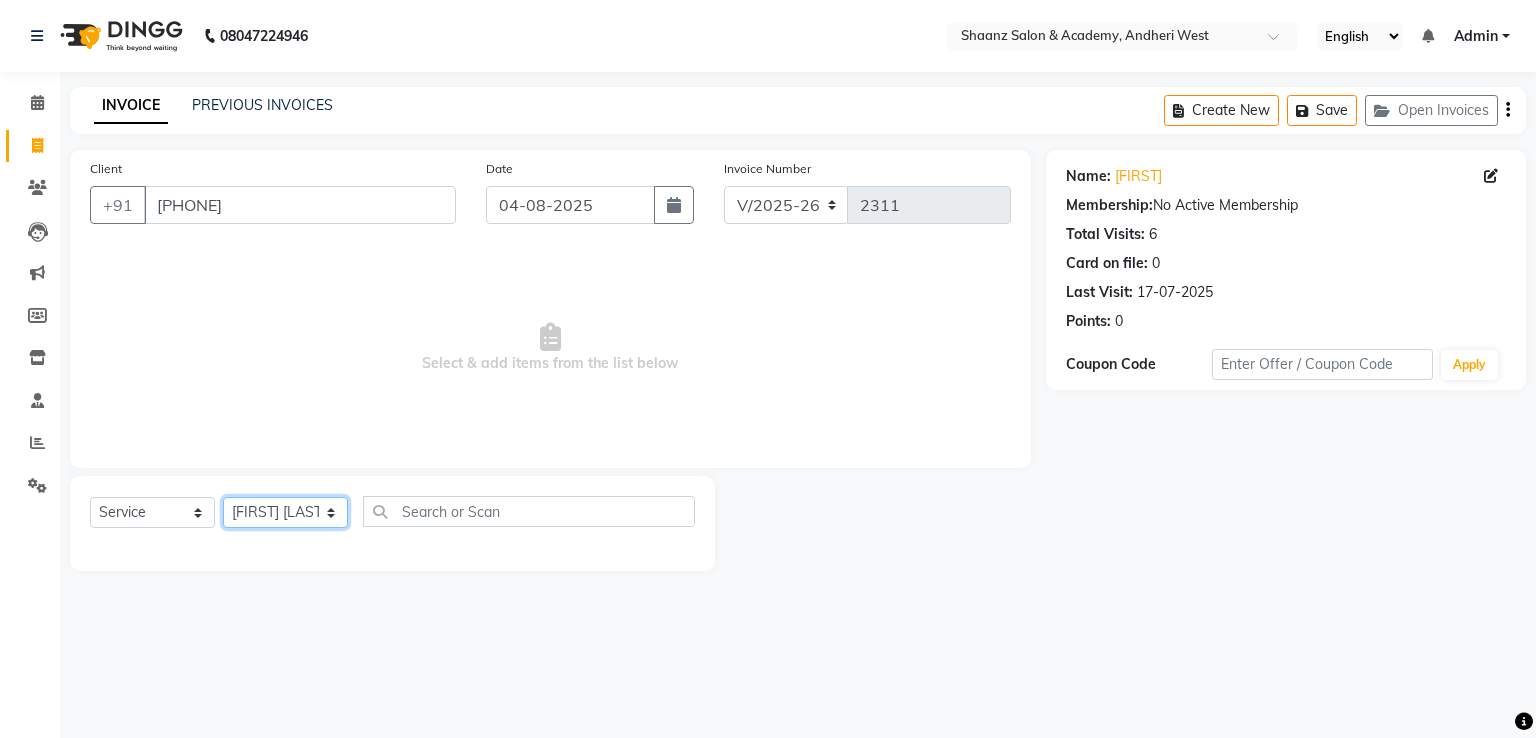 click on "Select Stylist [FIRST] [LAST] [FIRST] [LAST] [FIRST] [LAST] [FIRST]  [FIRST] [FIRST] [FIRST] [FIRST] [FIRST] [FIRST] [FIRST] [FIRST] [FIRST] [FIRST] [FIRST] [FIRST] [FIRST] [FIRST]" 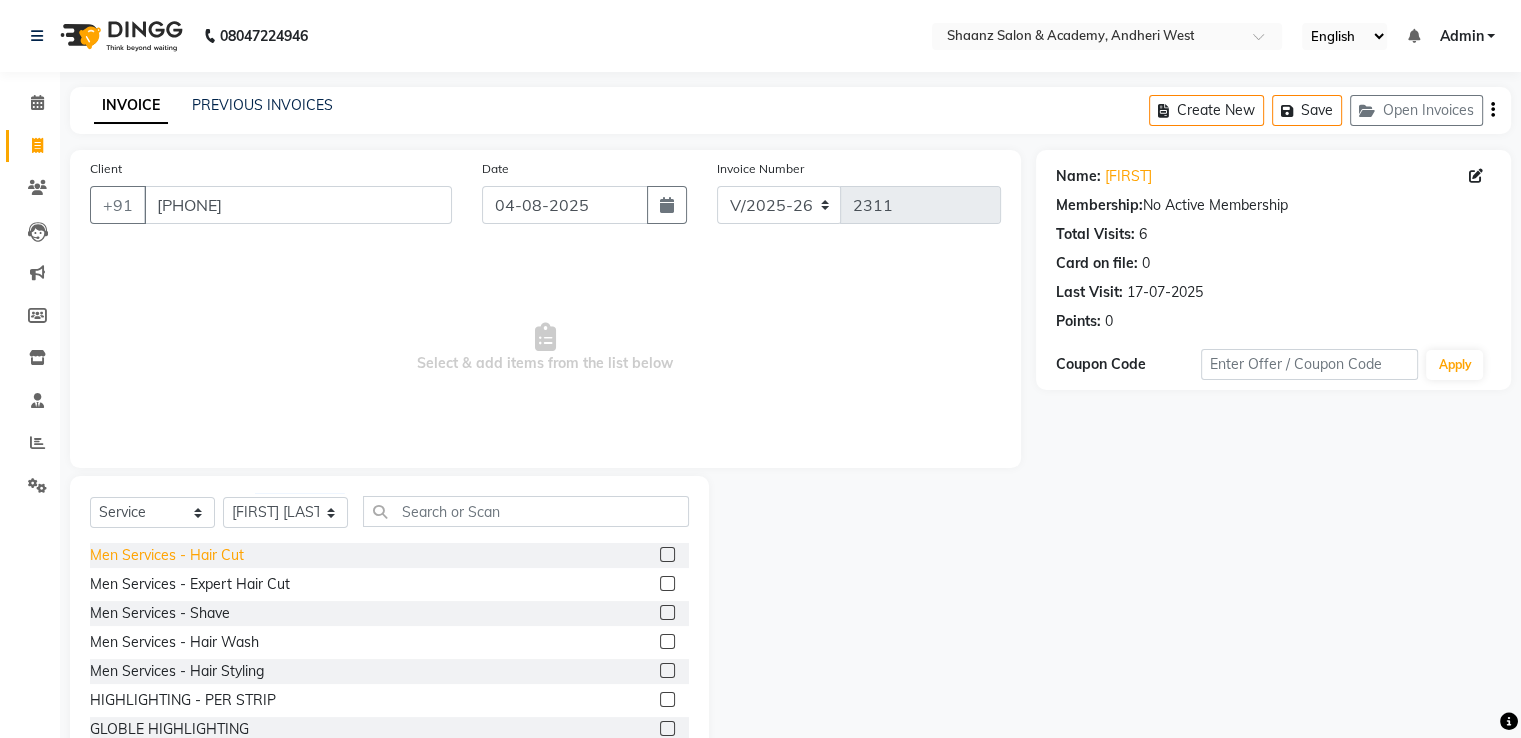 click on "Men Services  - Hair Cut" 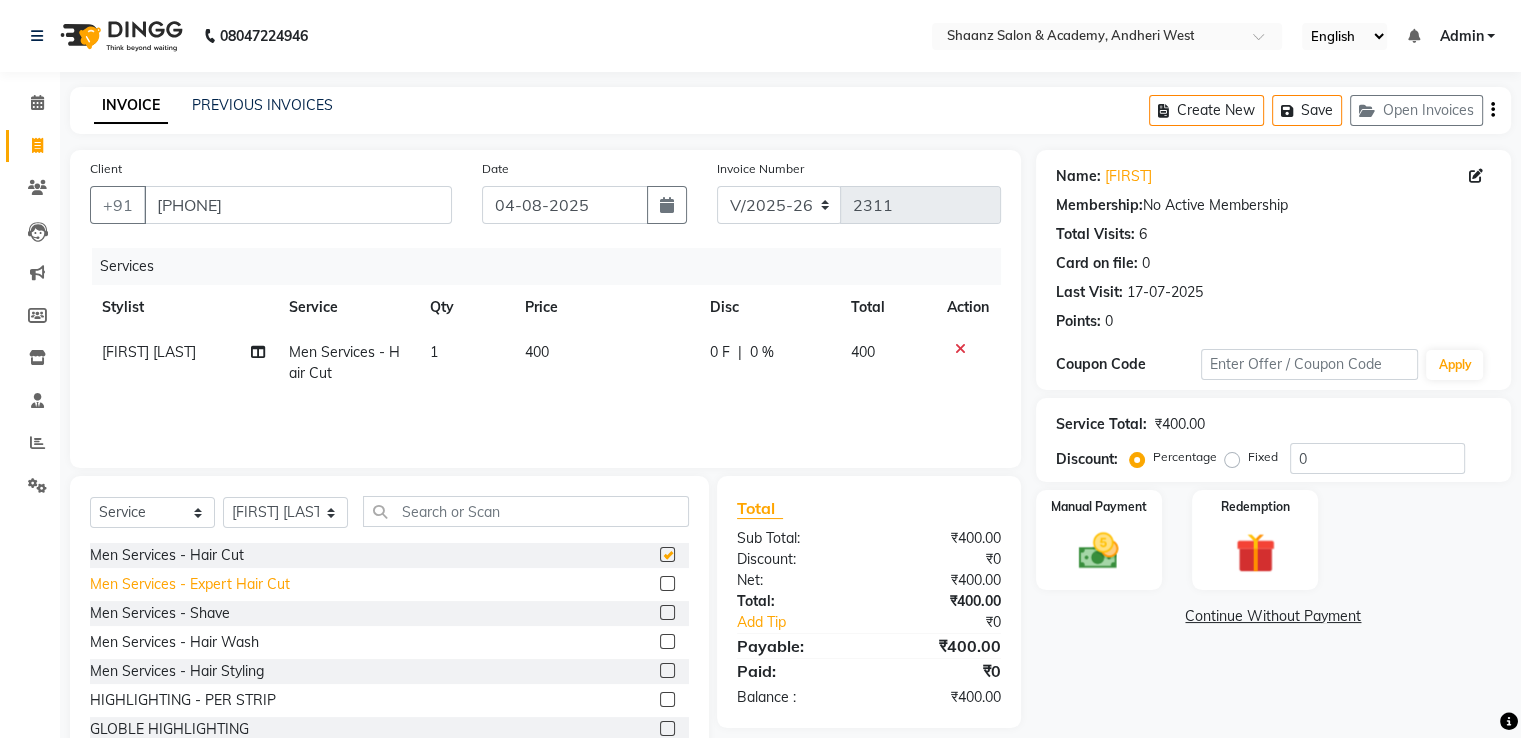 checkbox on "false" 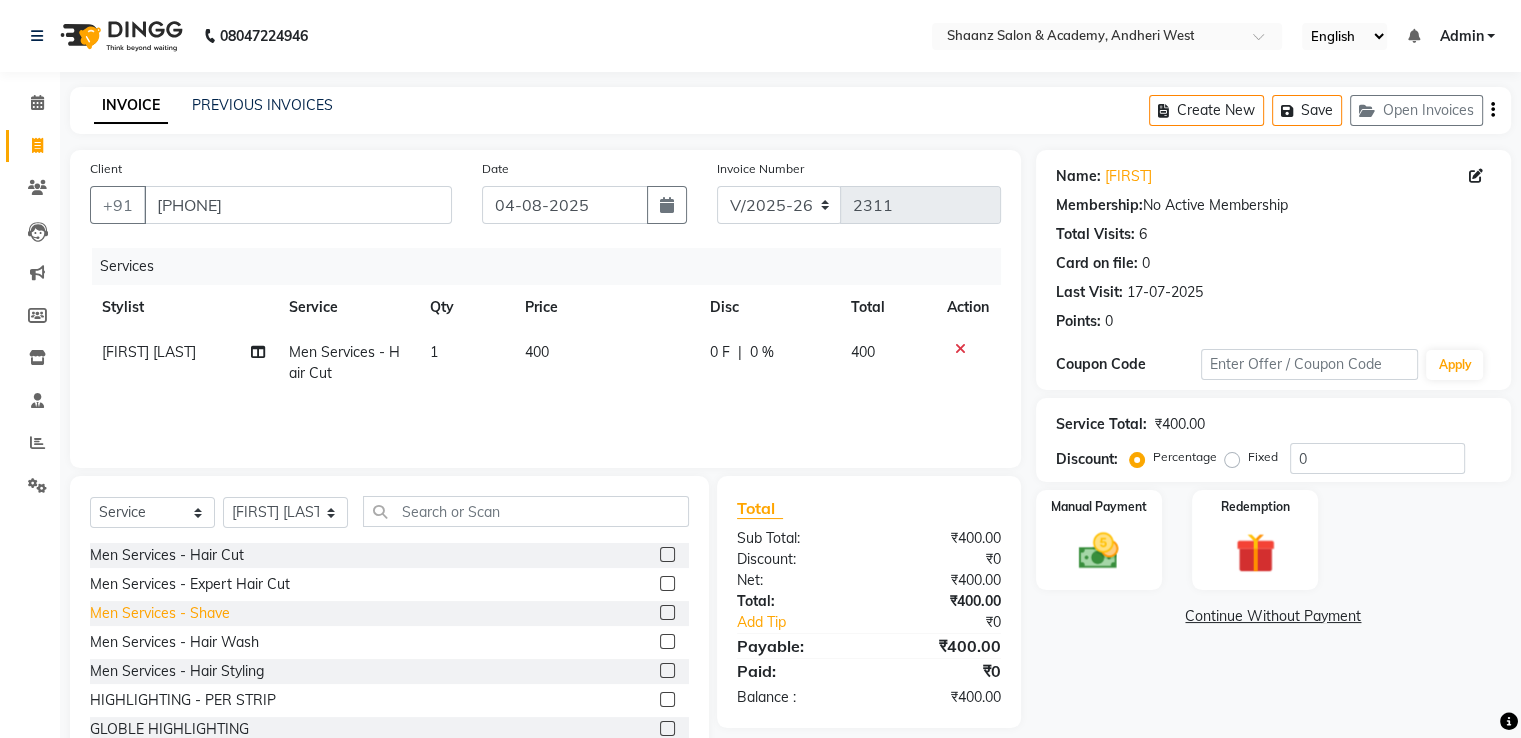 click on "Men Services  - Shave" 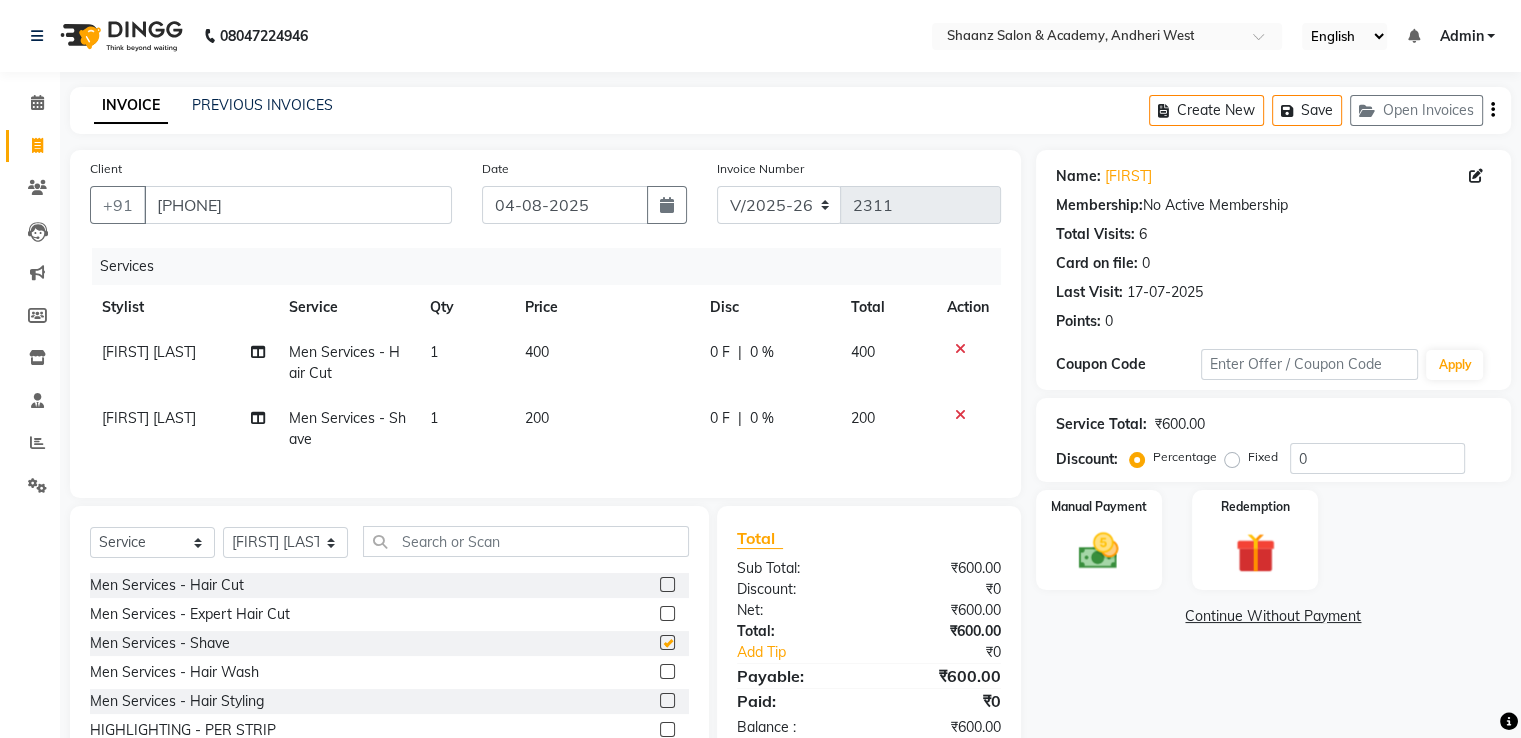 checkbox on "false" 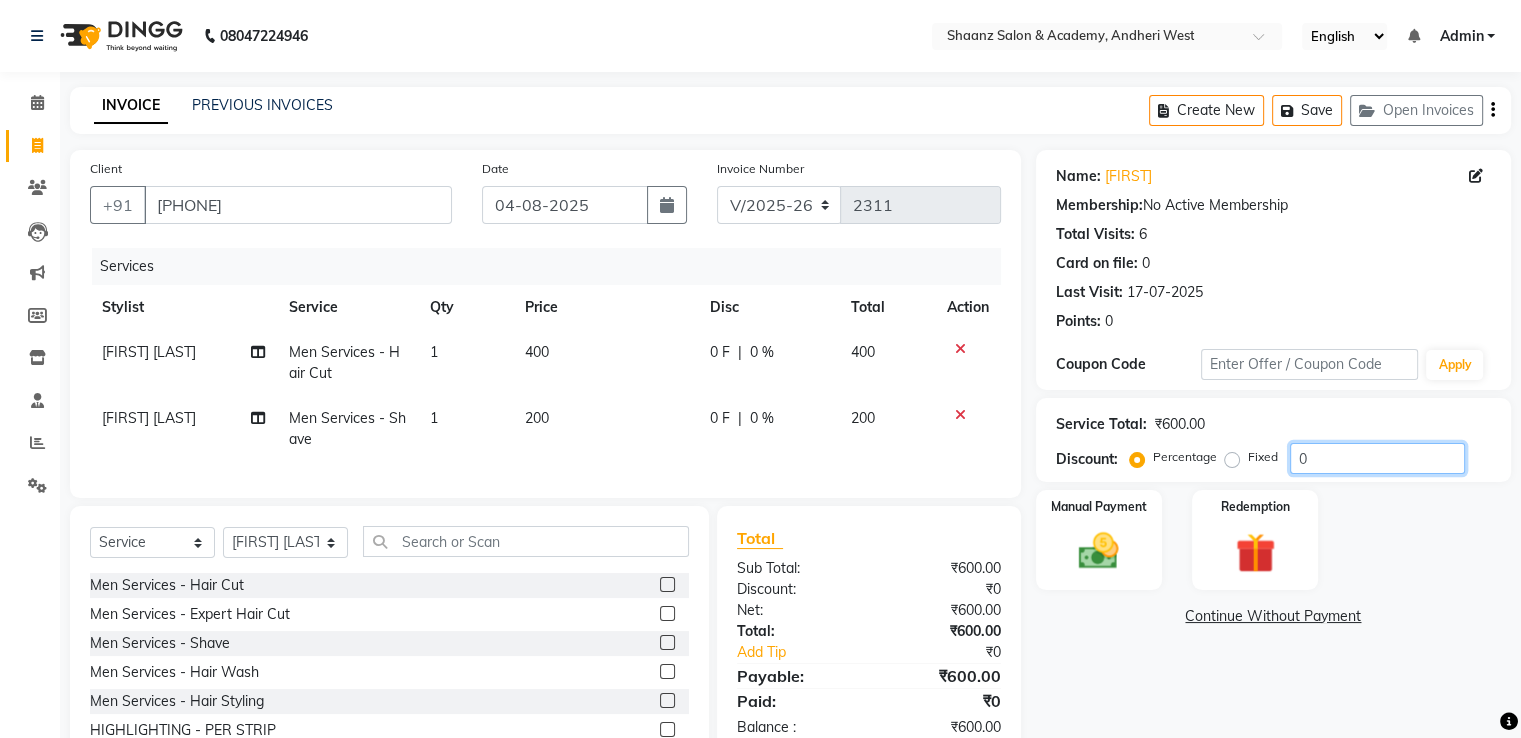 click on "0" 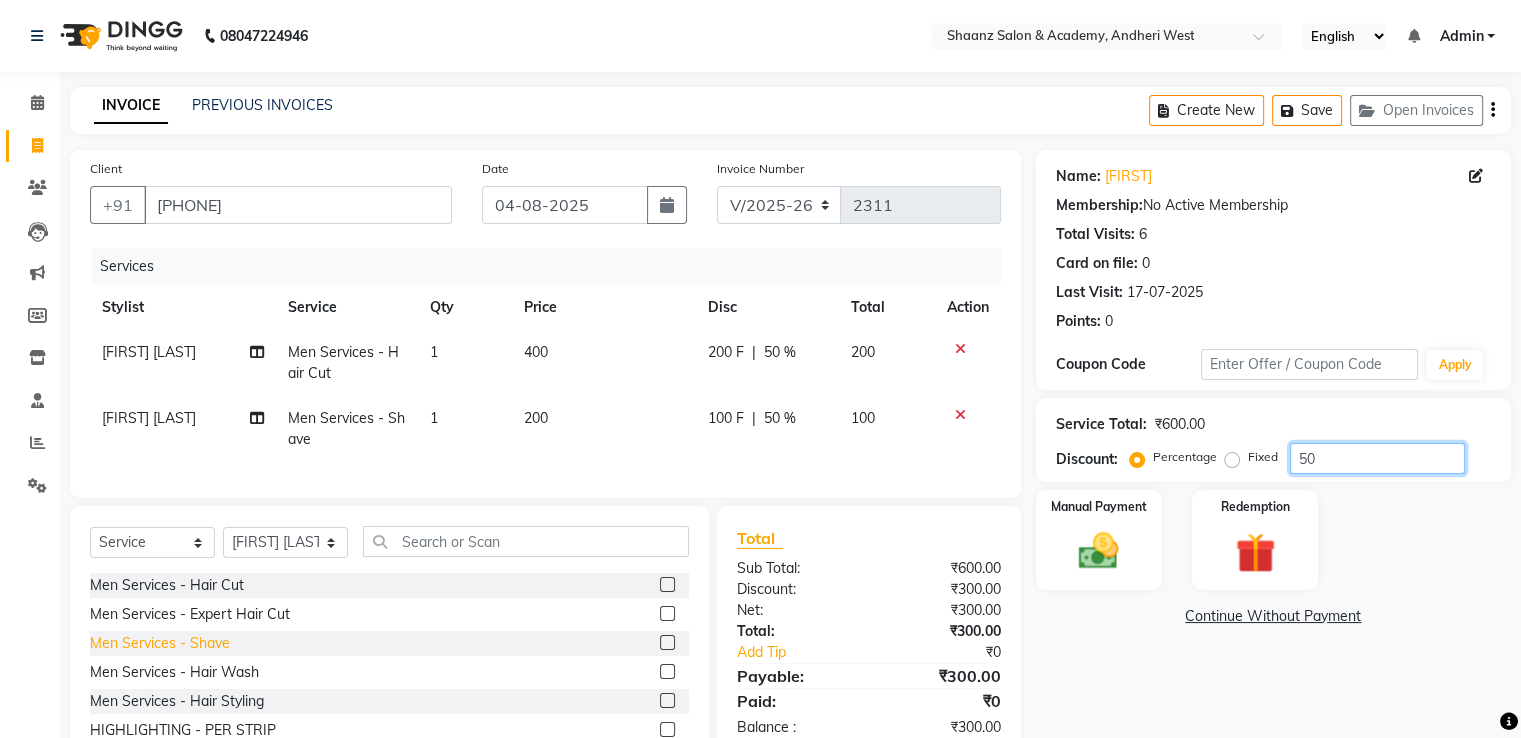 type on "50" 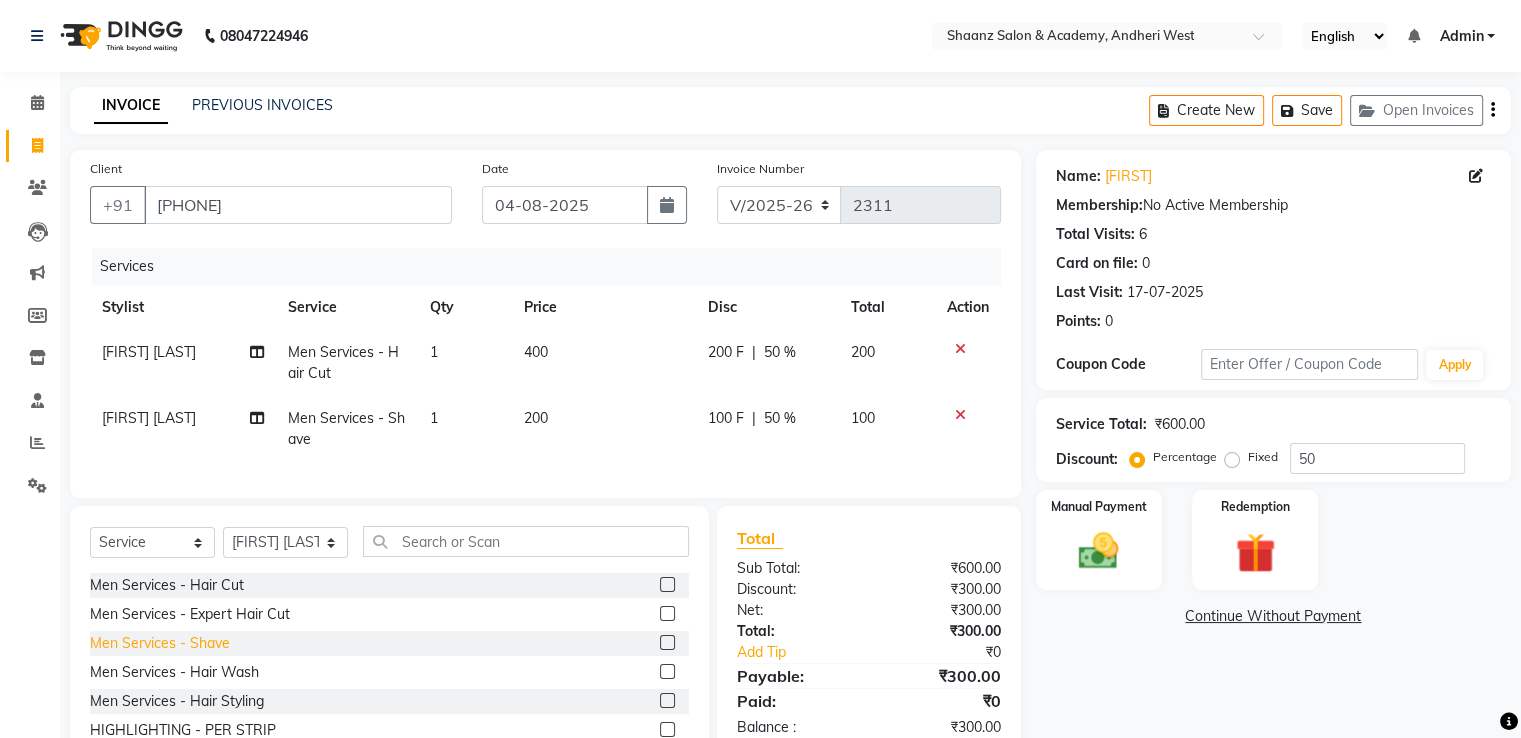 click on "Men Services  - Shave" 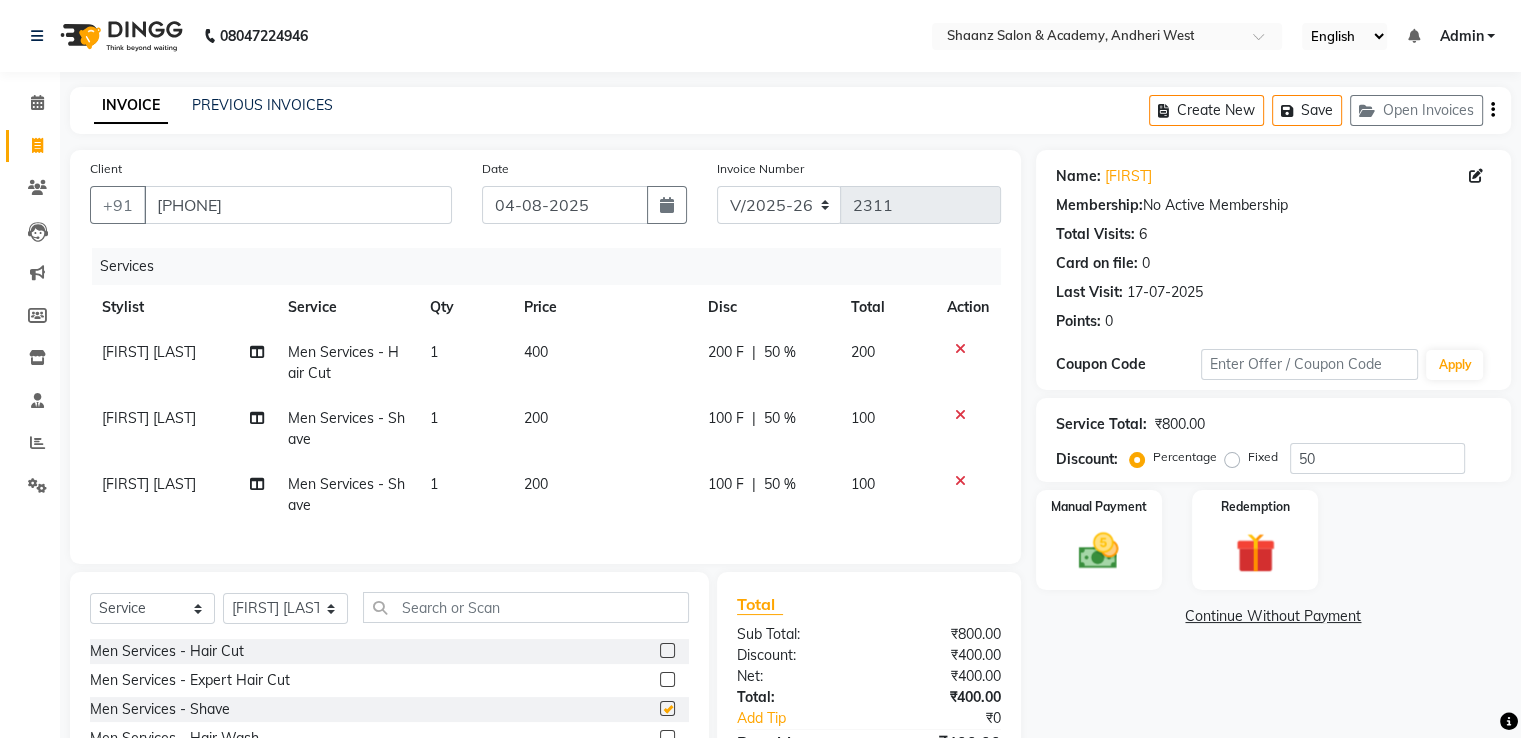 checkbox on "false" 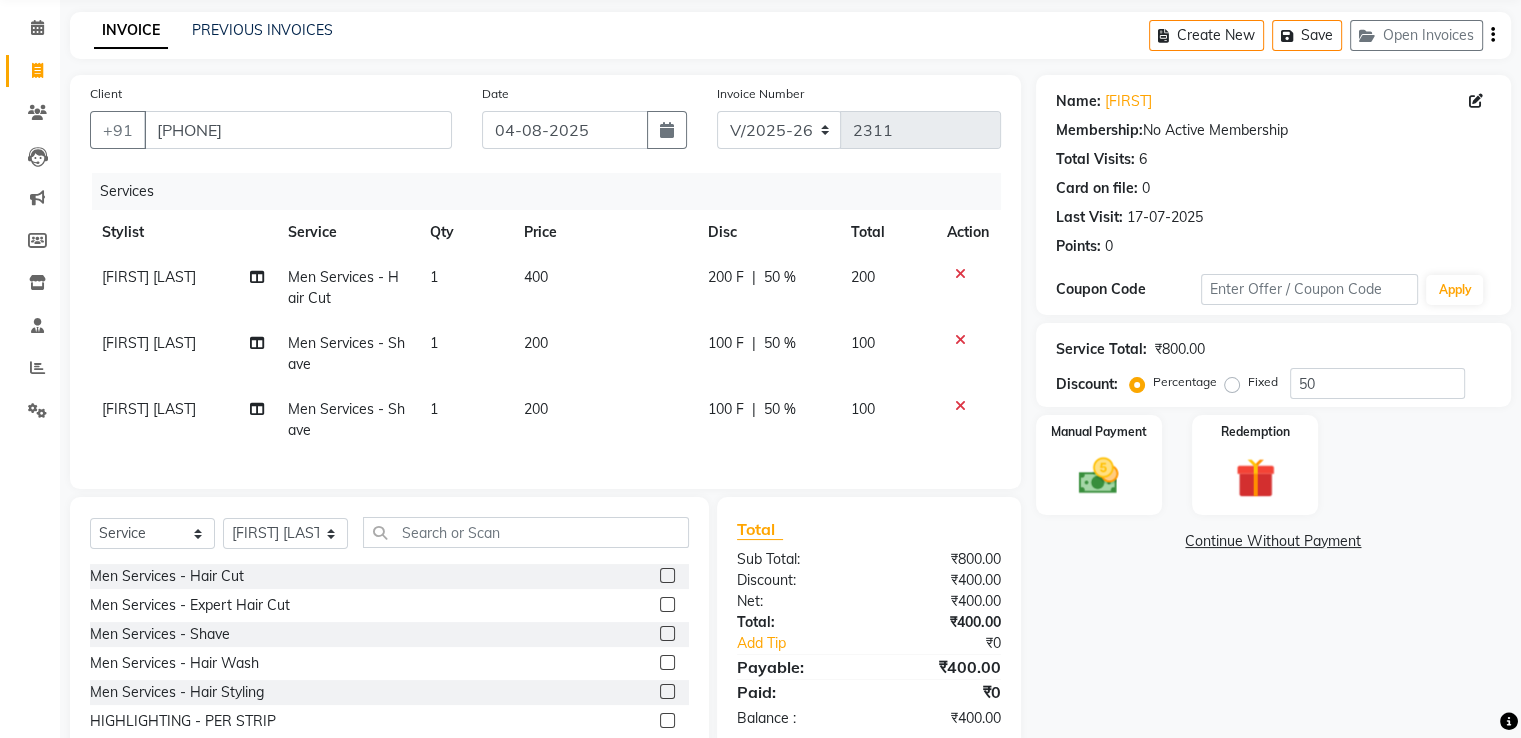 scroll, scrollTop: 175, scrollLeft: 0, axis: vertical 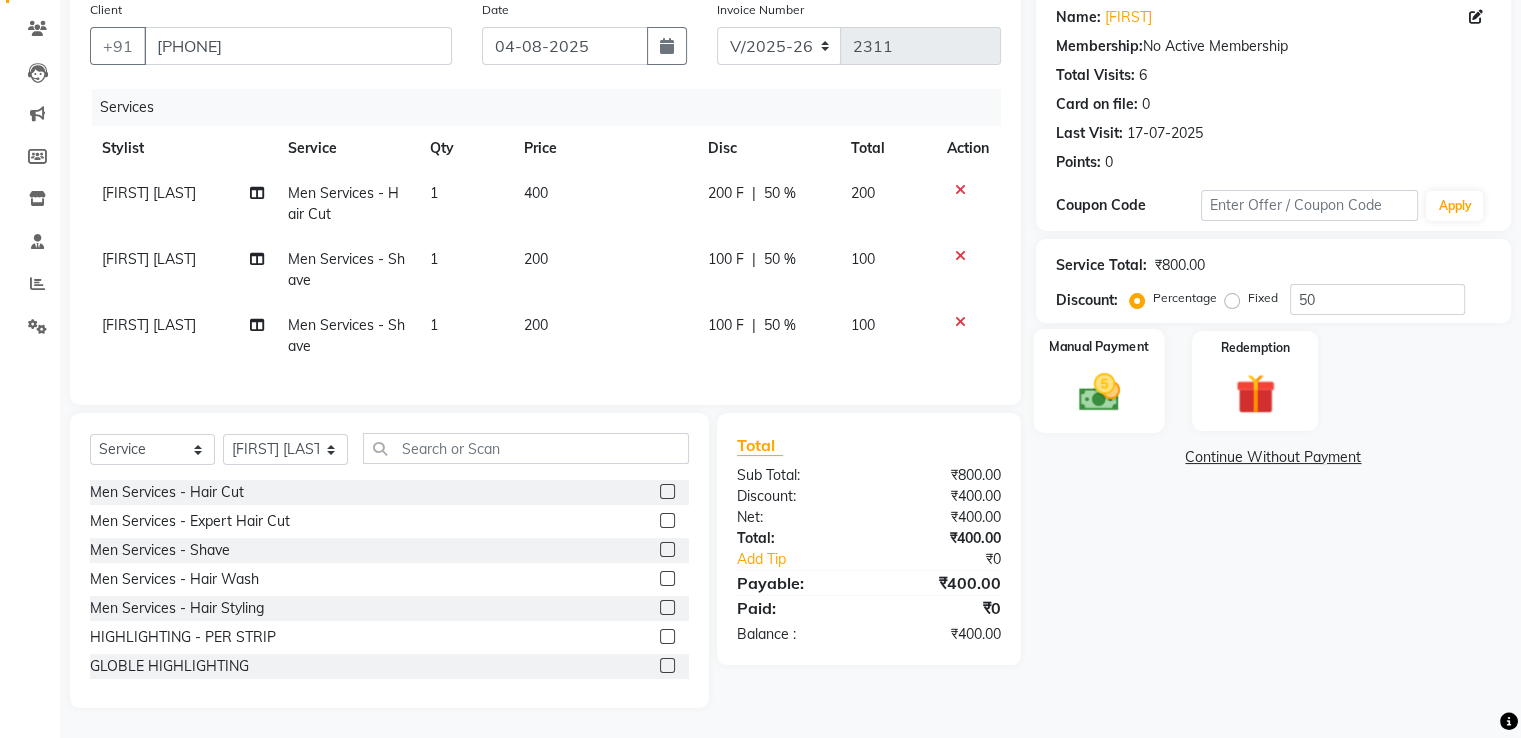 click 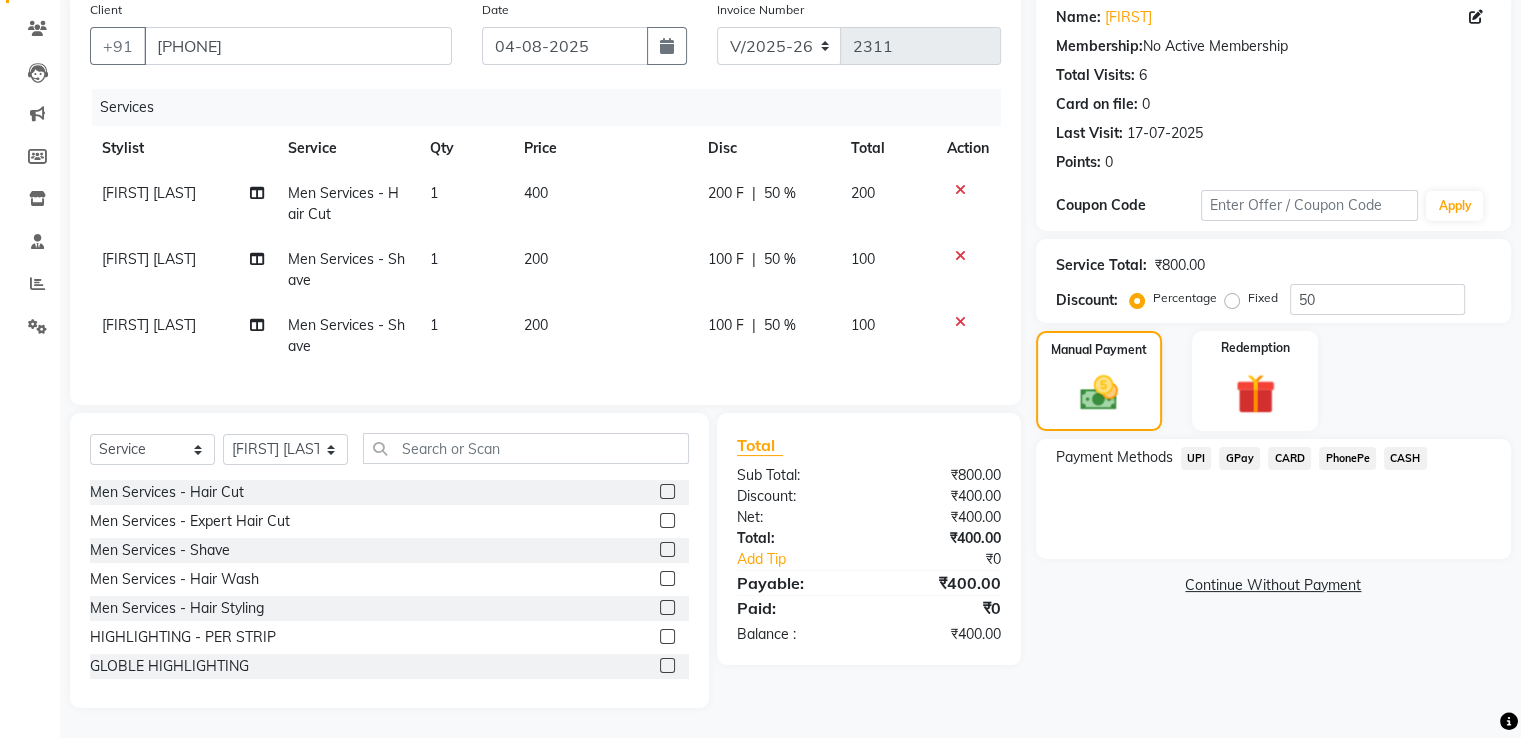 click on "GPay" 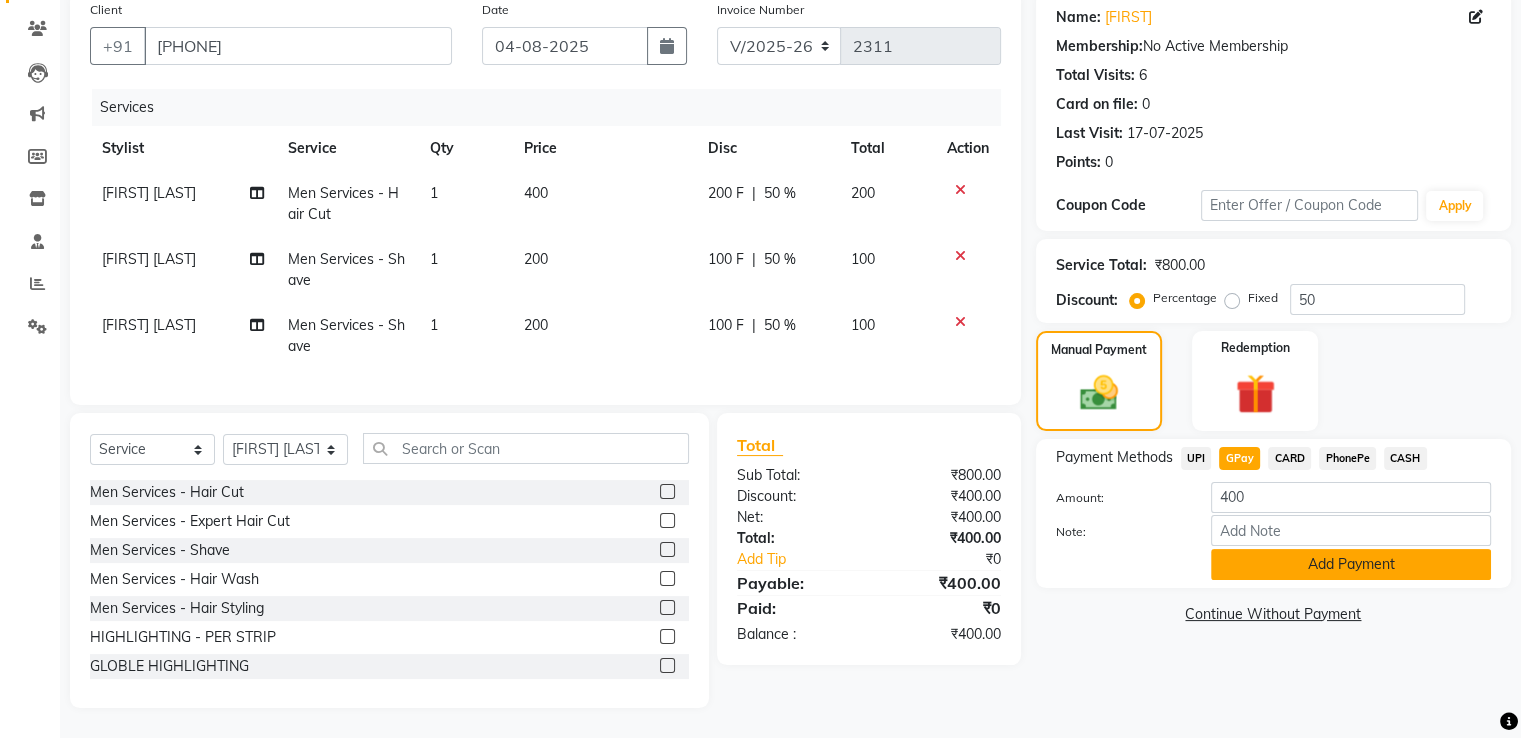 click on "Add Payment" 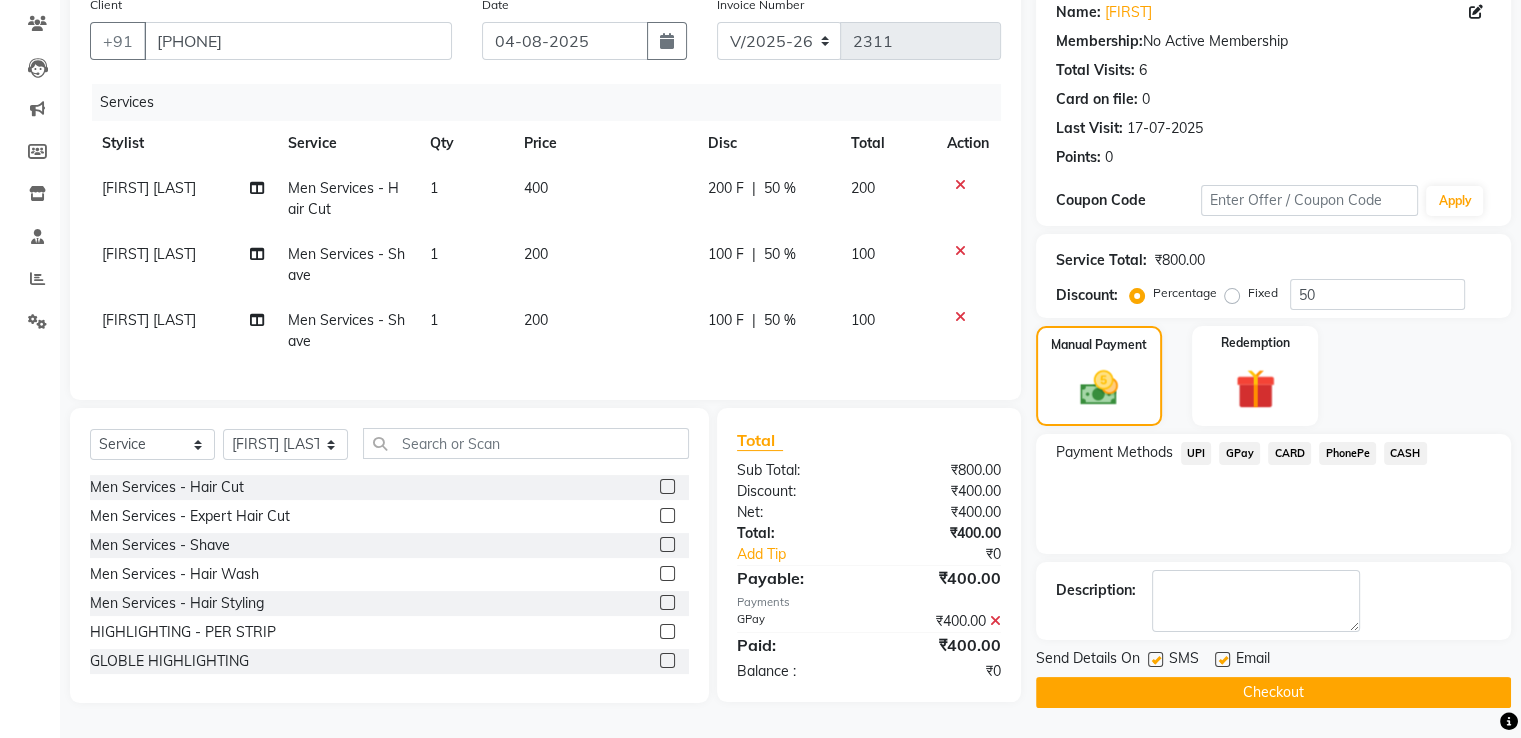click 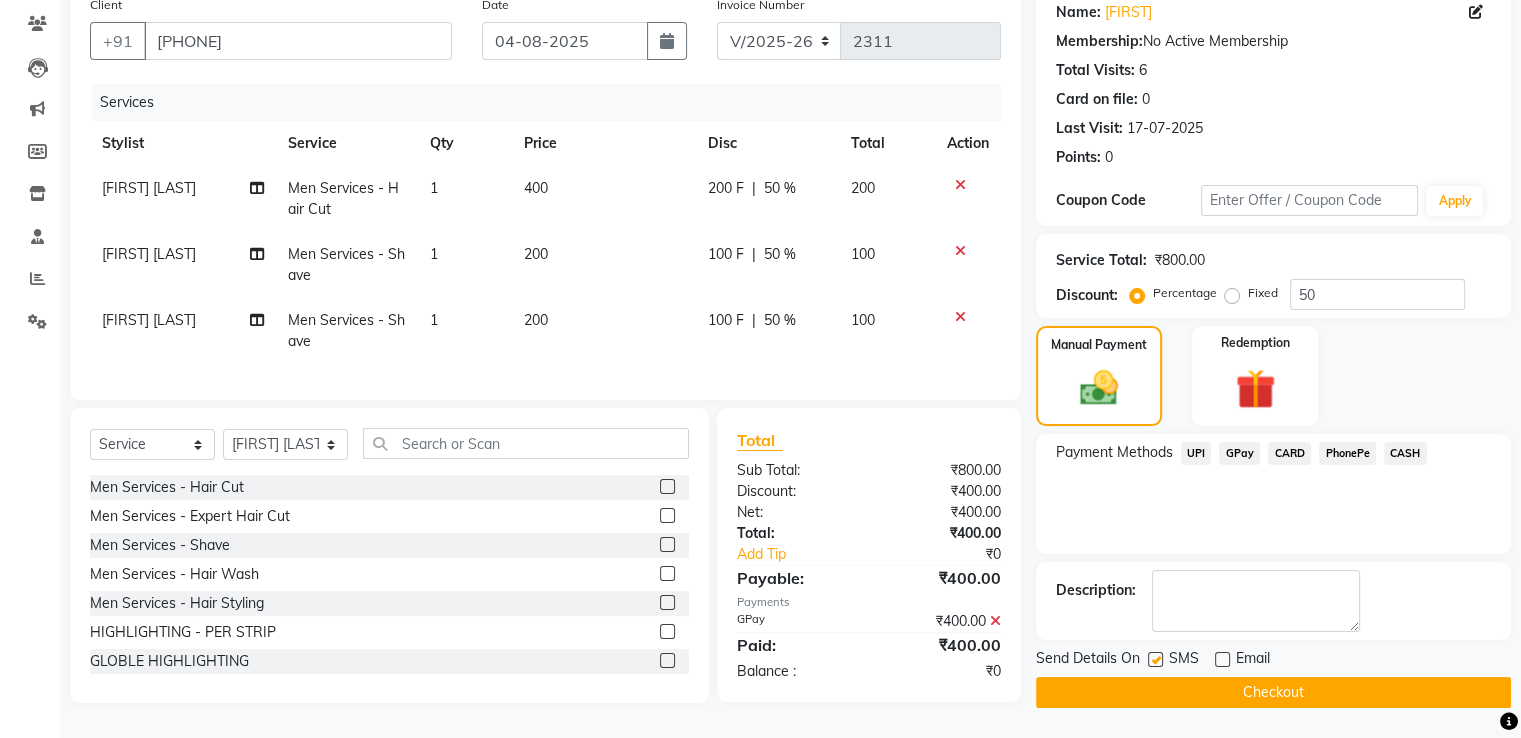 click 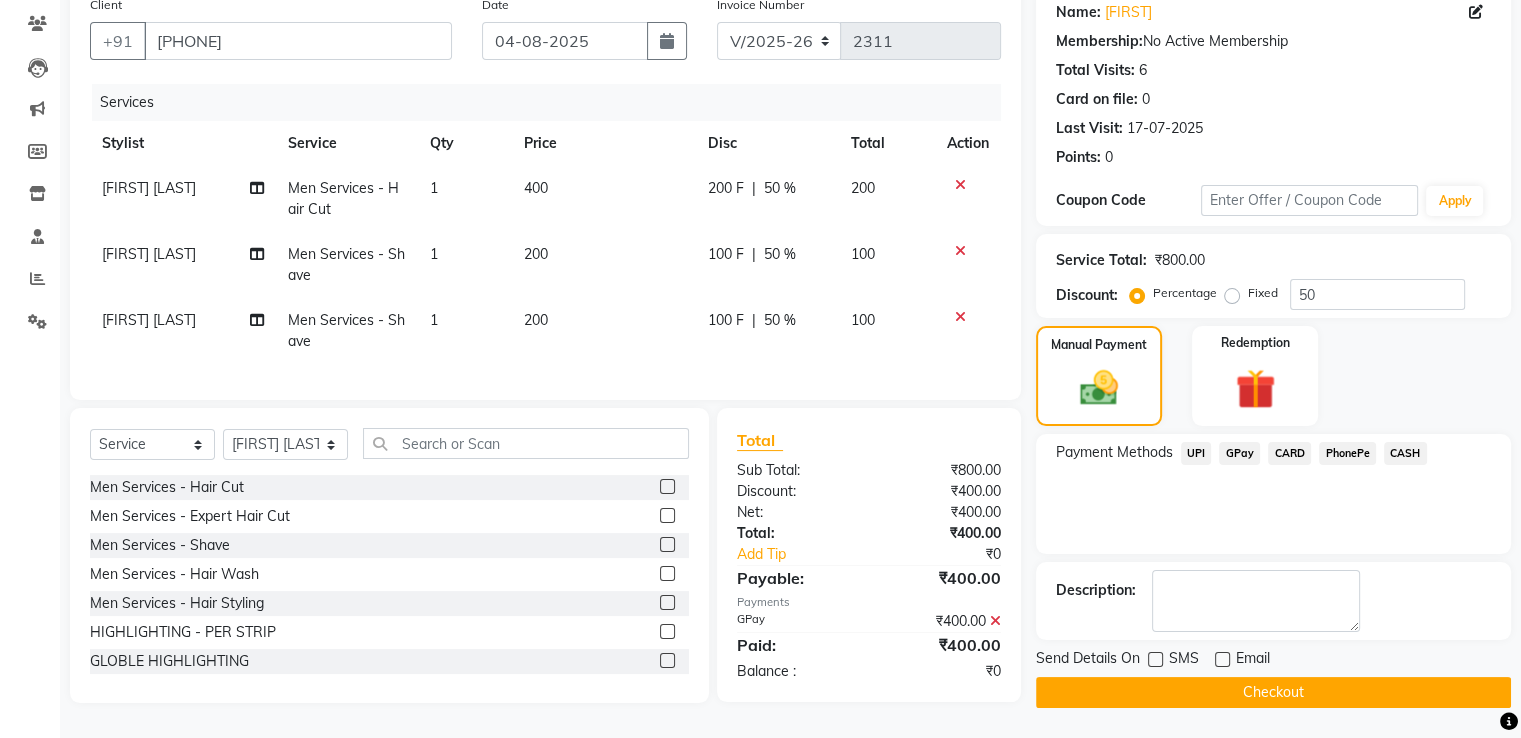 click on "Checkout" 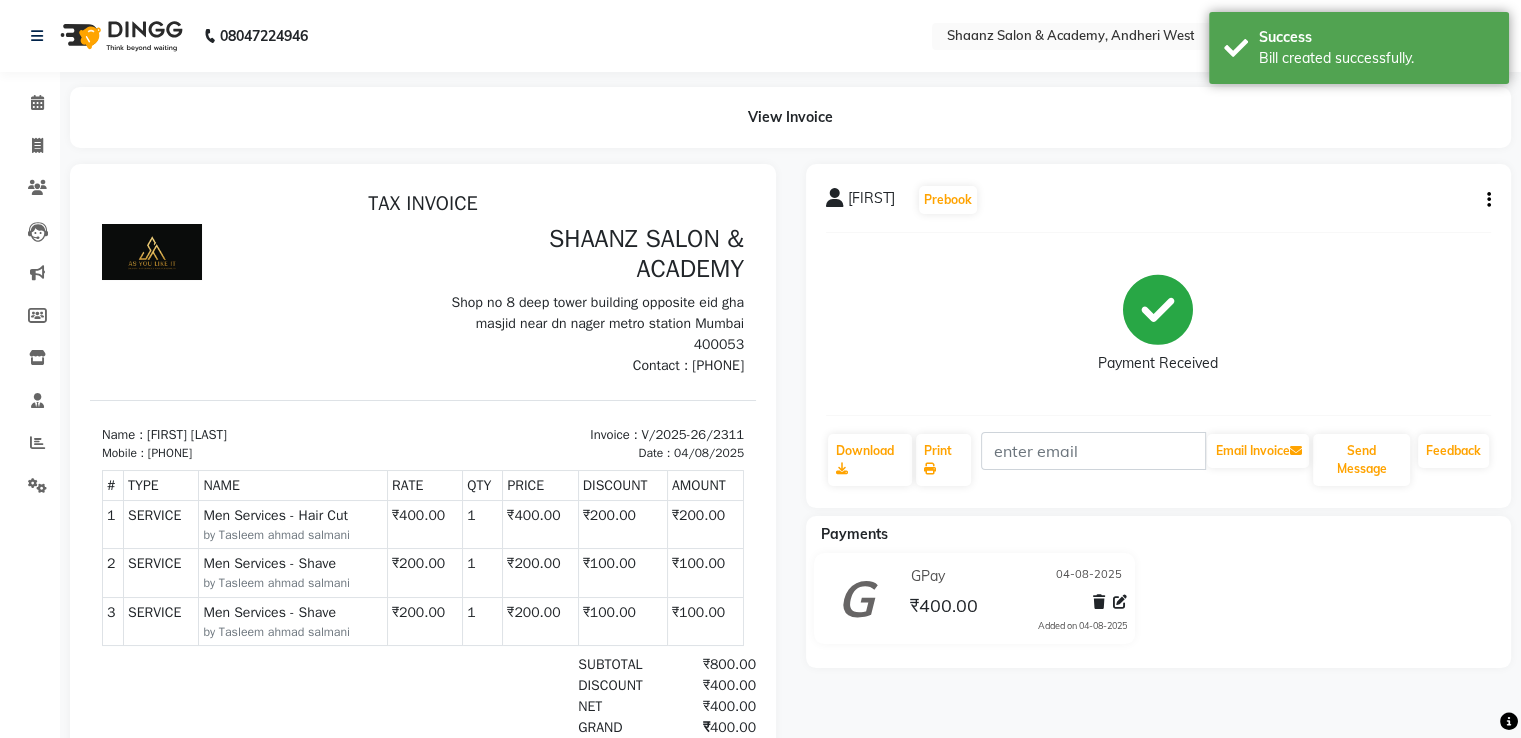 scroll, scrollTop: 0, scrollLeft: 0, axis: both 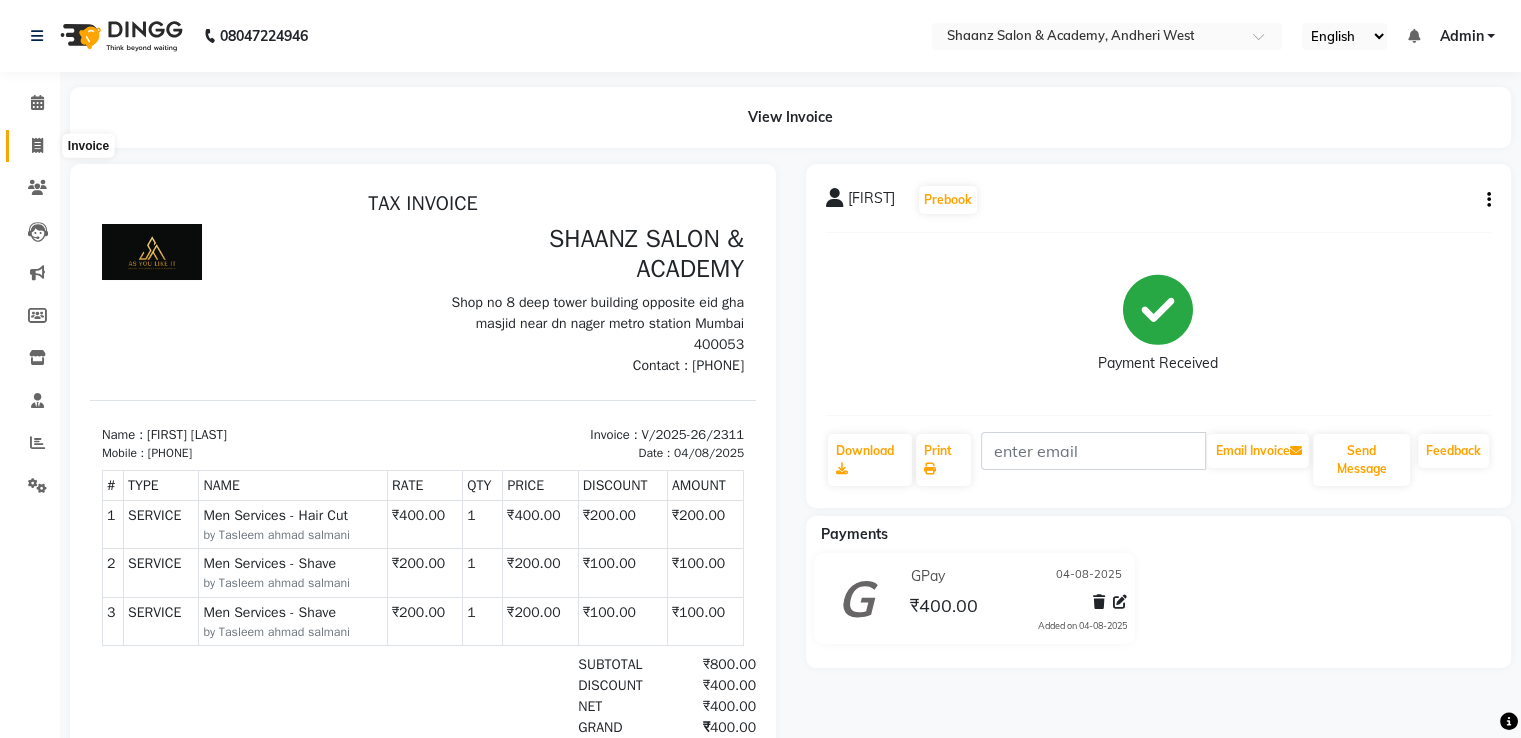 click 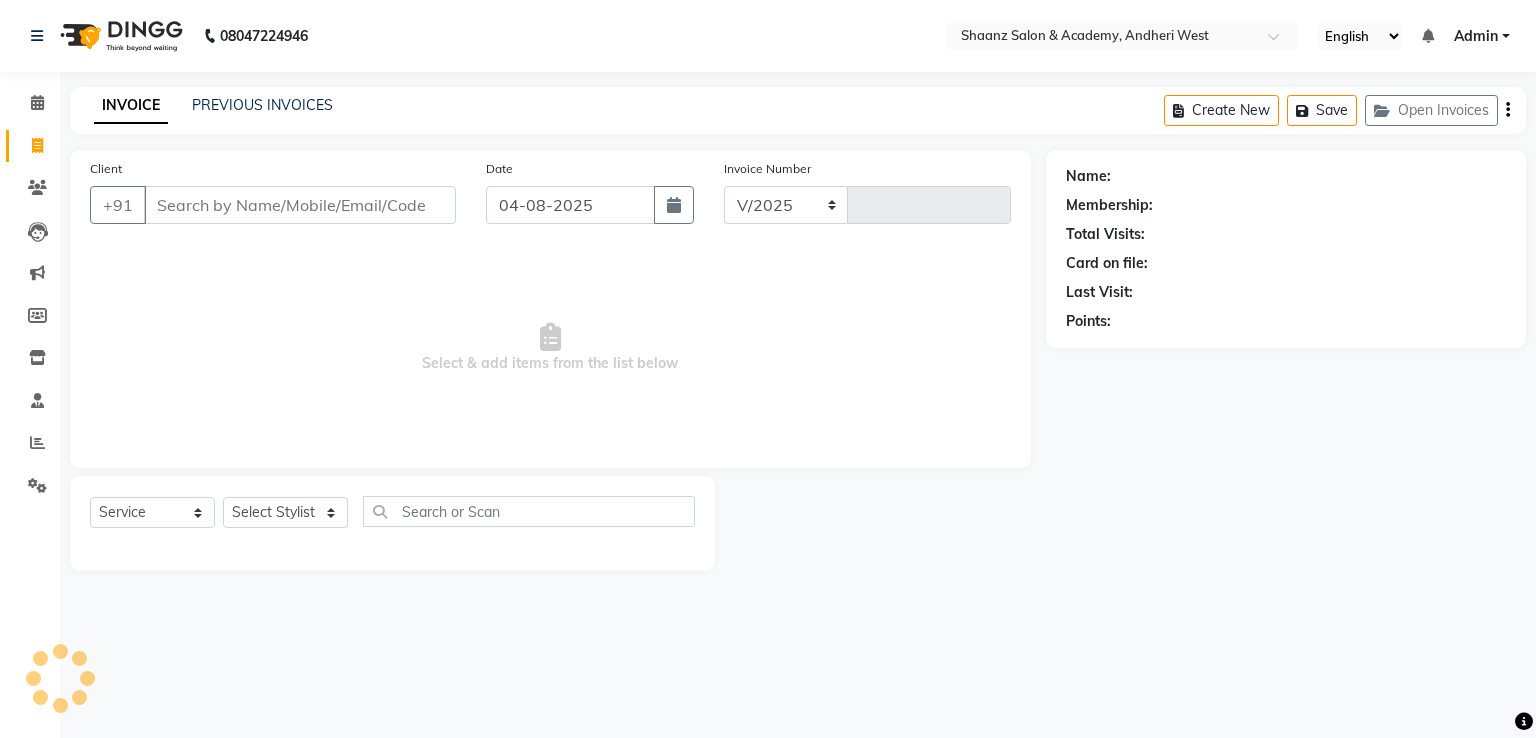 select on "6360" 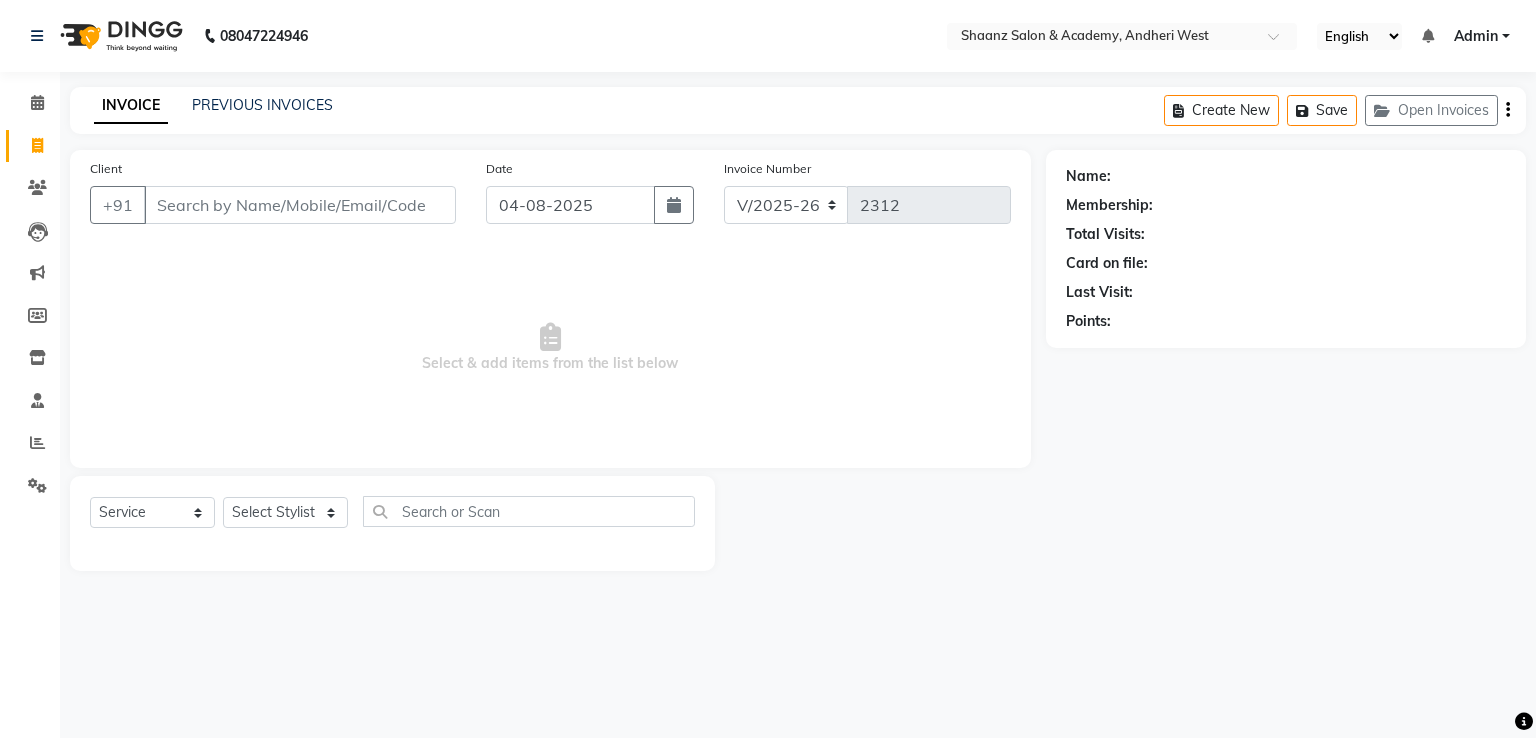 click on "Client" at bounding box center (300, 205) 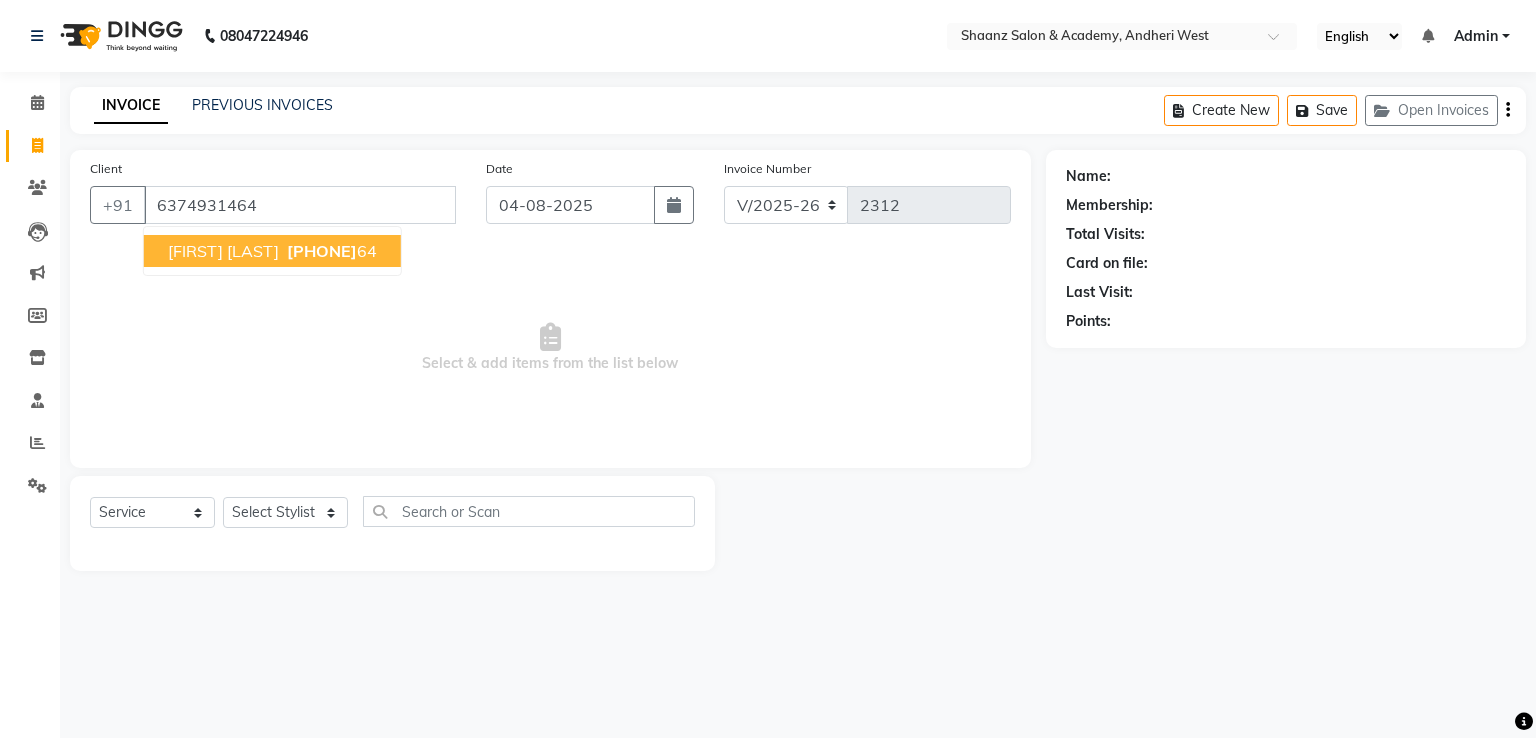 type on "6374931464" 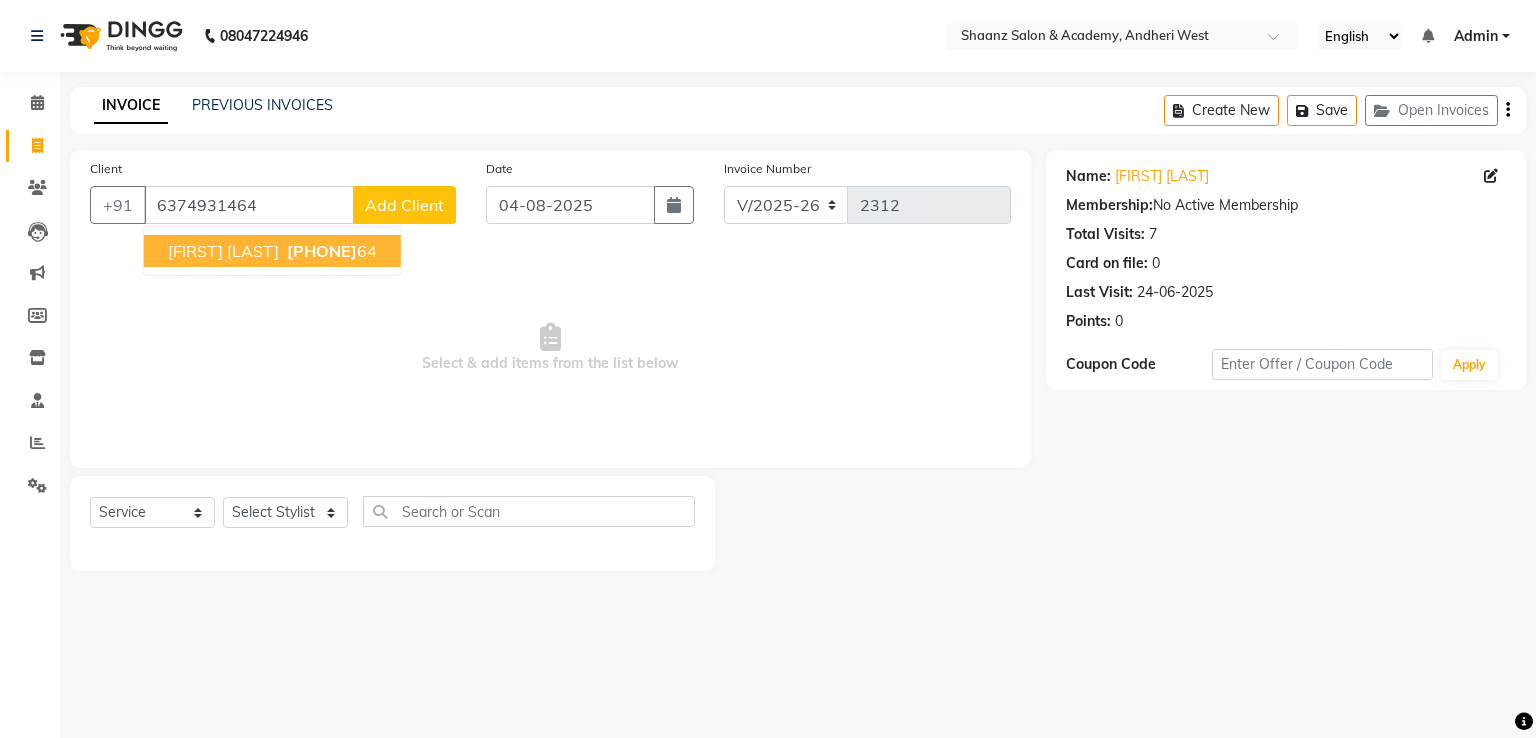 click on "[FIRST] [LAST]" at bounding box center [223, 251] 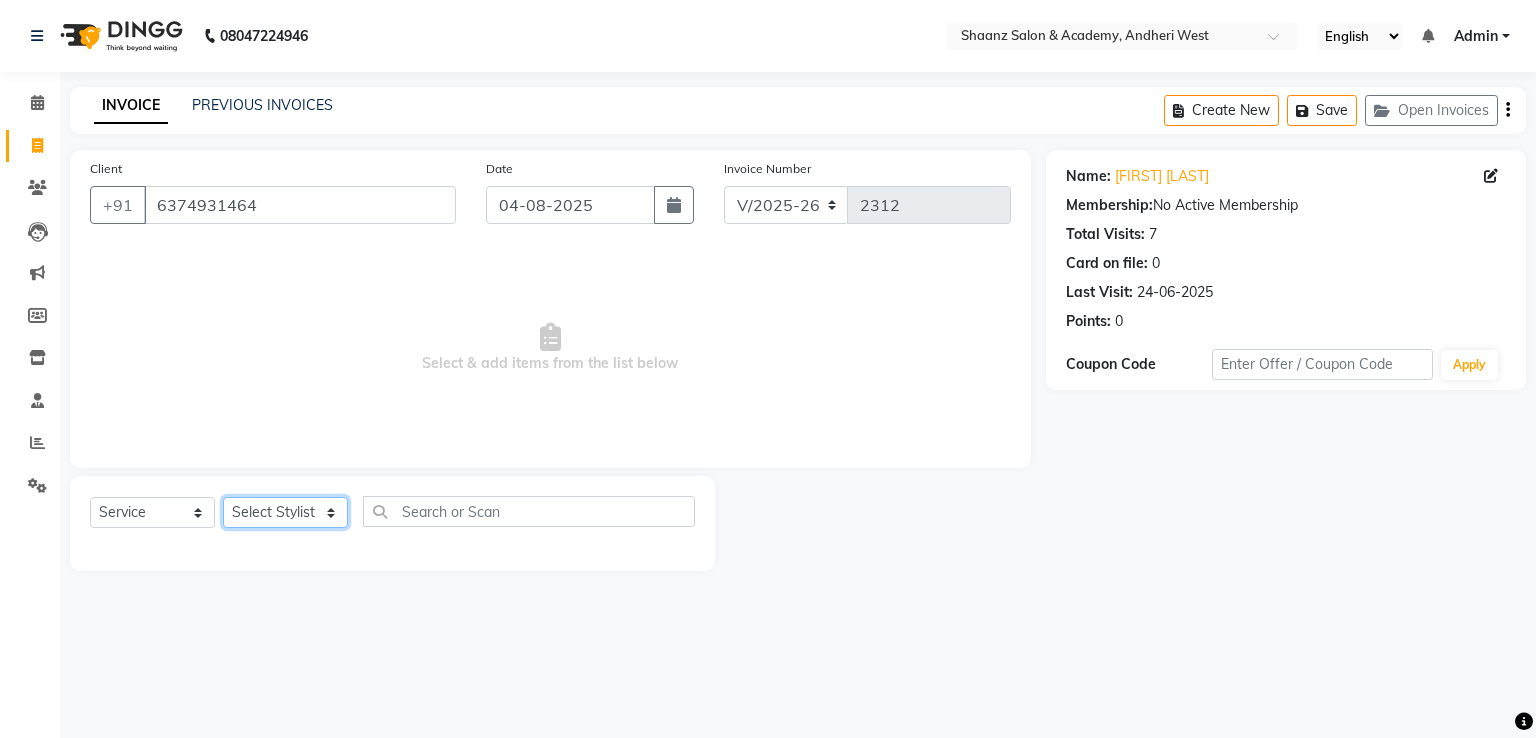 click on "Select Stylist [FIRST] [LAST] [FIRST] [LAST] [FIRST] [LAST] [FIRST]  [FIRST] [FIRST] [FIRST] [FIRST] [FIRST] [FIRST] [FIRST] [FIRST] [FIRST] [FIRST] [FIRST] [FIRST] [FIRST] [FIRST]" 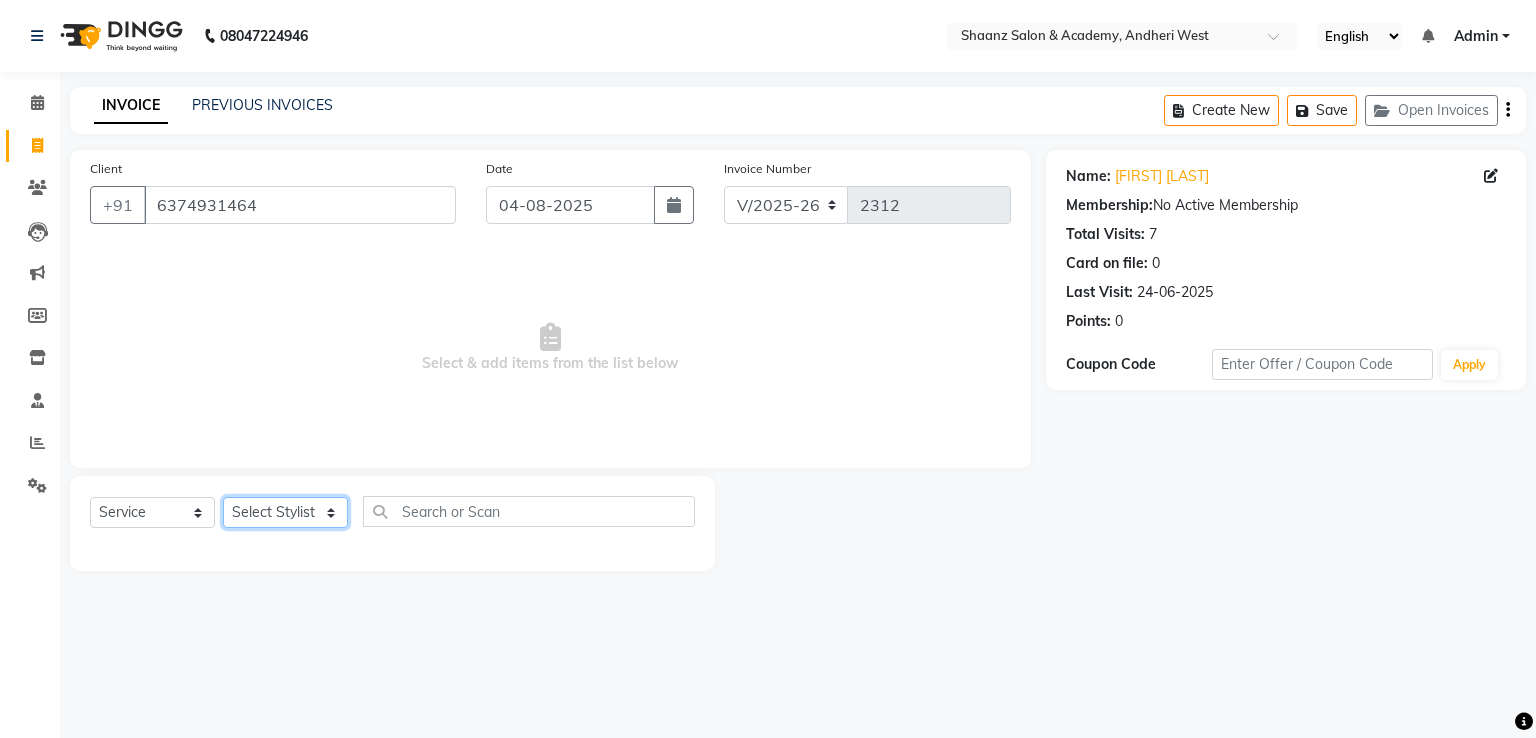 select on "47610" 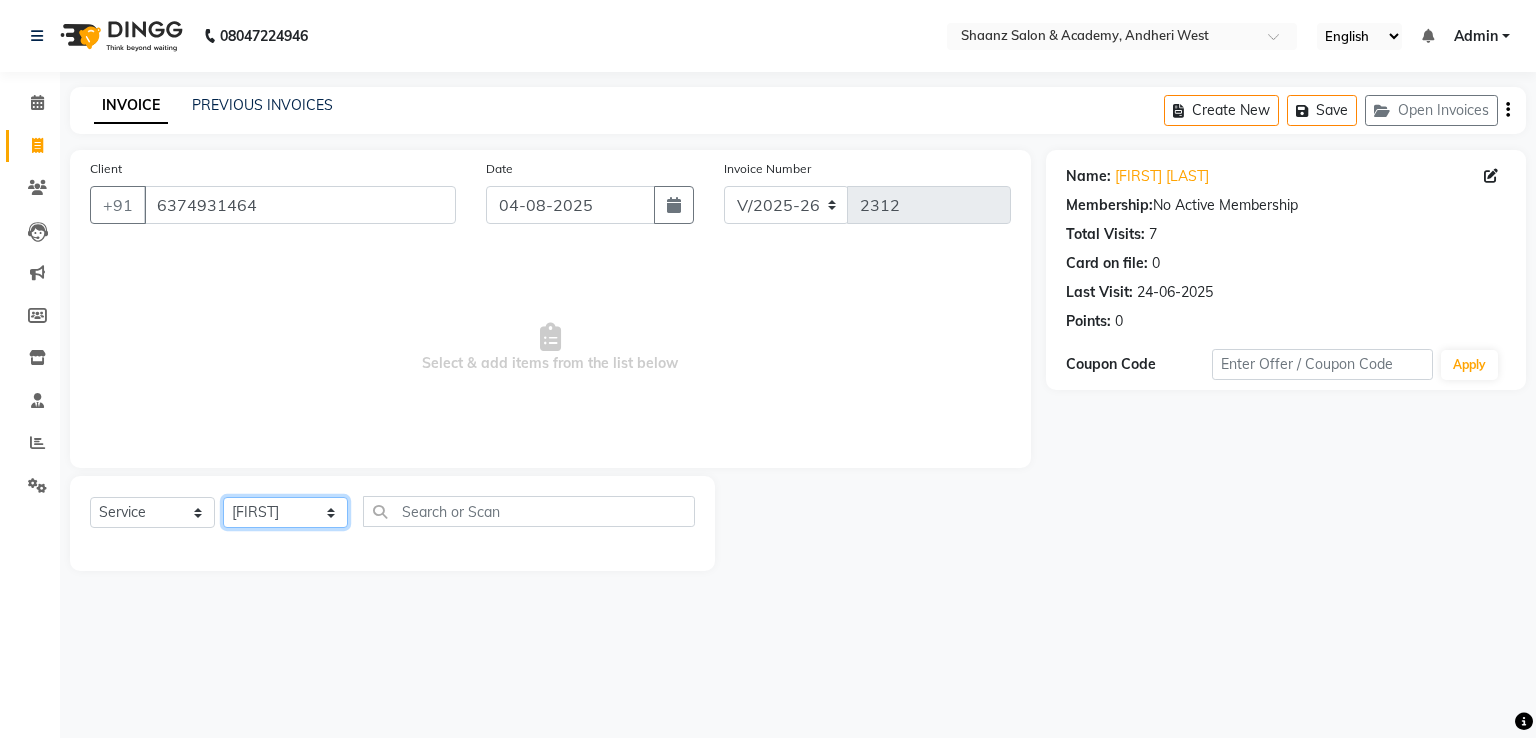 click on "Select Stylist [FIRST] [LAST] [FIRST] [LAST] [FIRST] [LAST] [FIRST]  [FIRST] [FIRST] [FIRST] [FIRST] [FIRST] [FIRST] [FIRST] [FIRST] [FIRST] [FIRST] [FIRST] [FIRST] [FIRST] [FIRST]" 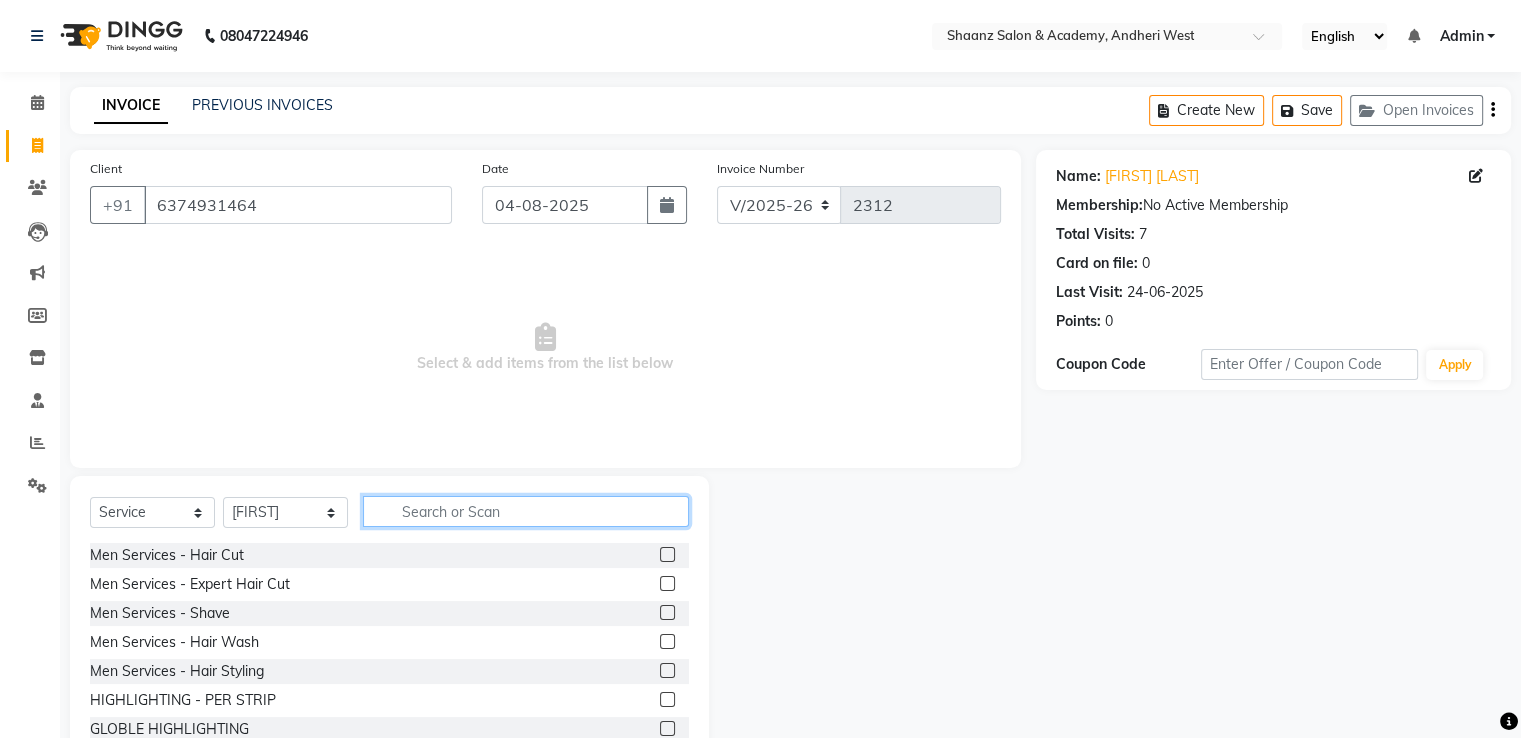 click 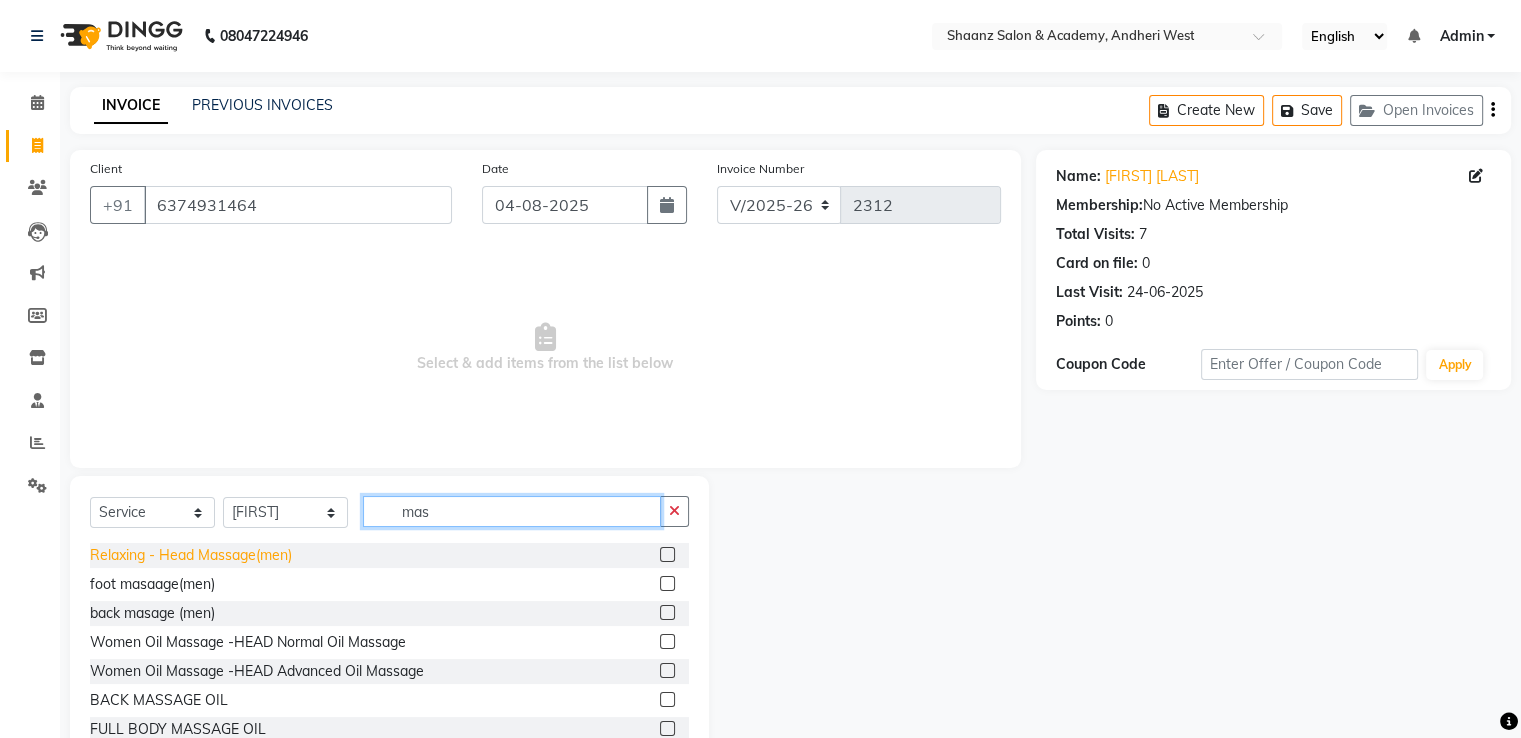 type on "mas" 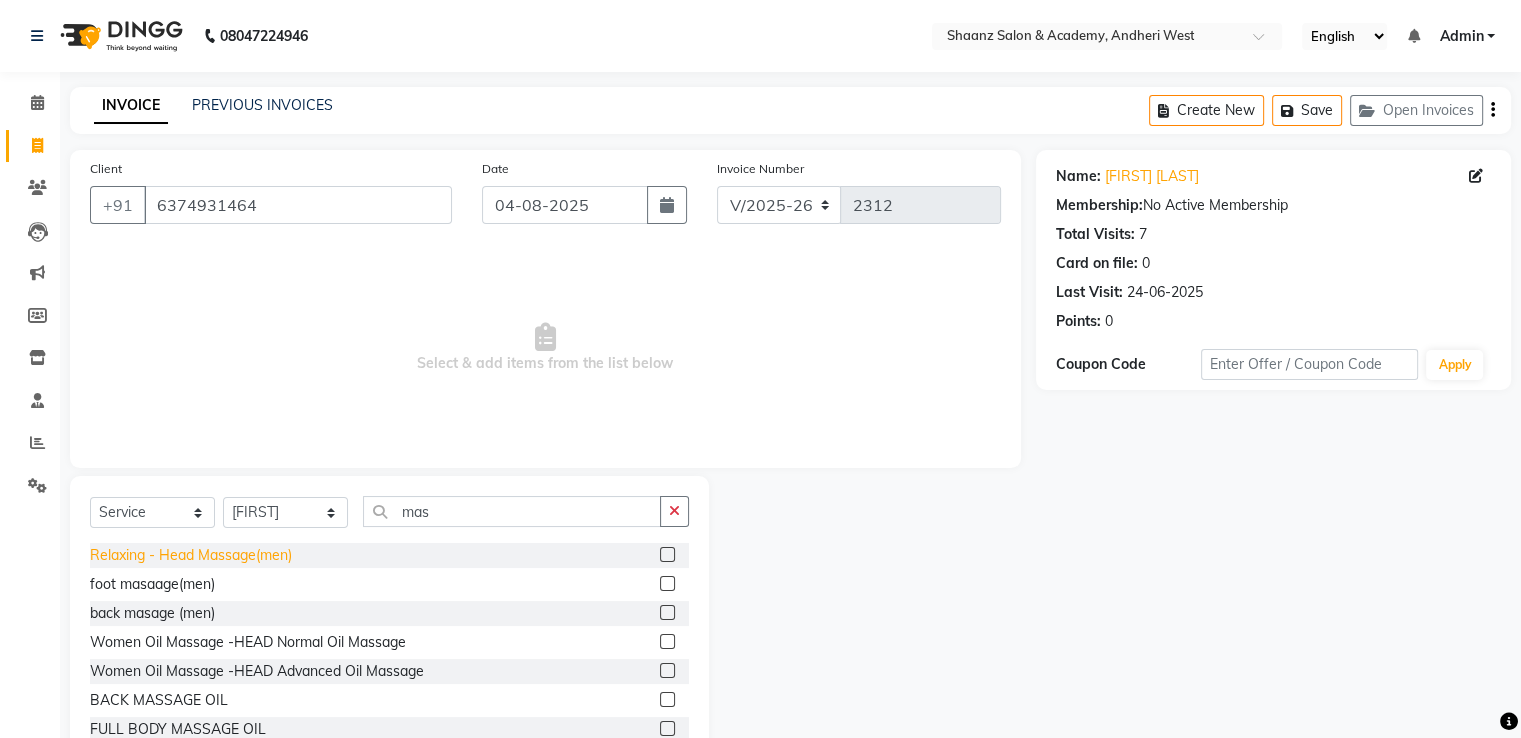 click on "Relaxing  - Head Massage(men)" 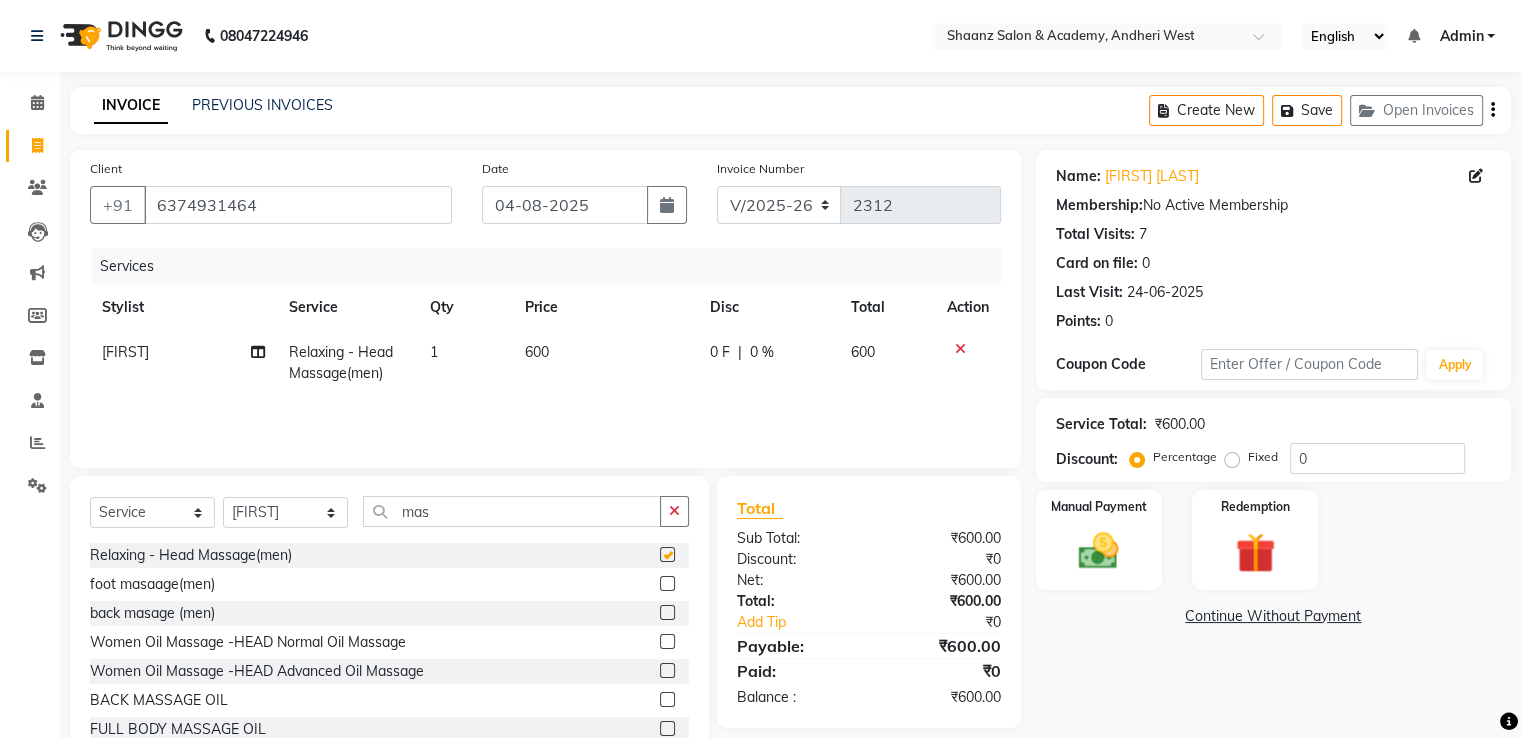 checkbox on "false" 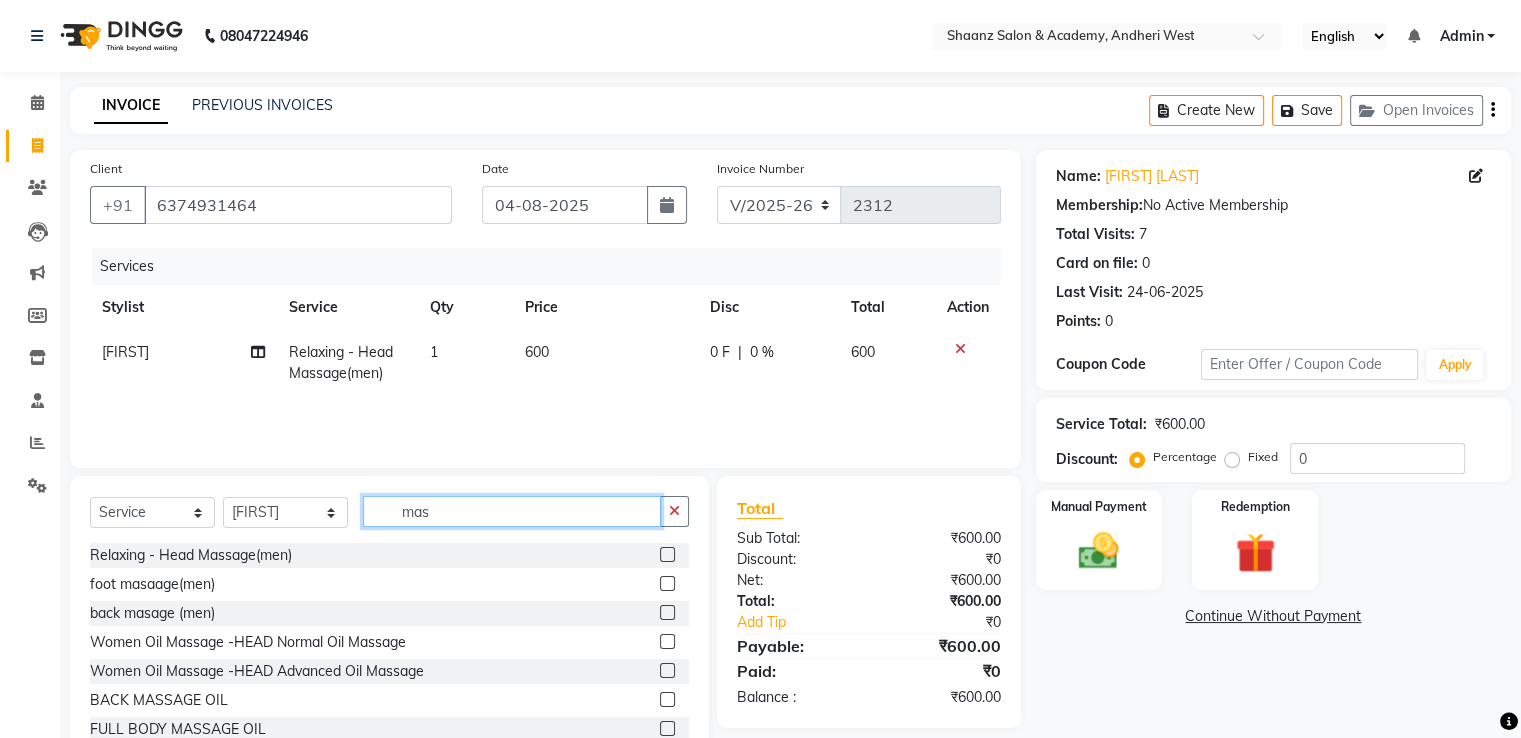 click on "mas" 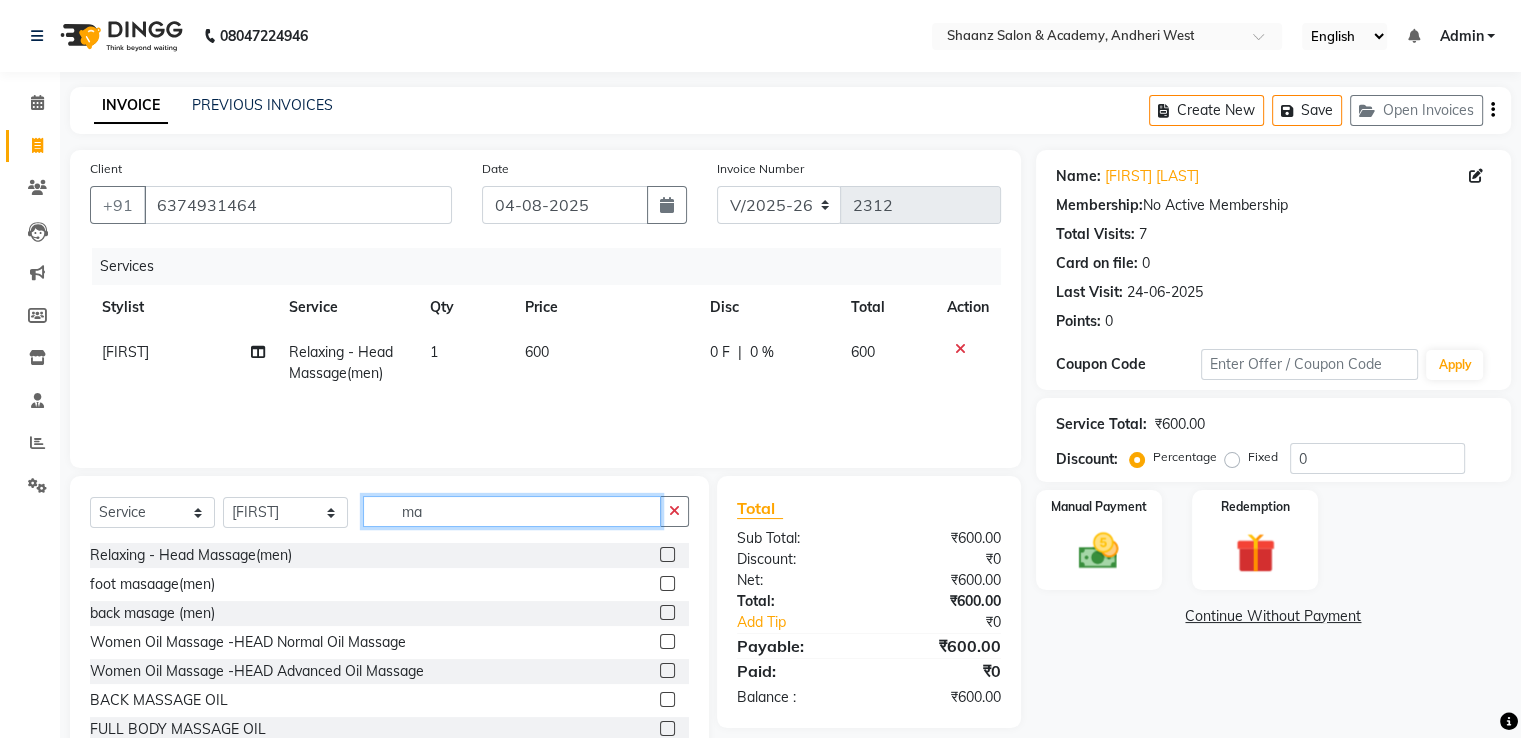 type on "m" 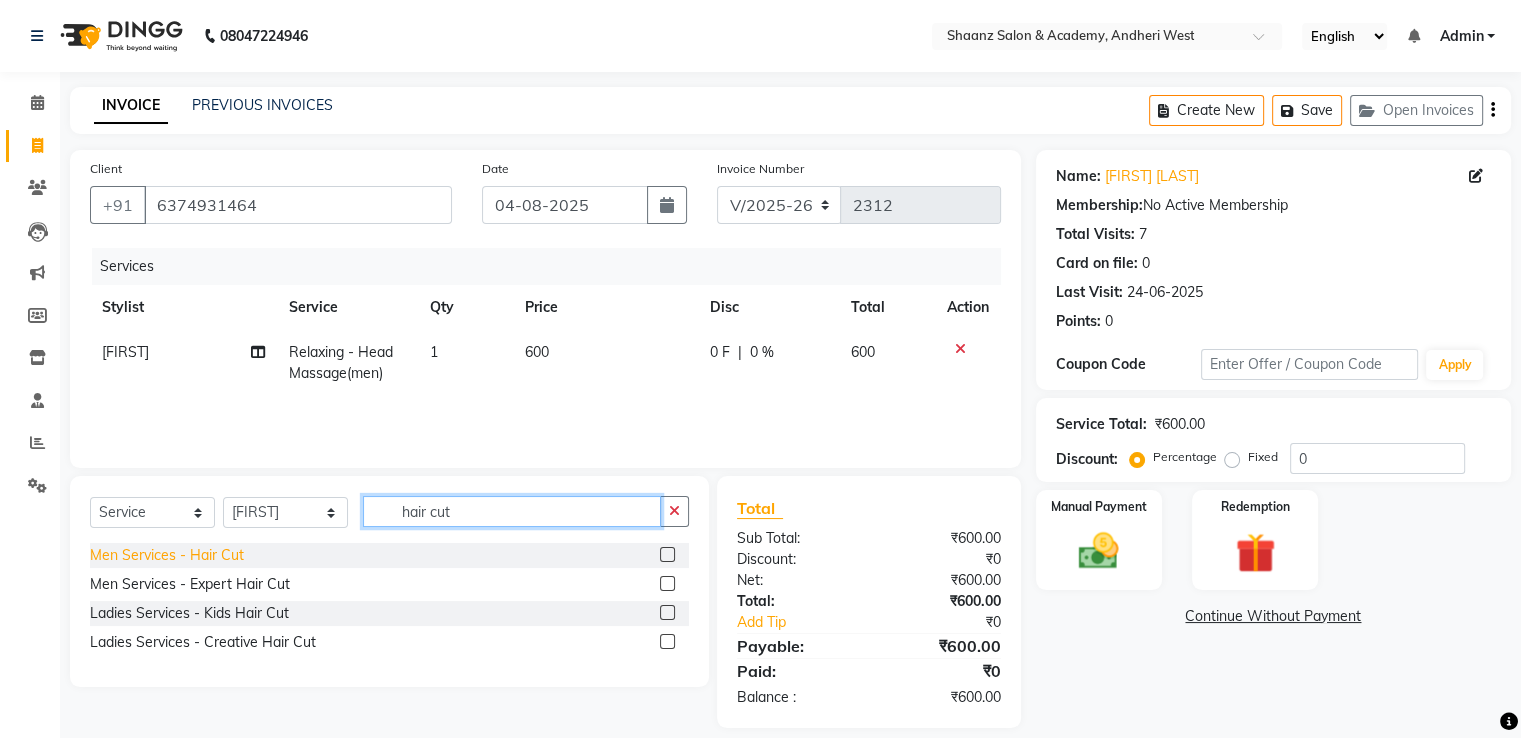 type on "hair cut" 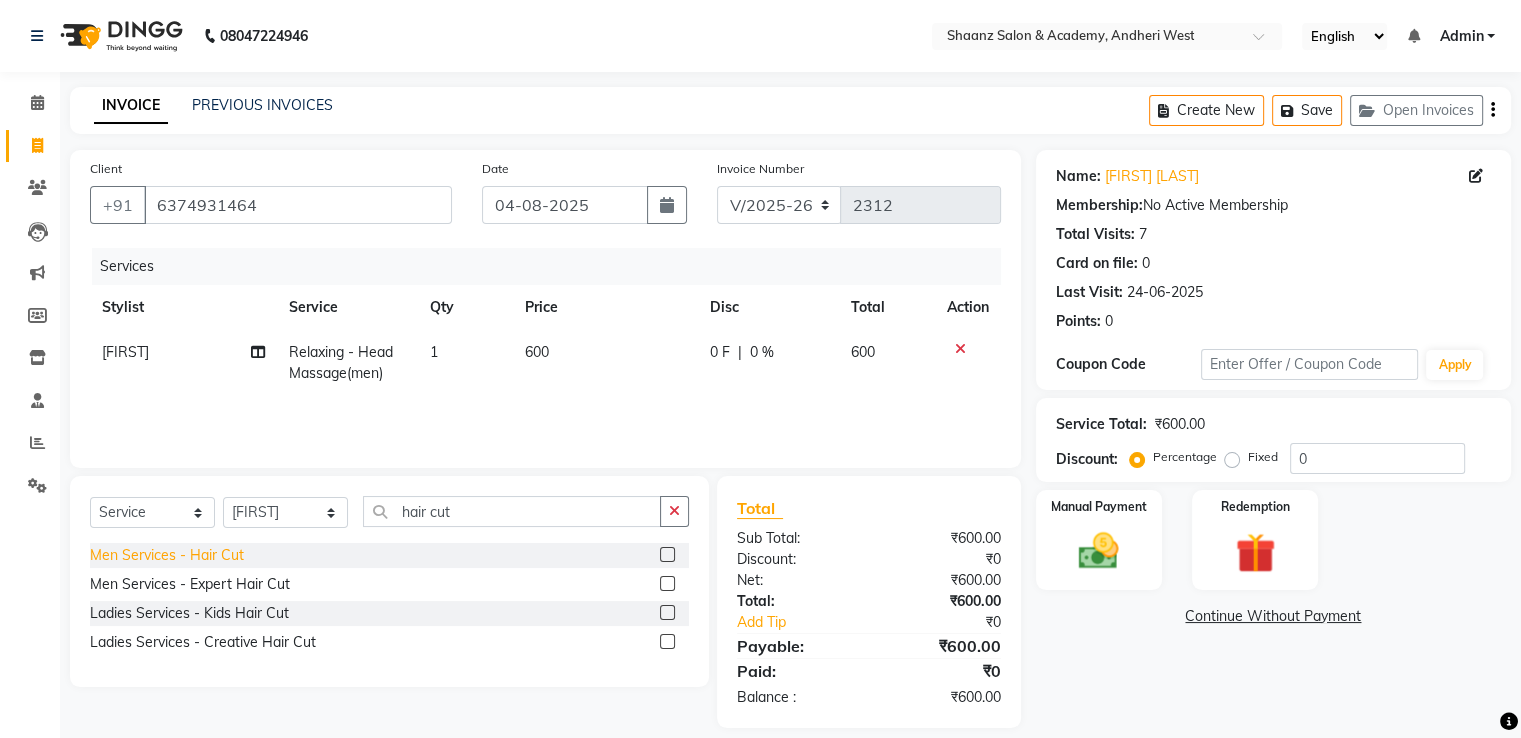 click on "Men Services  - Hair Cut" 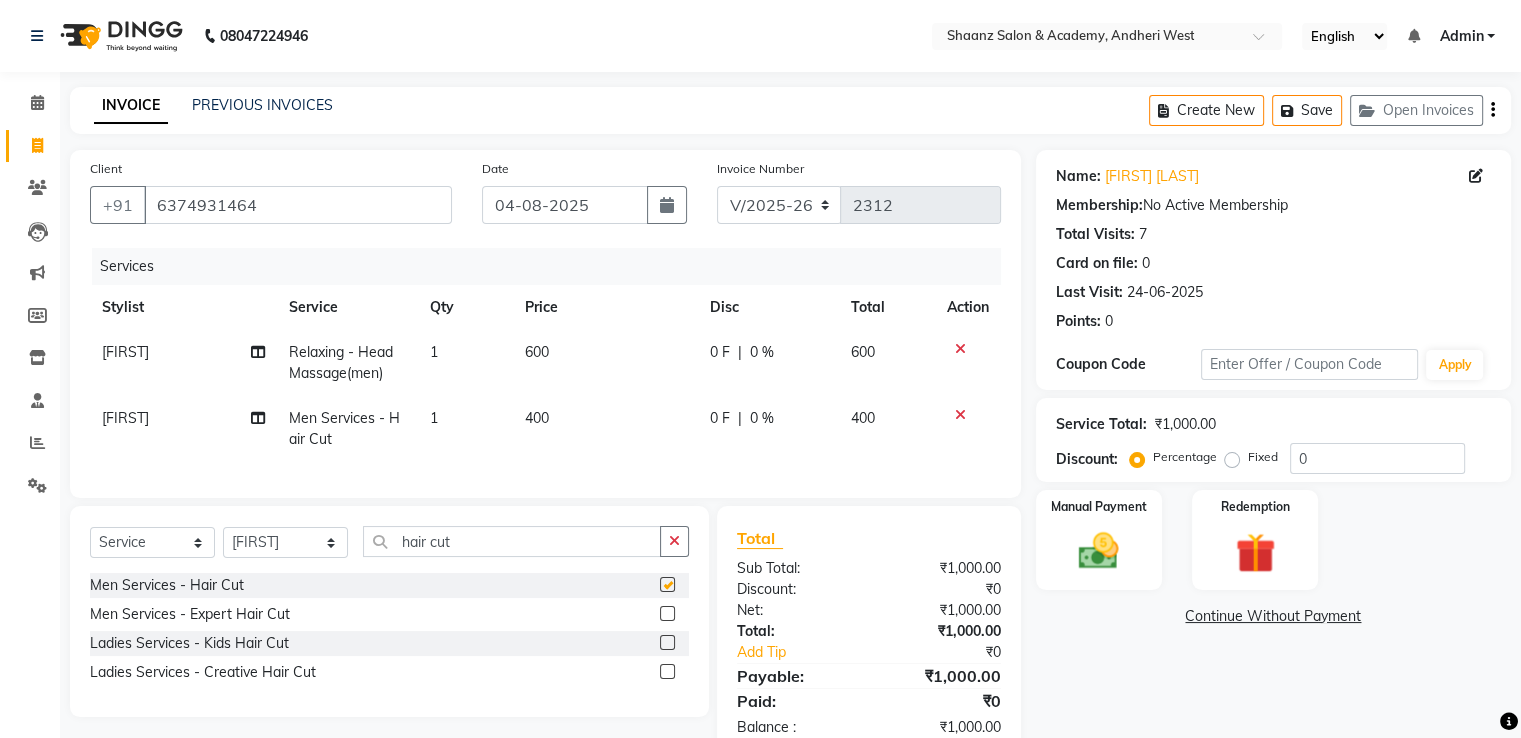 checkbox on "false" 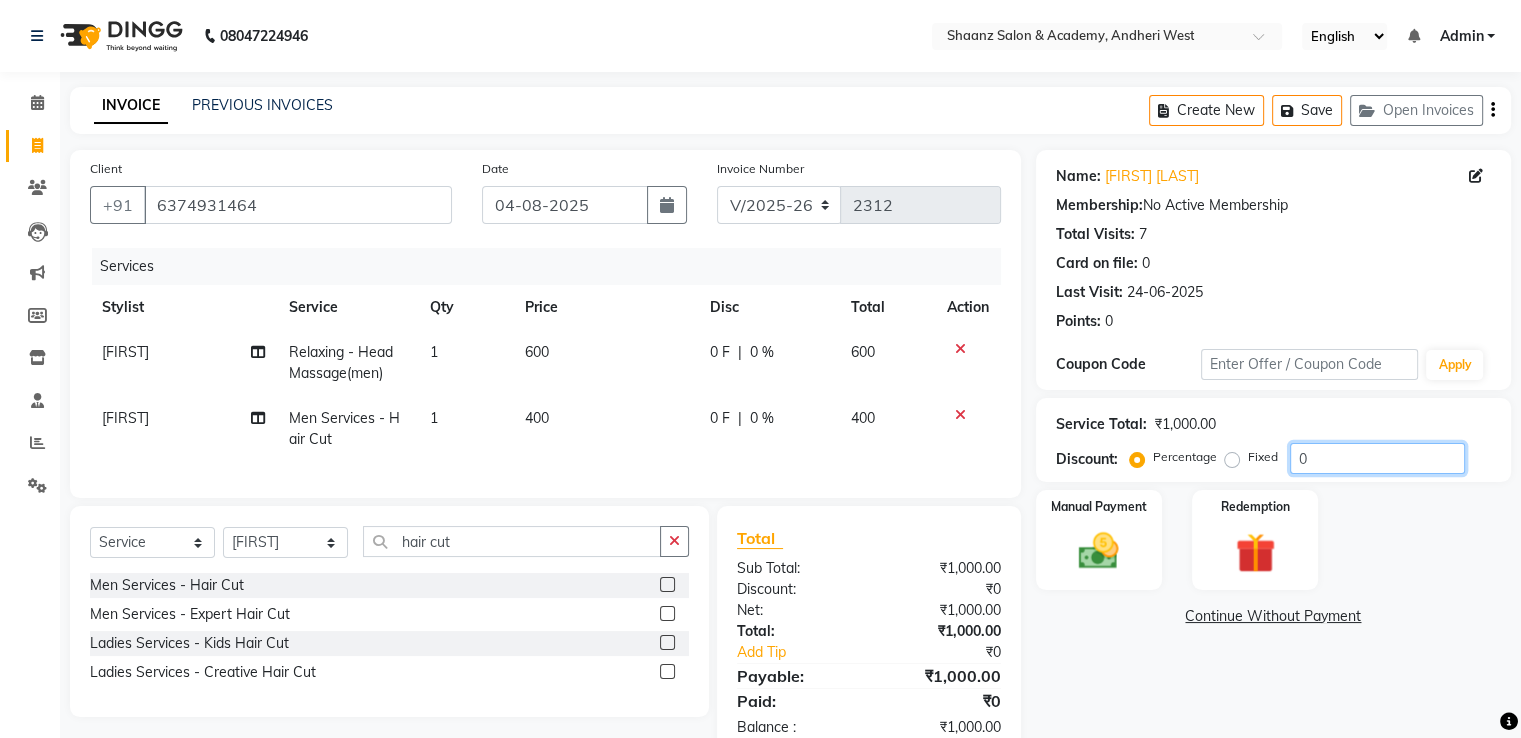 click on "0" 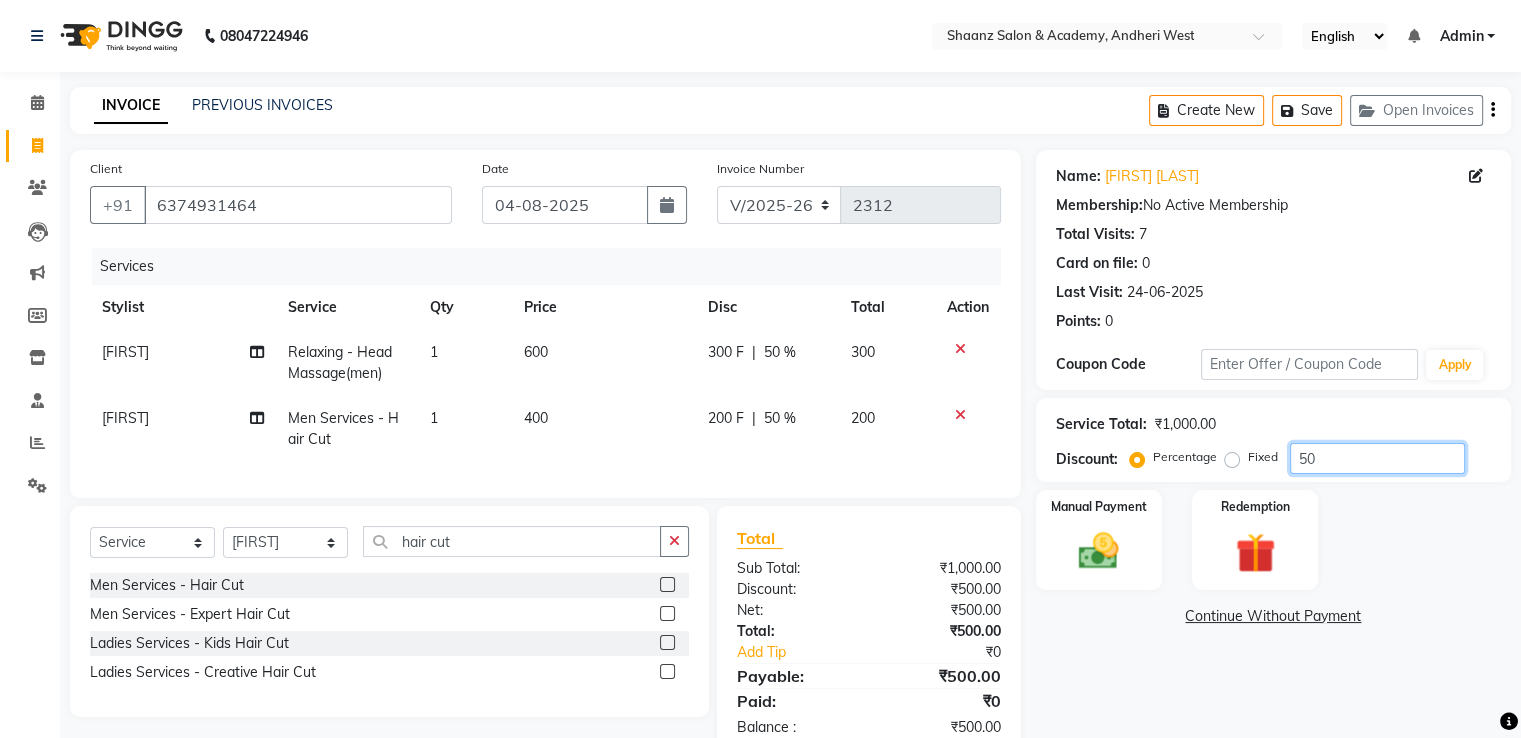 type on "50" 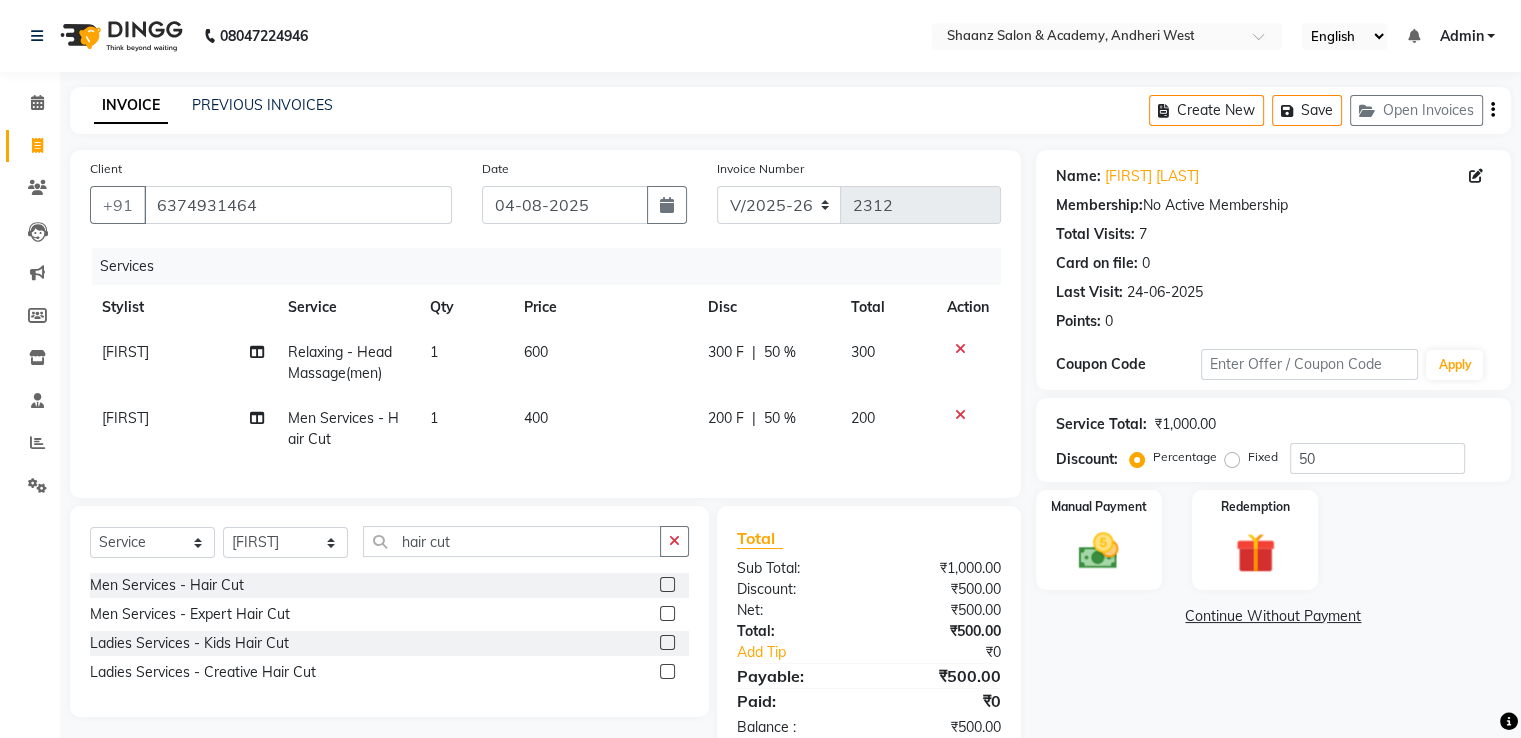 click on "300 F | 50 %" 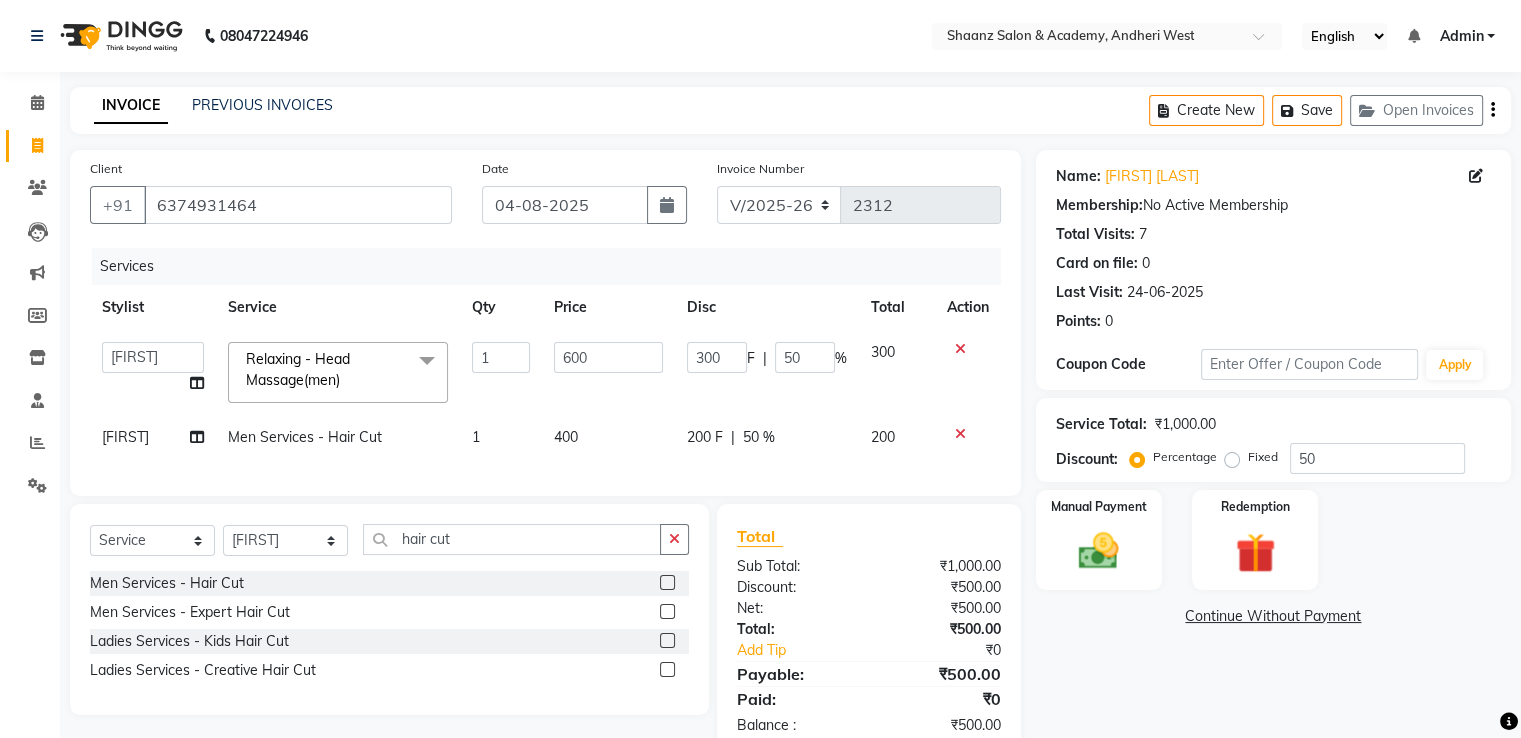 click on "300 F | 50 %" 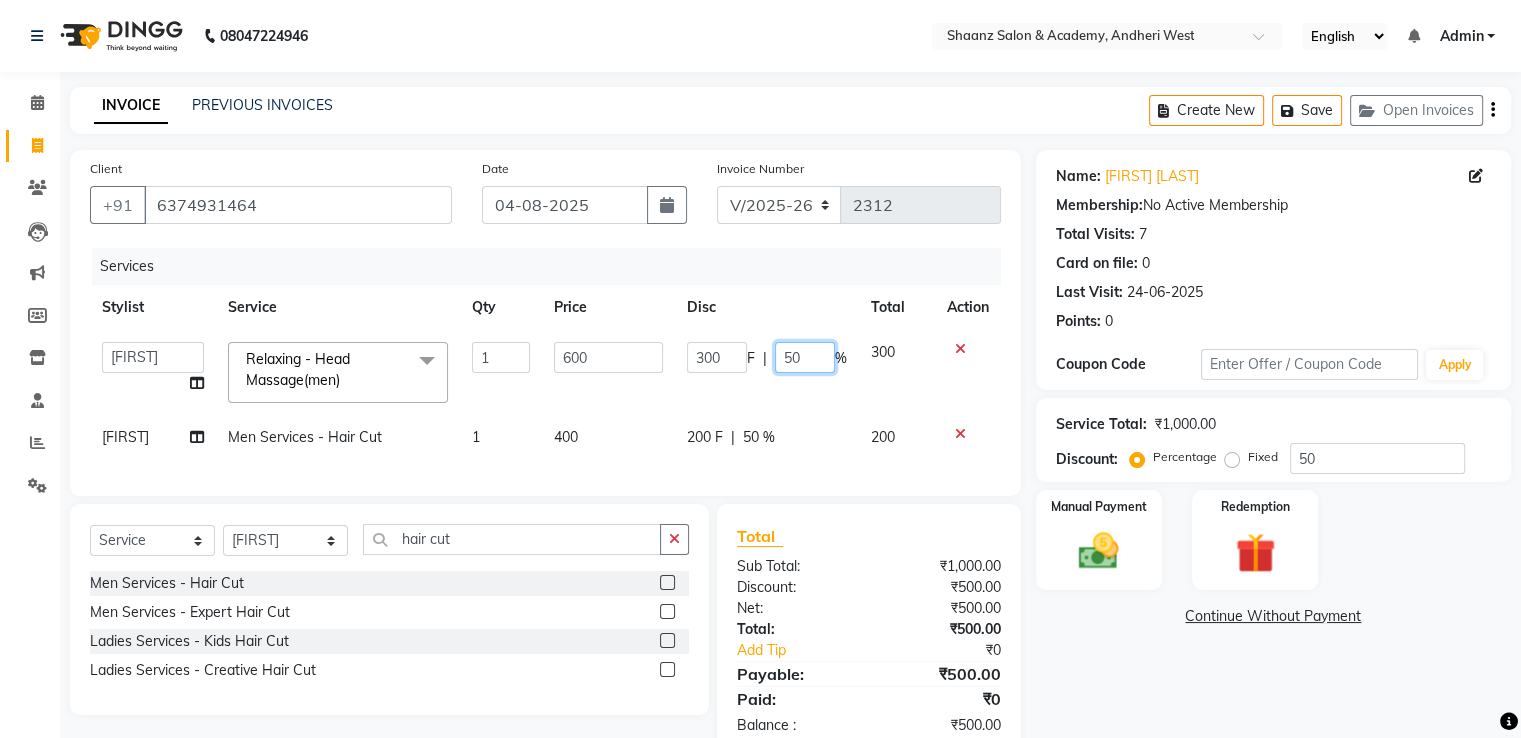 click on "50" 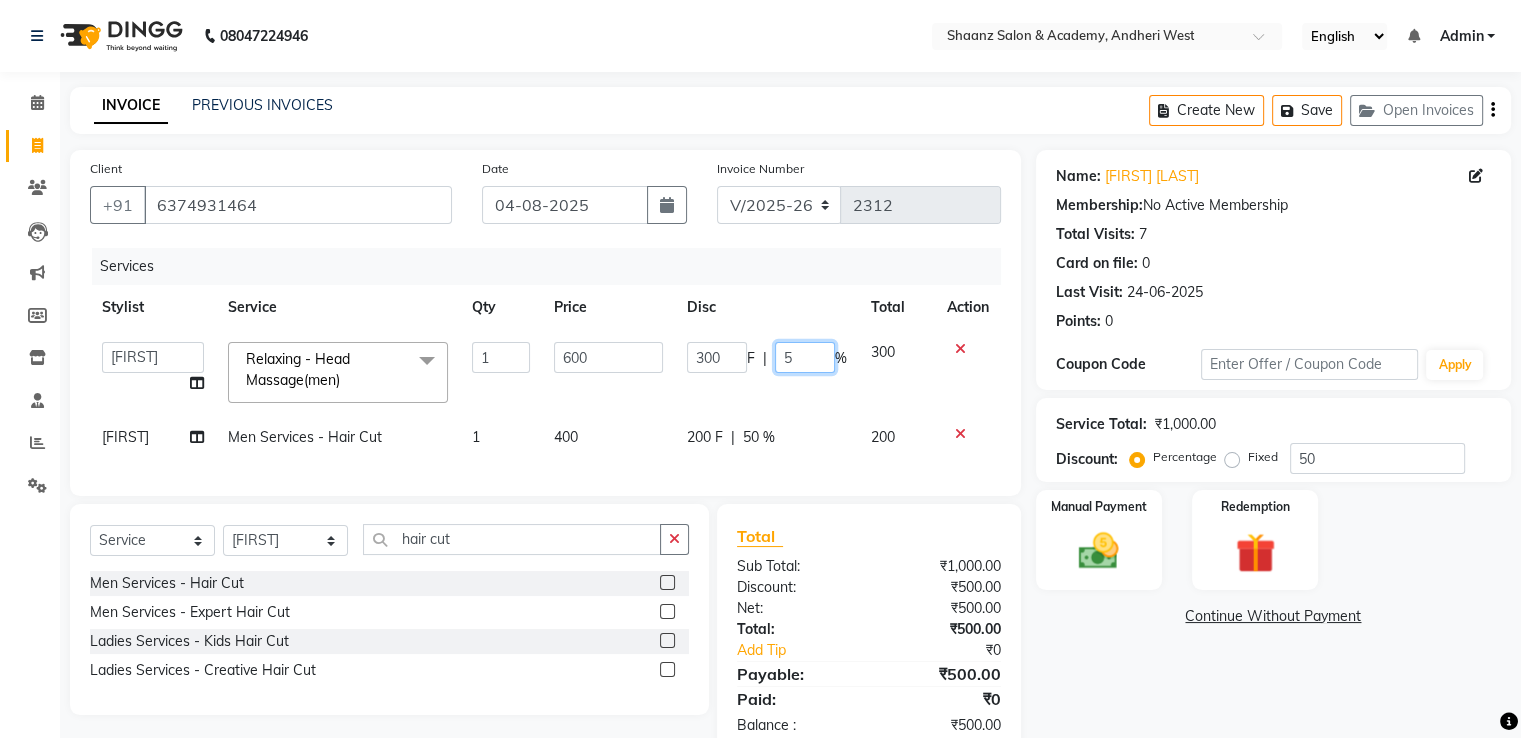 type 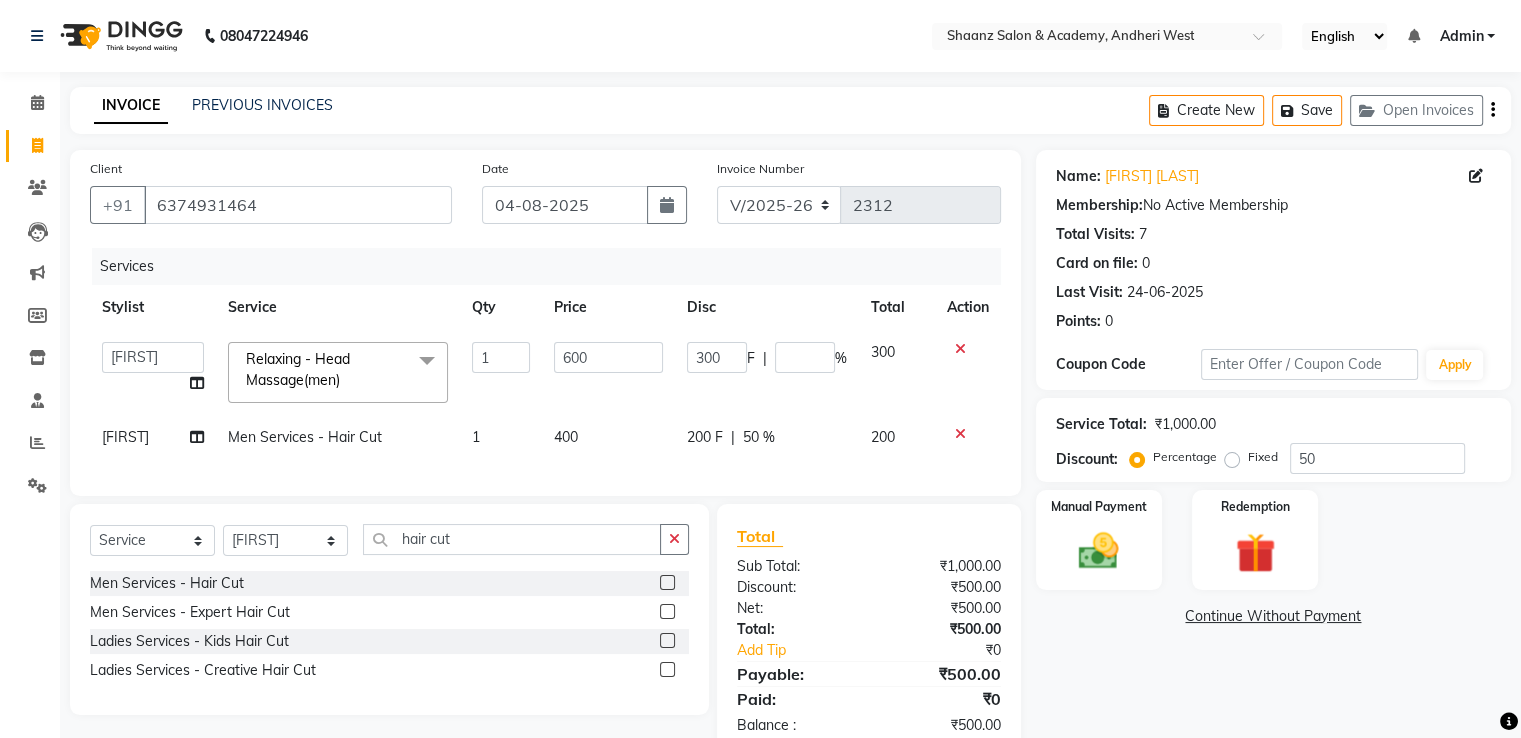 click on "Discount:" 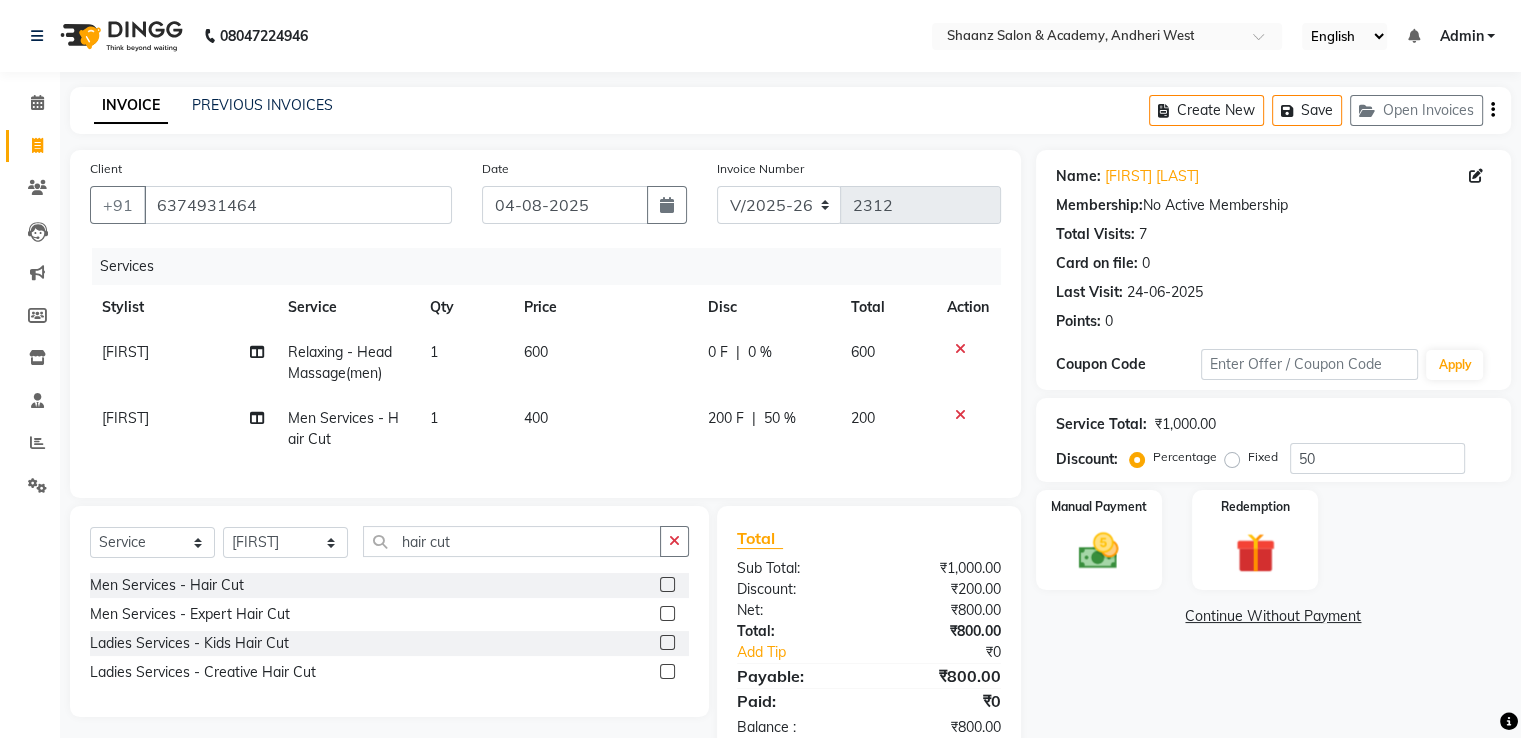 click on "600" 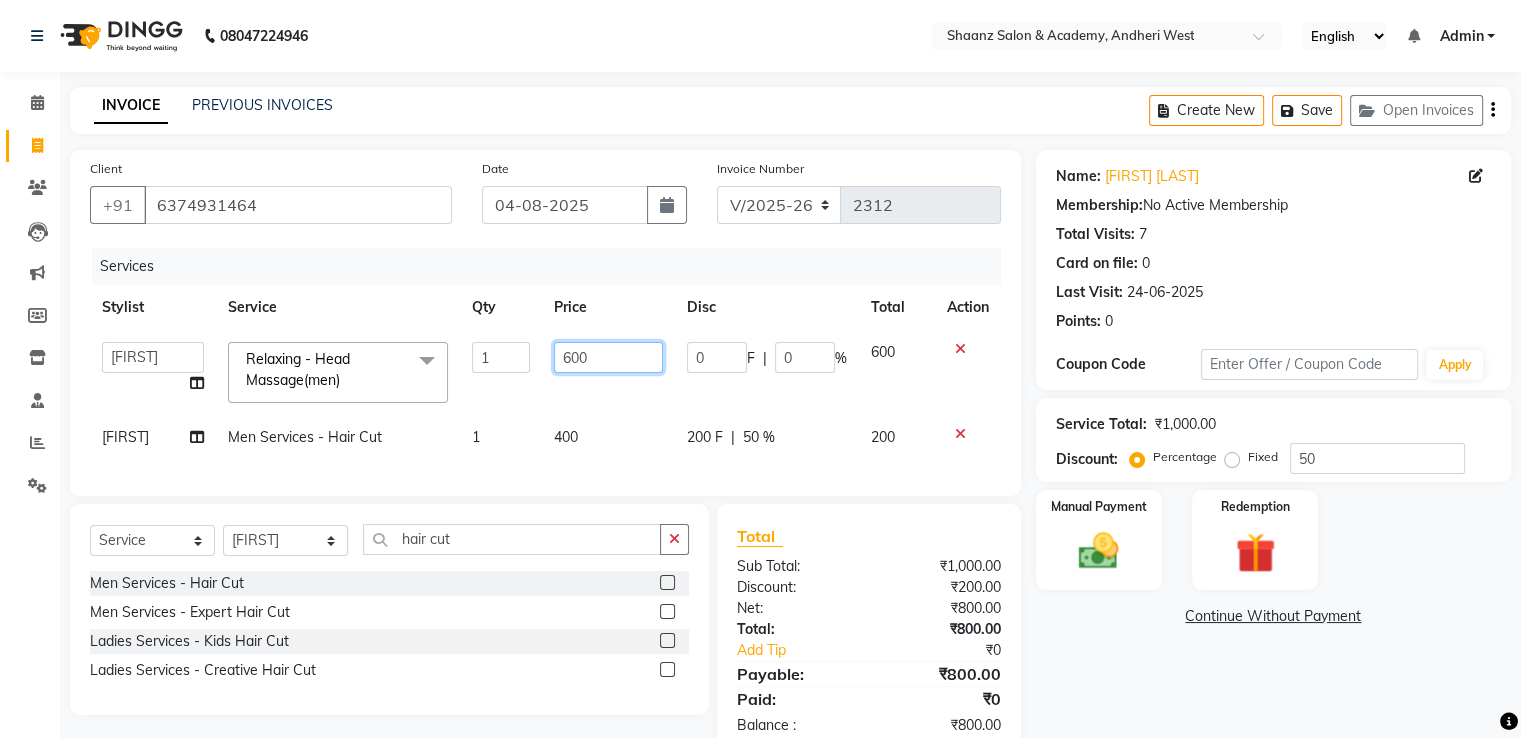 click on "600" 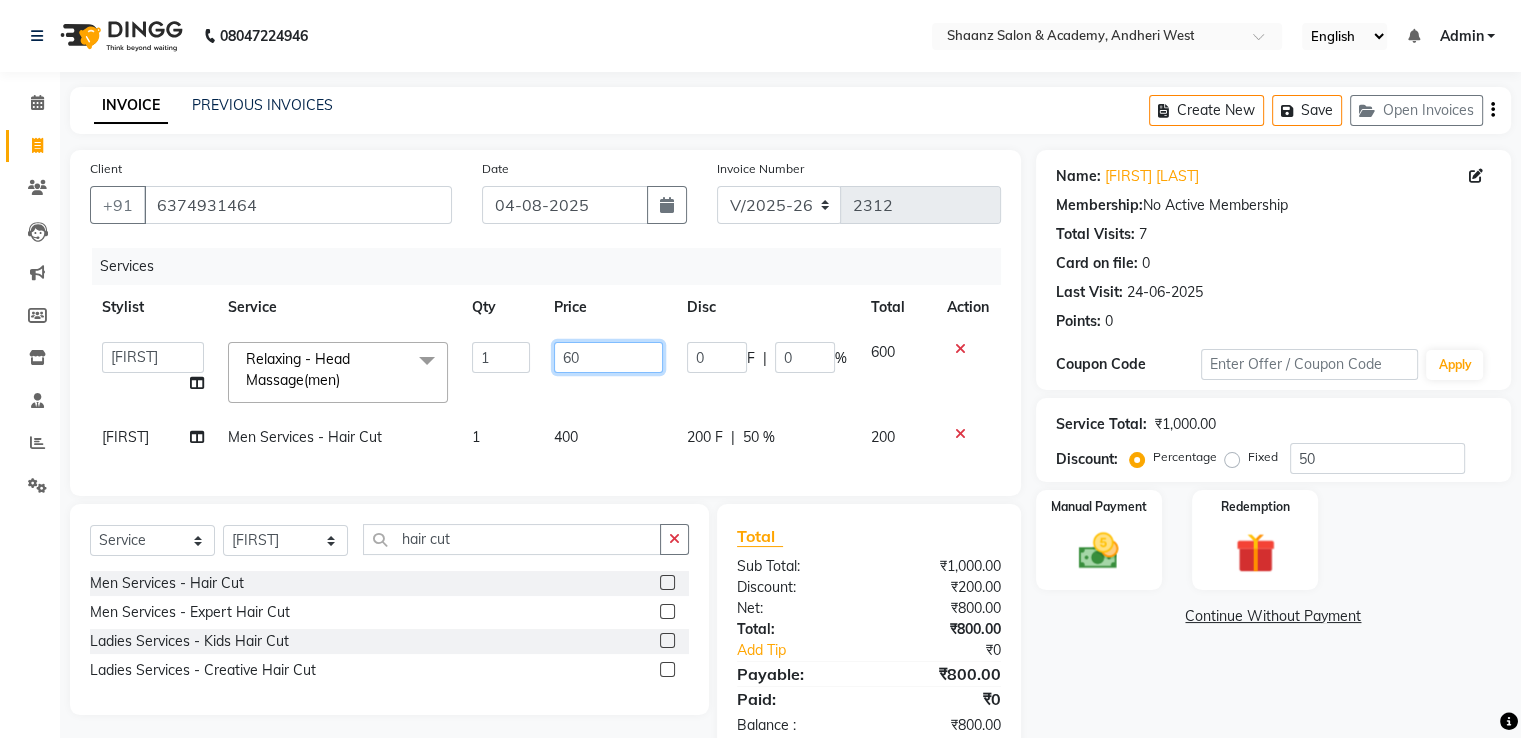 type on "6" 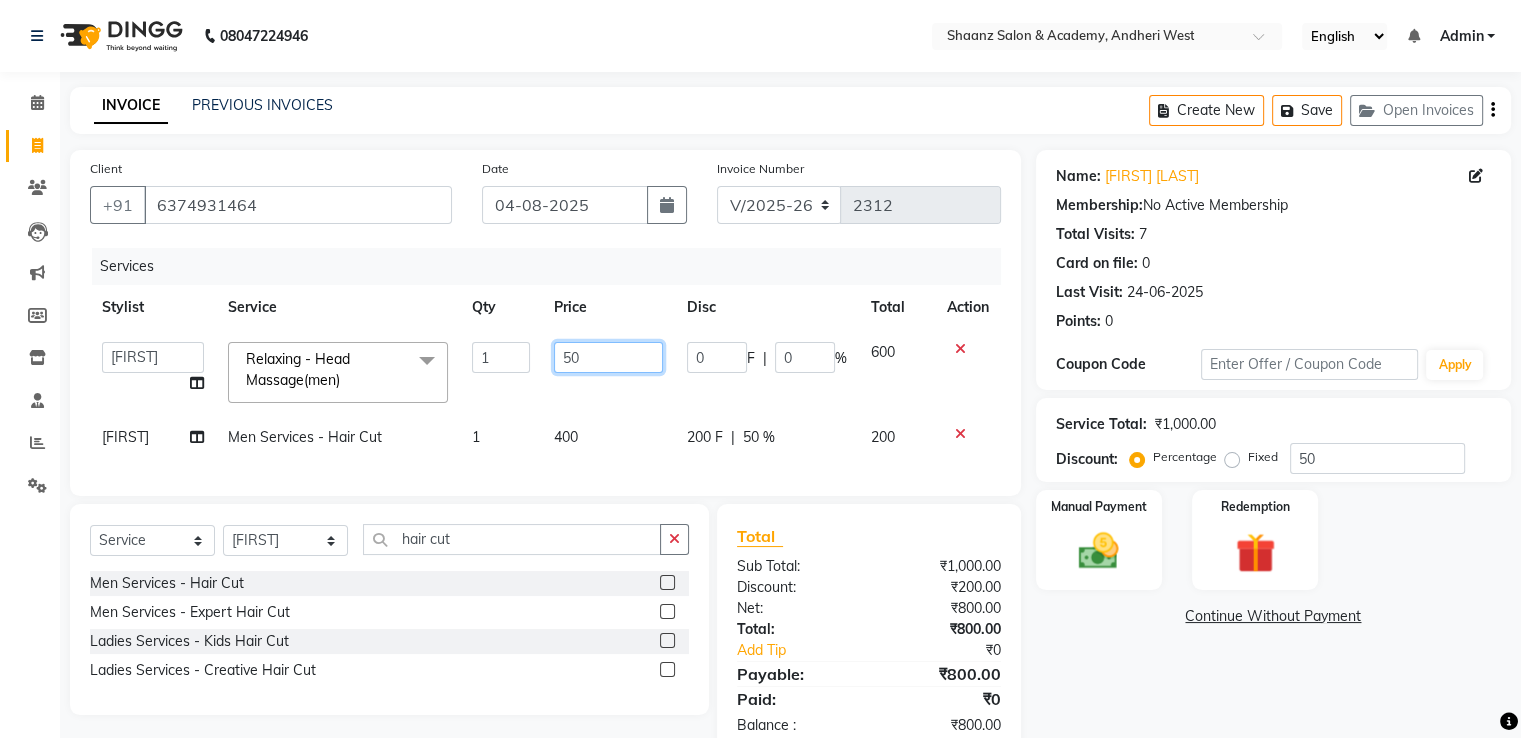 type on "500" 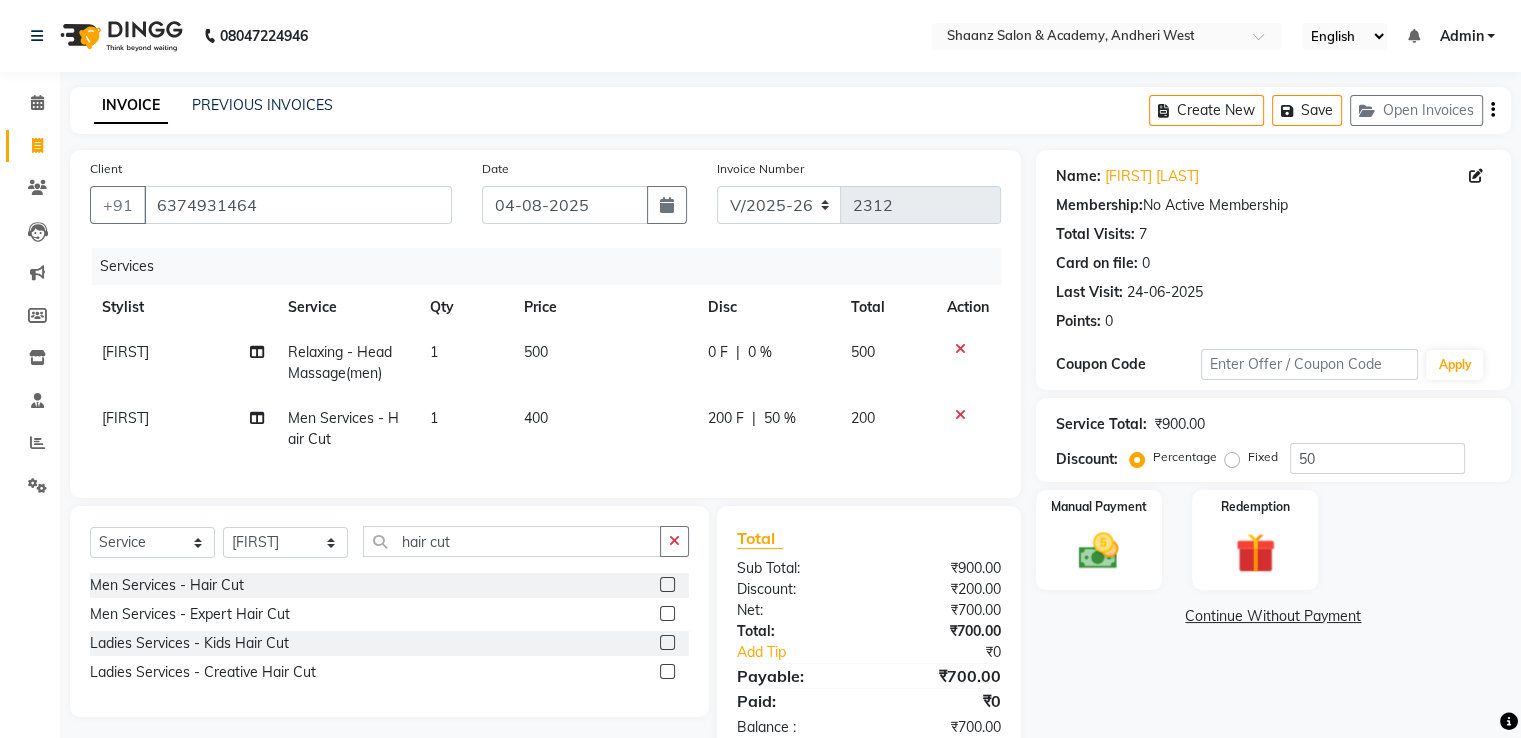 click on "₹900.00" 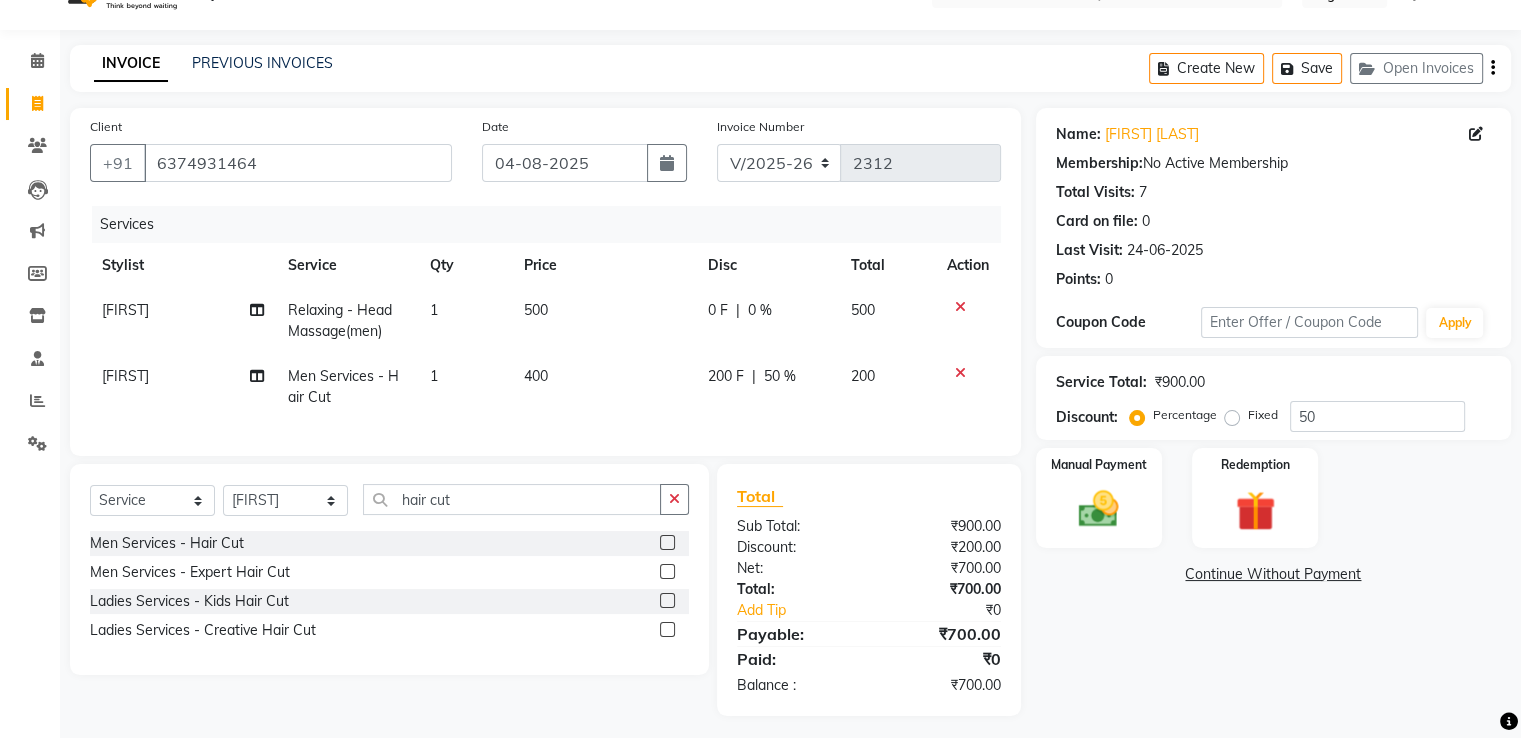 scroll, scrollTop: 66, scrollLeft: 0, axis: vertical 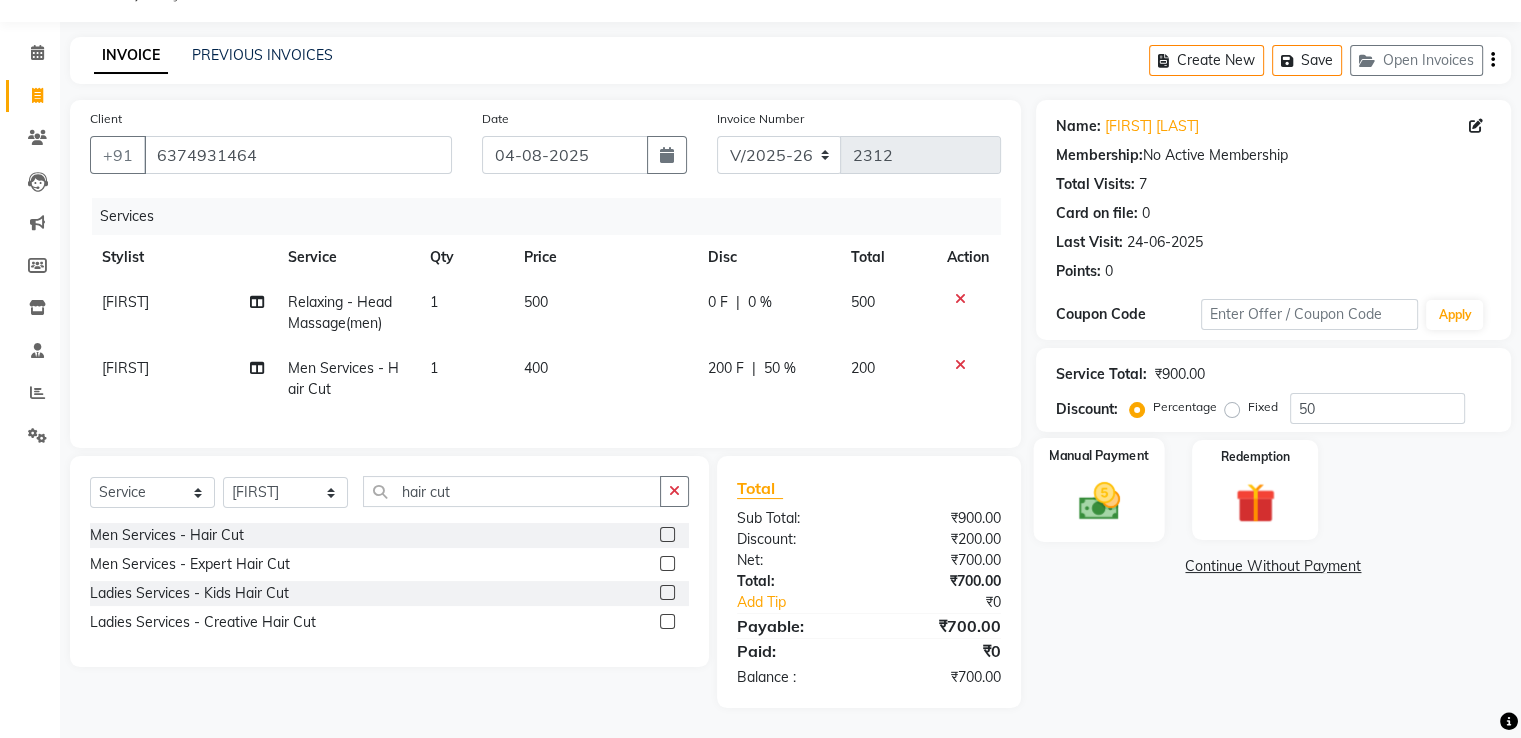 click 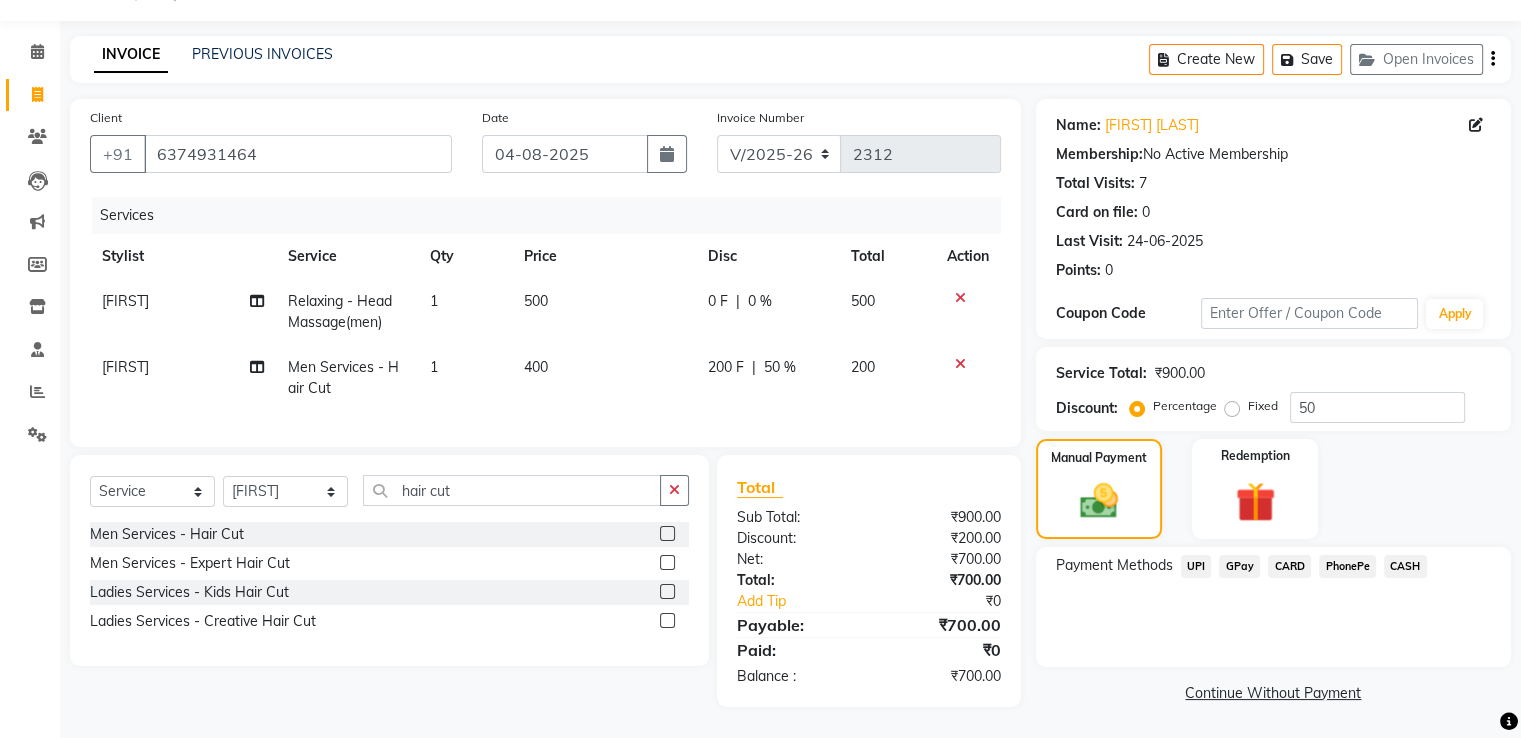 click on "GPay" 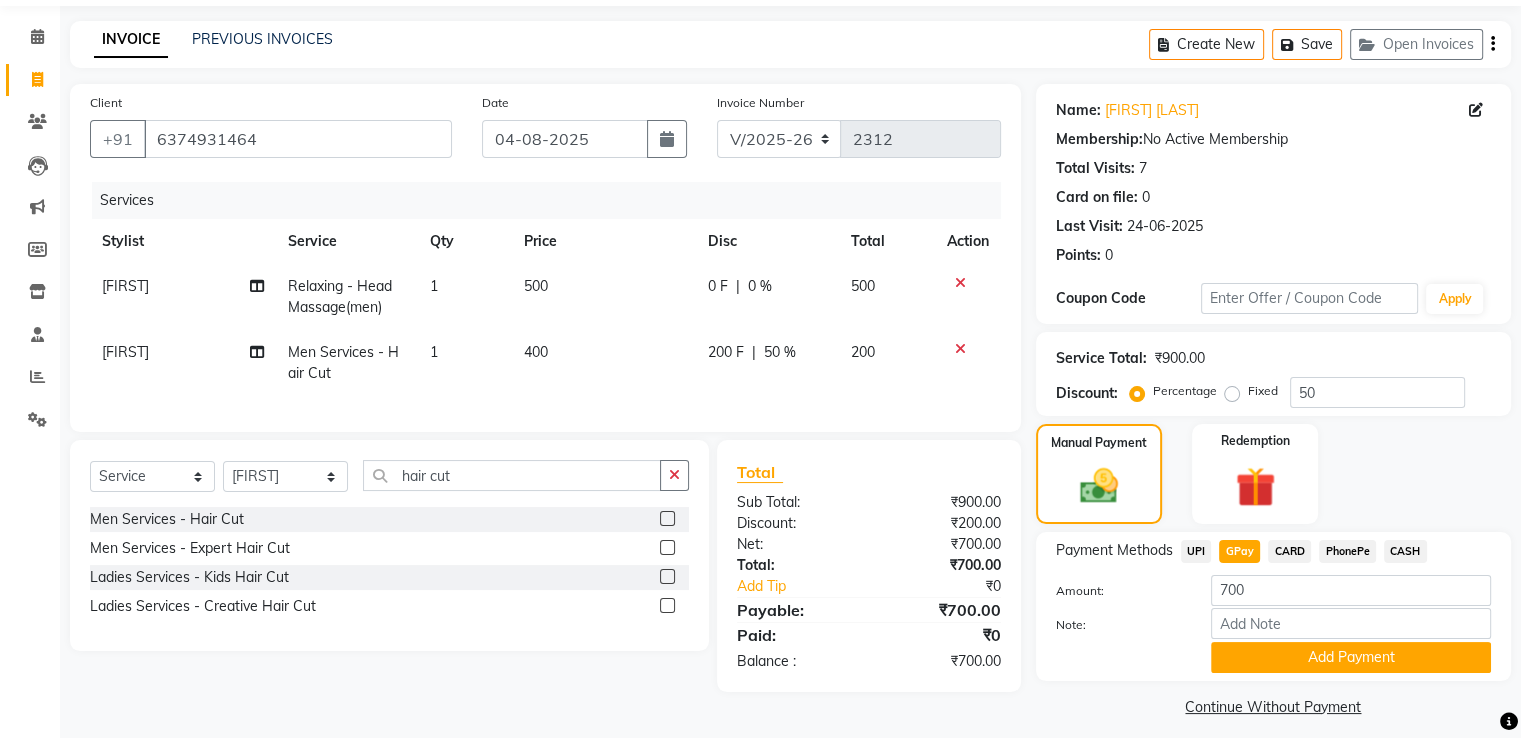 scroll, scrollTop: 81, scrollLeft: 0, axis: vertical 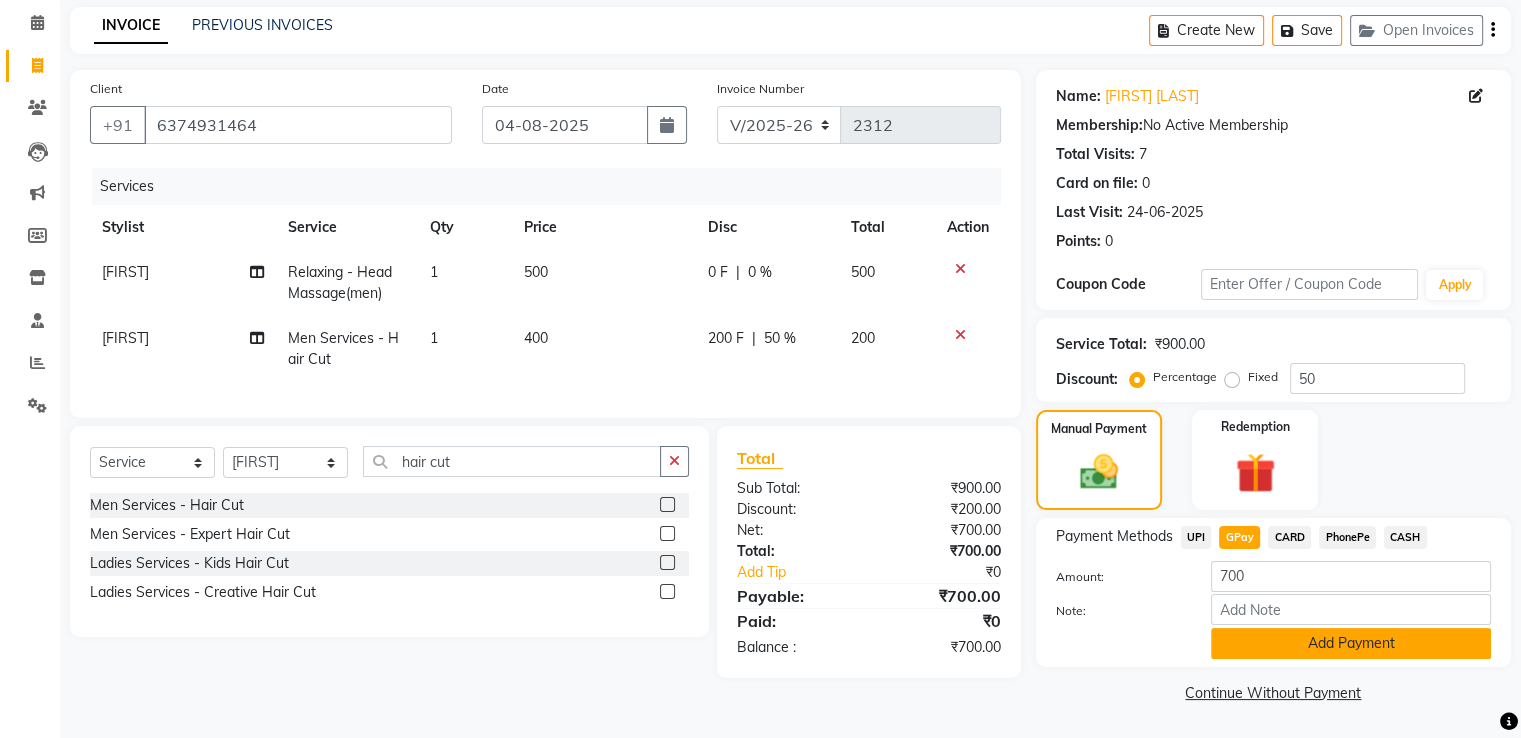 click on "Add Payment" 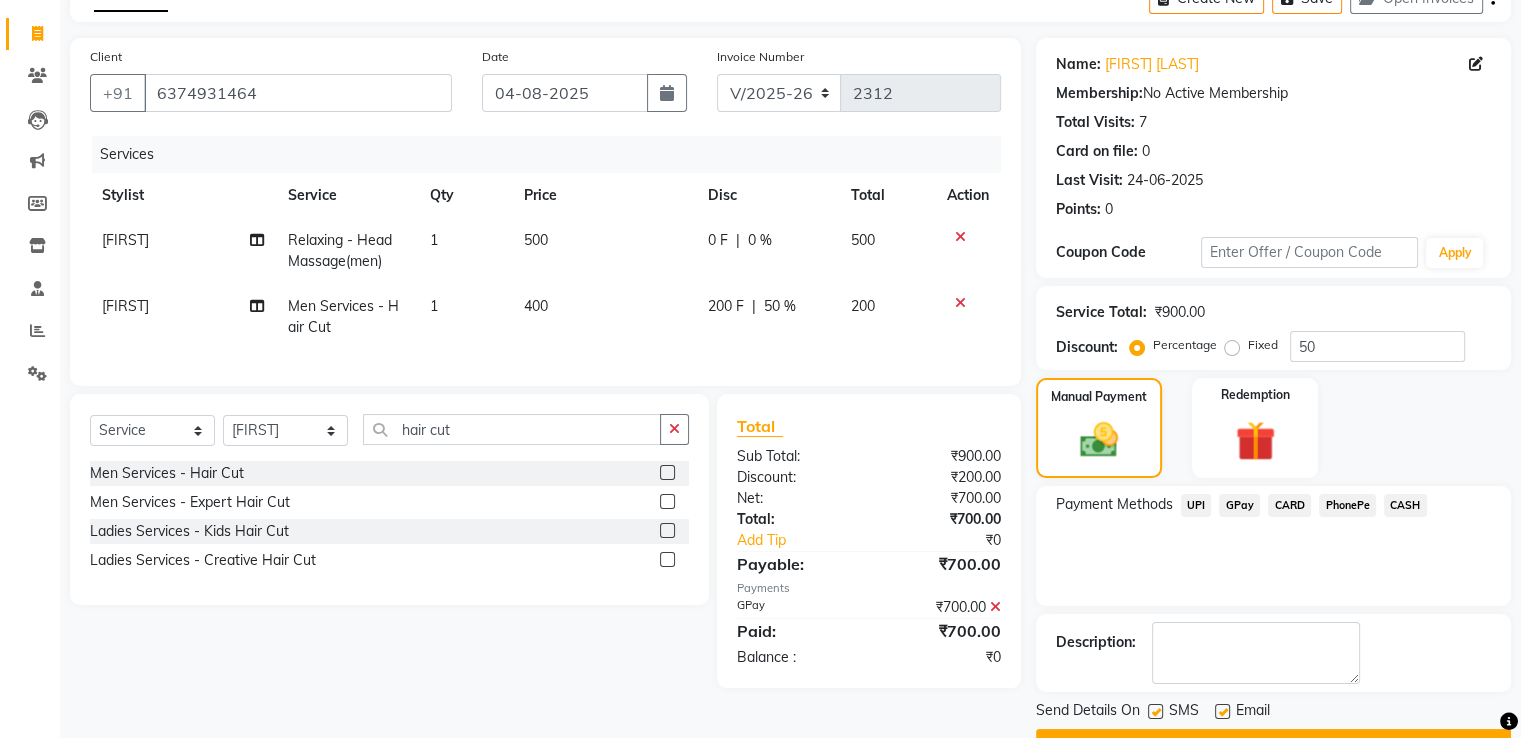 scroll, scrollTop: 163, scrollLeft: 0, axis: vertical 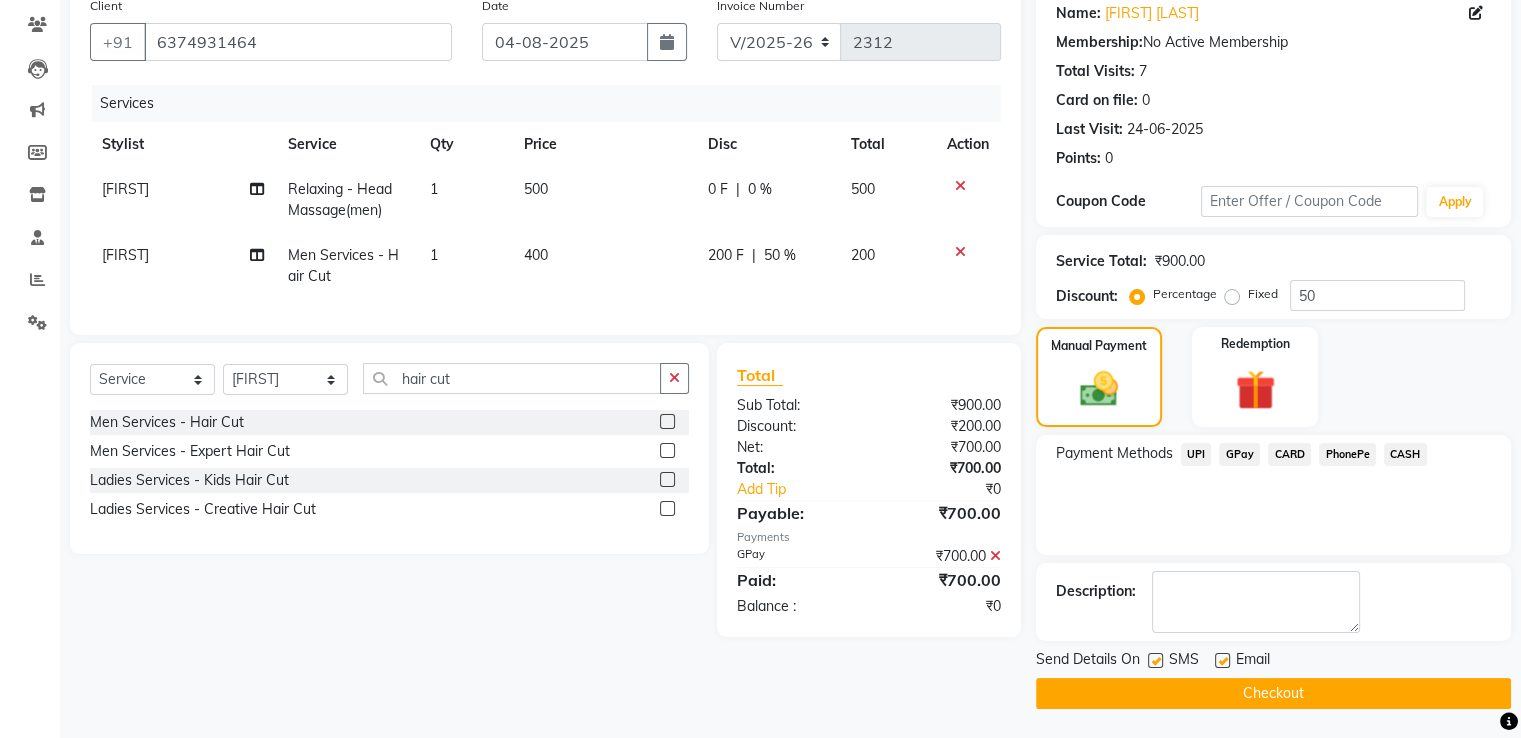 click 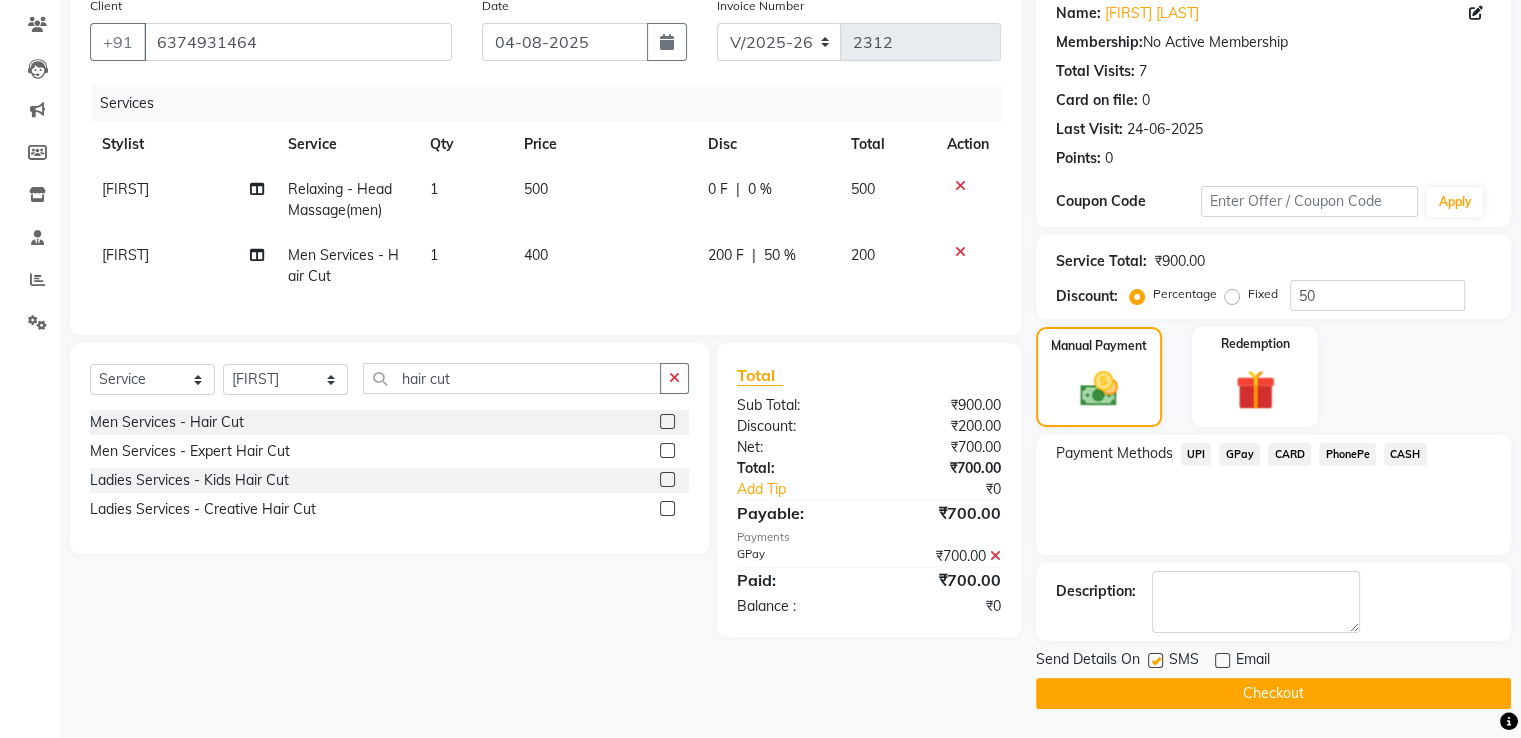 click 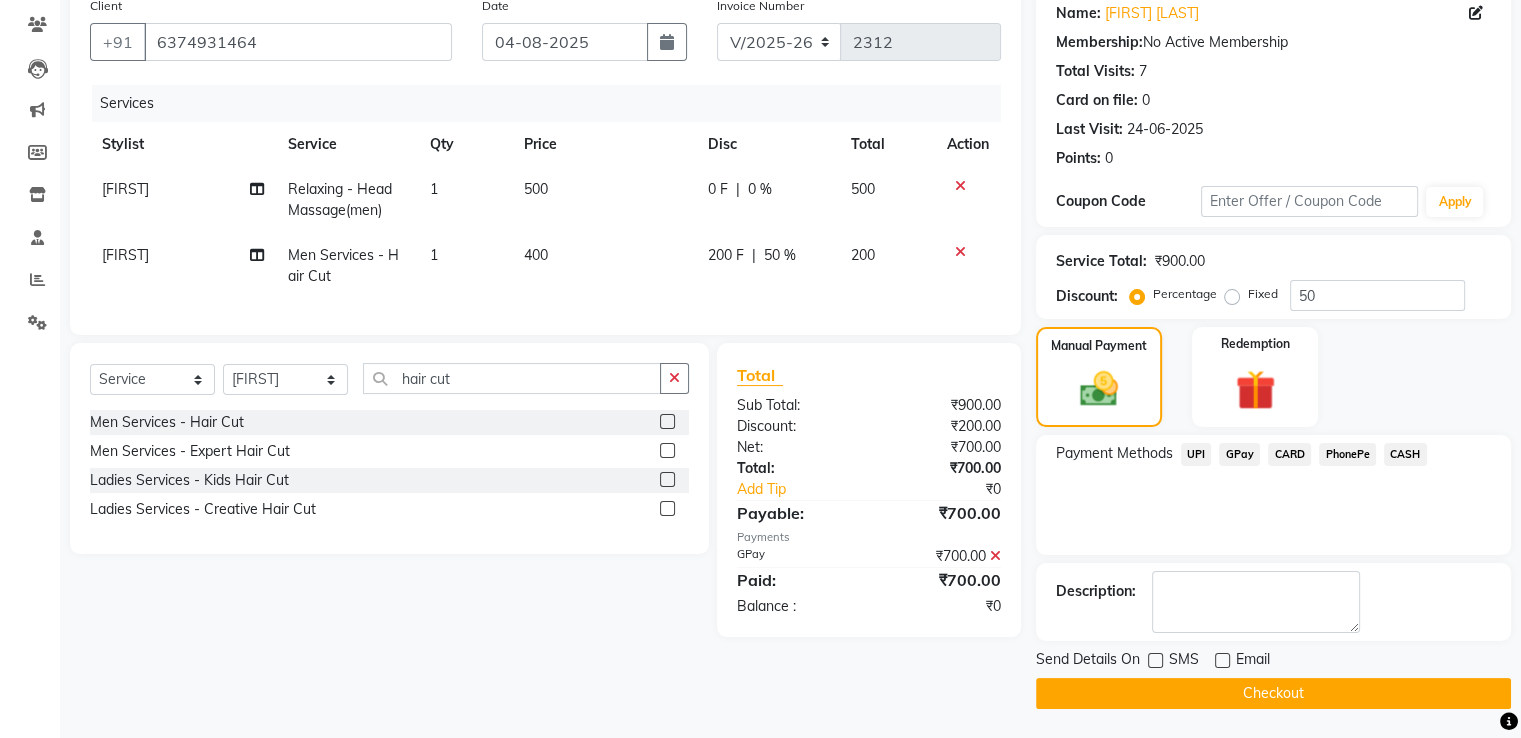 click on "Checkout" 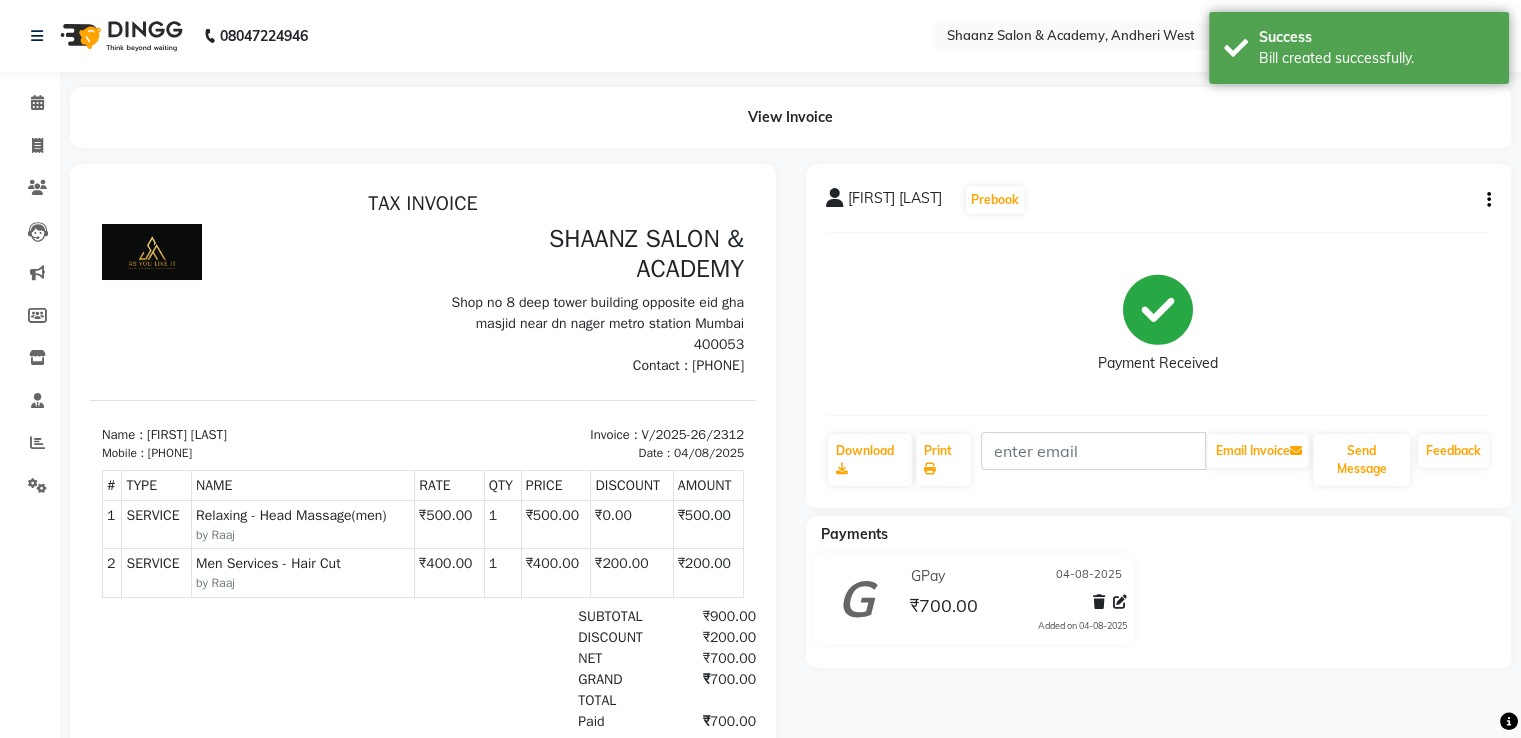 scroll, scrollTop: 0, scrollLeft: 0, axis: both 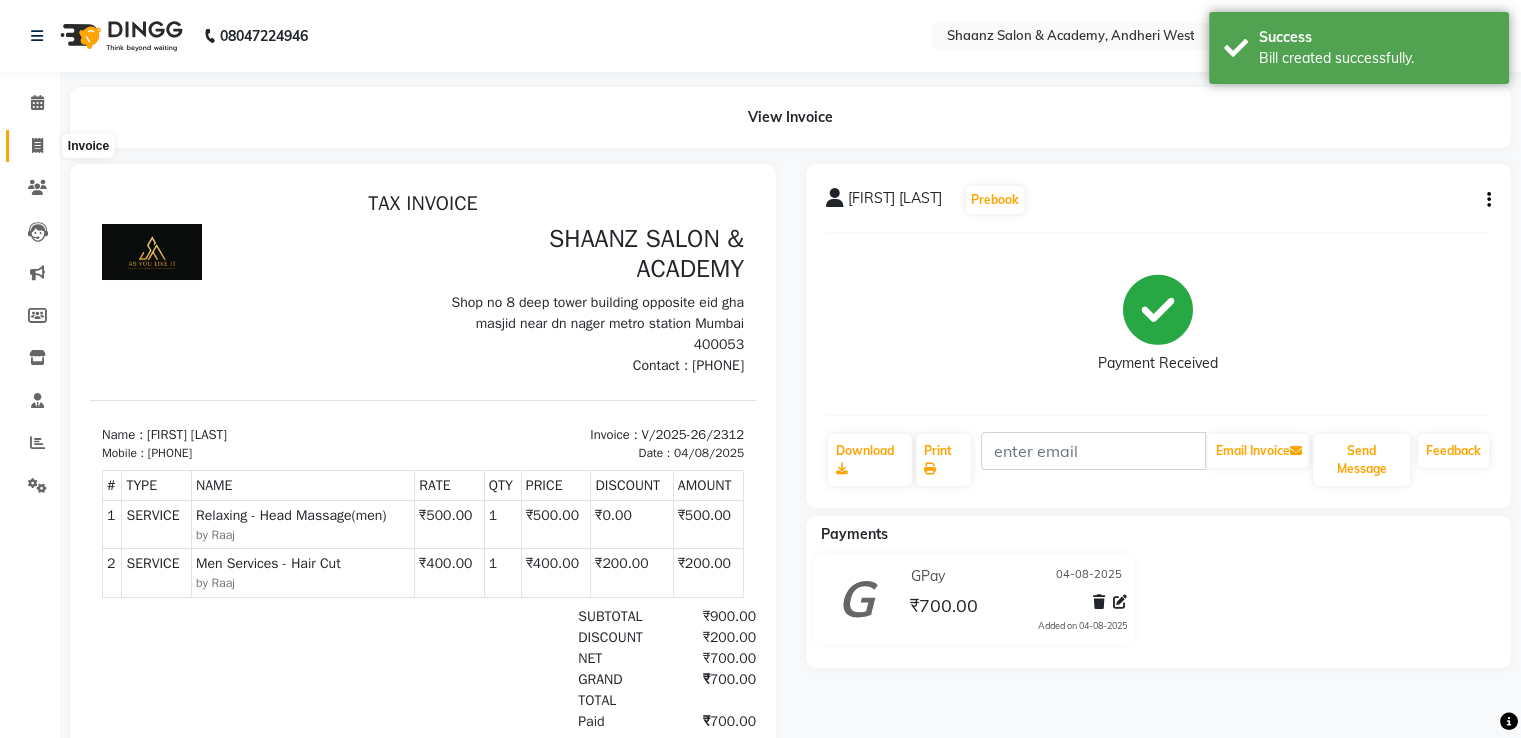 click 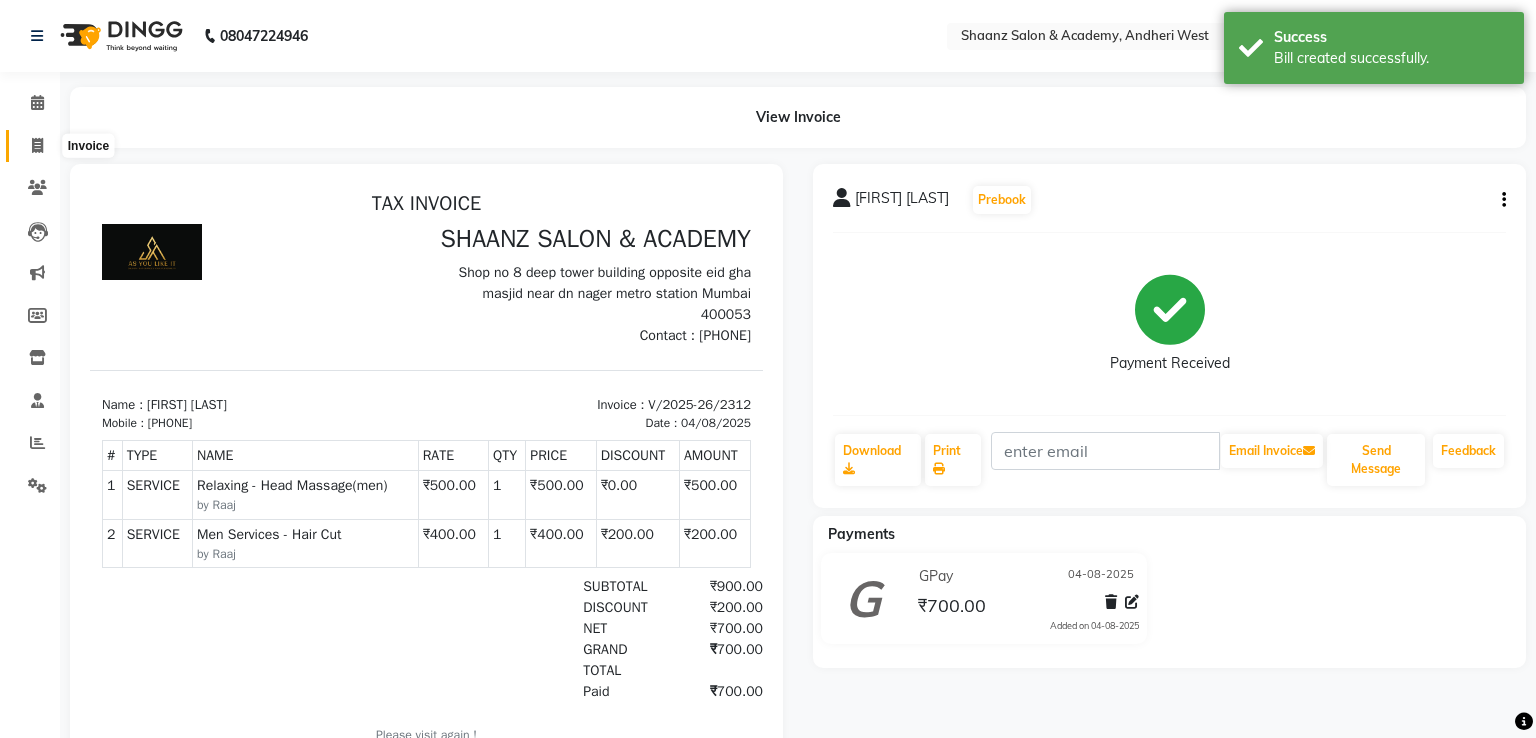 select on "6360" 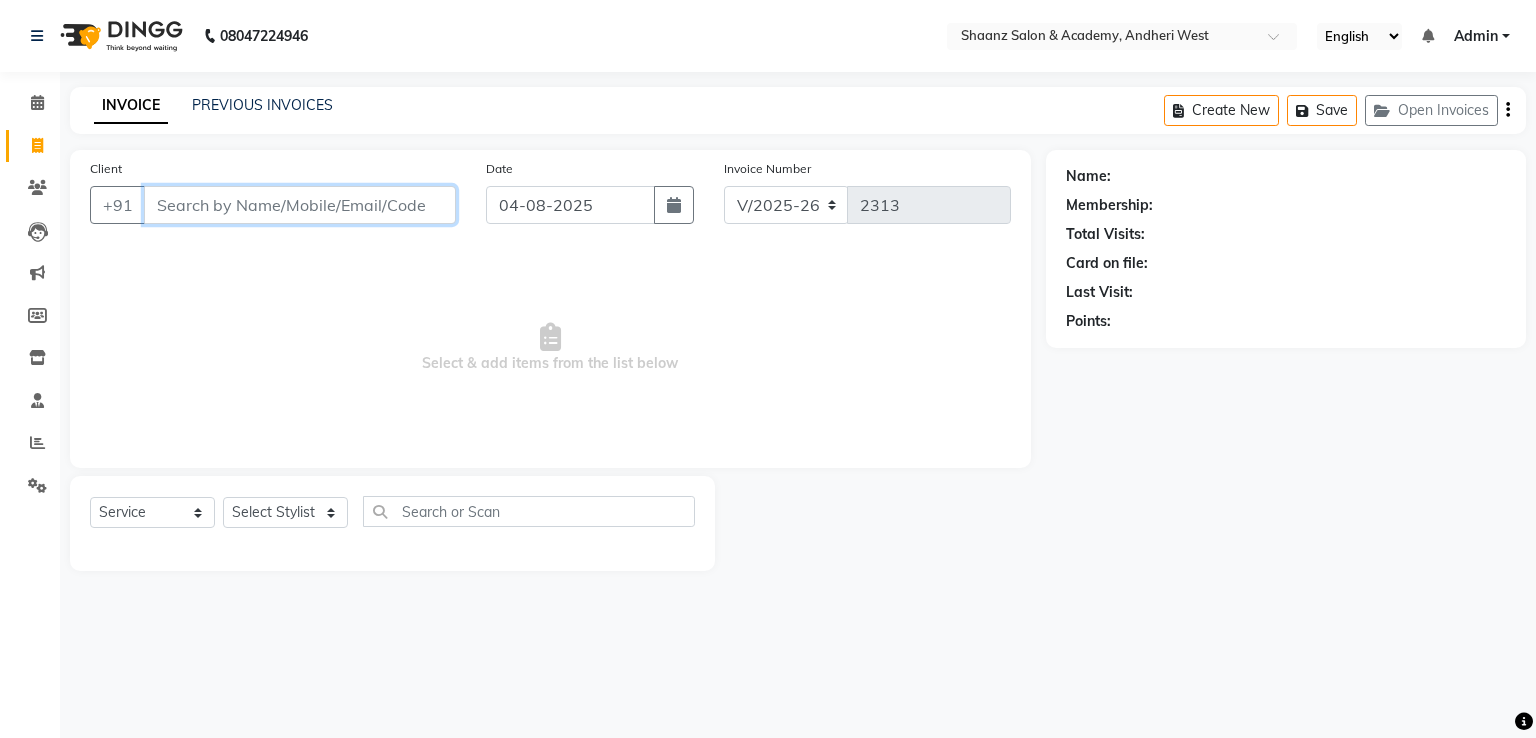 click on "Client" at bounding box center (300, 205) 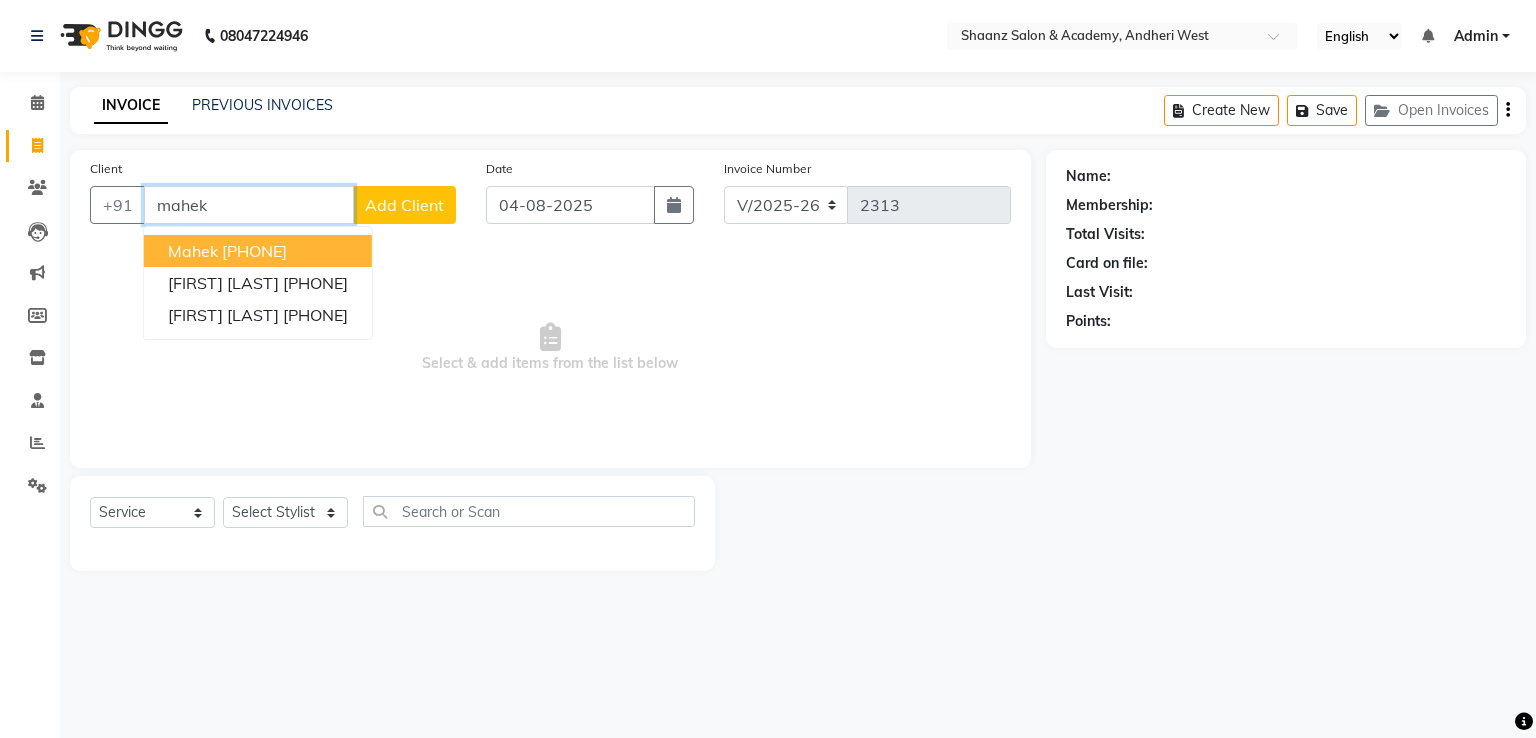 click on "[PHONE]" at bounding box center (254, 251) 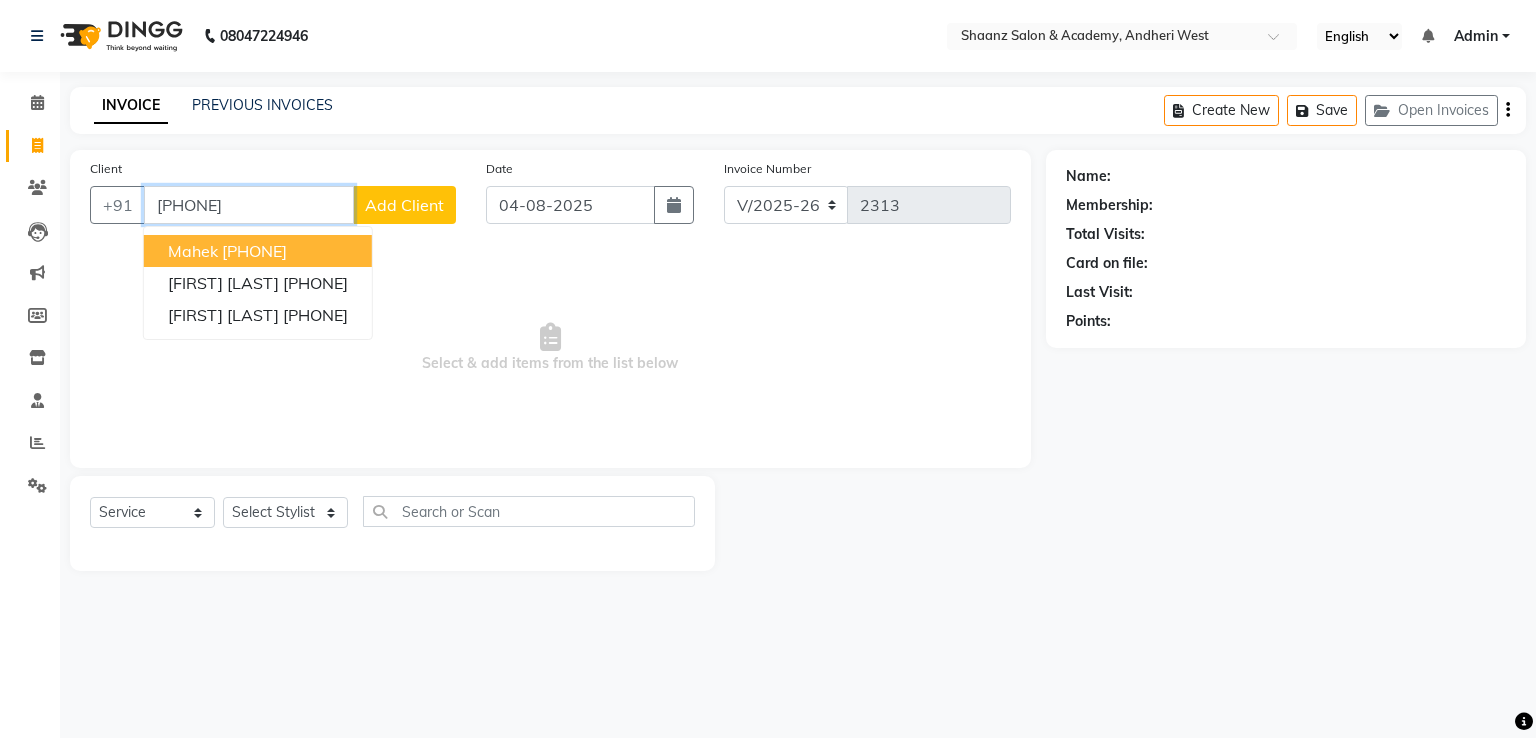 type on "[PHONE]" 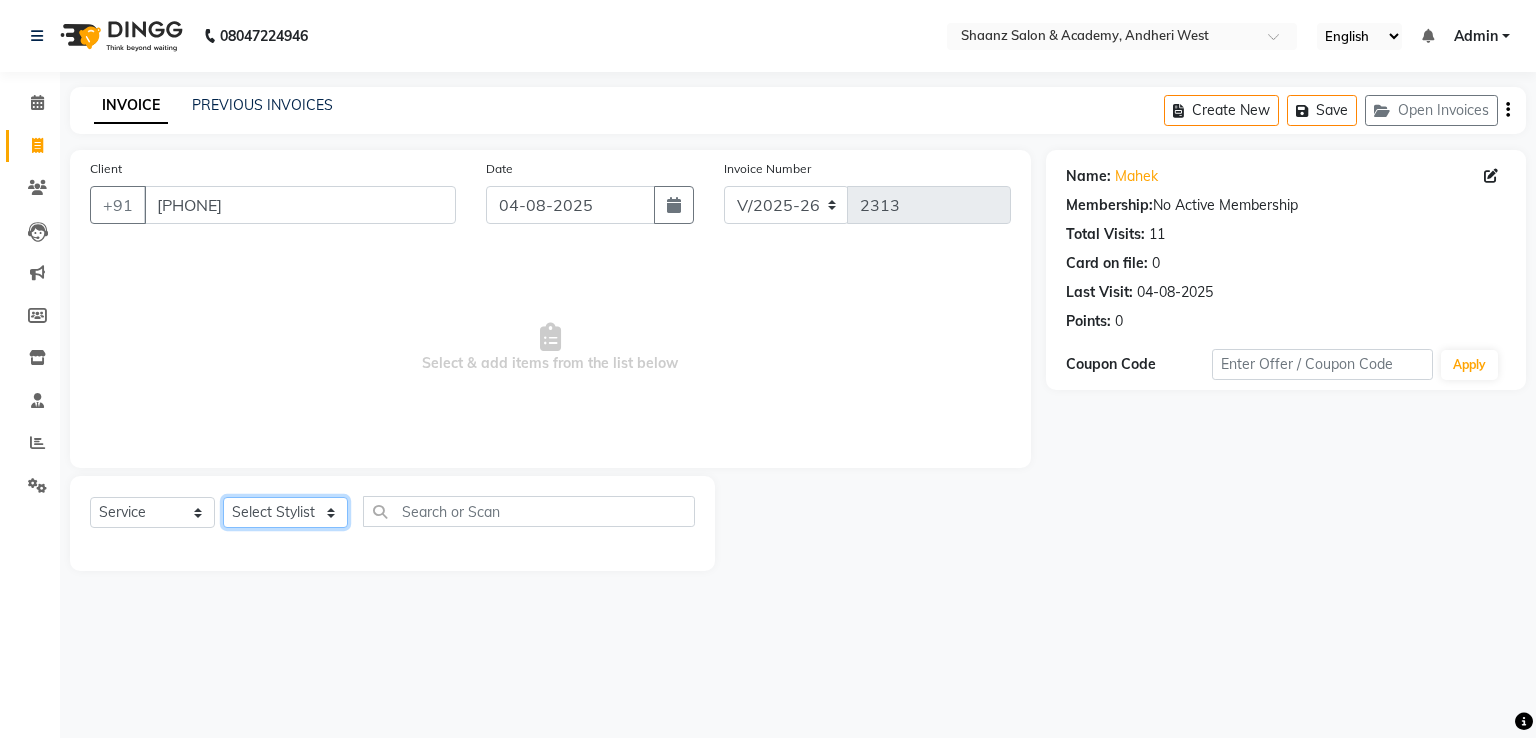 click on "Select Stylist [FIRST] [LAST] [FIRST] [LAST] [FIRST] [LAST] [FIRST]  [FIRST] [FIRST] [FIRST] [FIRST] [FIRST] [FIRST] [FIRST] [FIRST] [FIRST] [FIRST] [FIRST] [FIRST] [FIRST] [FIRST]" 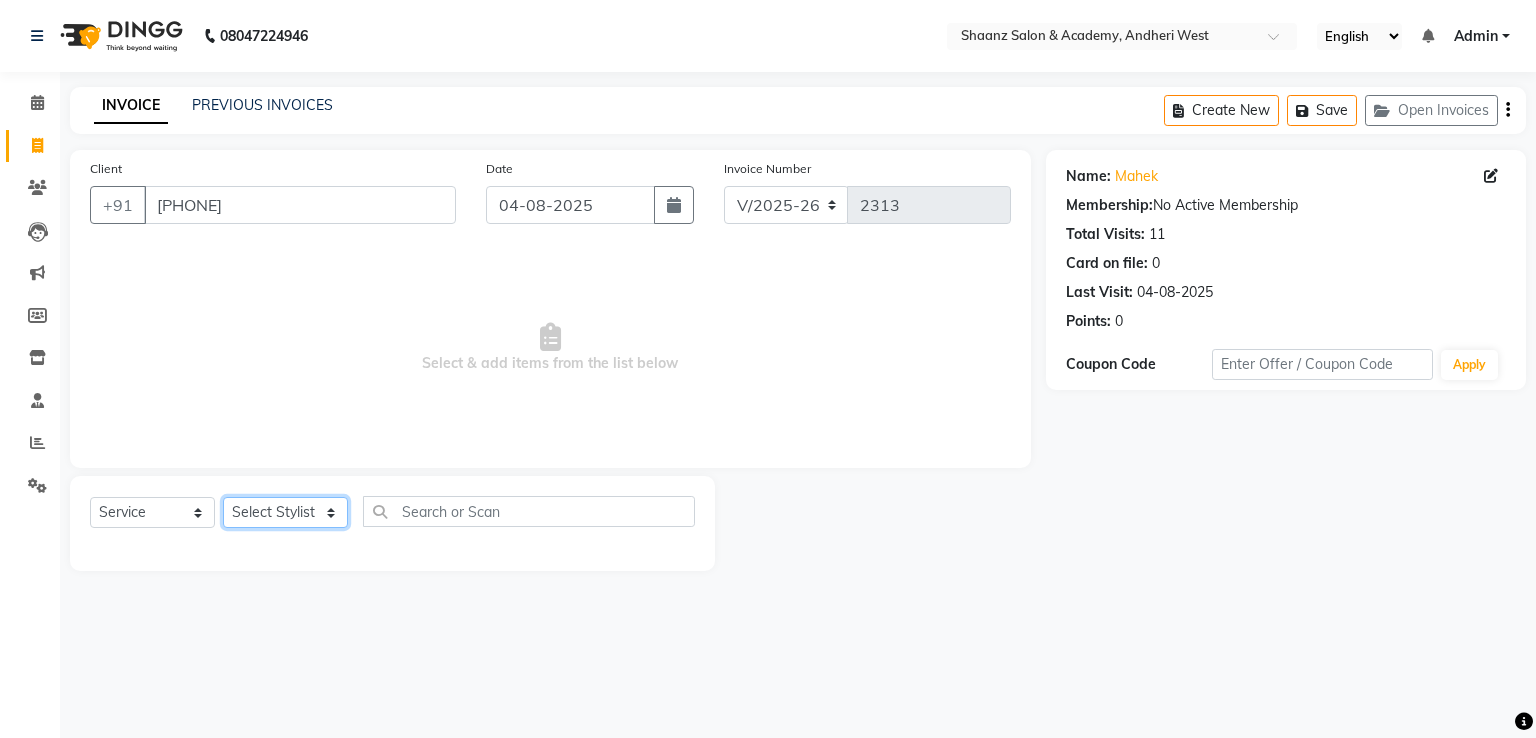 select on "[PHONE]" 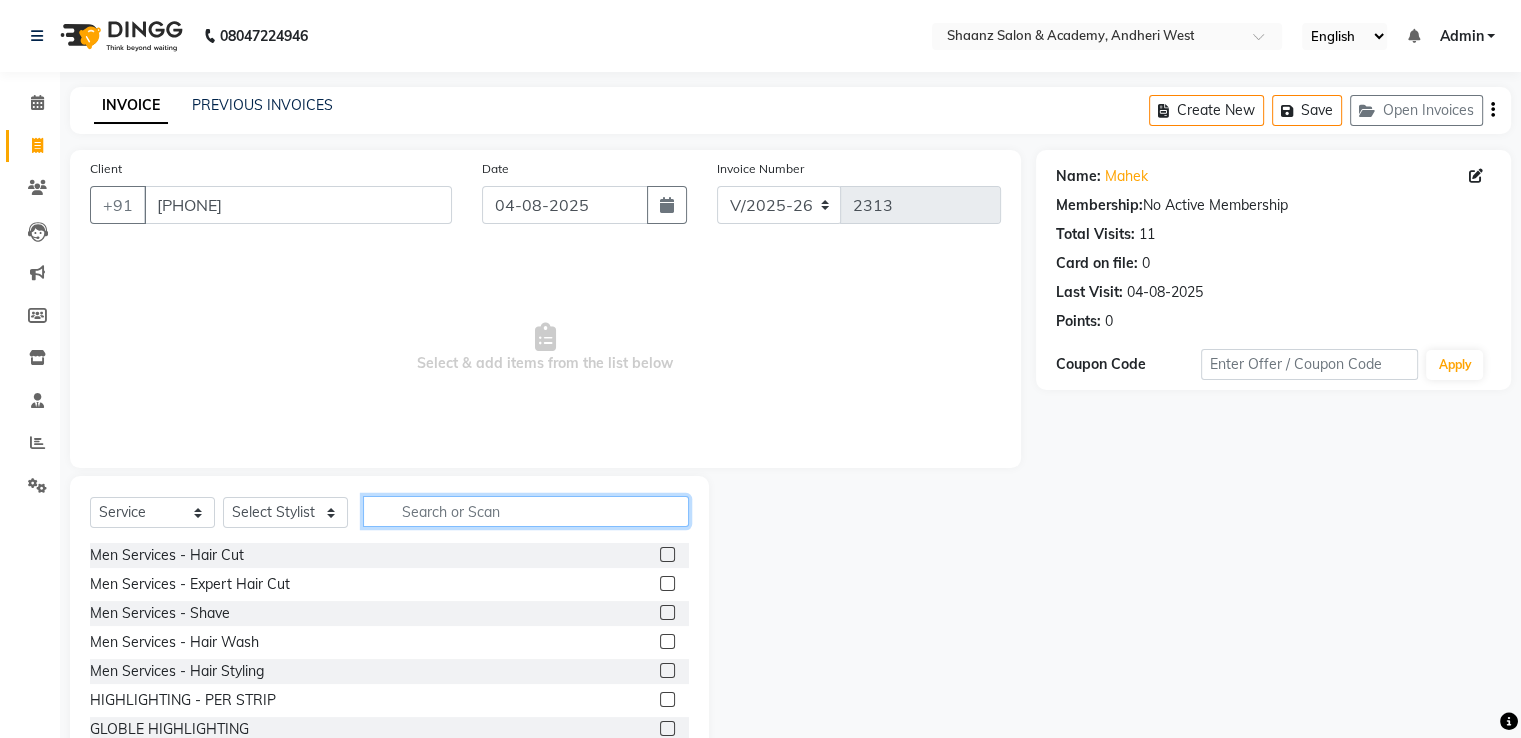 click 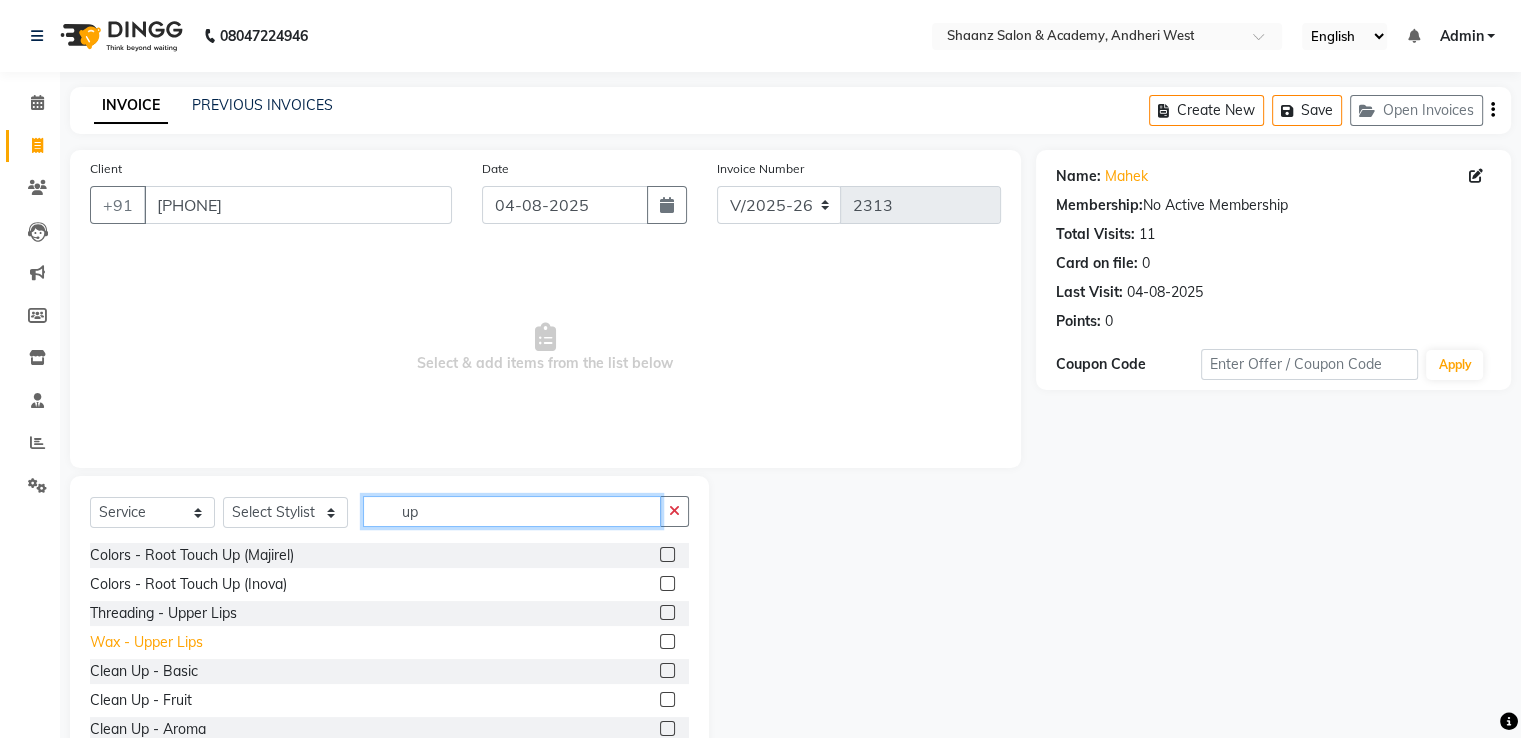 type on "up" 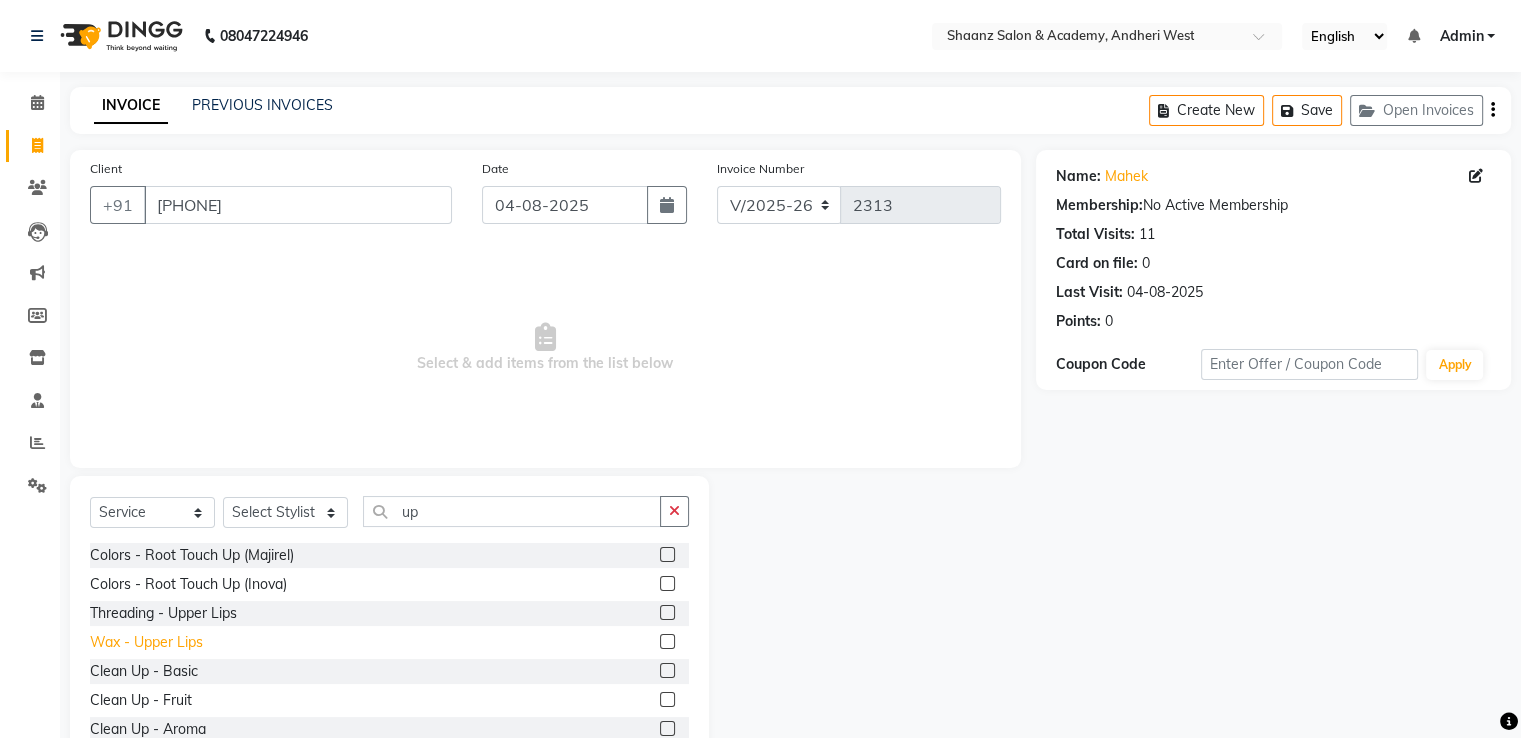 click on "Wax - Upper Lips" 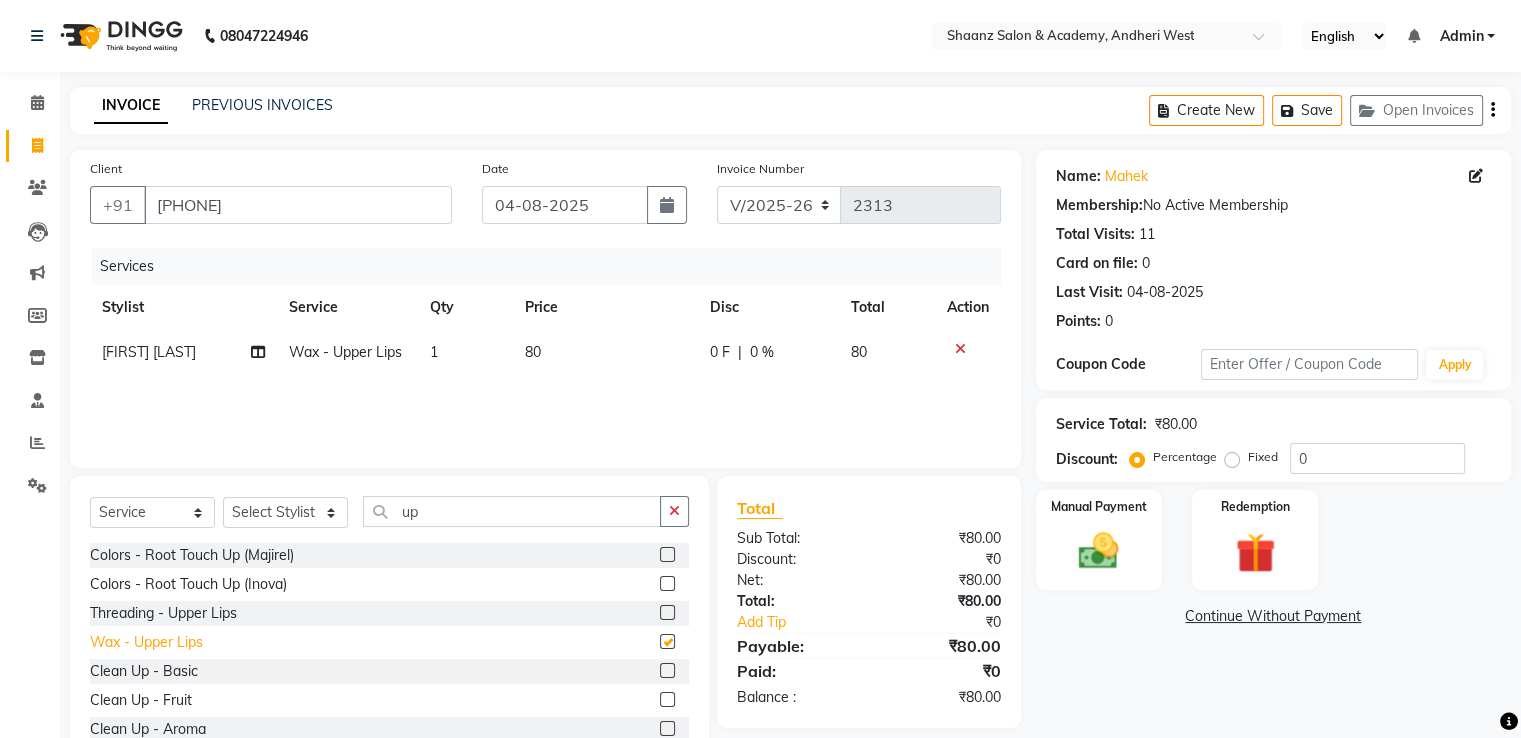 checkbox on "false" 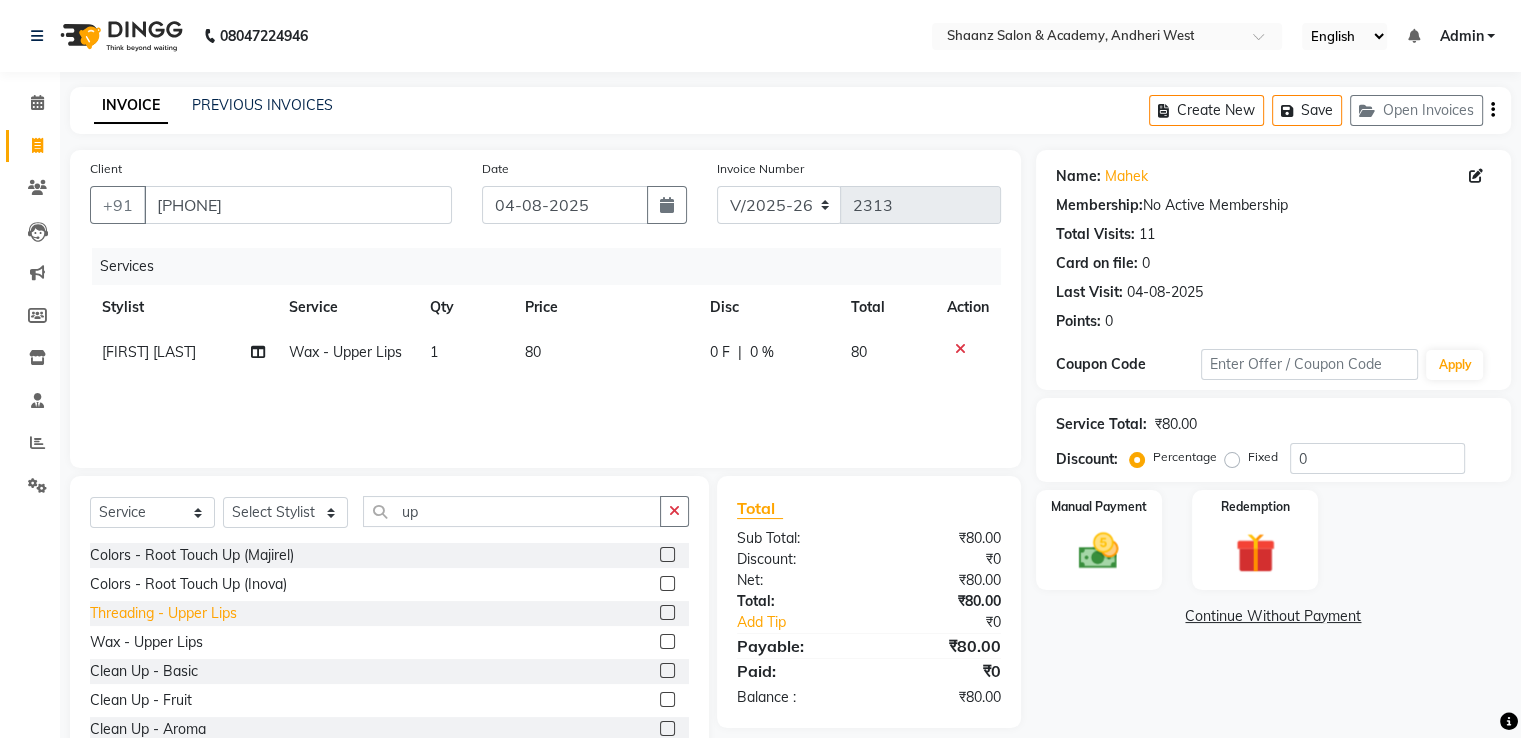 click on "Threading  - Upper Lips" 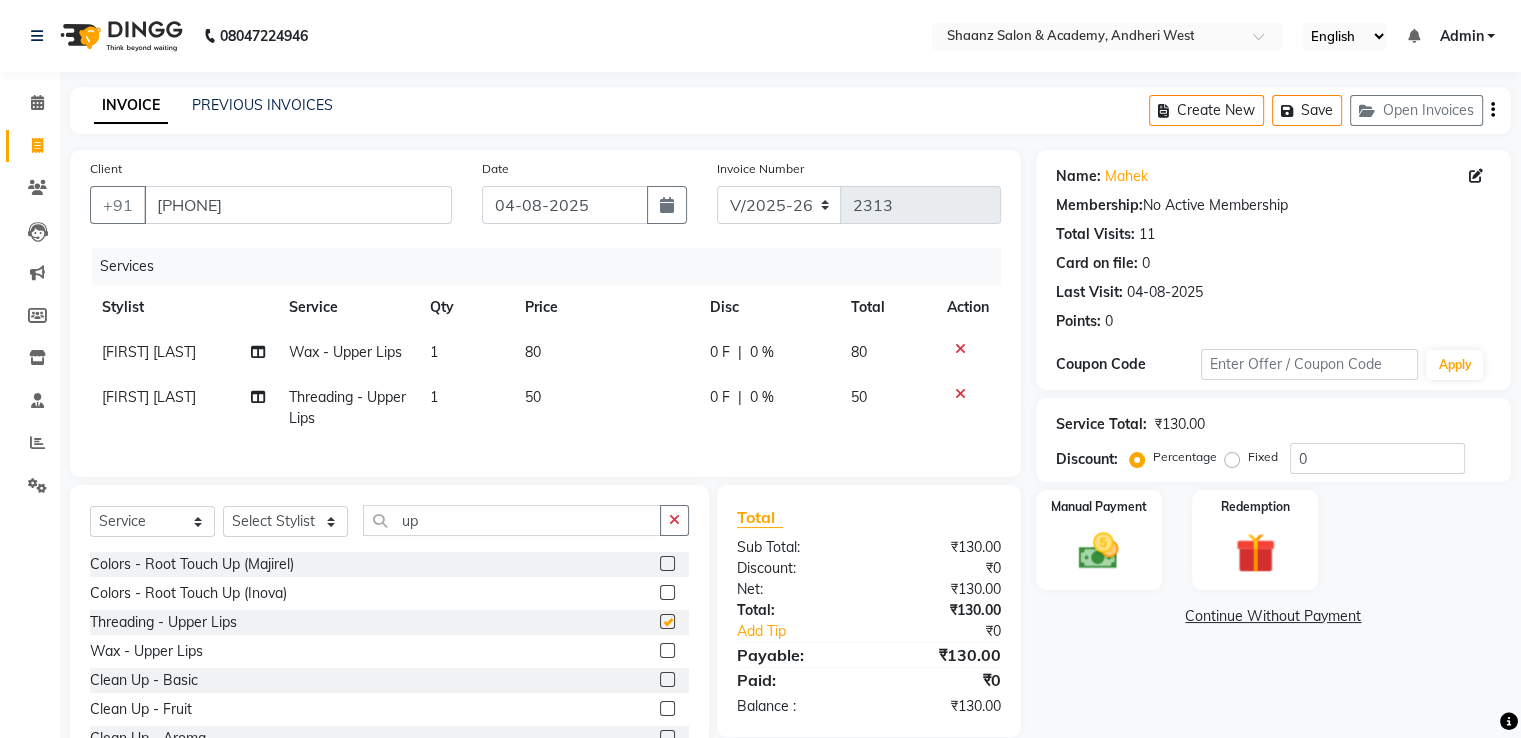 checkbox on "false" 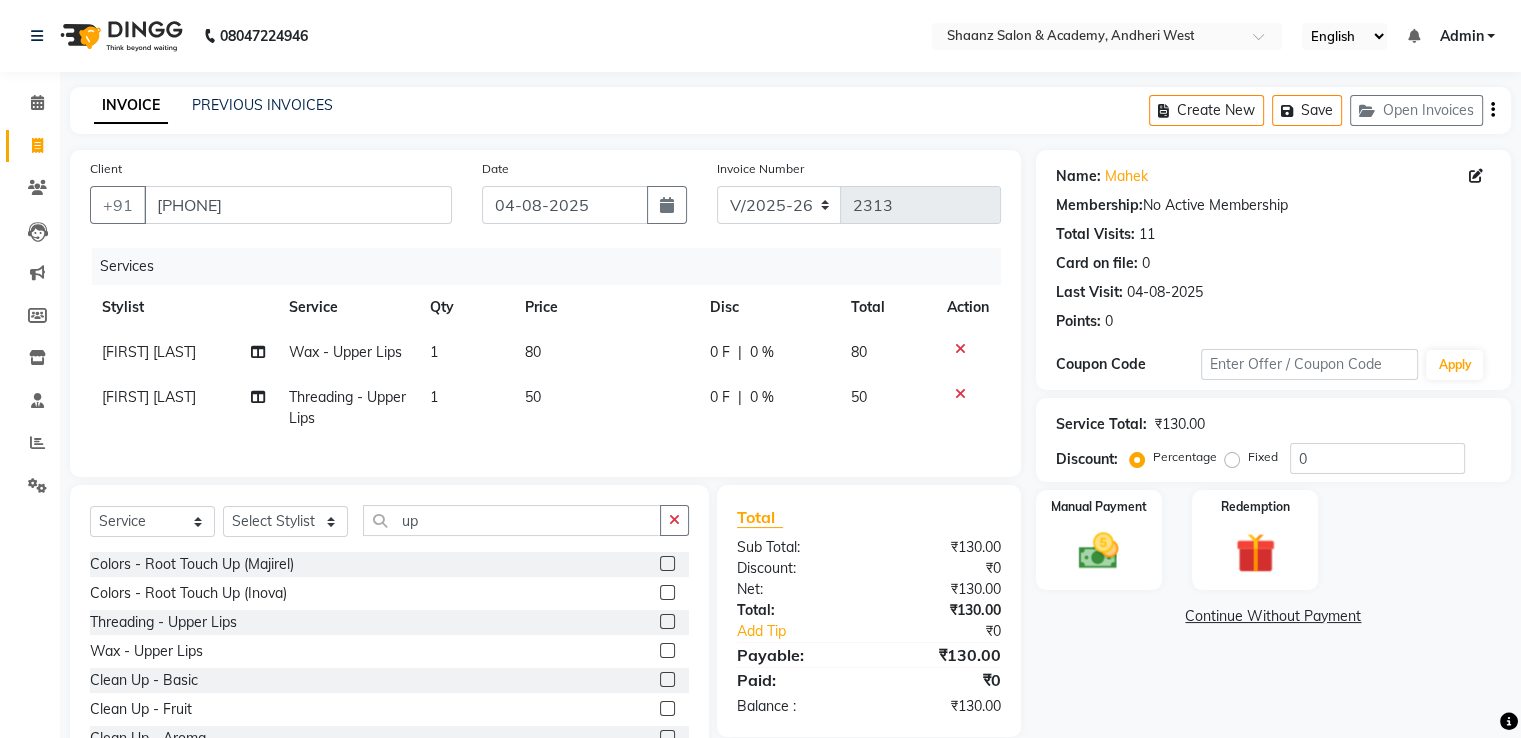 click 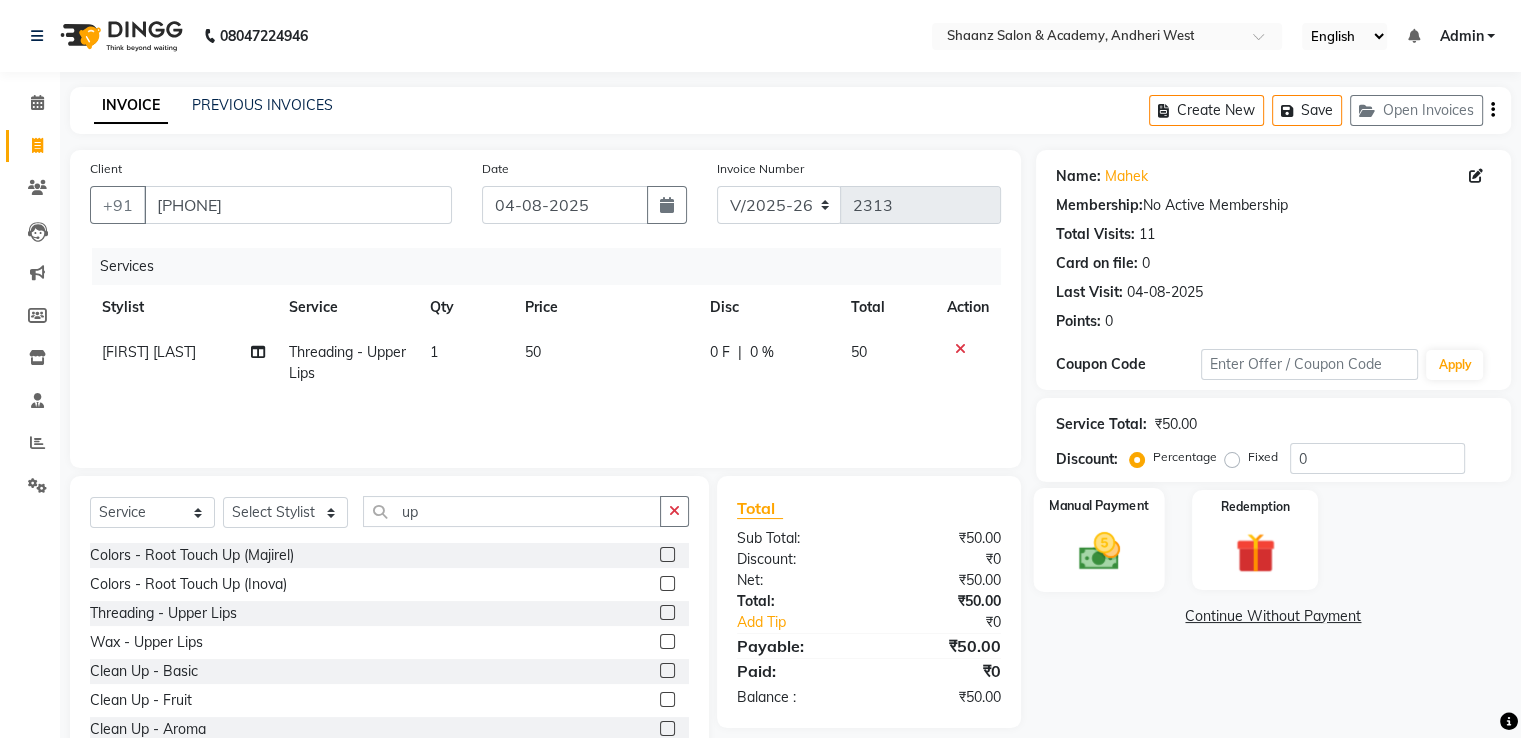 click 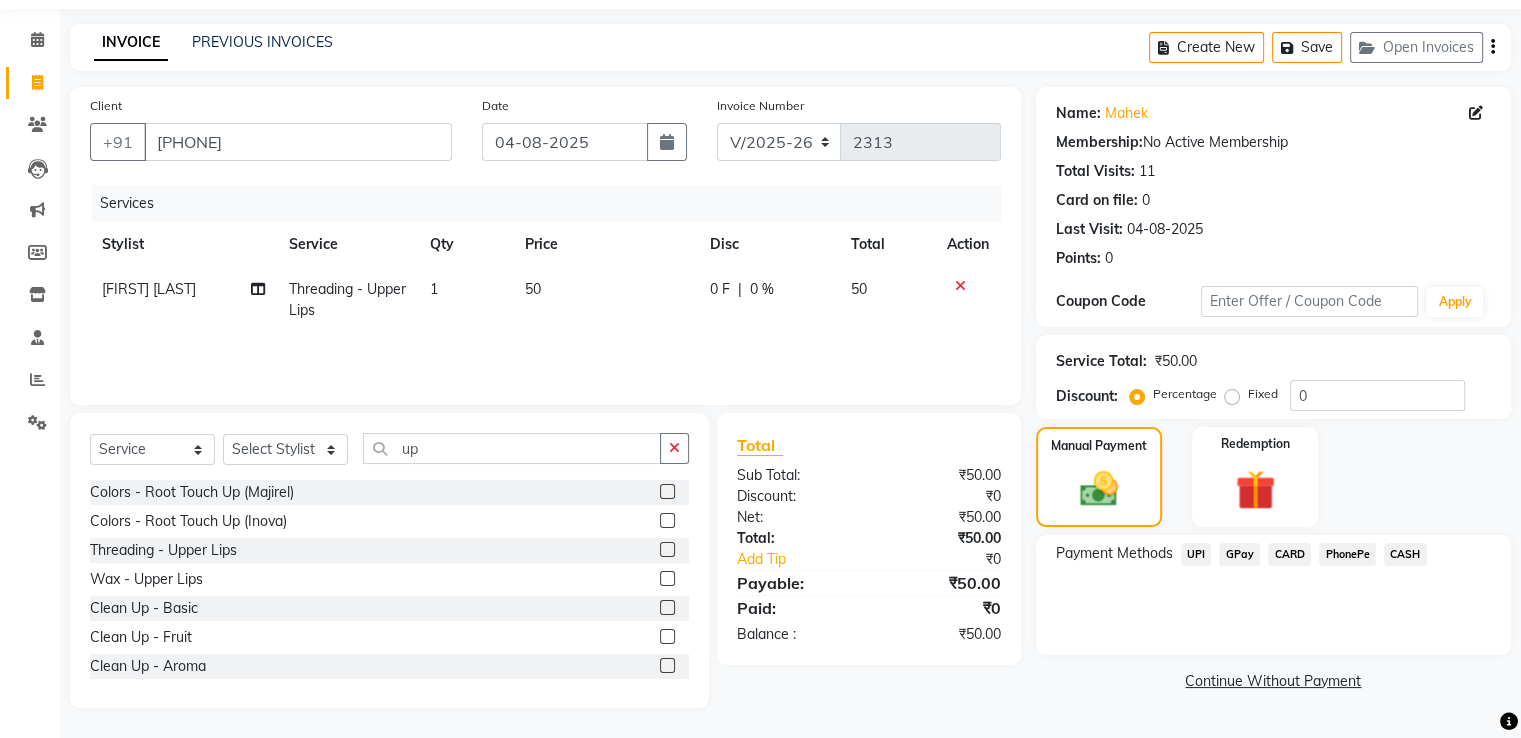 click on "GPay" 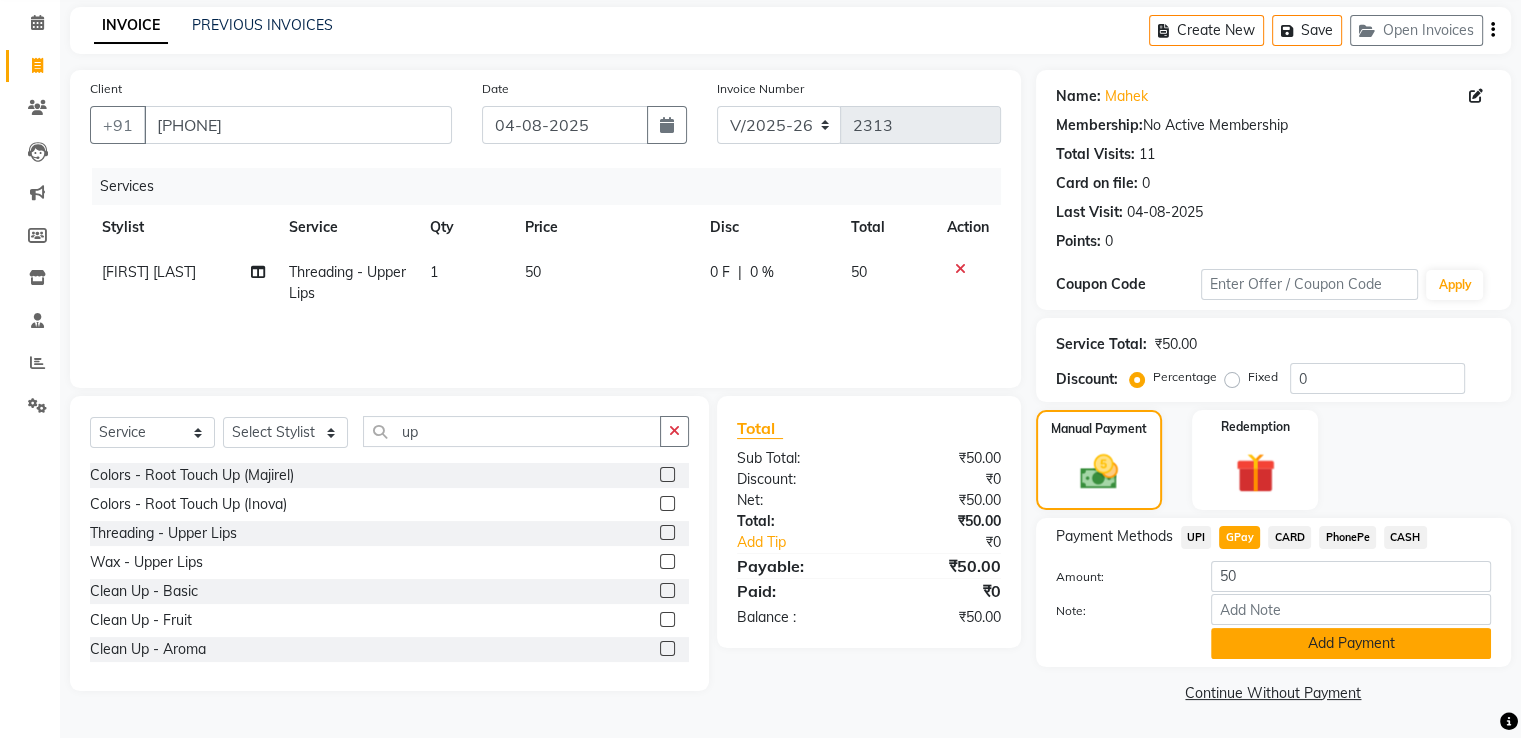 click on "Add Payment" 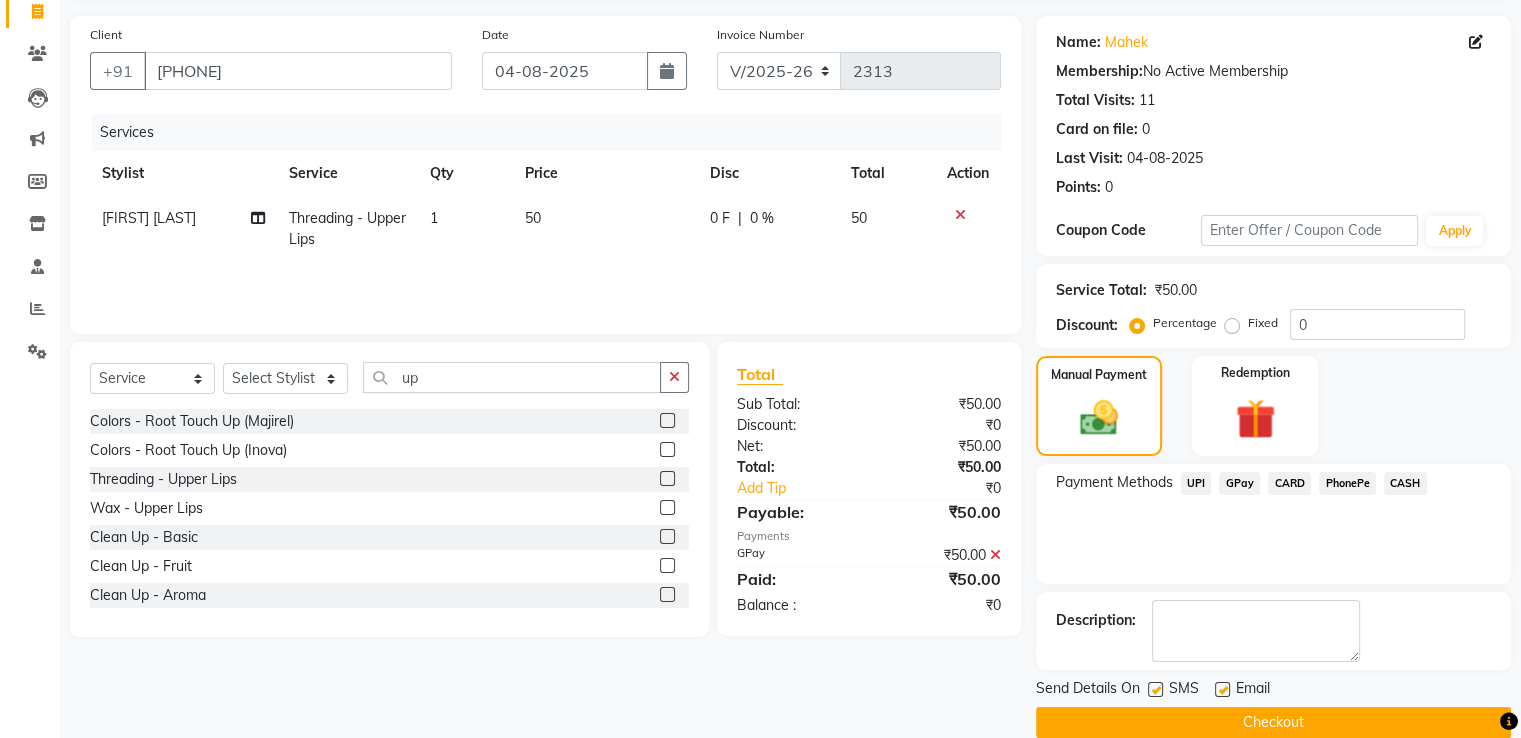 scroll, scrollTop: 163, scrollLeft: 0, axis: vertical 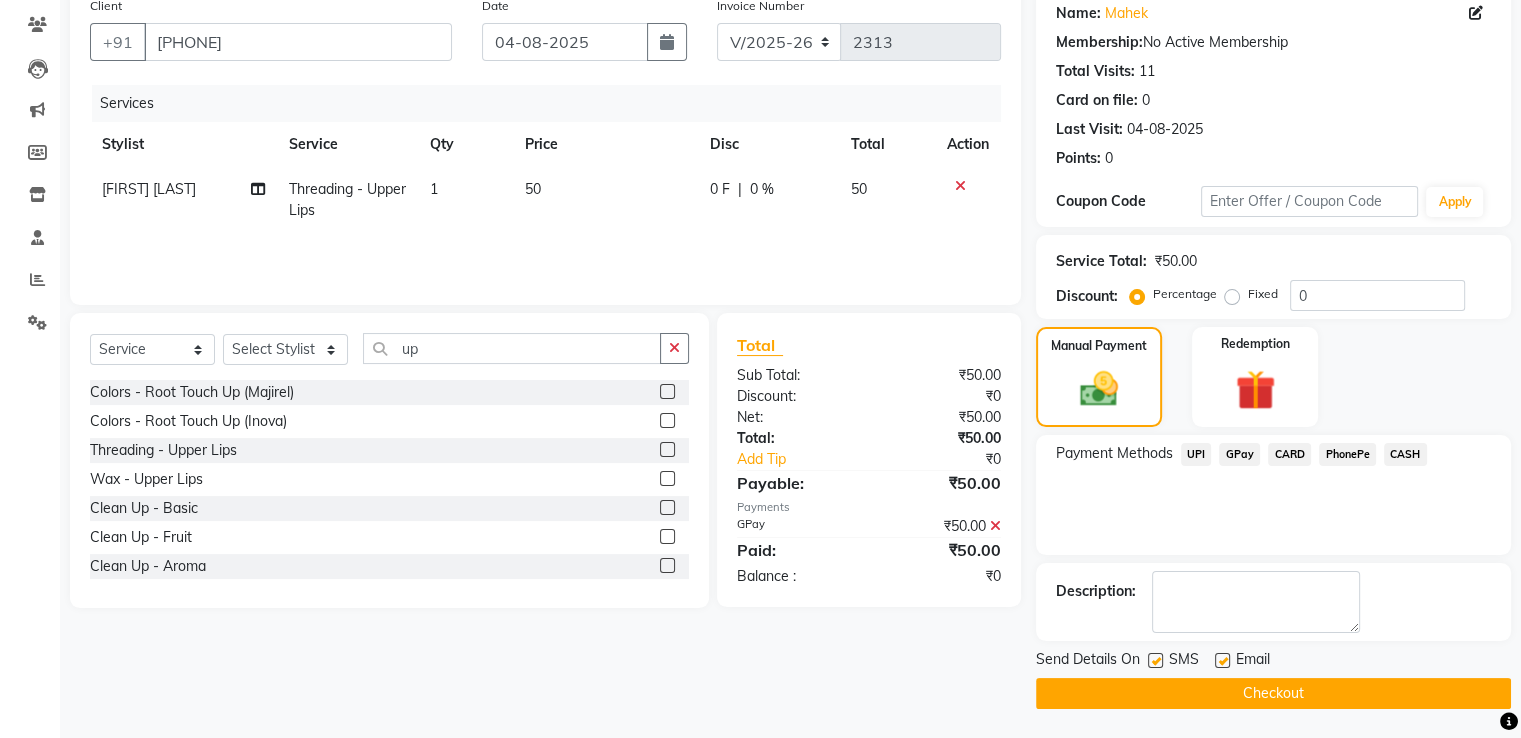 click 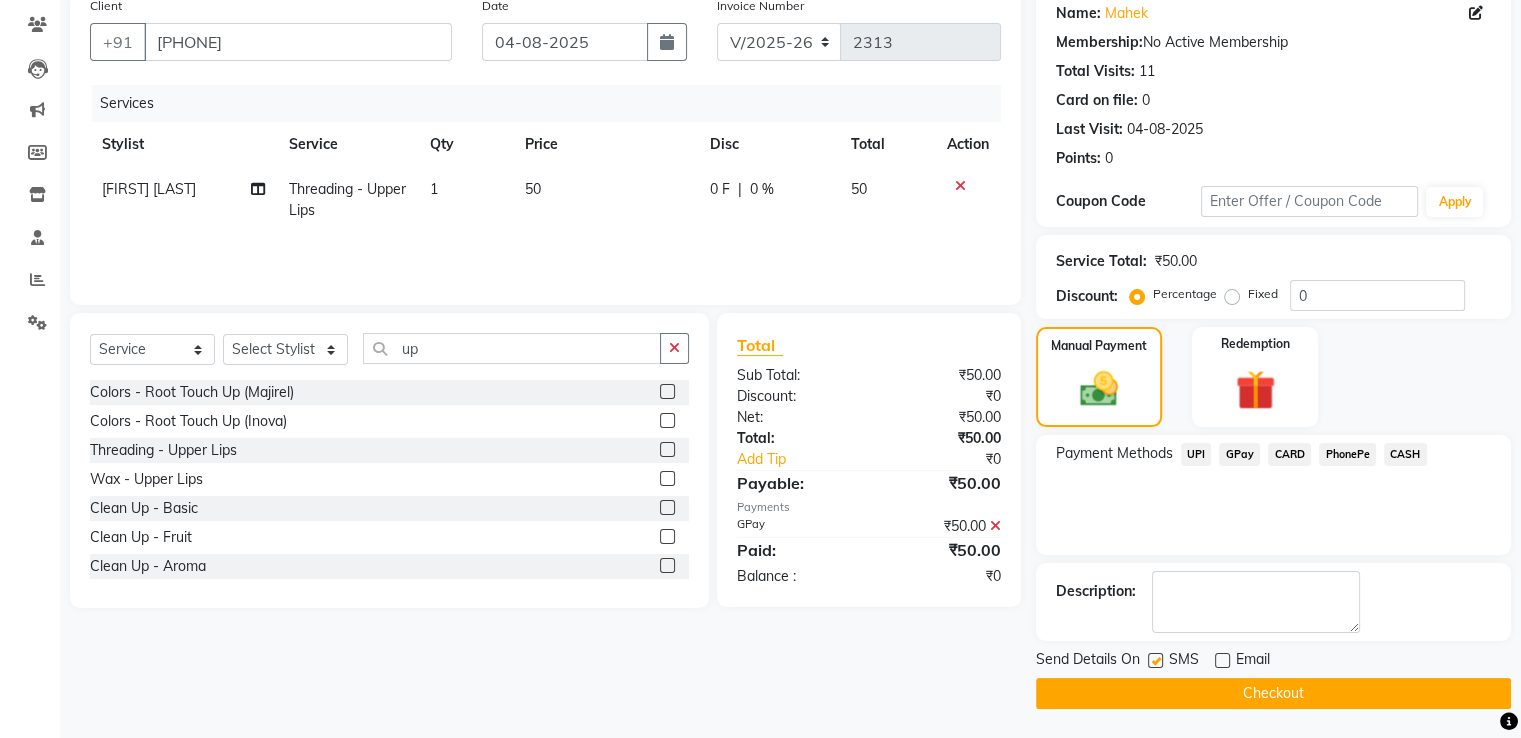 click 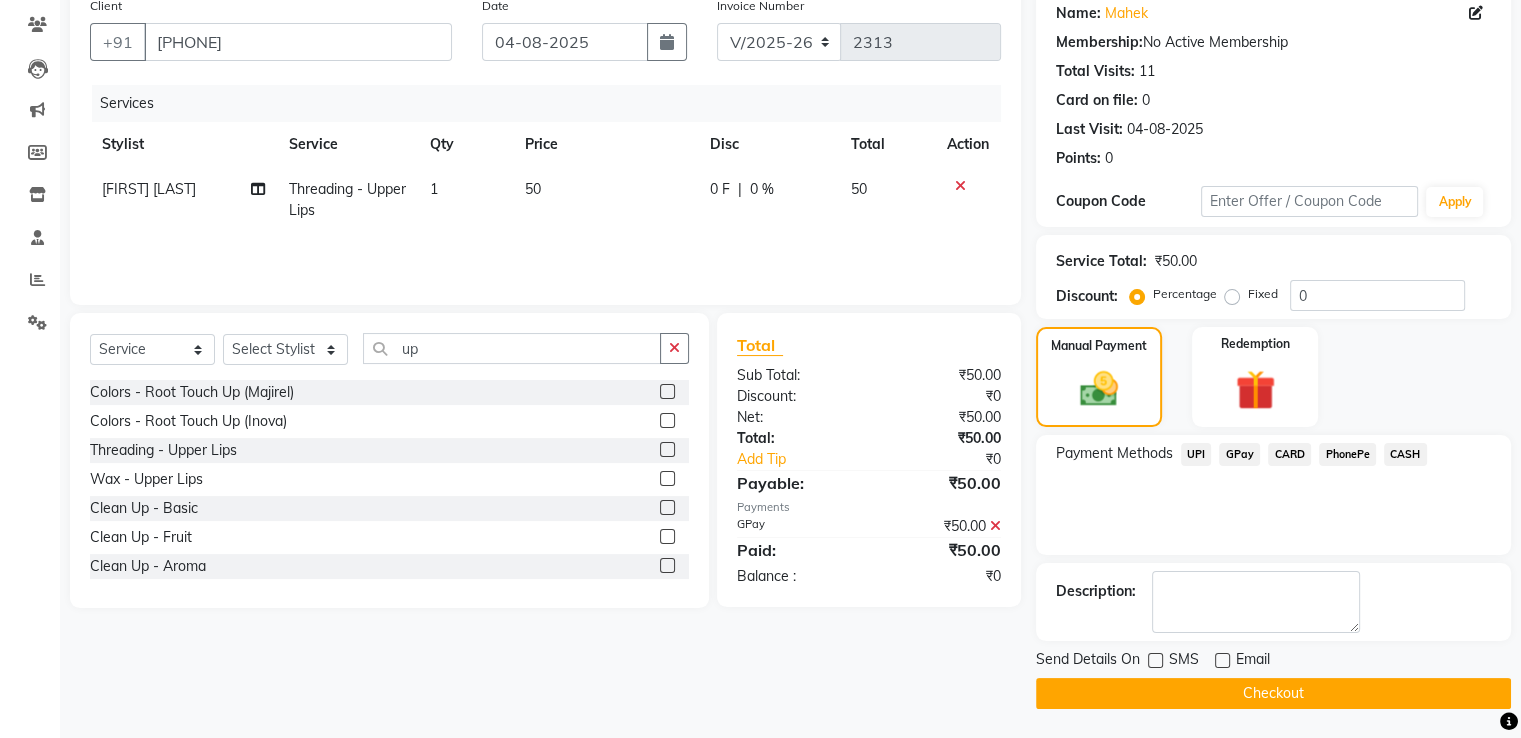 click on "Checkout" 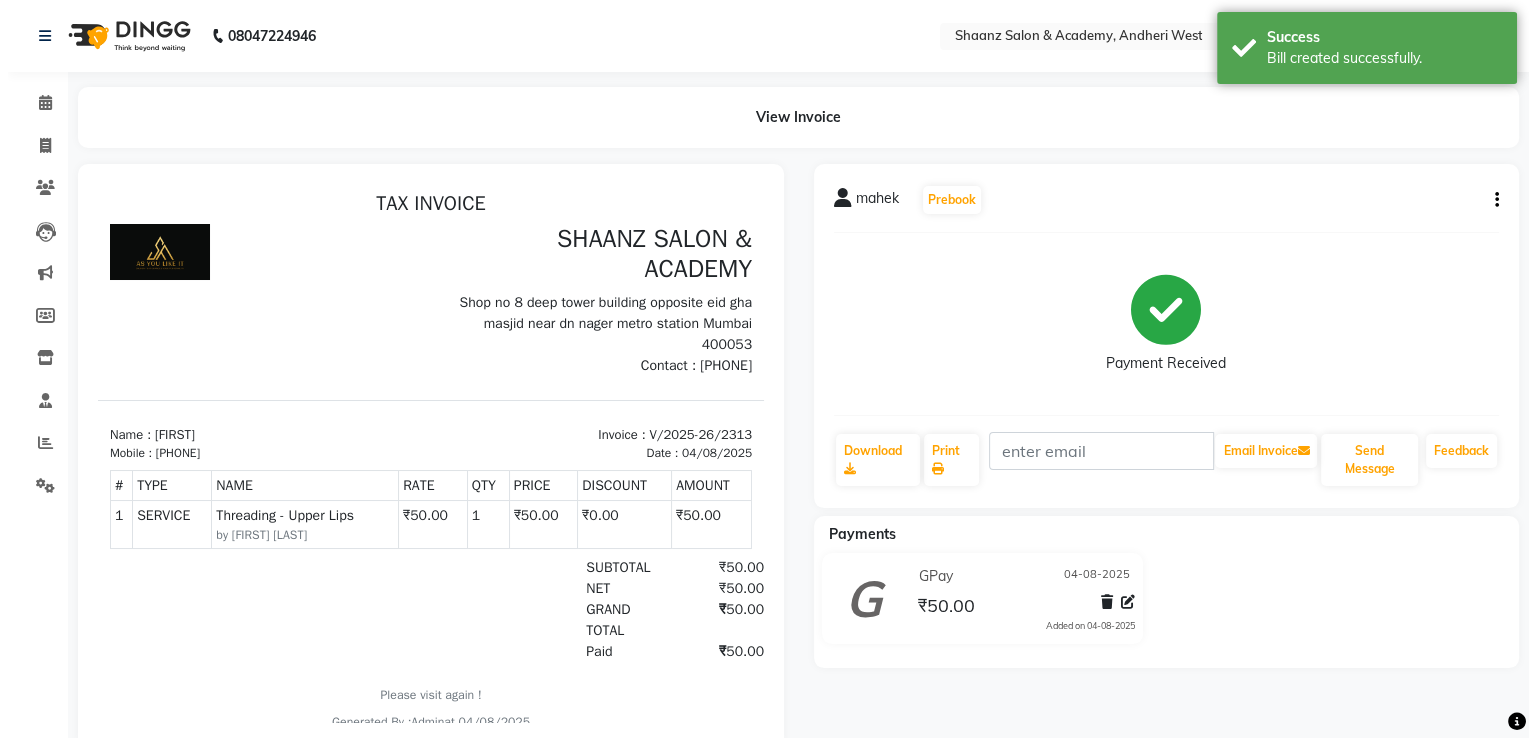 scroll, scrollTop: 0, scrollLeft: 0, axis: both 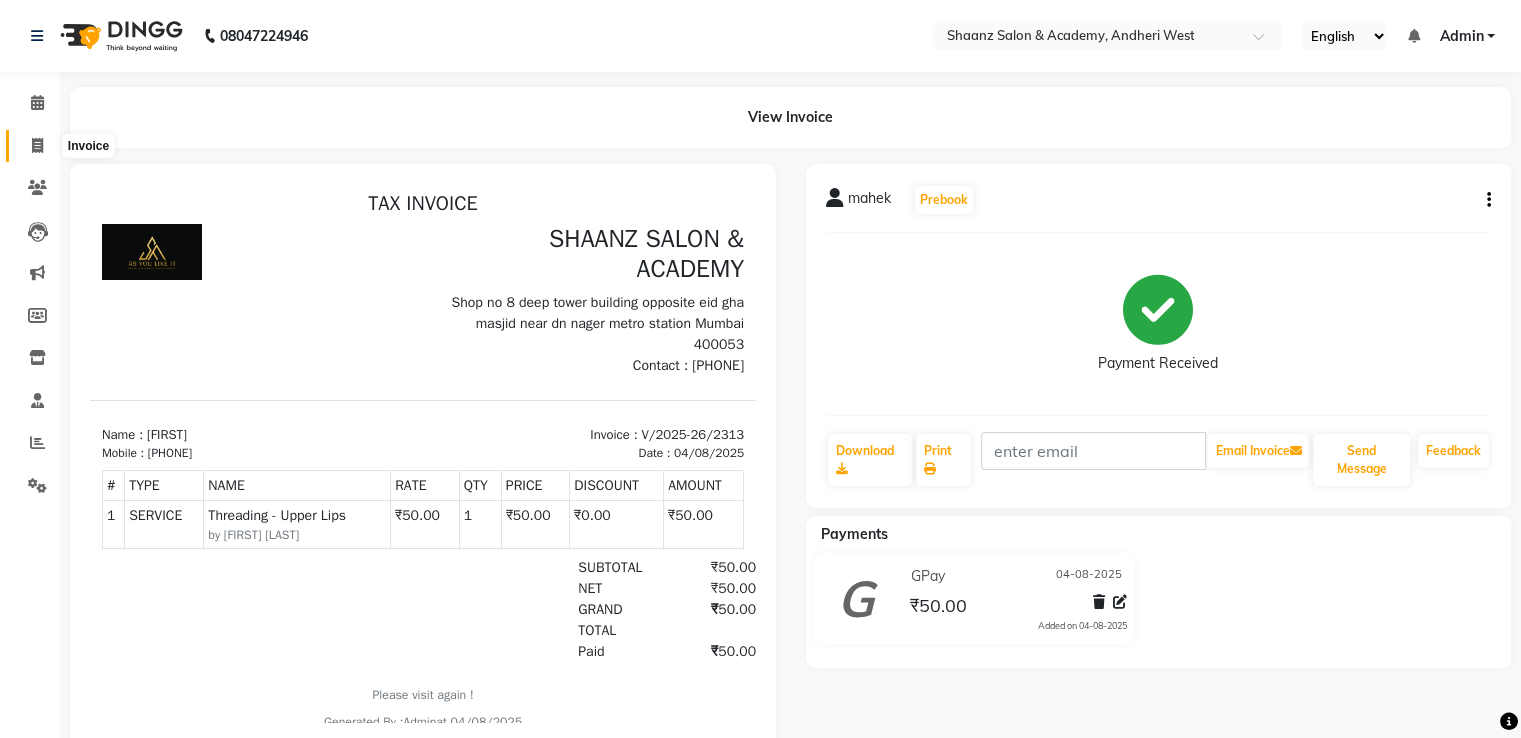 click 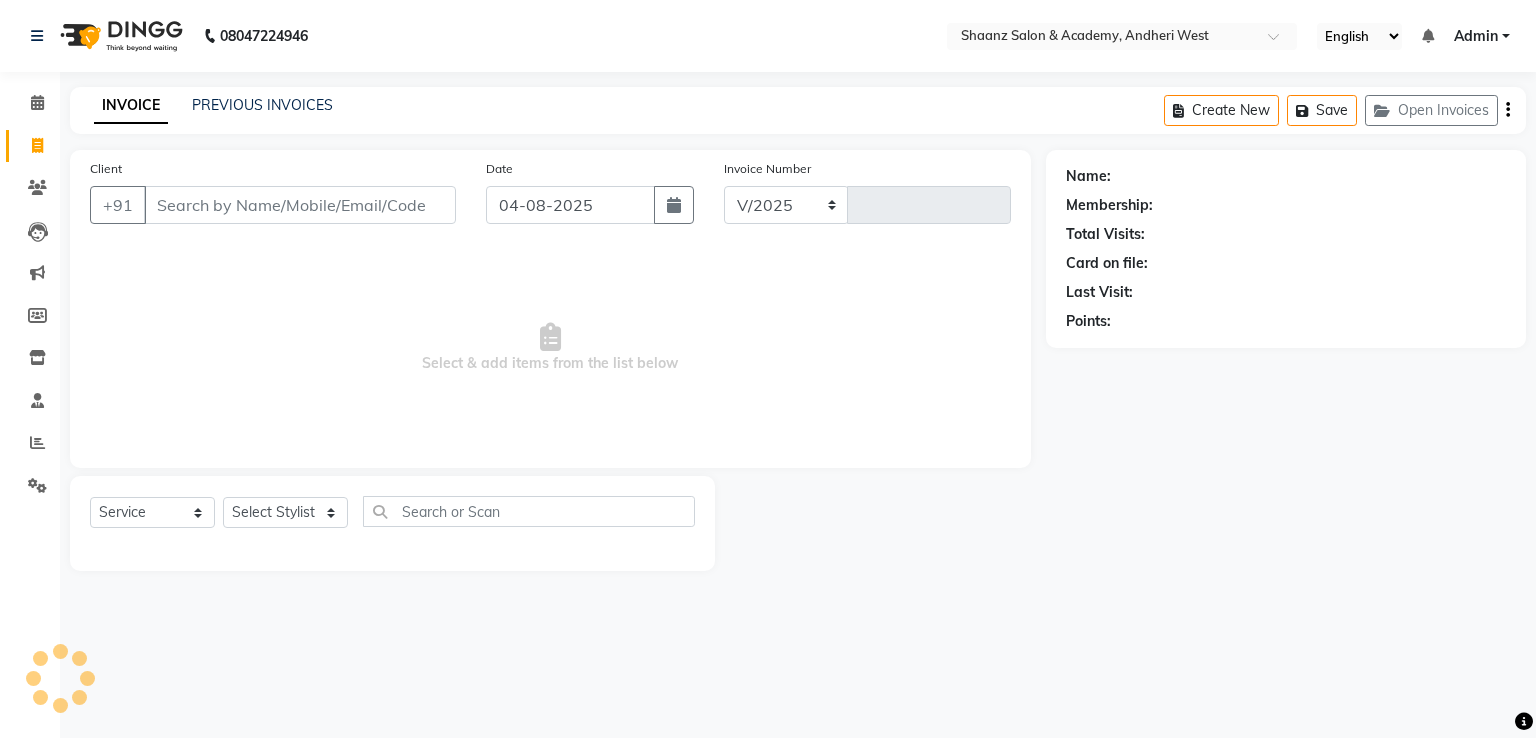 select on "6360" 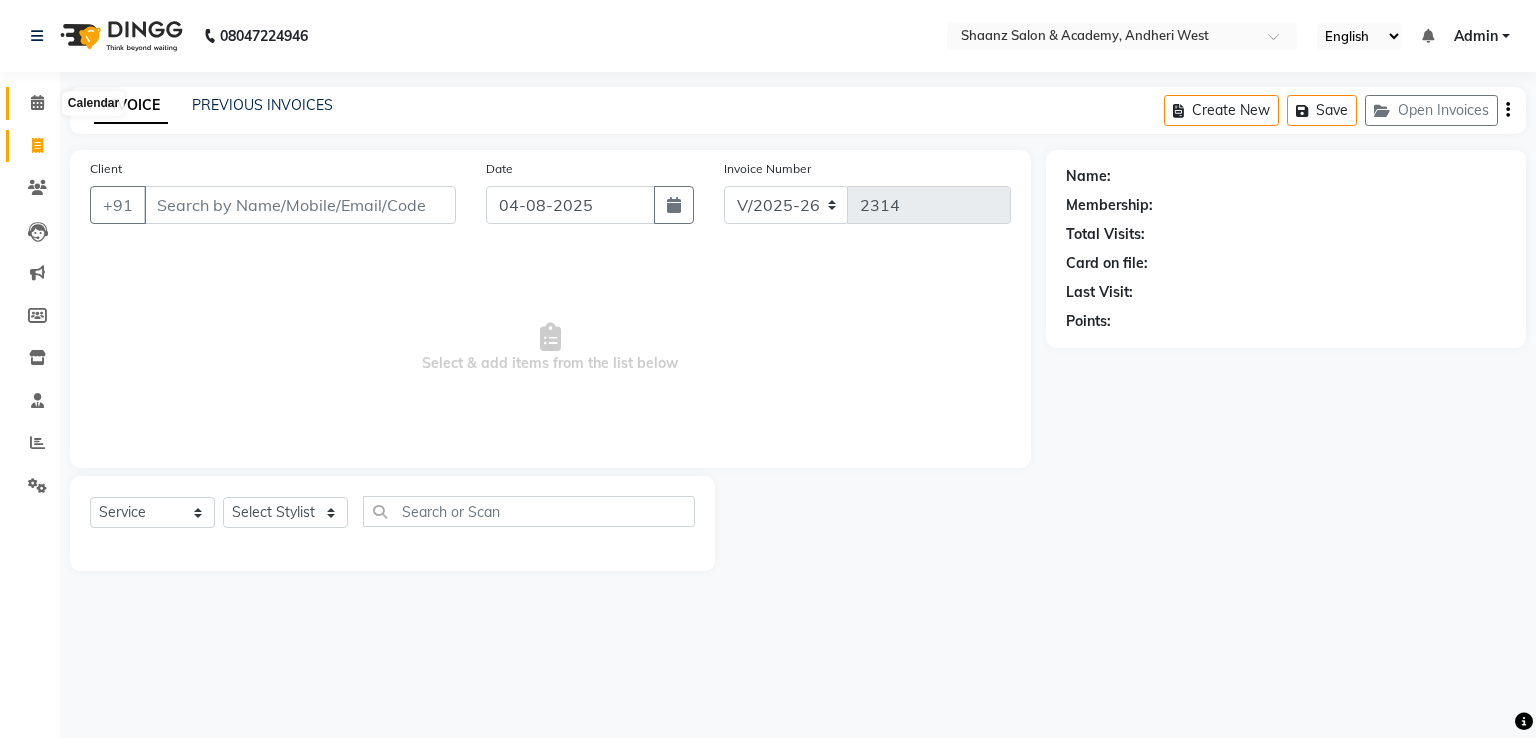 click 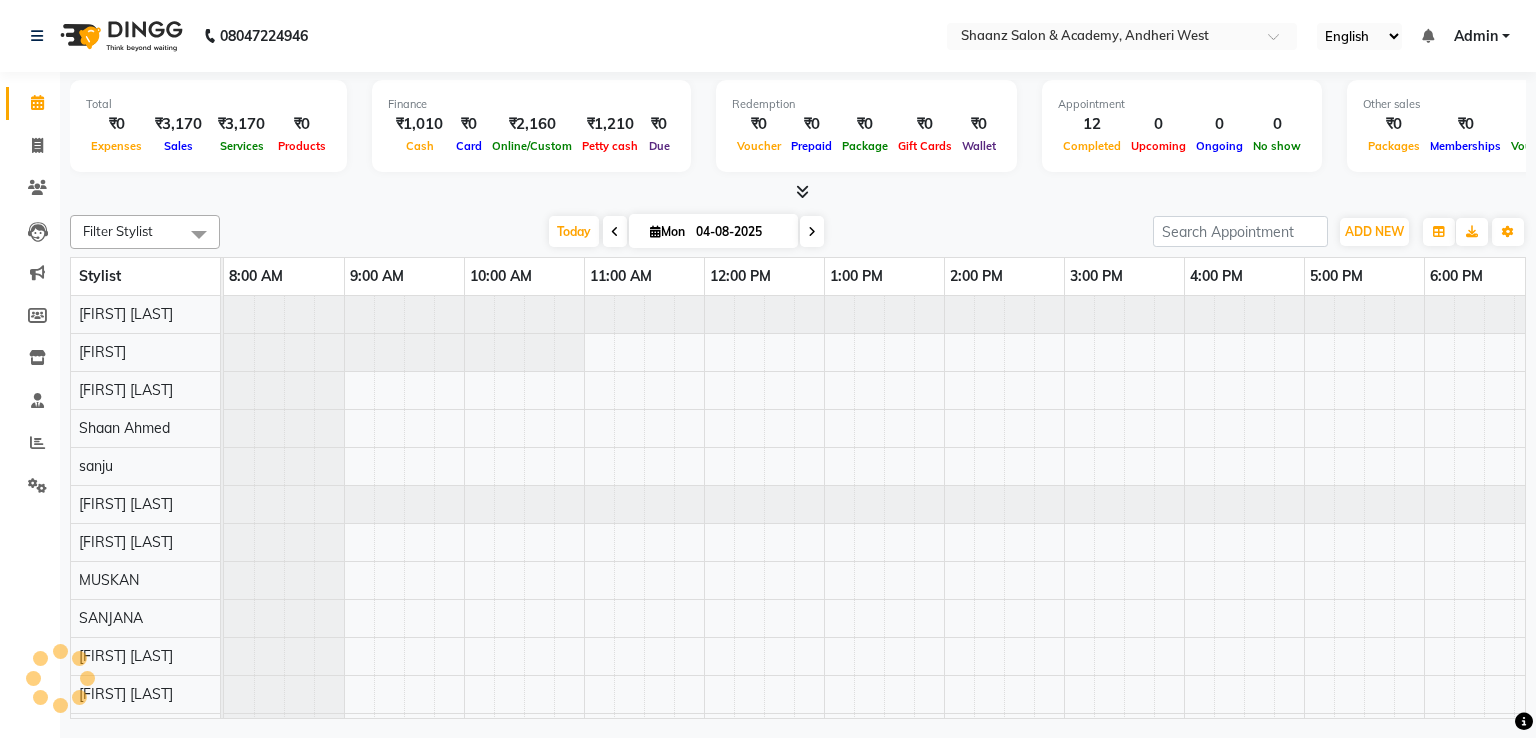 scroll, scrollTop: 0, scrollLeft: 0, axis: both 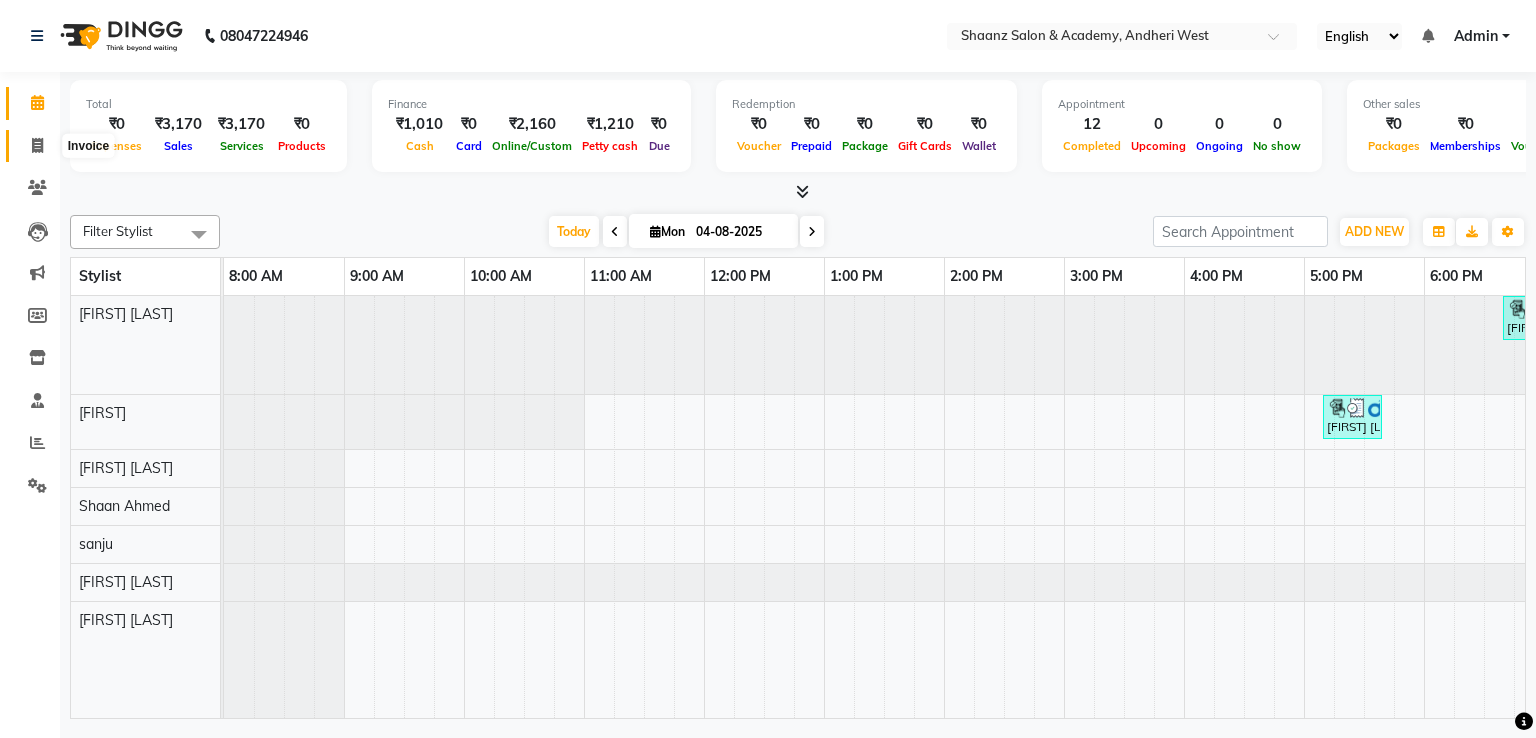 click 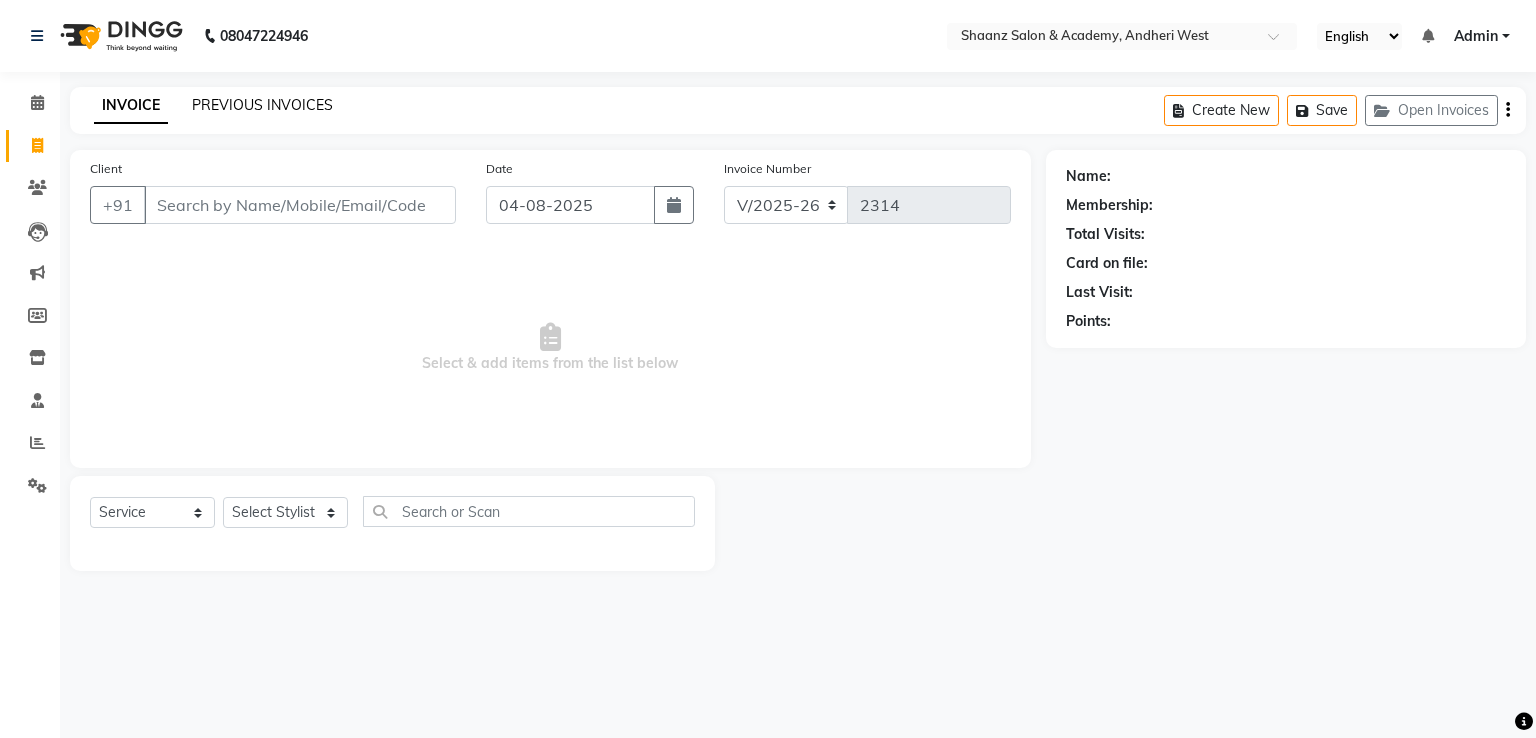 click on "PREVIOUS INVOICES" 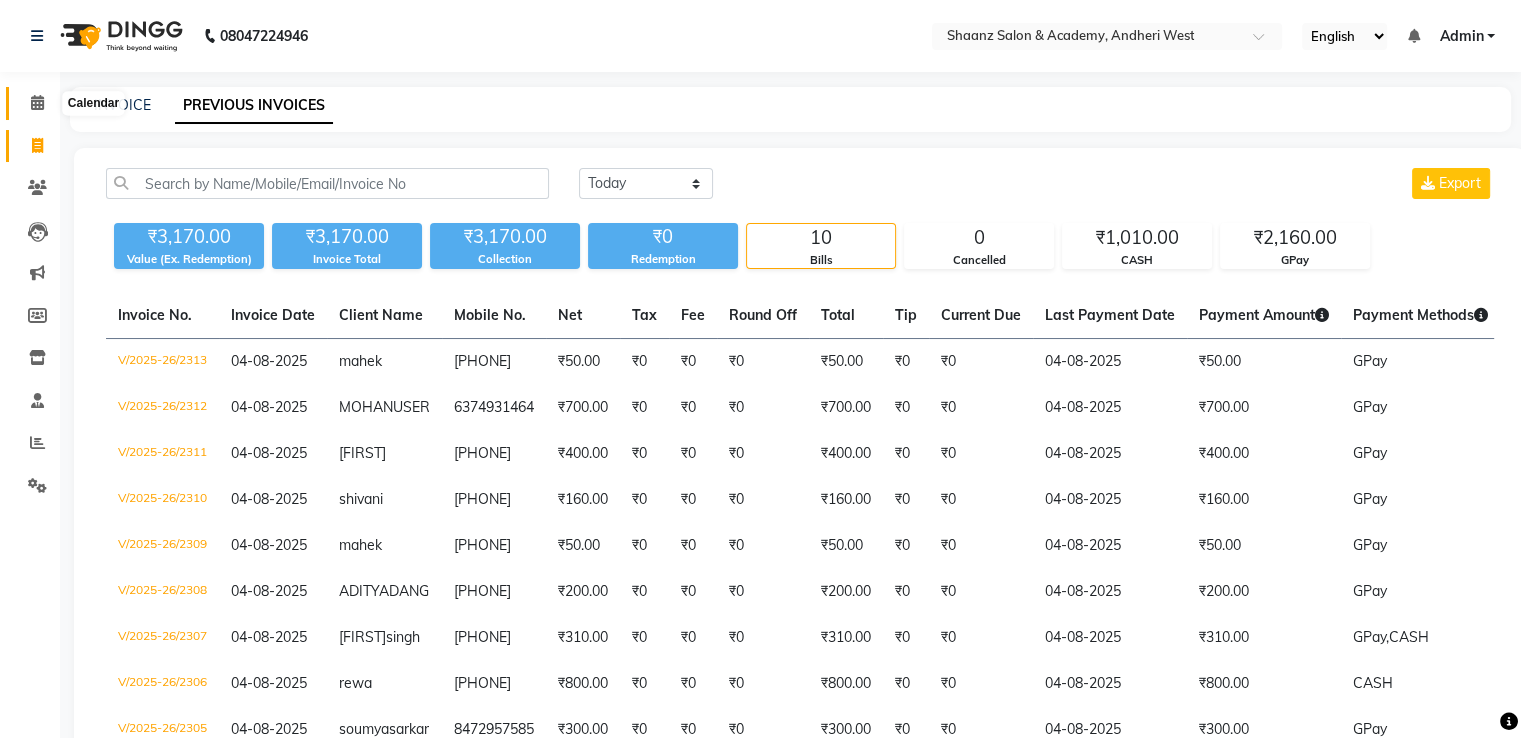 click 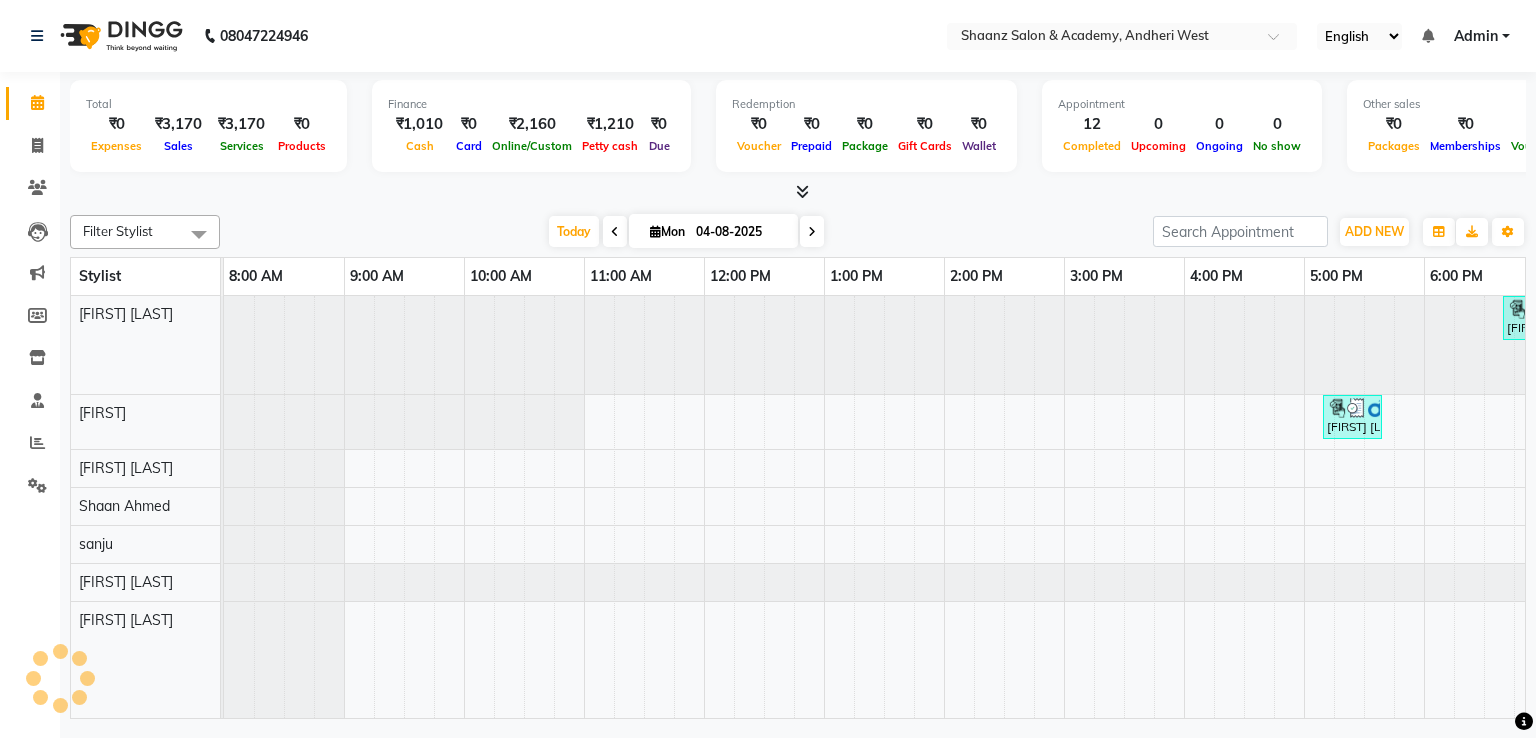 scroll, scrollTop: 0, scrollLeft: 0, axis: both 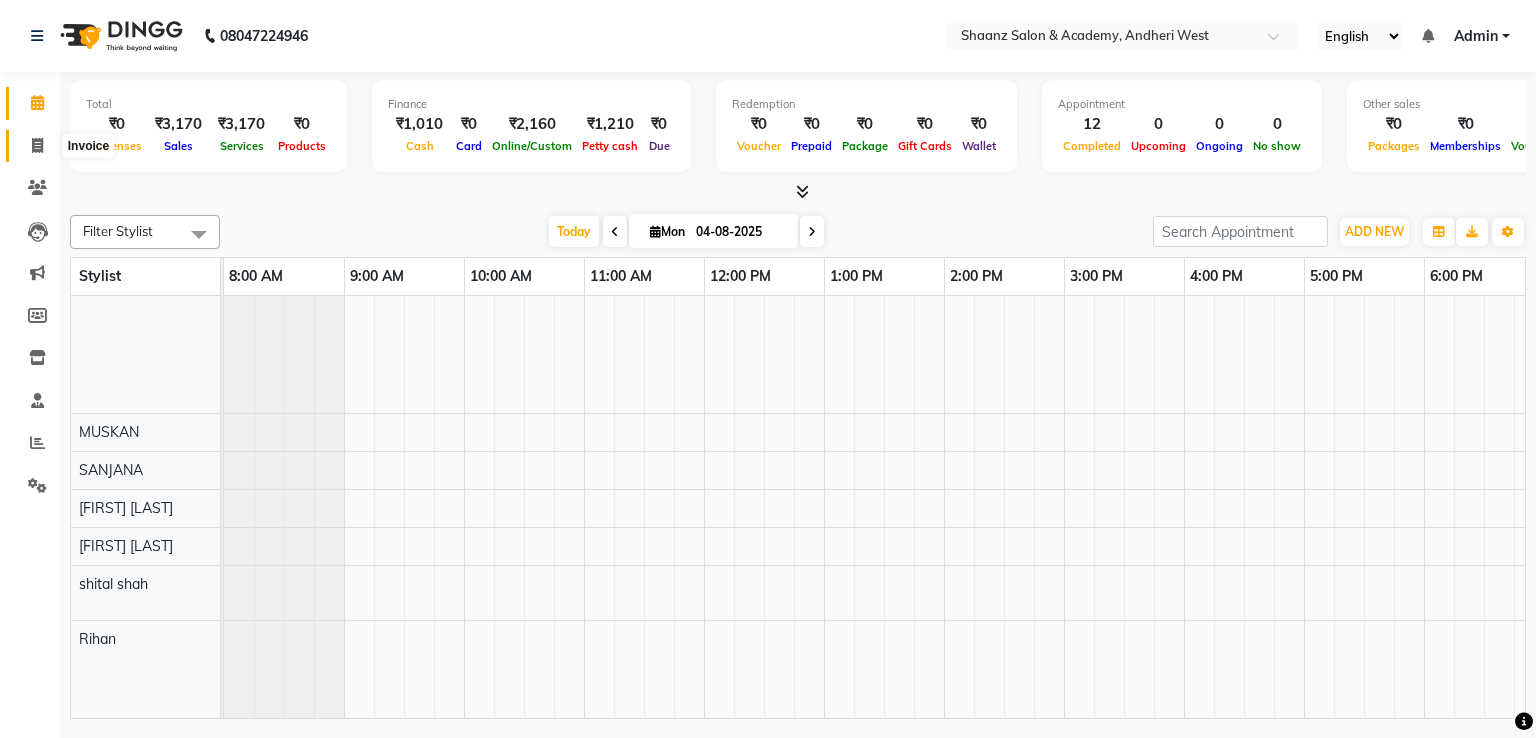 click 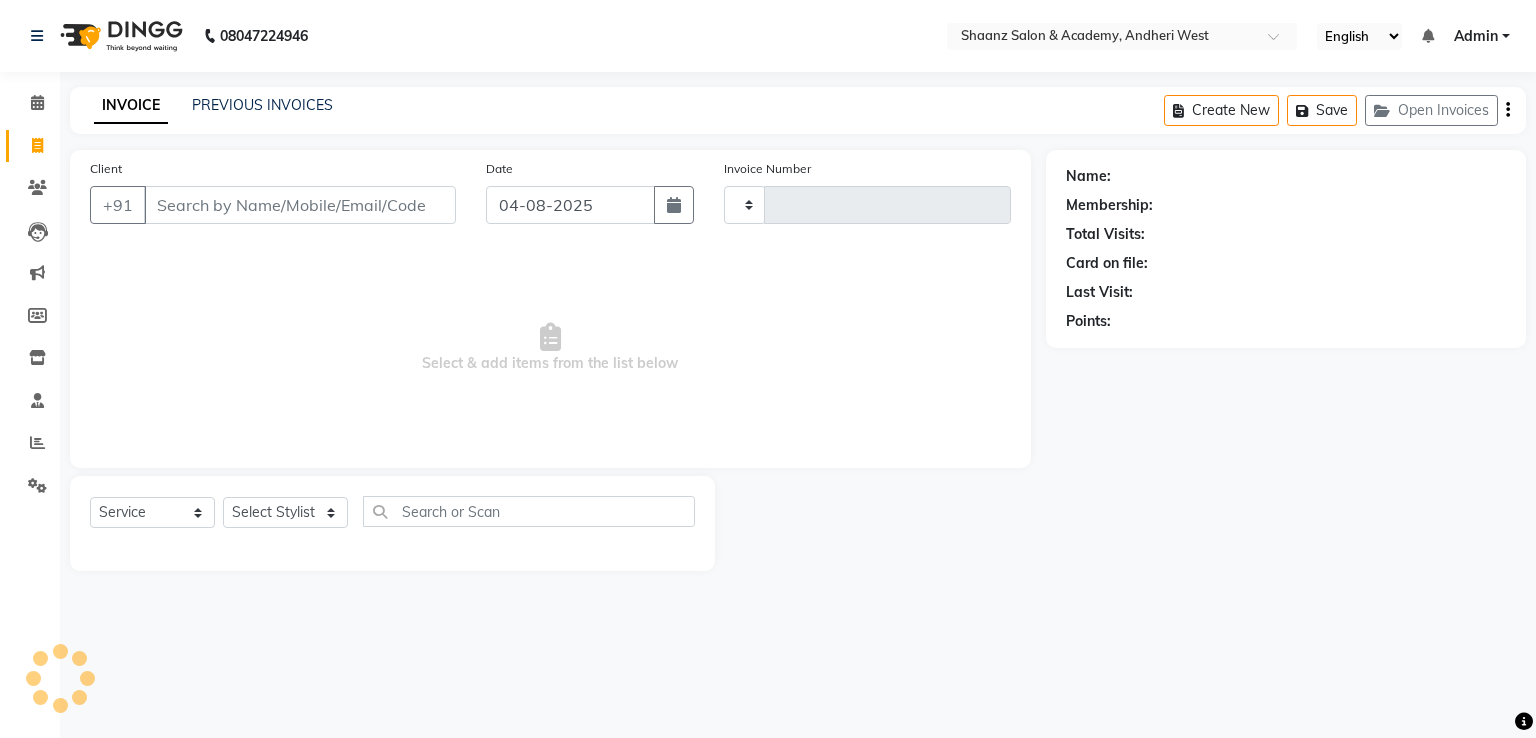 type on "2316" 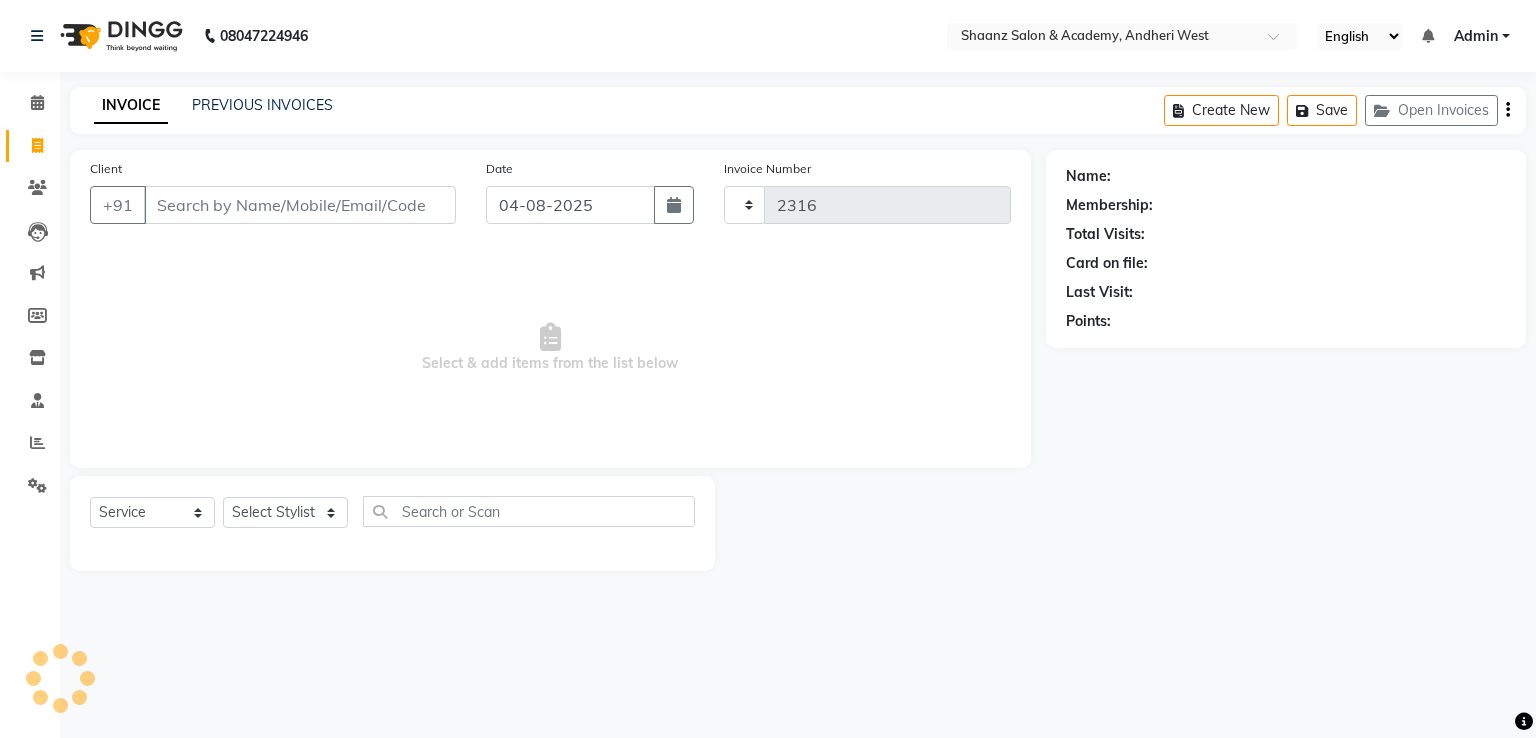 select on "6360" 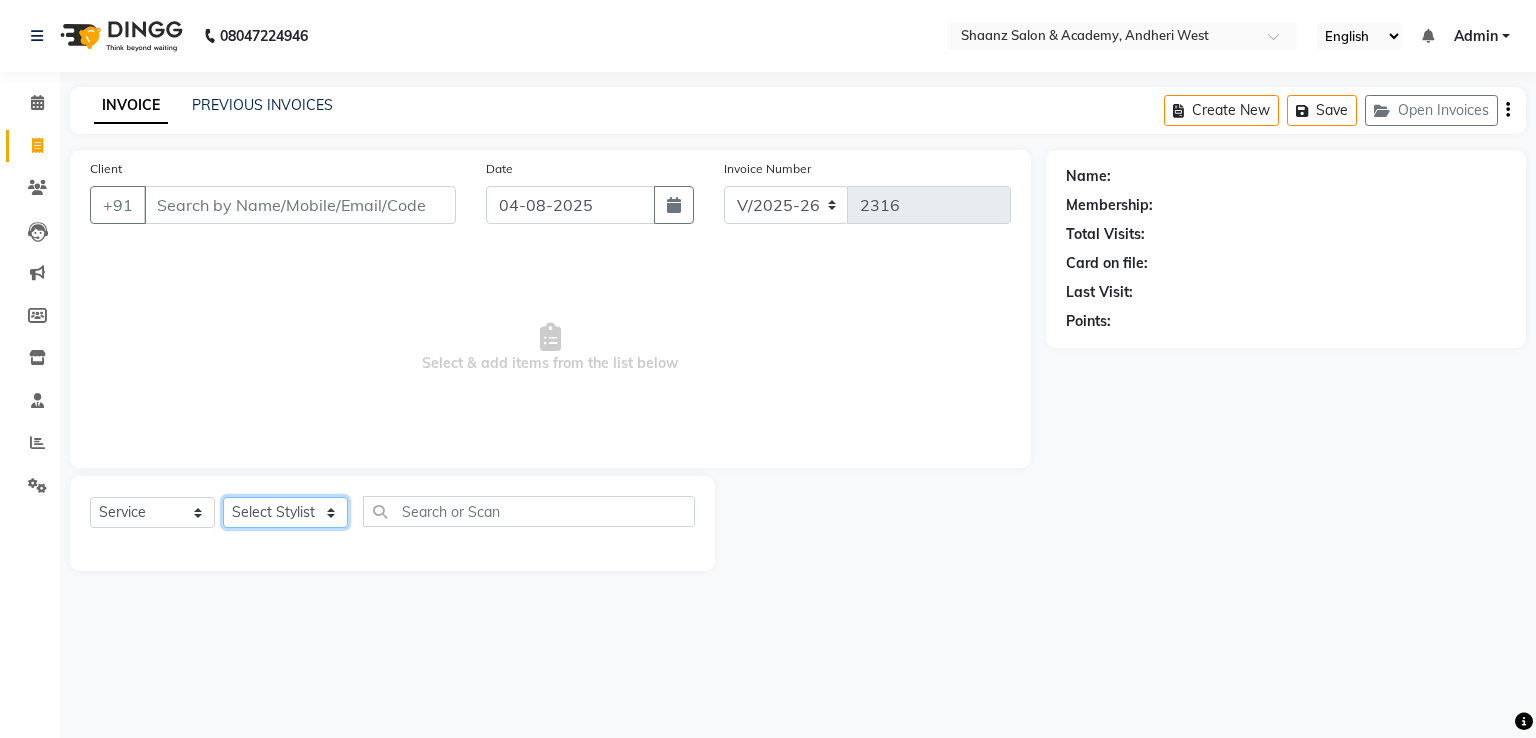 click on "Select Stylist [FIRST] [LAST] [FIRST] [LAST] [FIRST] [LAST] [FIRST]  [FIRST] [FIRST] [FIRST] [FIRST] [FIRST] [FIRST] [FIRST] [FIRST] [FIRST] [FIRST] [FIRST] [FIRST] [FIRST] [FIRST]" 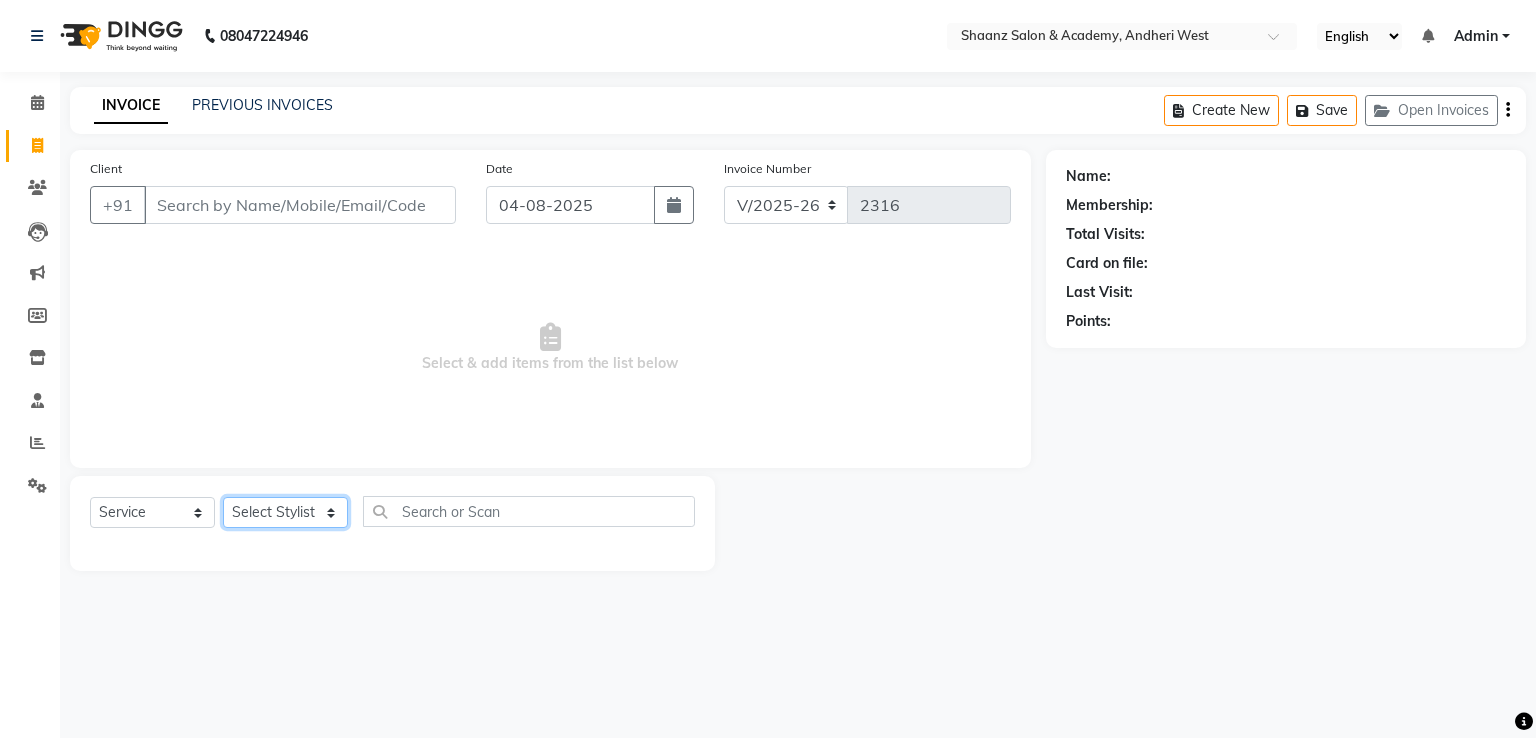 select on "88016" 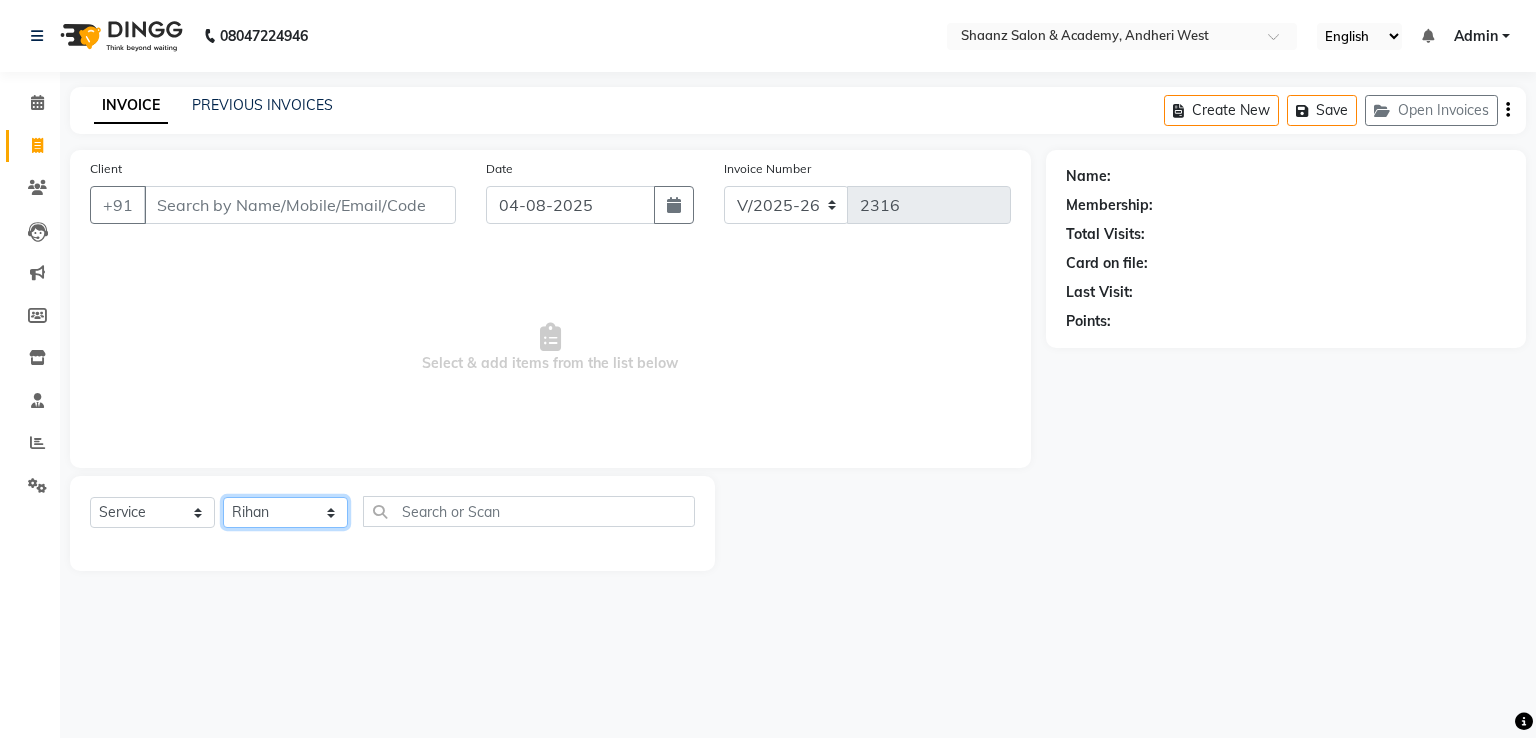 click on "Select Stylist [FIRST] [LAST] [FIRST] [LAST] [FIRST] [LAST] [FIRST]  [FIRST] [FIRST] [FIRST] [FIRST] [FIRST] [FIRST] [FIRST] [FIRST] [FIRST] [FIRST] [FIRST] [FIRST] [FIRST] [FIRST]" 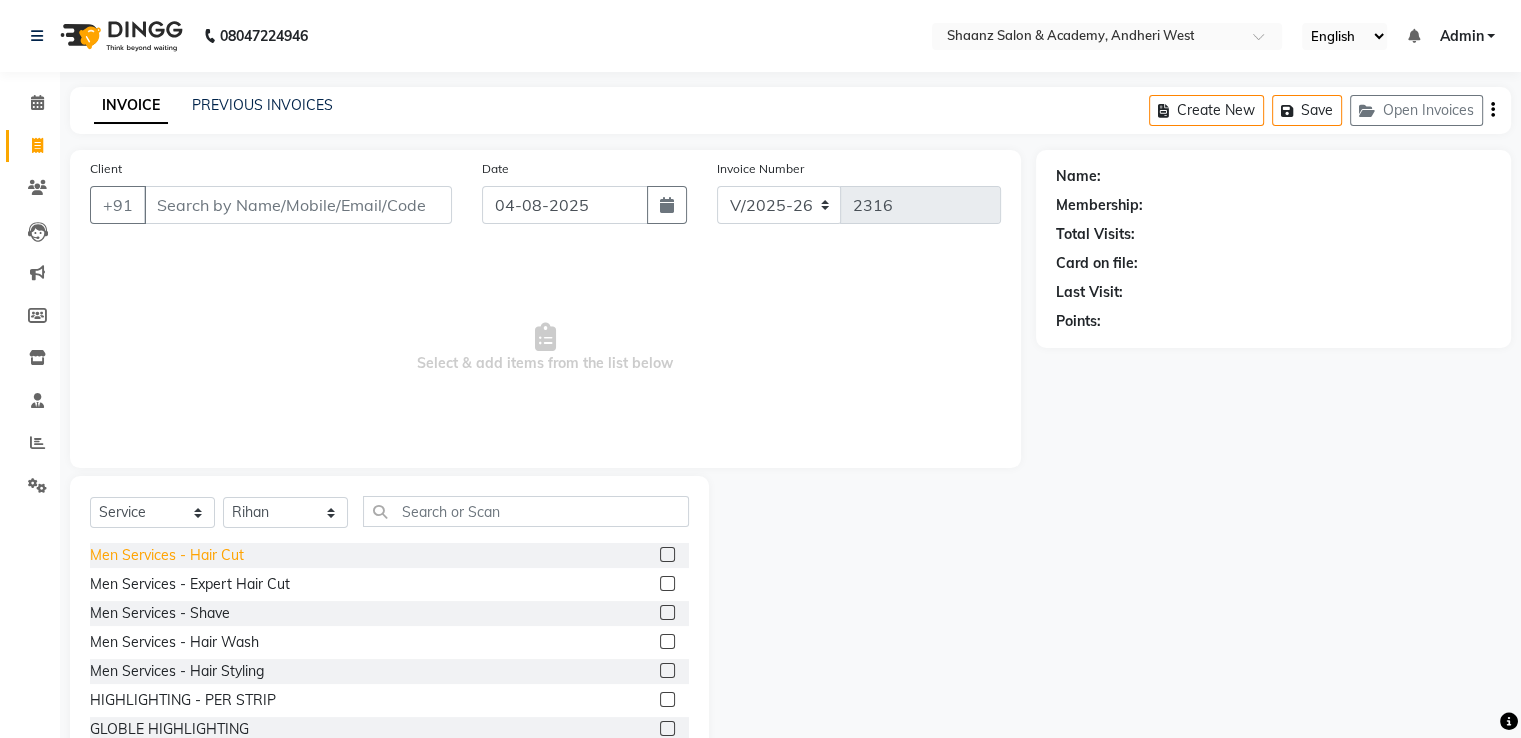 click on "Men Services  - Hair Cut" 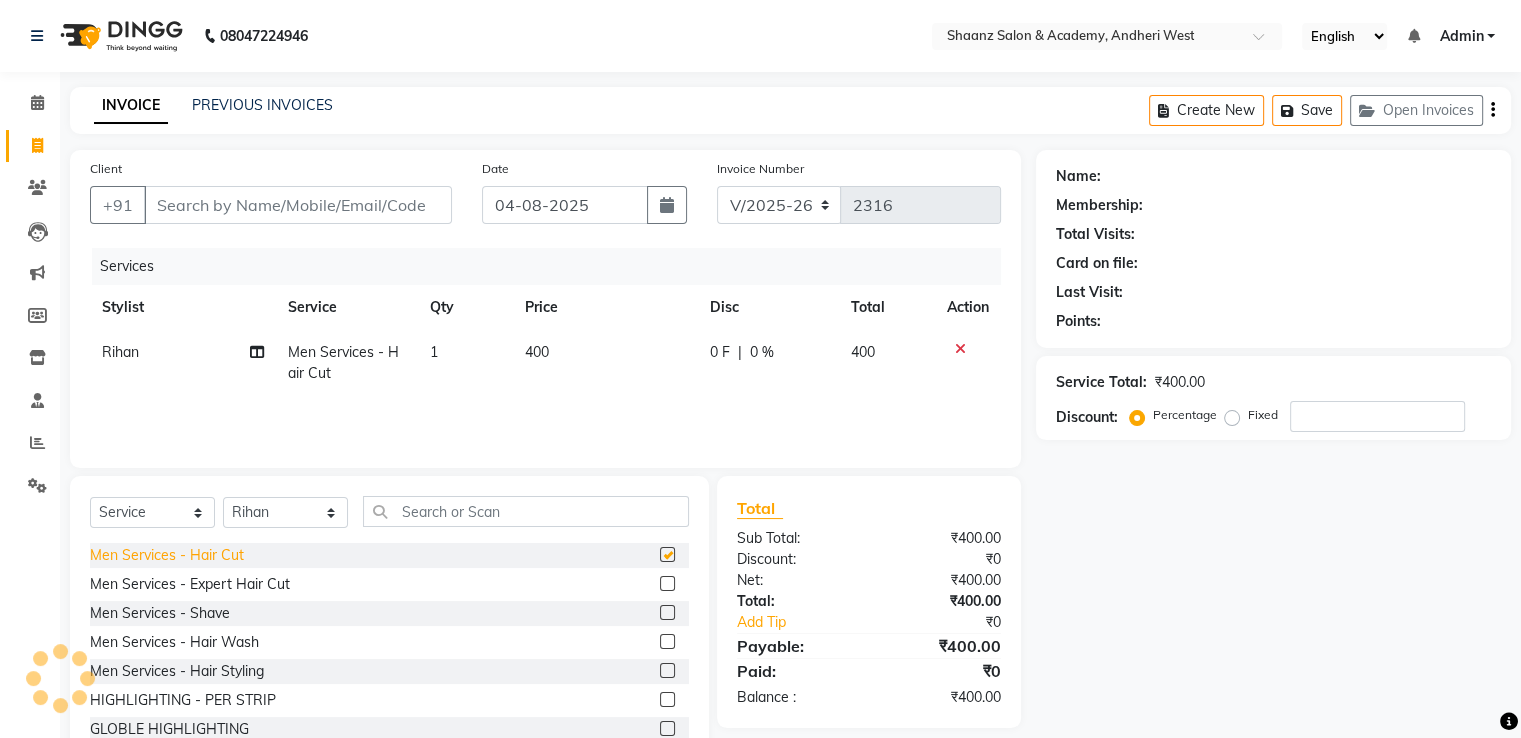 checkbox on "false" 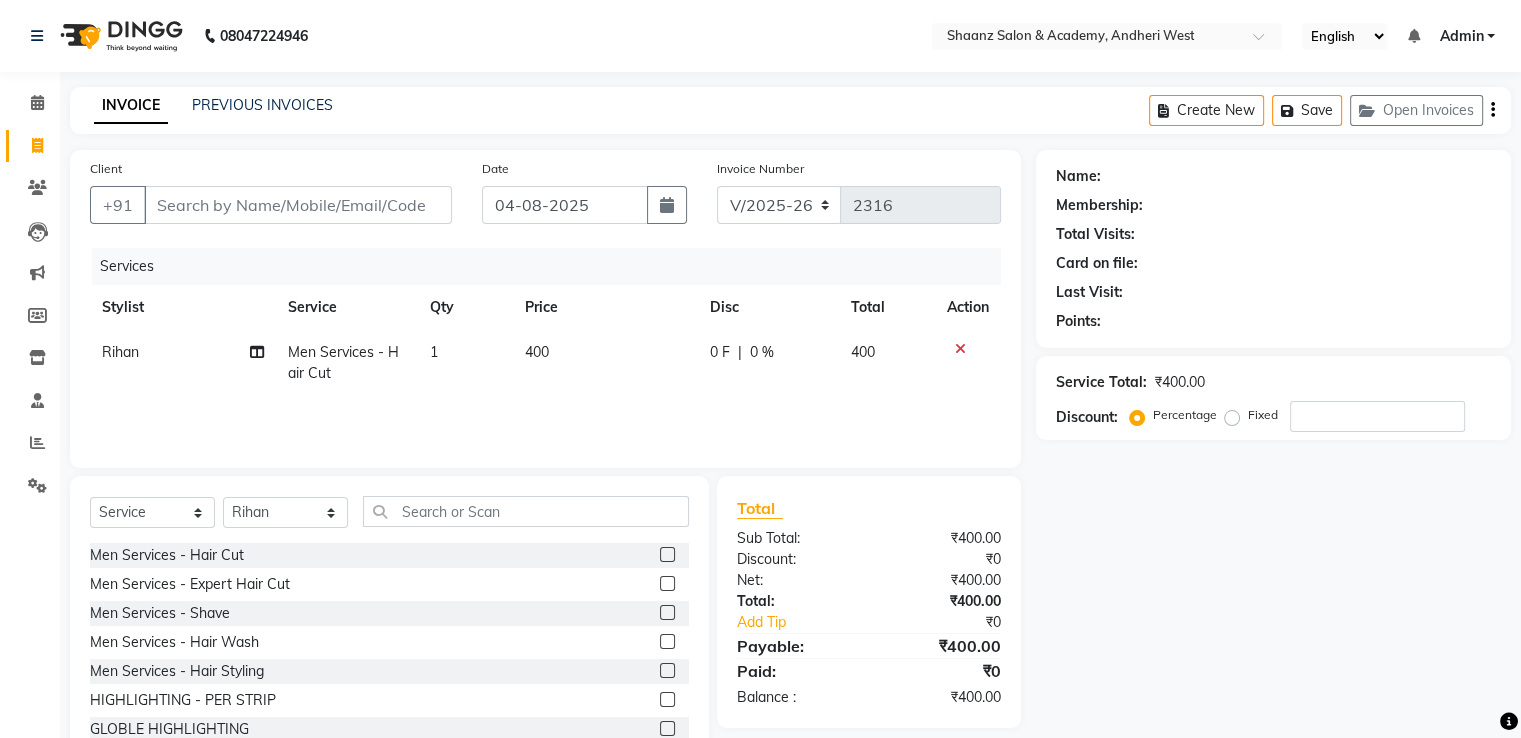 click 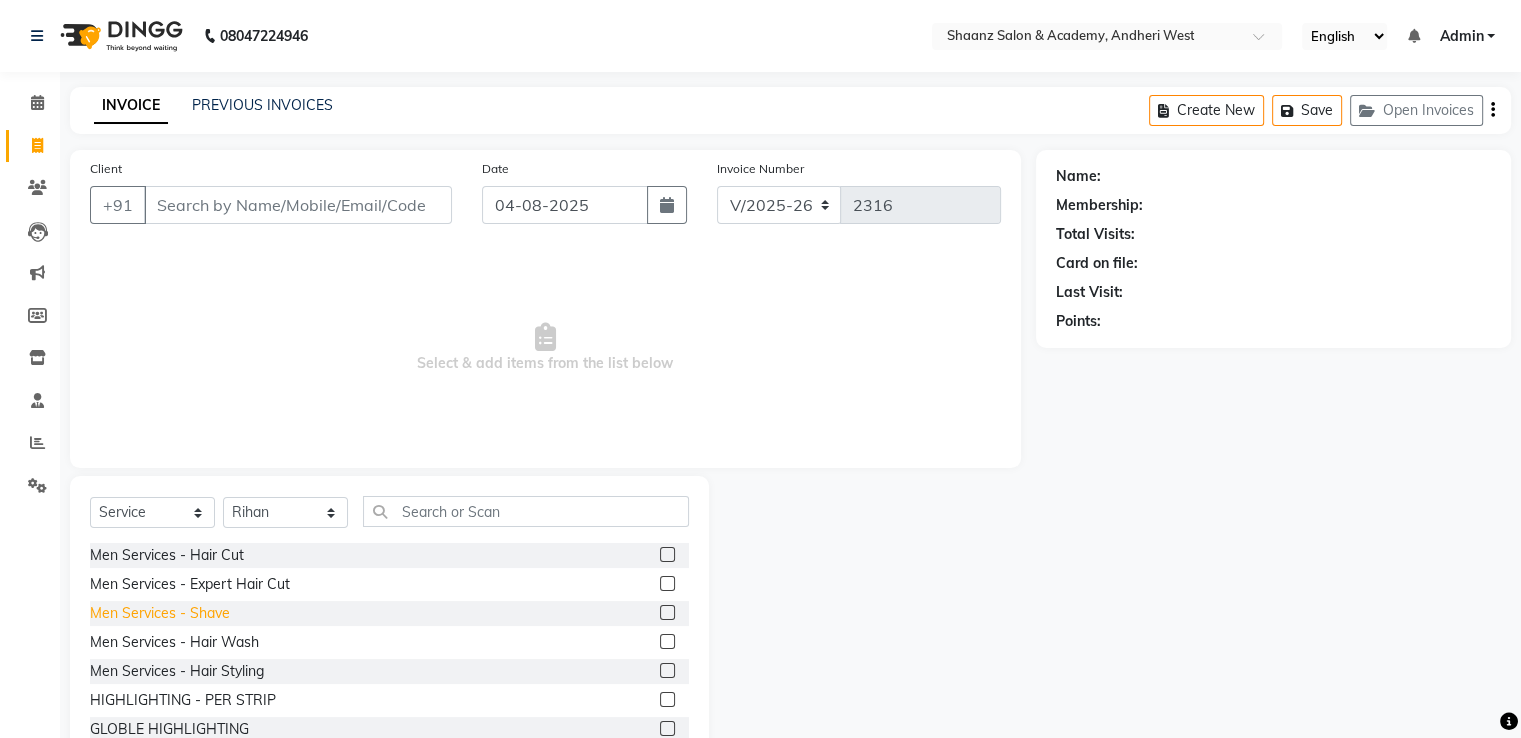 click on "Men Services  - Shave" 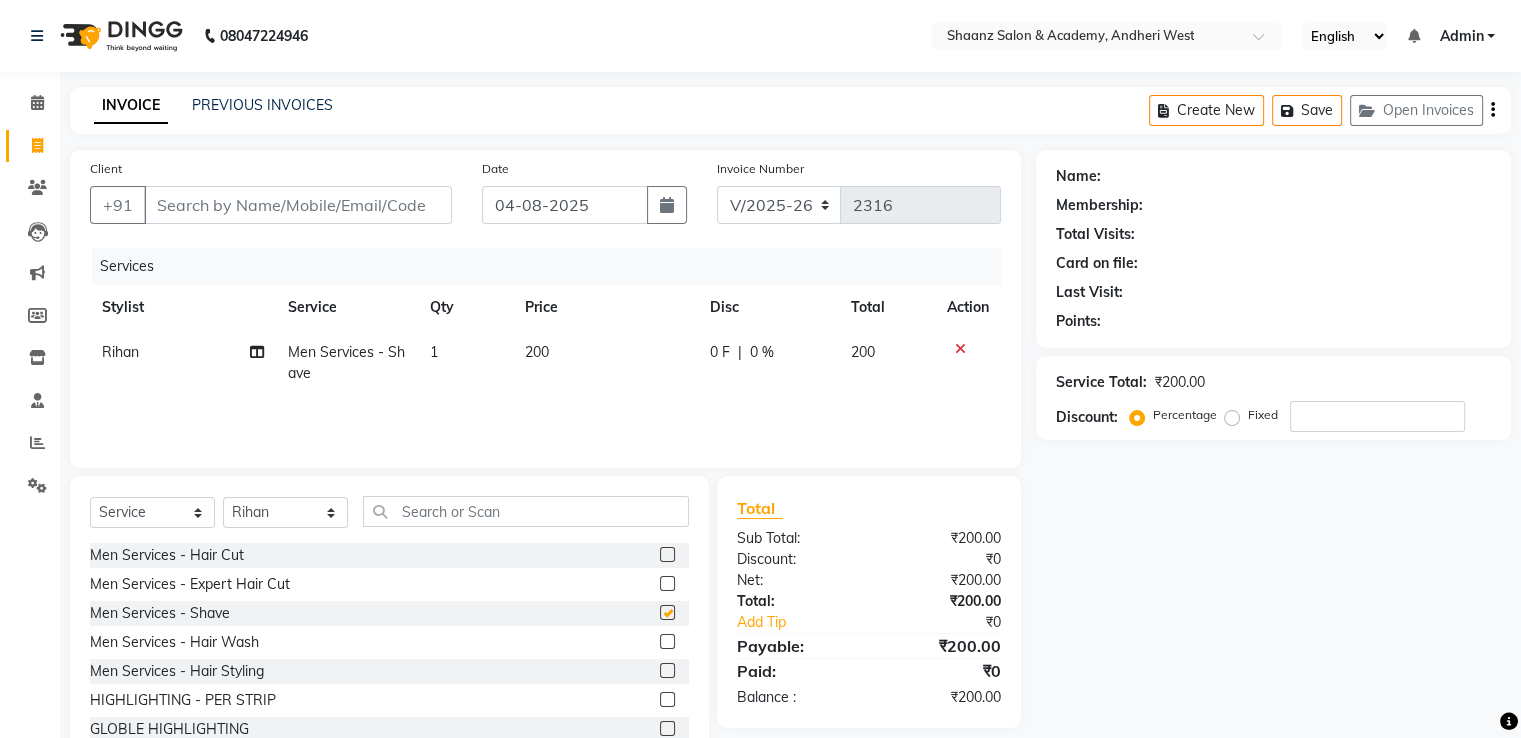 checkbox on "false" 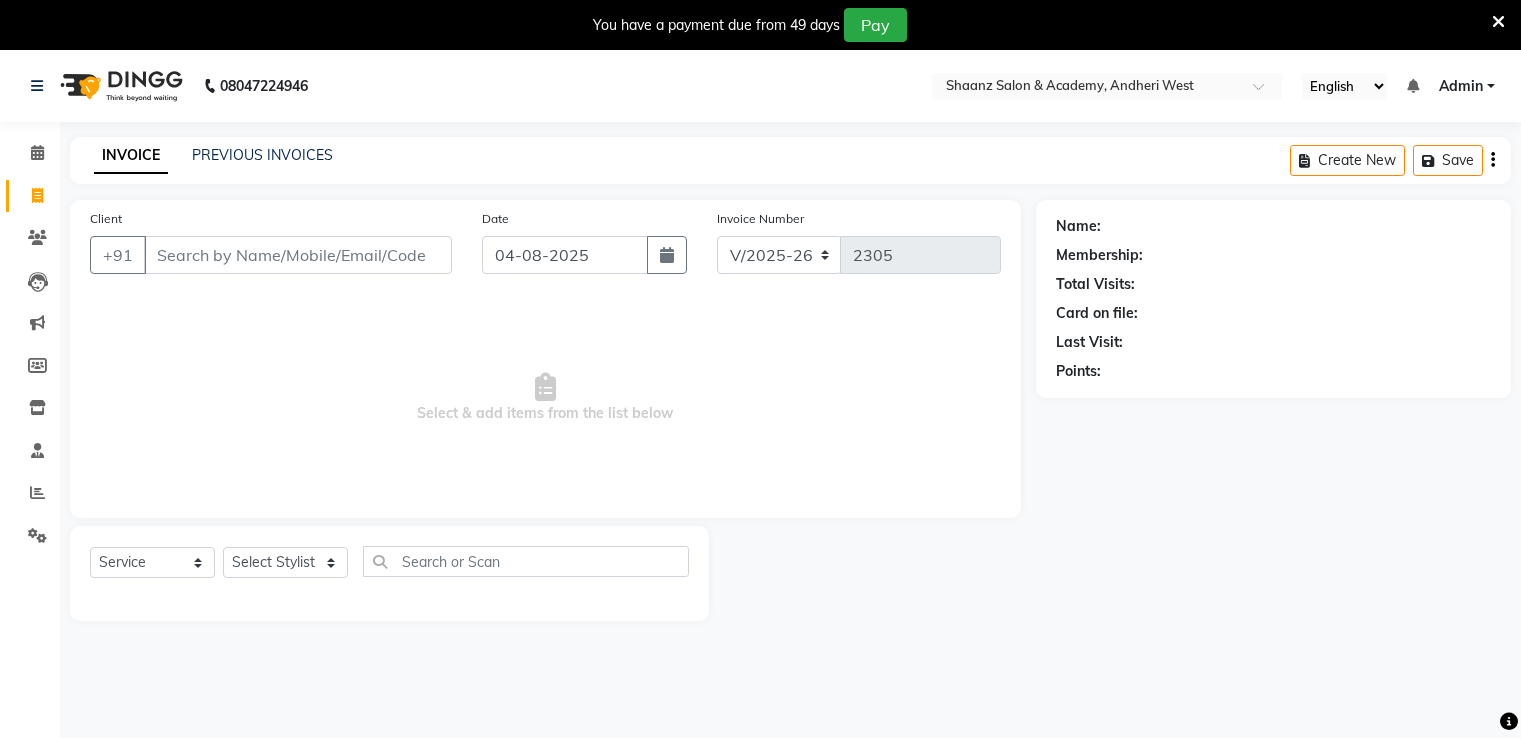 select on "6360" 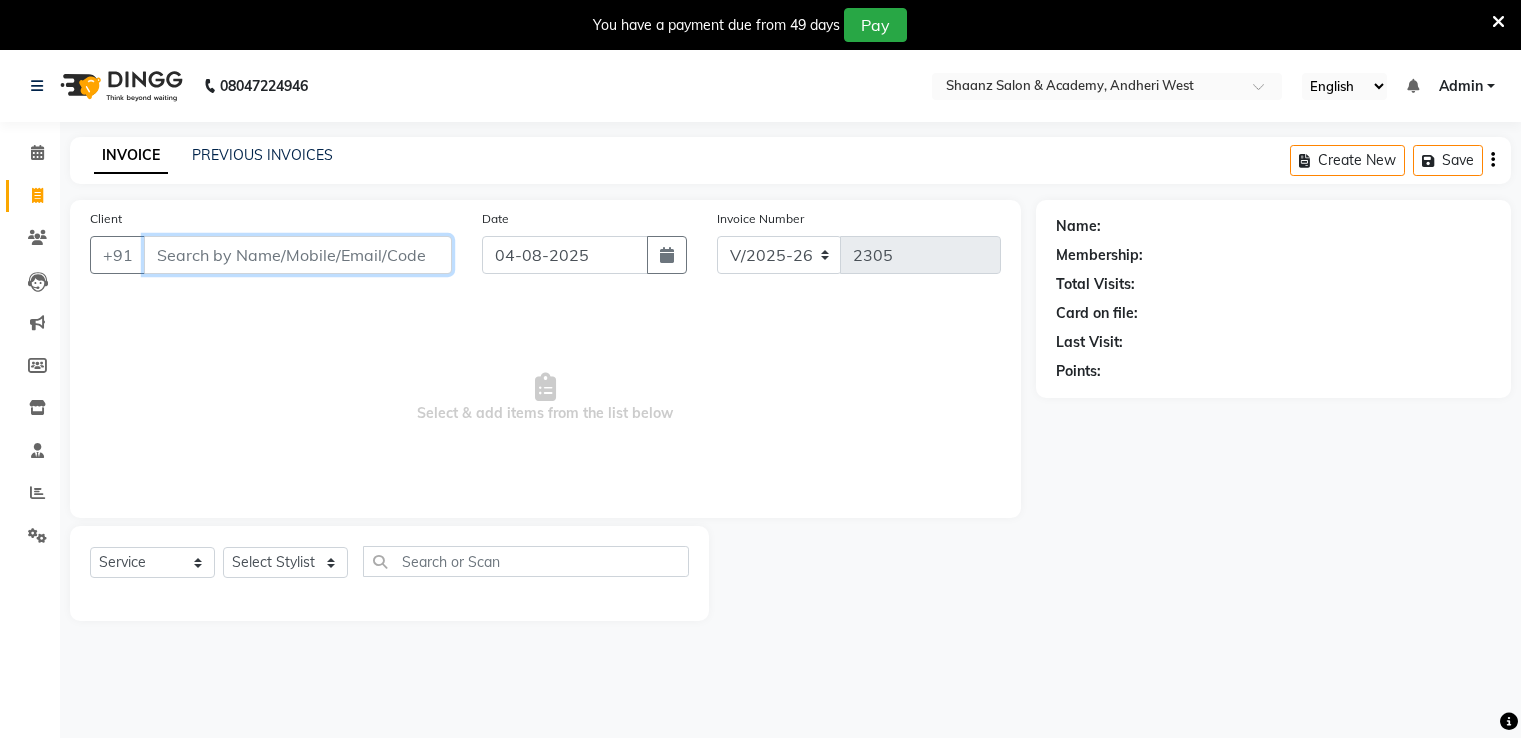 scroll, scrollTop: 0, scrollLeft: 0, axis: both 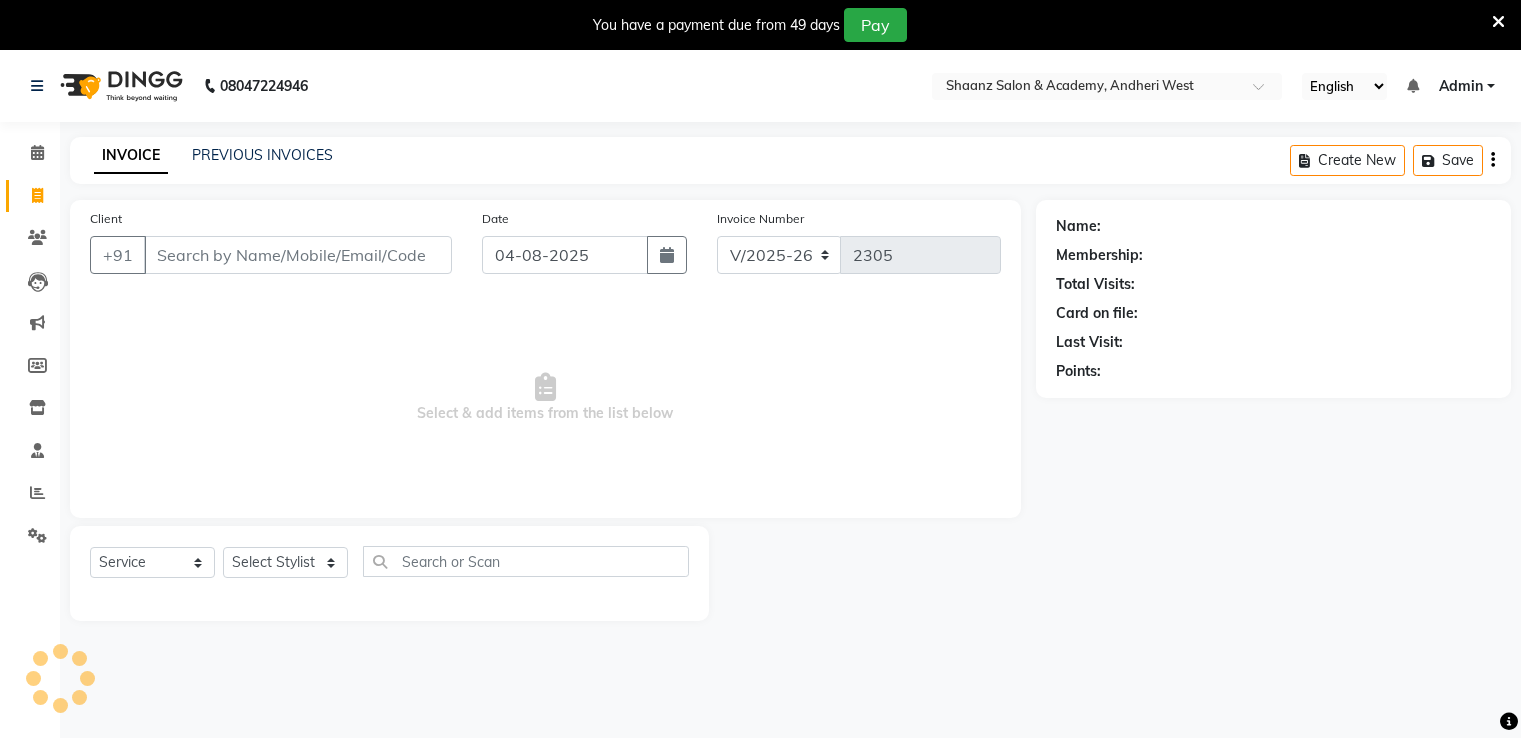 select on "6360" 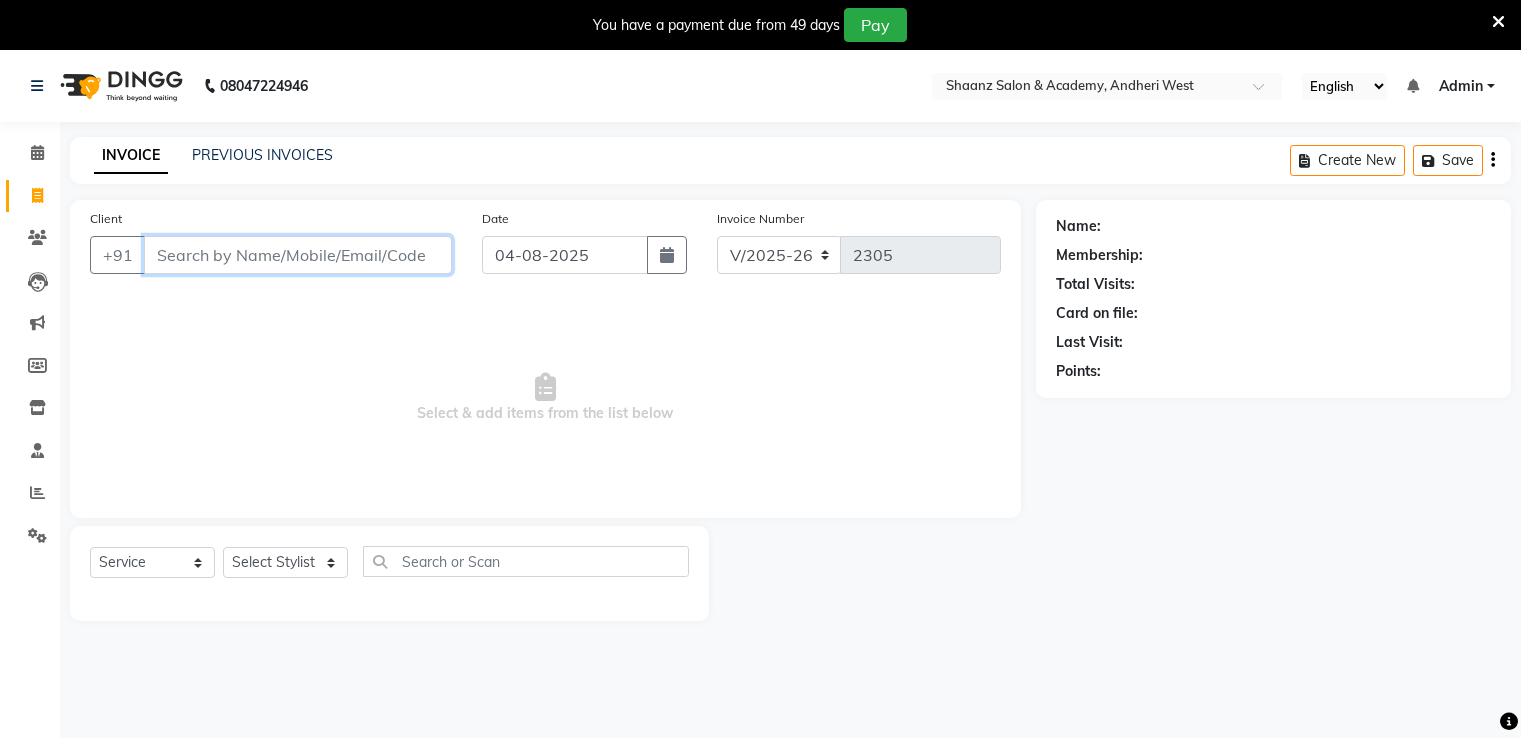 scroll, scrollTop: 0, scrollLeft: 0, axis: both 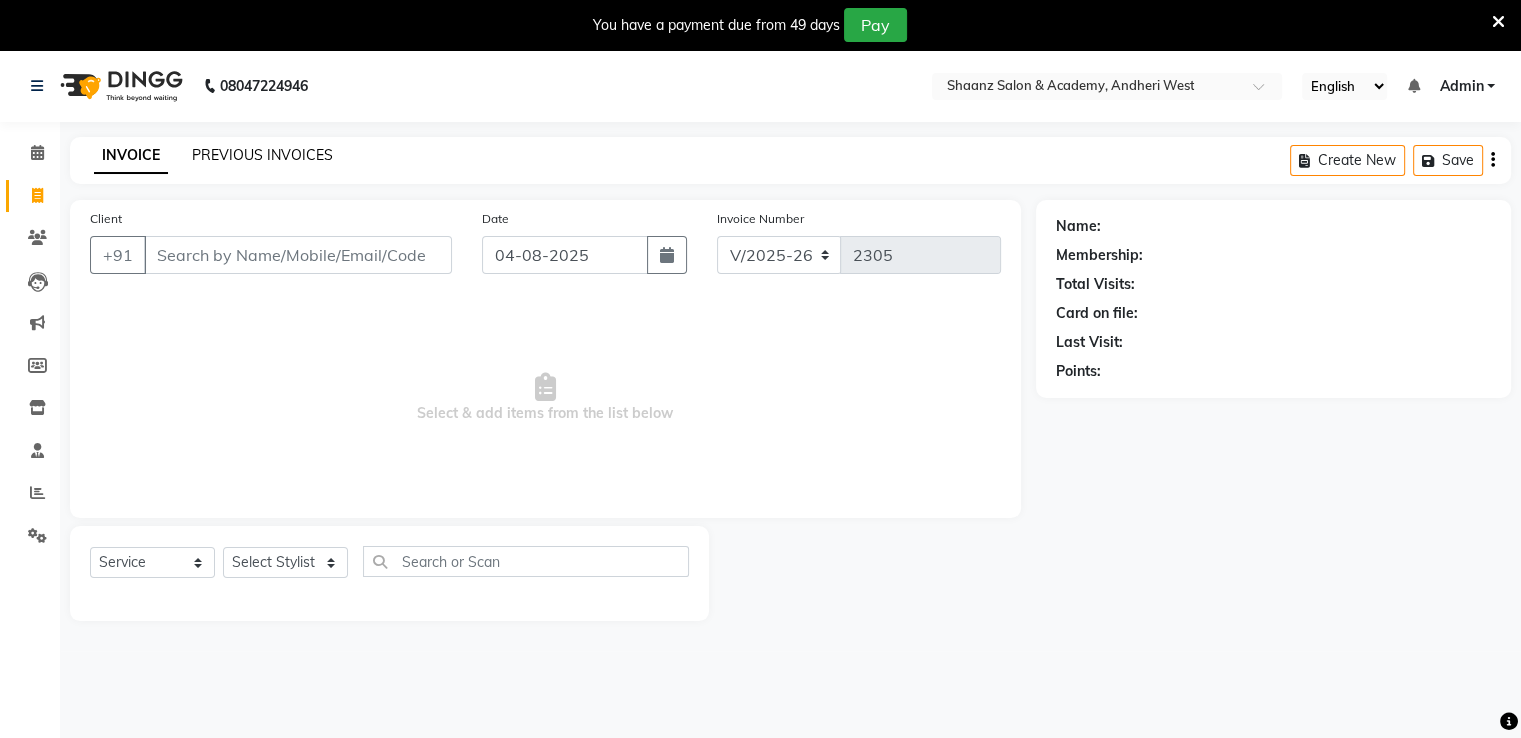 click on "PREVIOUS INVOICES" 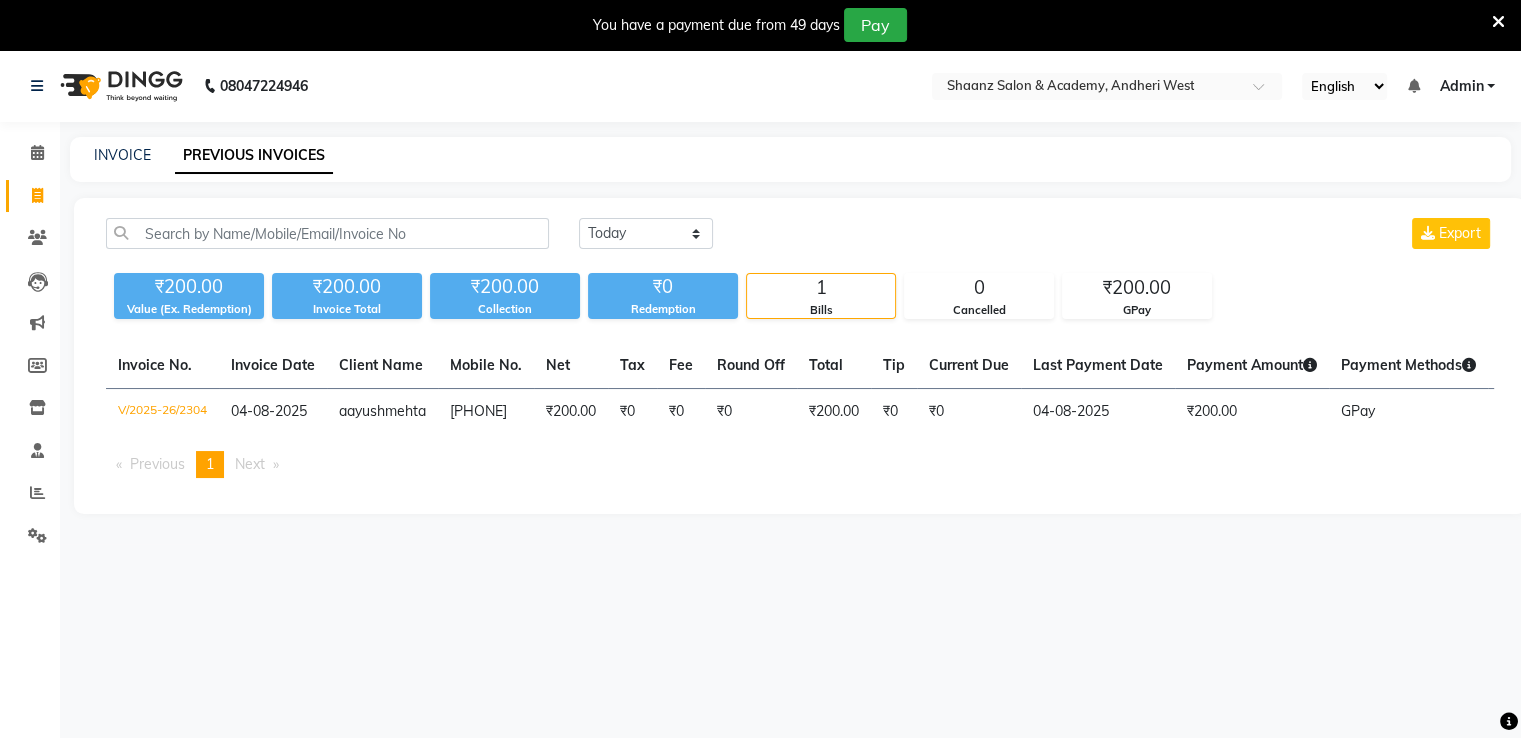 click on "08047224946 Select Location × Shaanz Salon & Academy, Andheri West English ENGLISH Español العربية मराठी हिंदी ગુજરાતી தமிழ் 中文 Notifications nothing to show Admin Manage Profile Change Password Sign out  Version:3.16.0  ☀ SHAANZ SALON & ACADEMY, Andheri West ☀ SHAANZ SALON & ACADEMY, Andheri West  Calendar  Invoice  Clients  Leads   Marketing  Members  Inventory  Staff  Reports  Settings Completed InProgress Upcoming Dropped Tentative Check-In Confirm Bookings Generate Report Segments Page Builder INVOICE PREVIOUS INVOICES Today Yesterday Custom Range Export ₹200.00 Value (Ex. Redemption) ₹200.00 Invoice Total  ₹200.00 Collection ₹0 Redemption 1 Bills 0 Cancelled ₹200.00 GPay  Invoice No.   Invoice Date   Client Name   Mobile No.   Net   Tax   Fee   Round Off   Total   Tip   Current Due   Last Payment Date   Payment Amount   Payment Methods   Cancel Reason   Status   V/2025-26/2304  04-08-2025 aayush  mehta 7042517907 ₹200.00 ₹0" at bounding box center [760, 419] 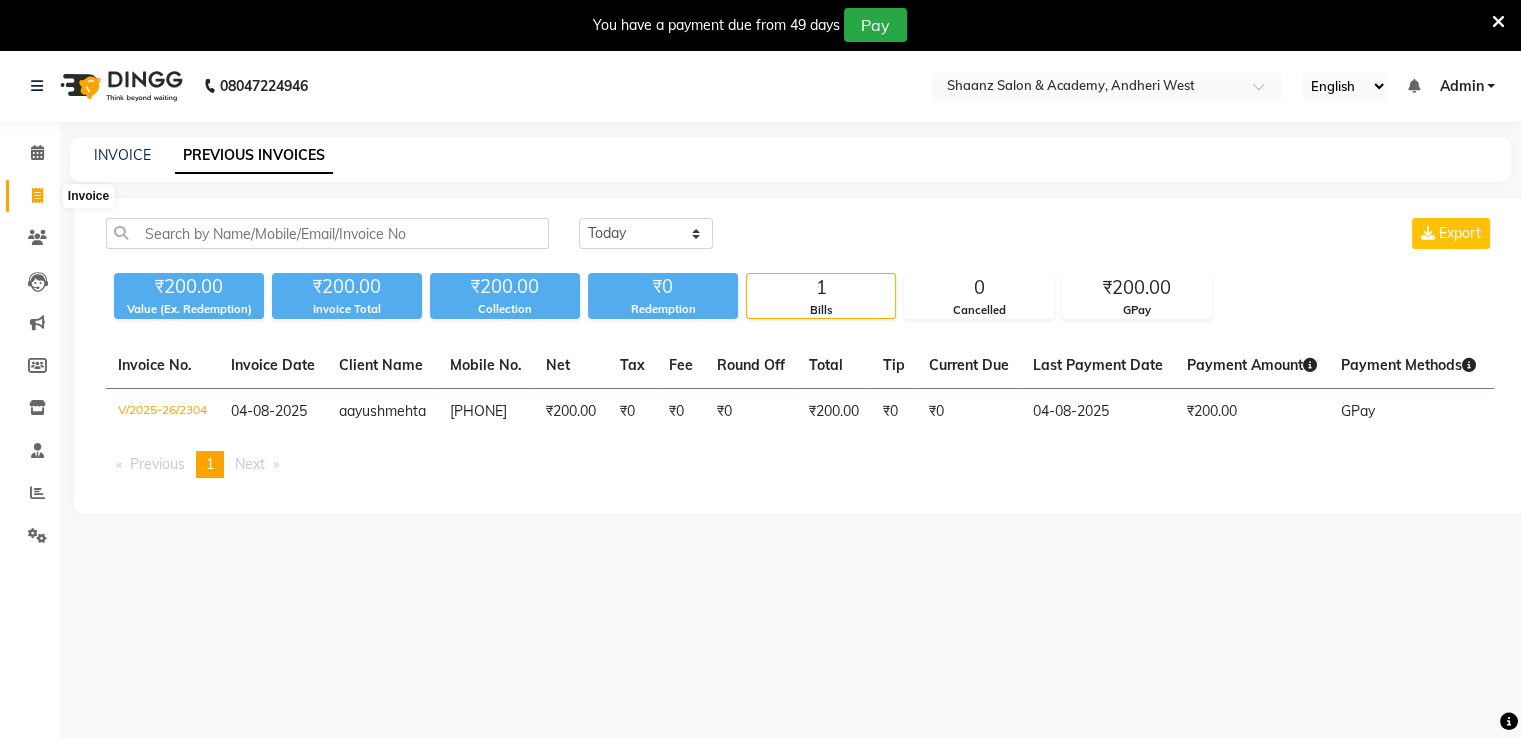 click 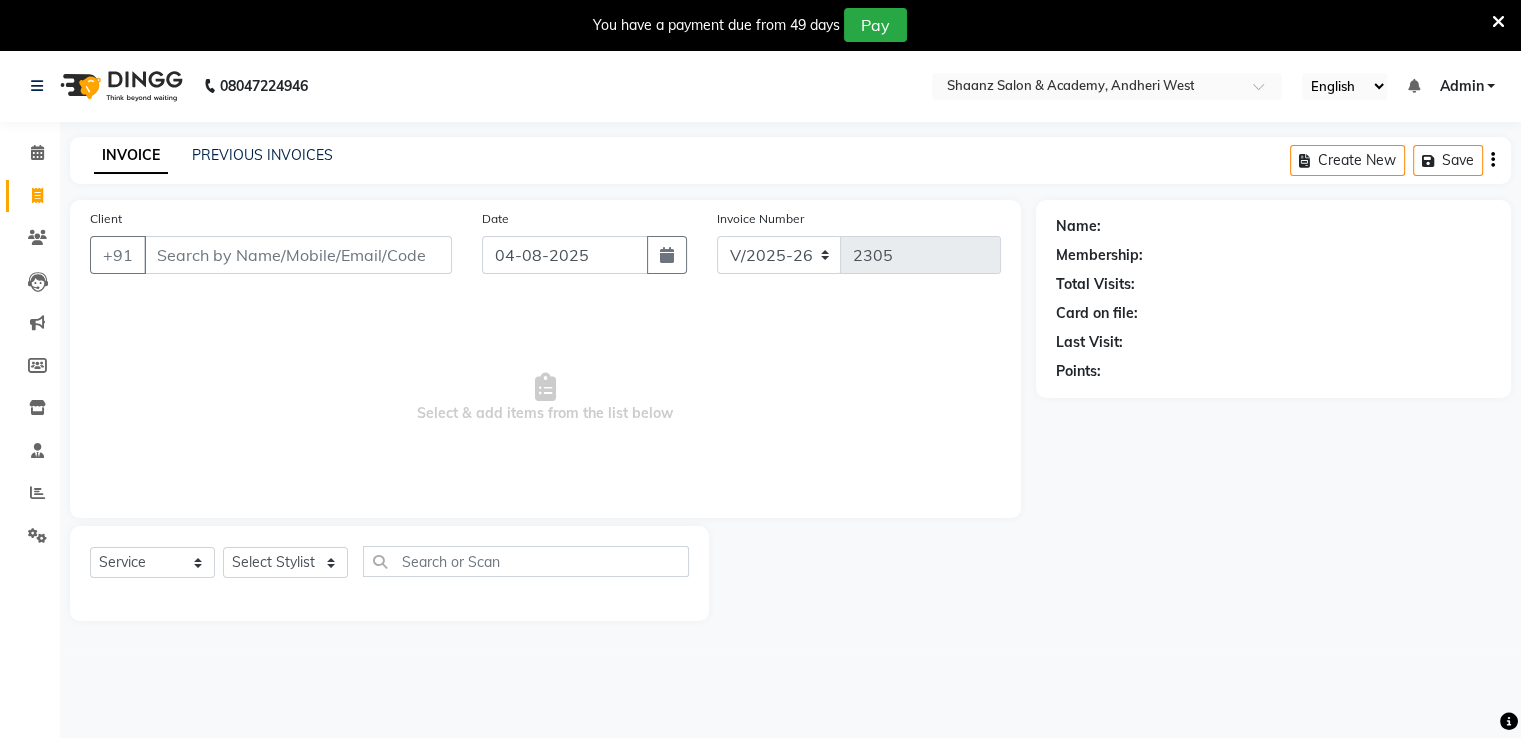 click on "Client" at bounding box center (298, 255) 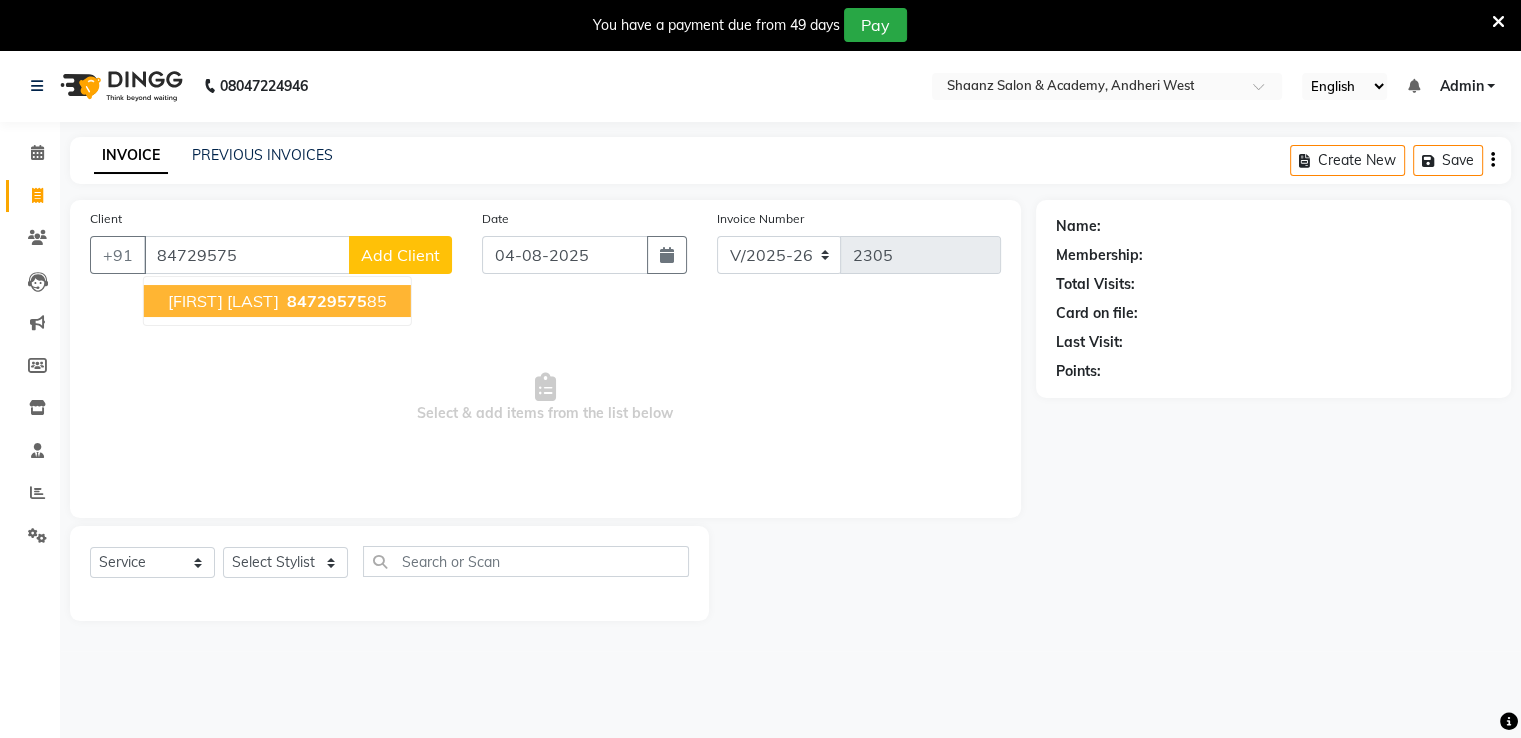 click on "soumya sarkar   84729575 85" at bounding box center (277, 301) 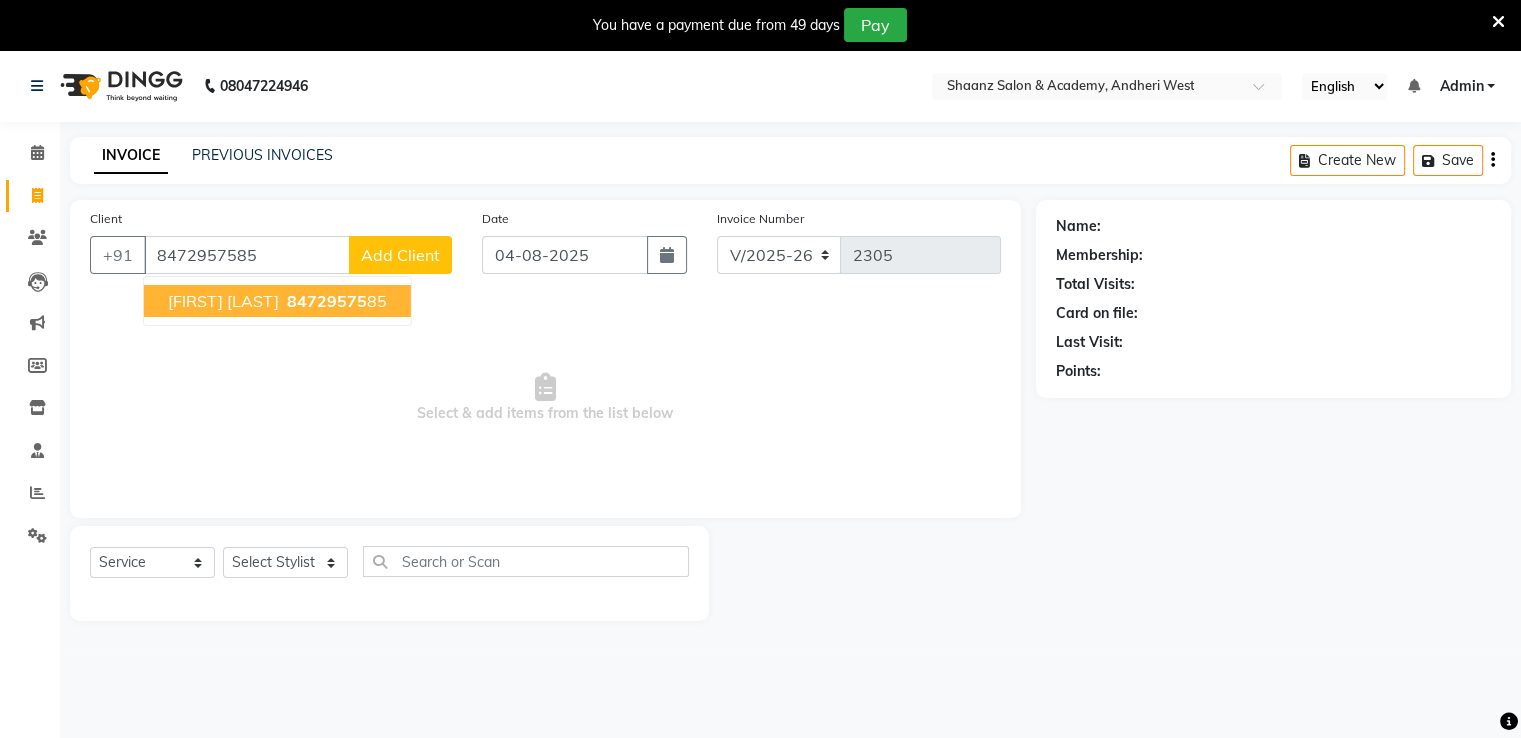 type on "8472957585" 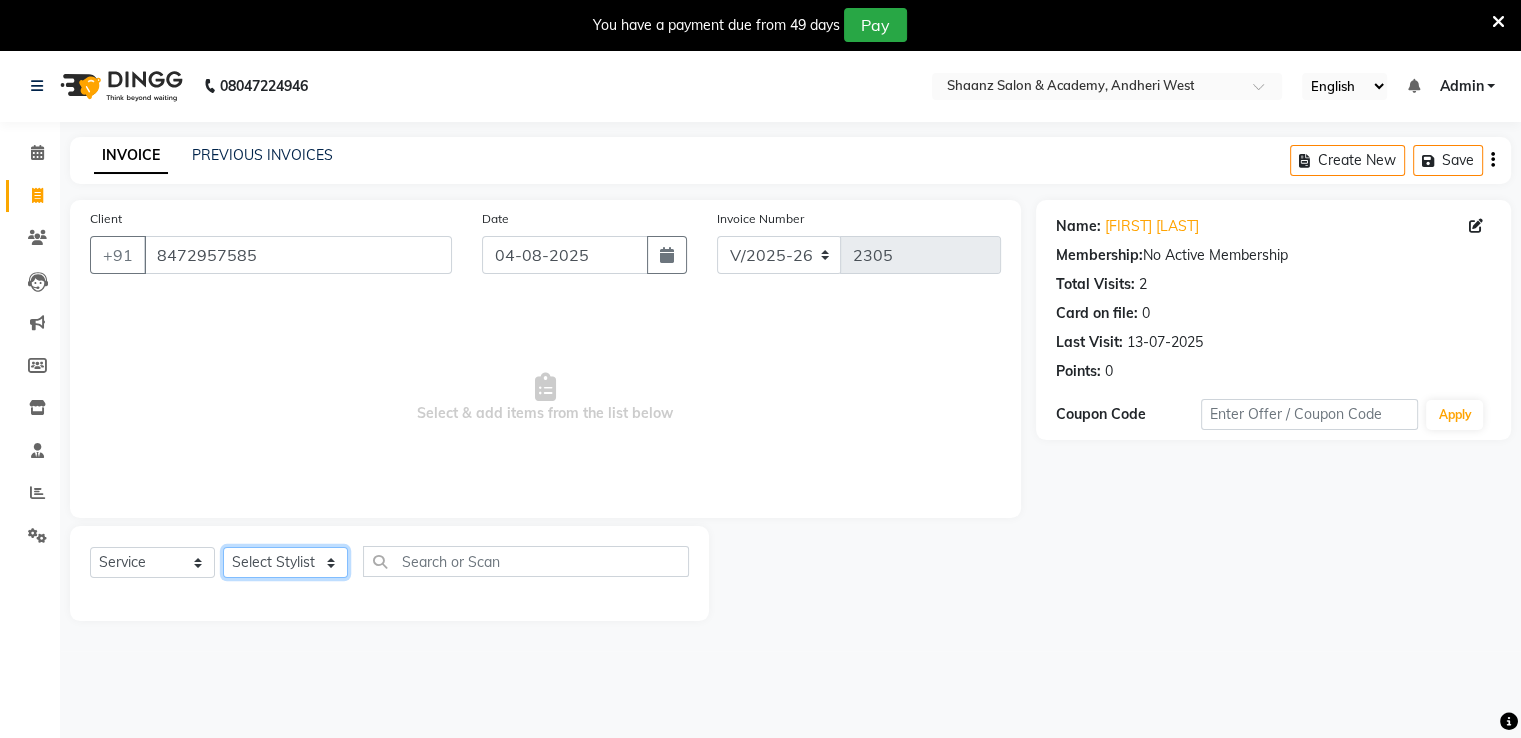 click on "Select Stylist [FIRST] [LAST] [FIRST] [LAST] [FIRST] [LAST] [FIRST]  [FIRST] [FIRST] [FIRST] [FIRST] [FIRST] [FIRST] [FIRST] [FIRST] [FIRST] [FIRST] [FIRST] [FIRST] [FIRST] [FIRST]" 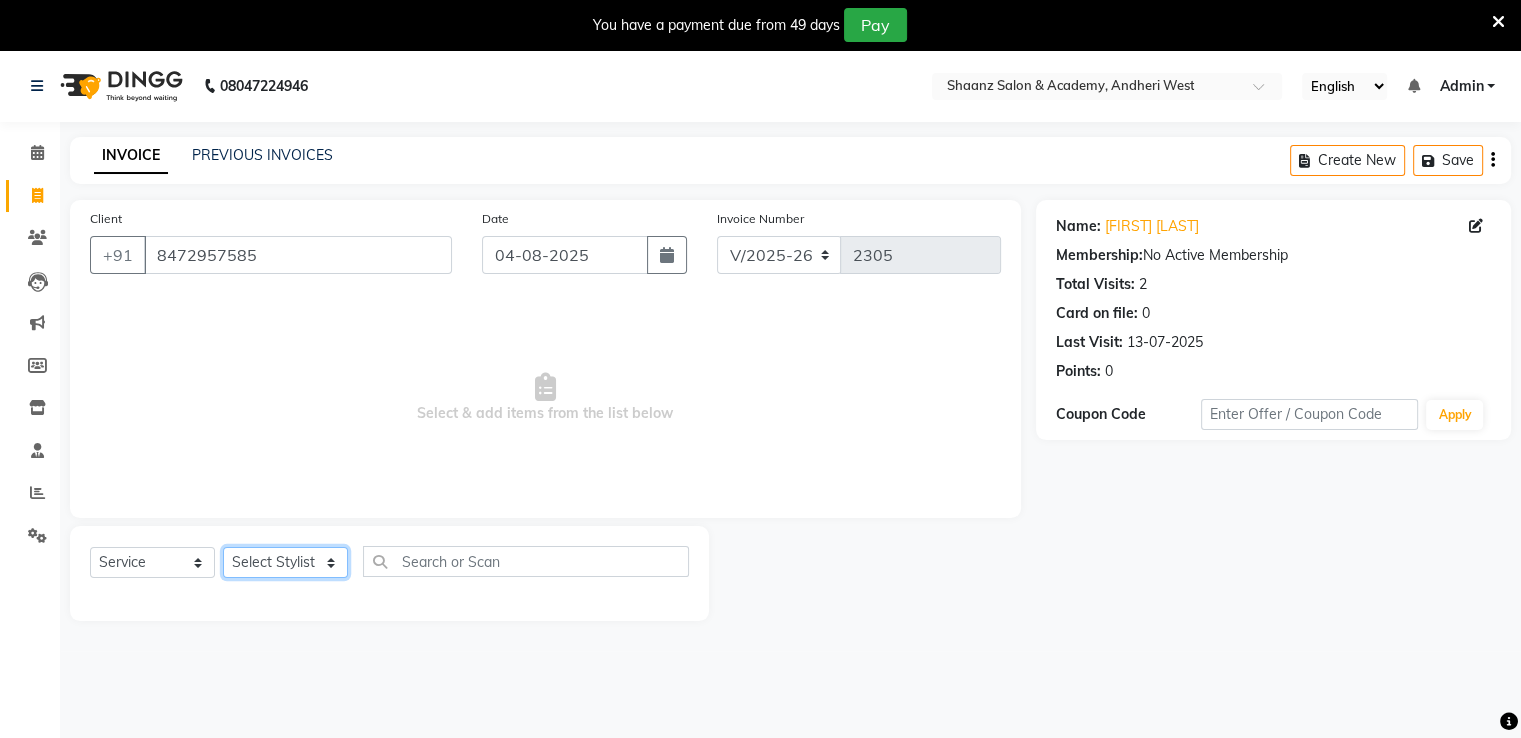 select on "88016" 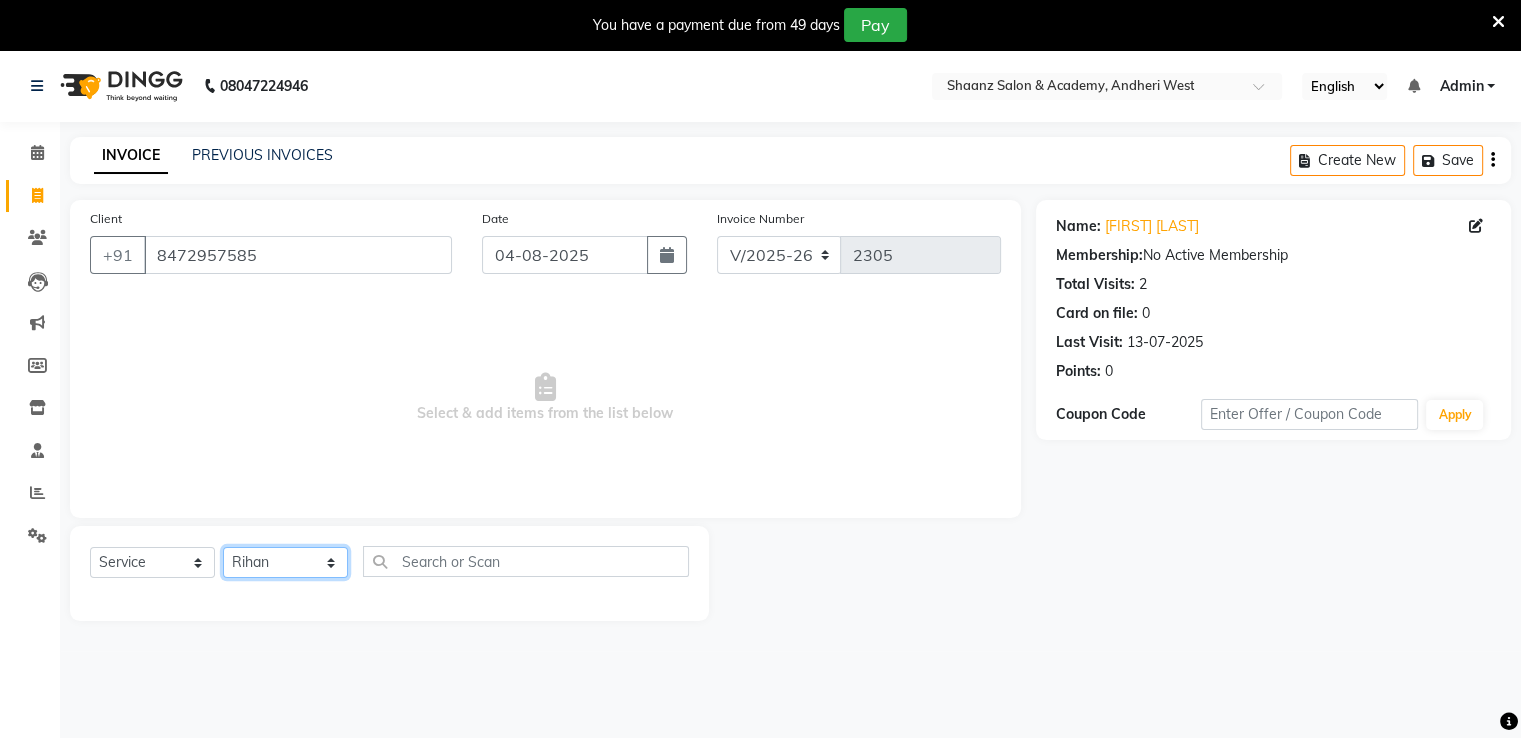 click on "Select Stylist [FIRST] [LAST] [FIRST] [LAST] [FIRST] [LAST] [FIRST]  [FIRST] [FIRST] [FIRST] [FIRST] [FIRST] [FIRST] [FIRST] [FIRST] [FIRST] [FIRST] [FIRST] [FIRST] [FIRST] [FIRST]" 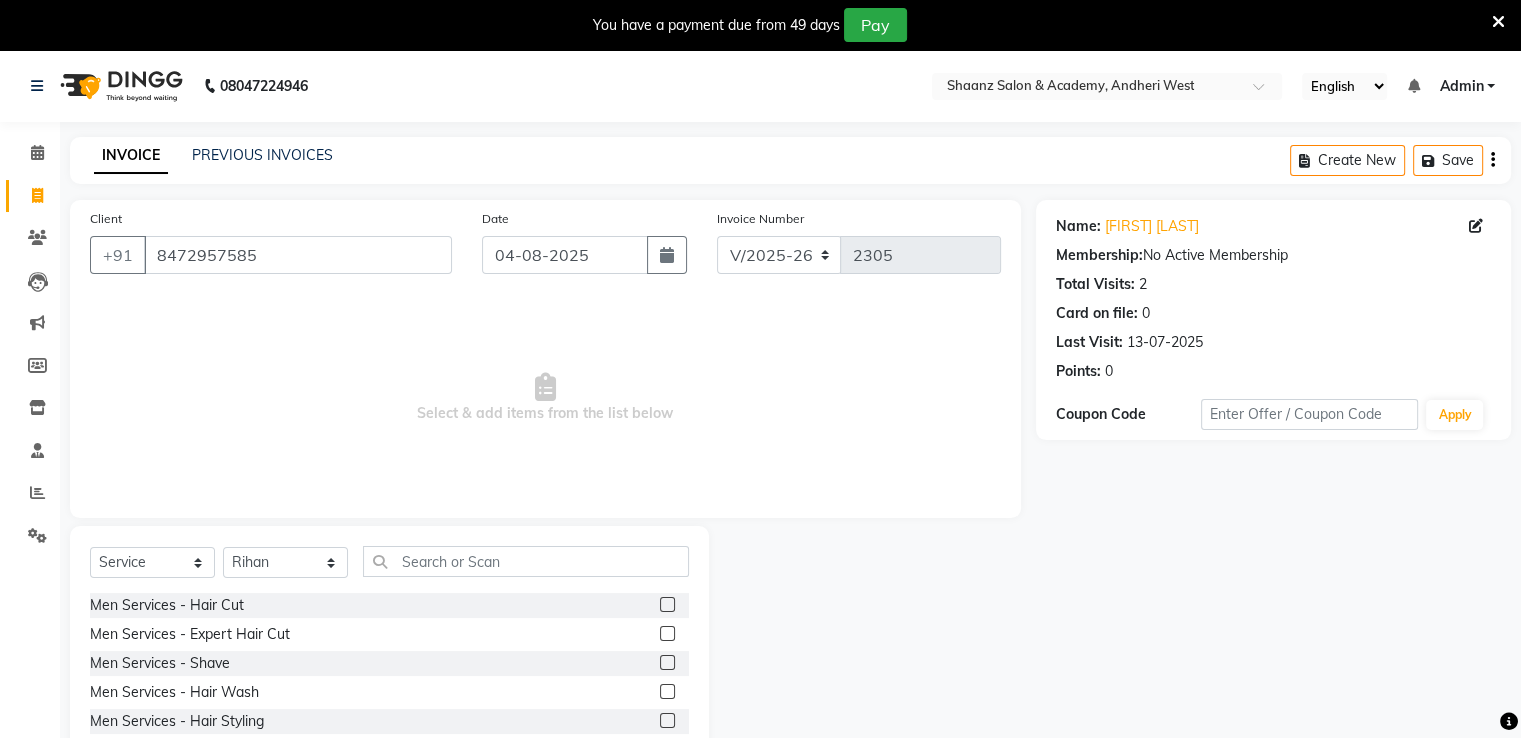 click 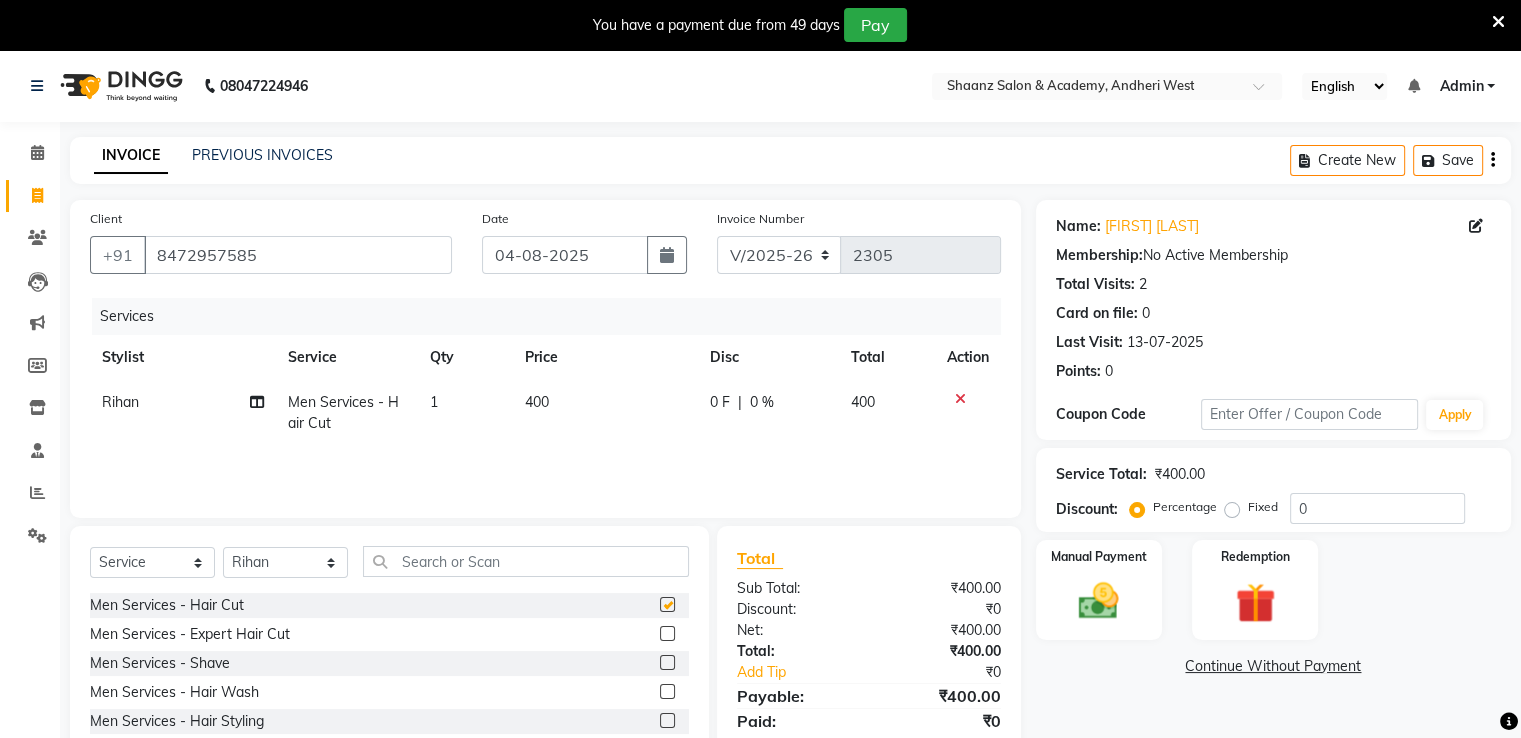 checkbox on "false" 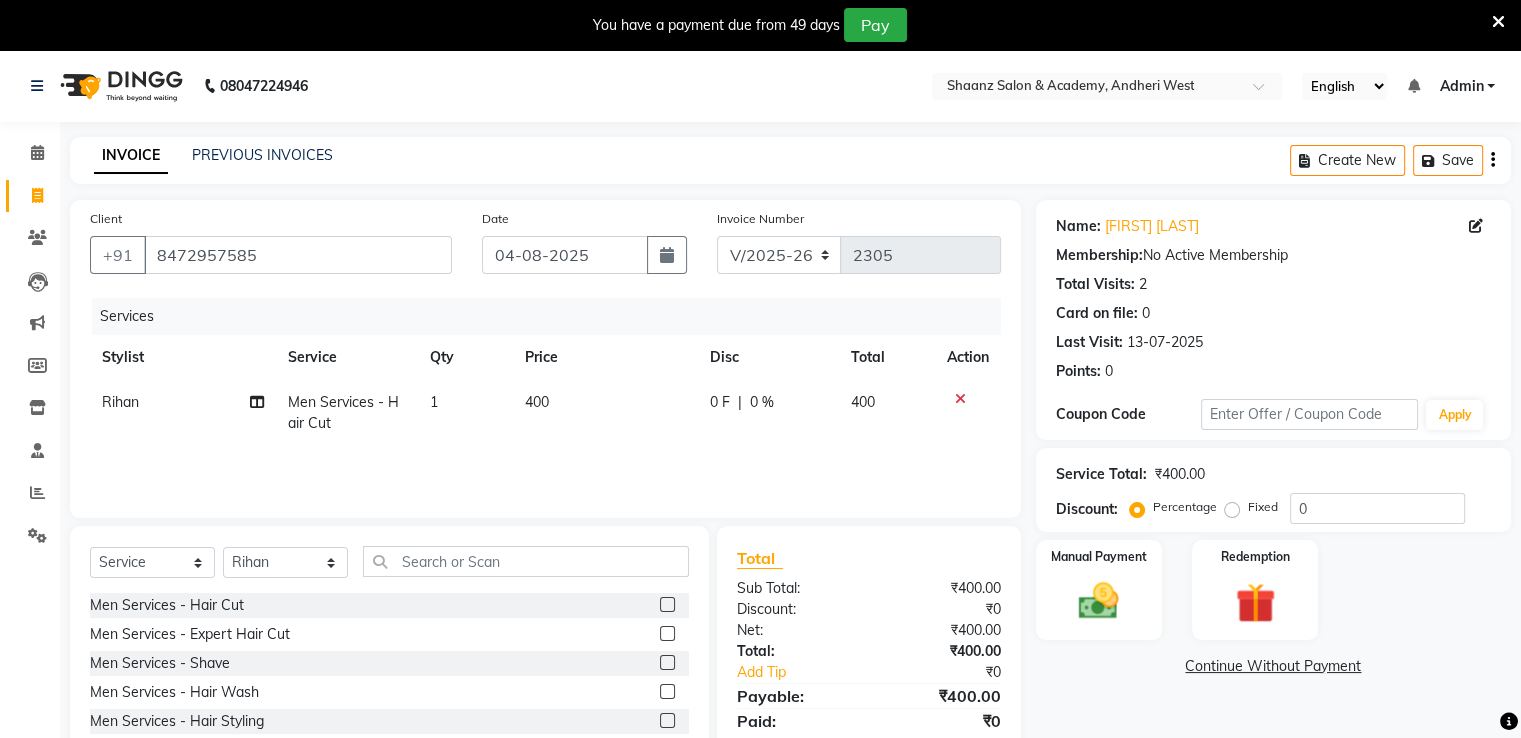click 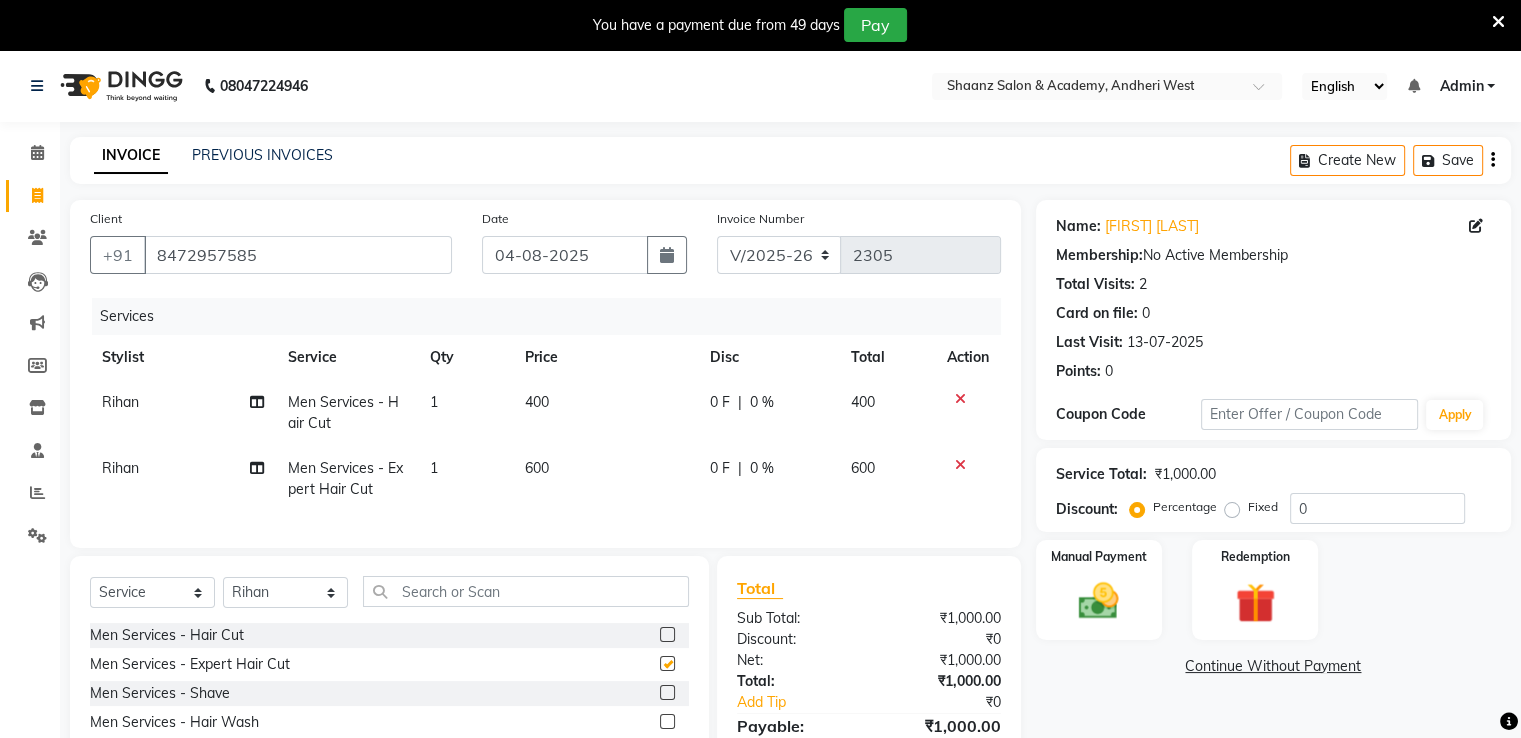 checkbox on "false" 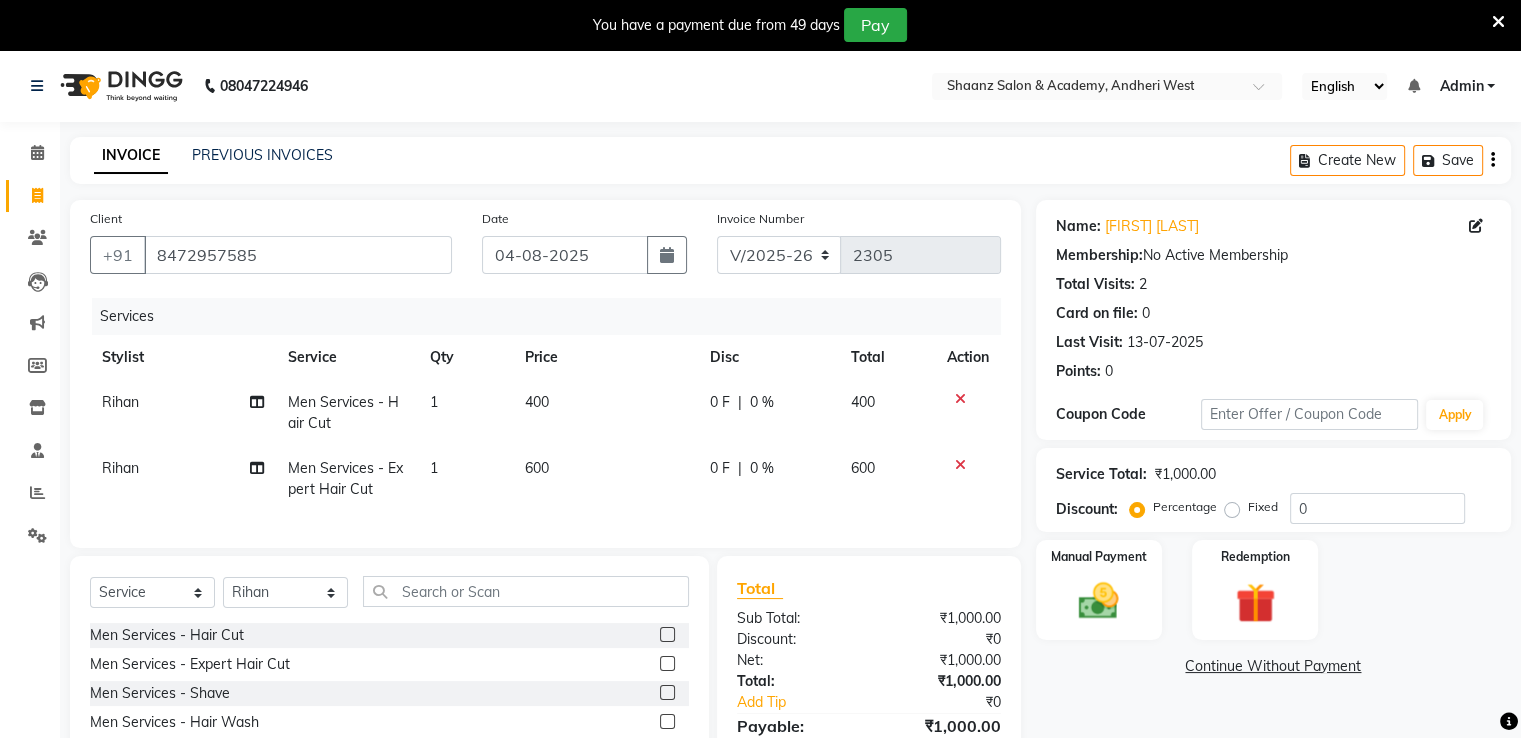click on "0 F | 0 %" 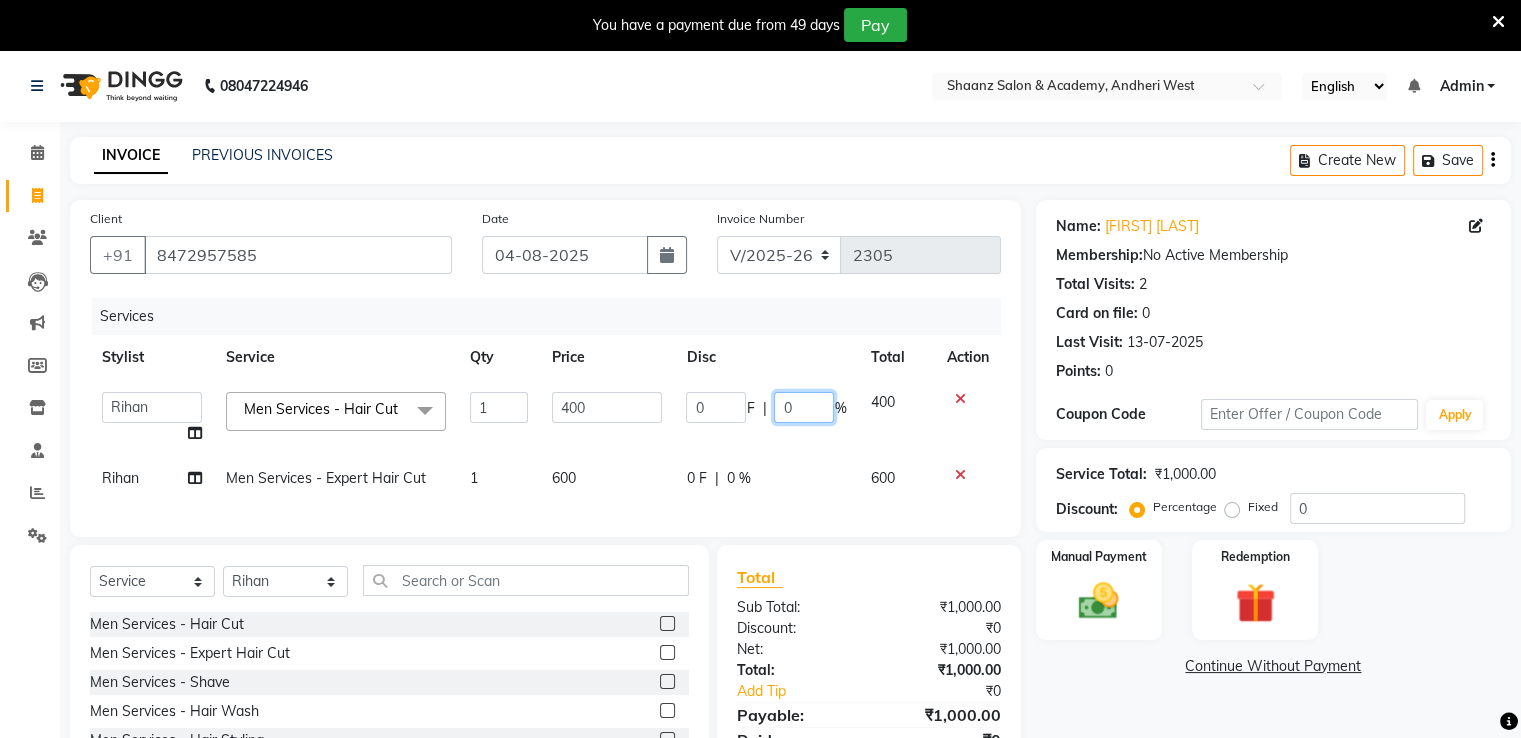 click on "0" 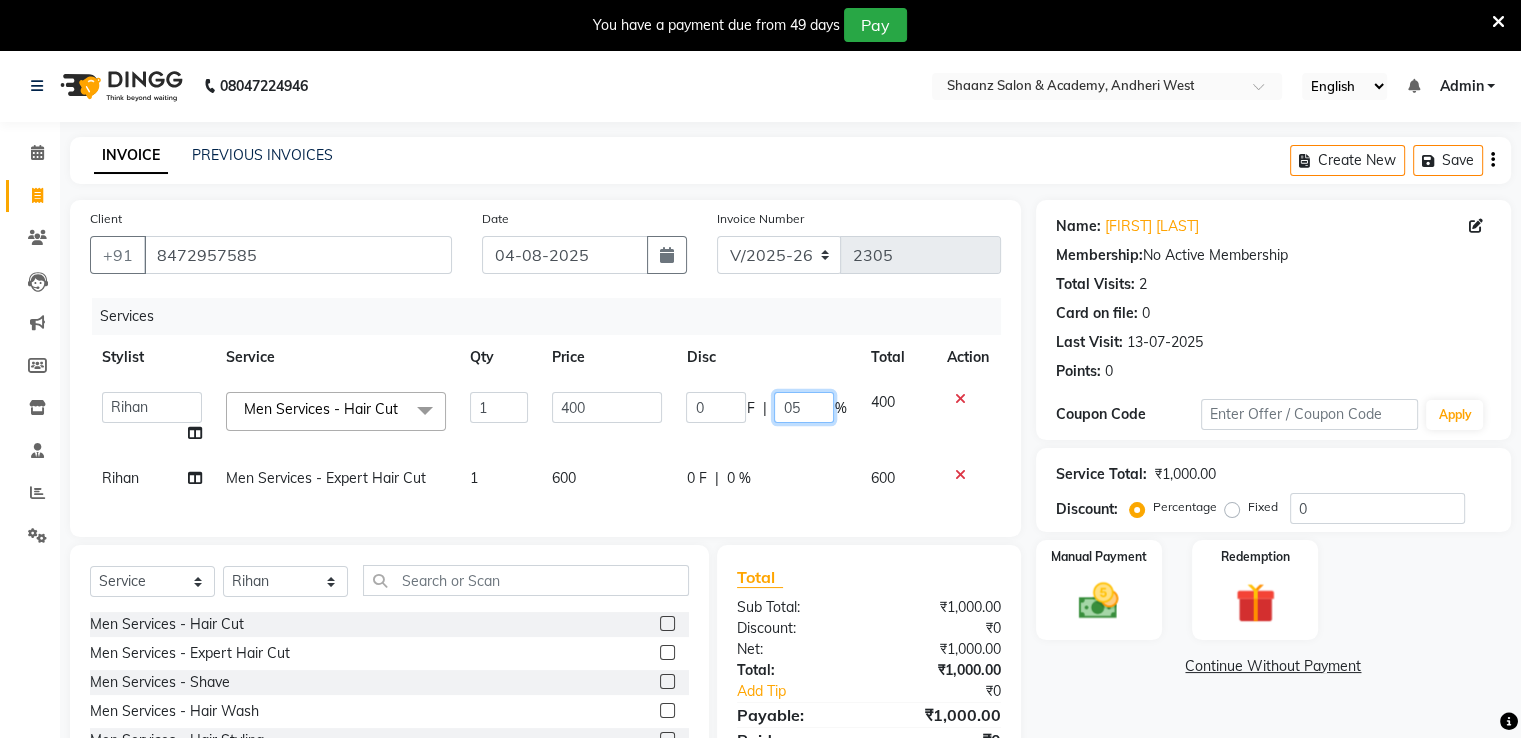 type on "050" 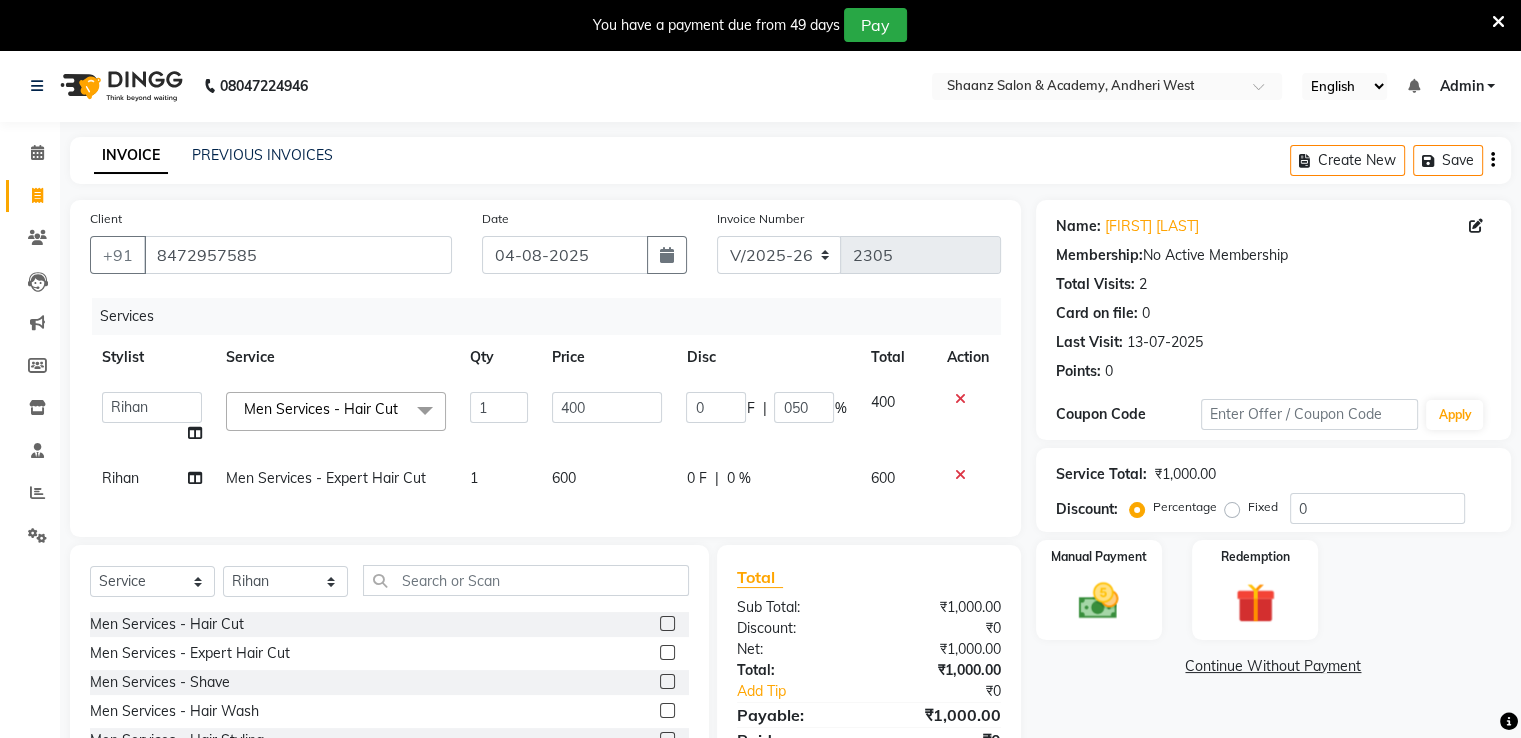 click on "0 %" 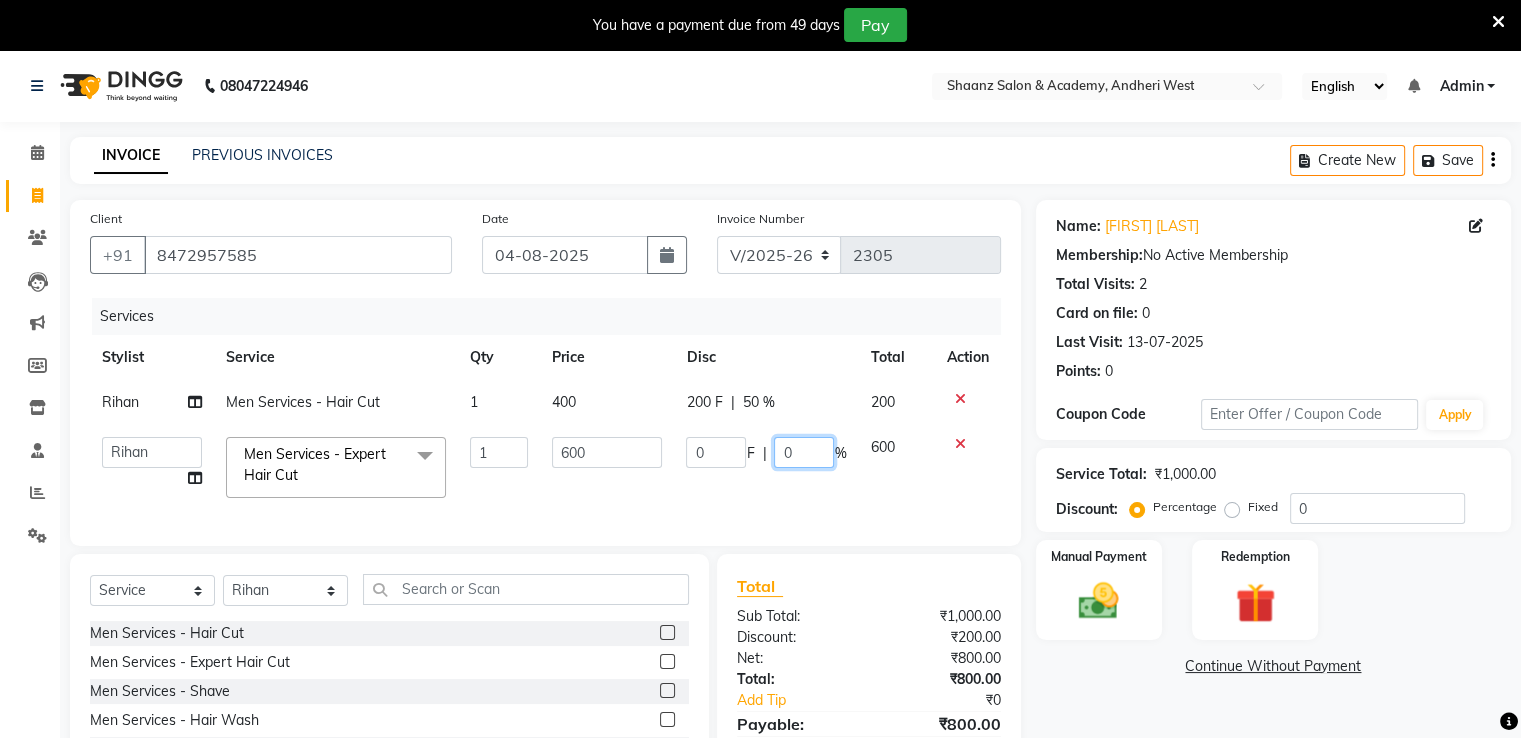 click on "0" 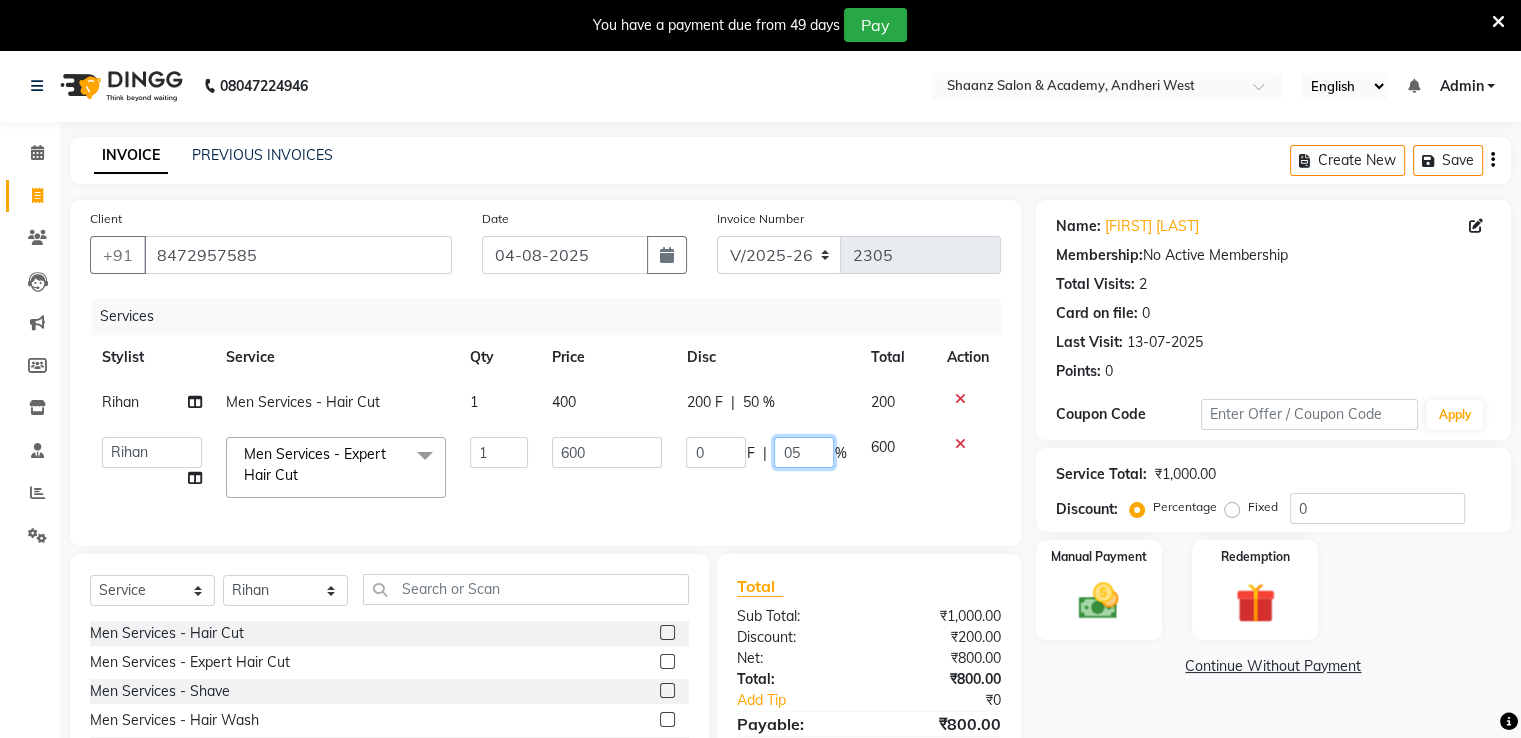 type on "050" 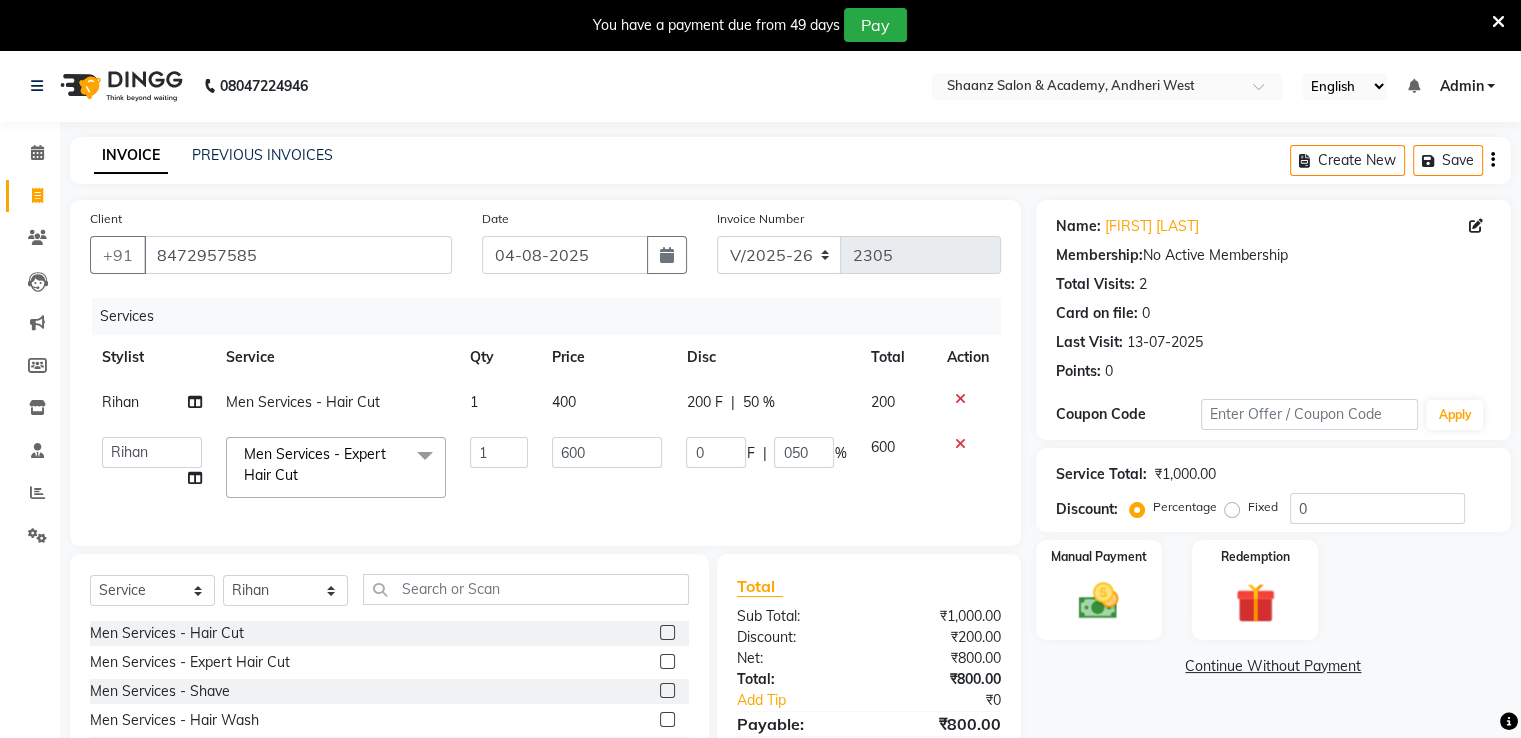 click on "0 F | 050 %" 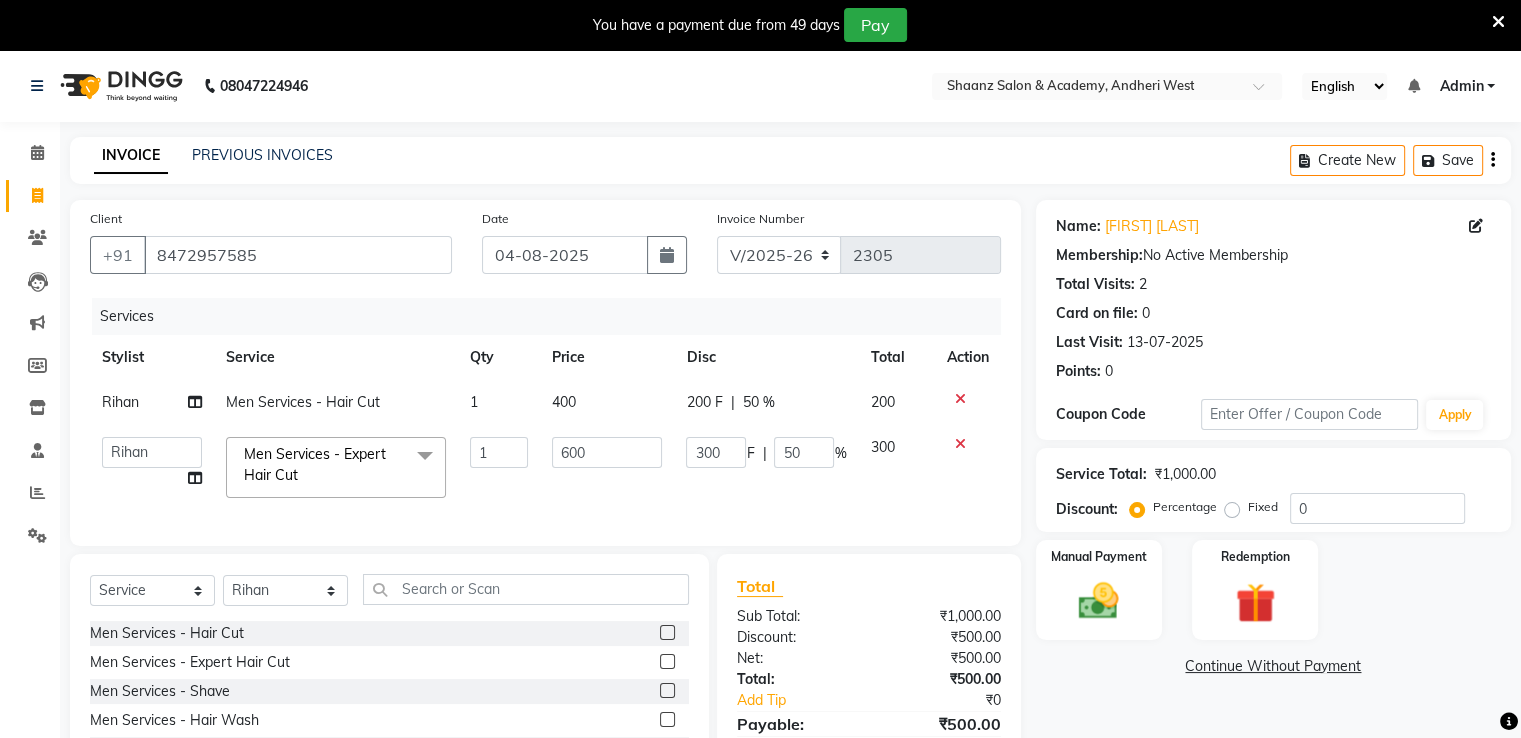 click 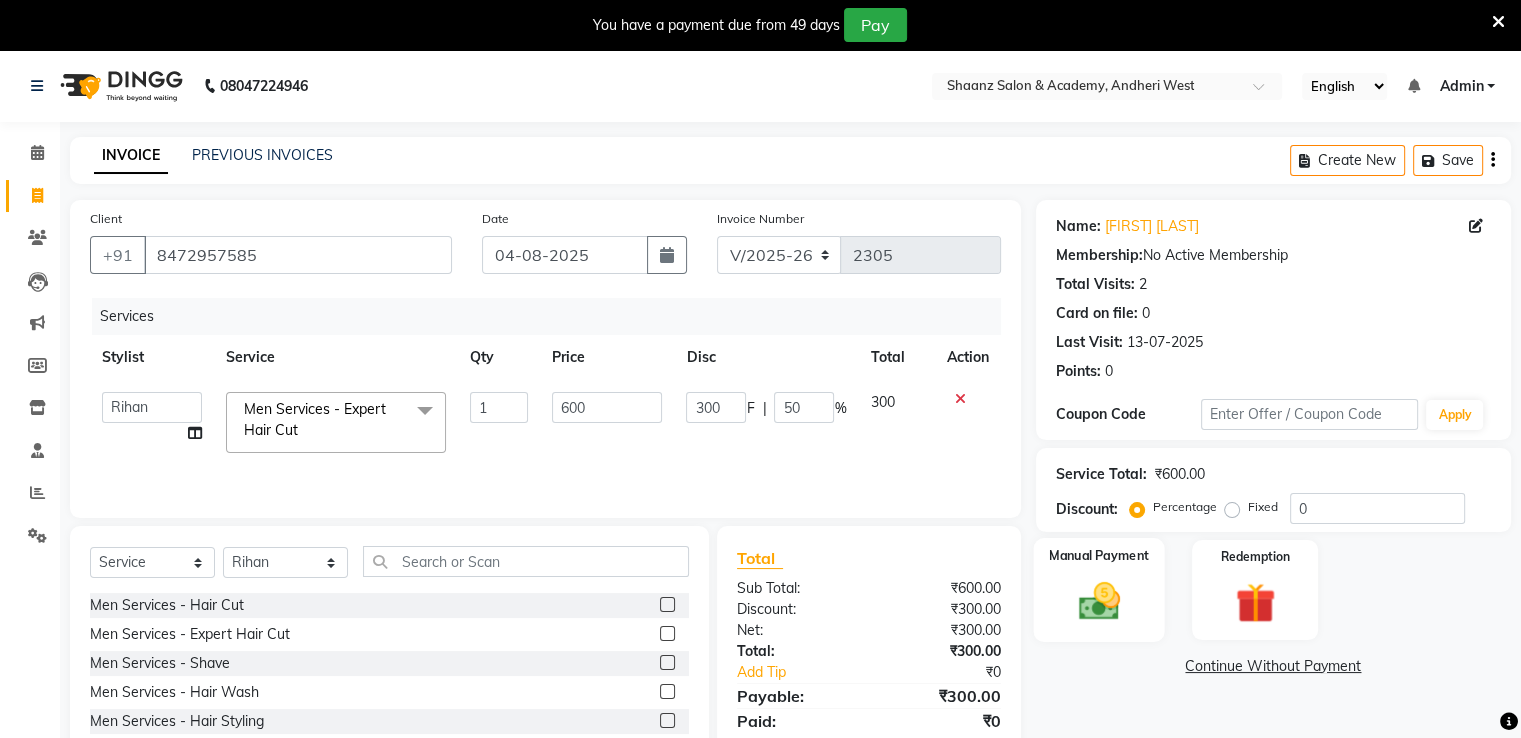 click 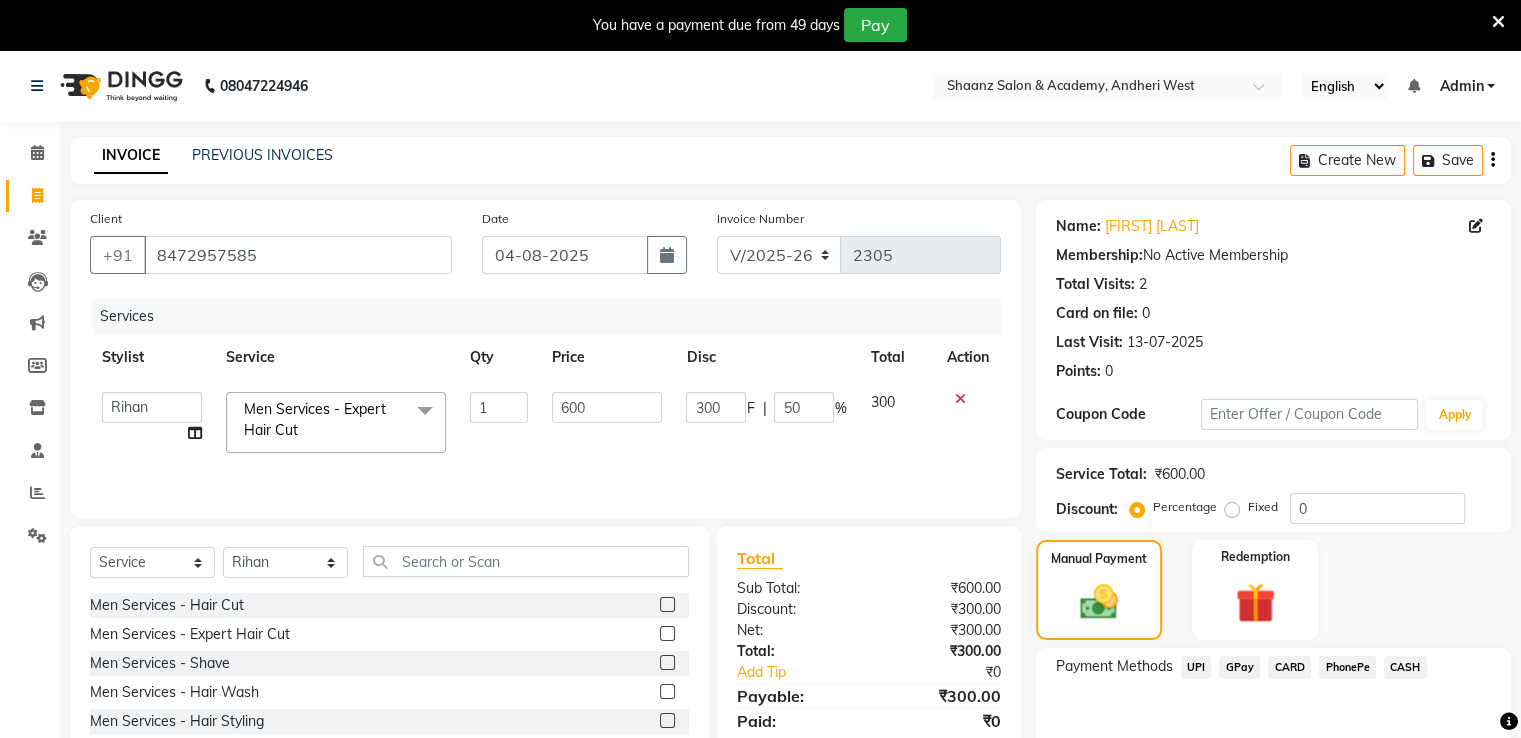 click on "GPay" 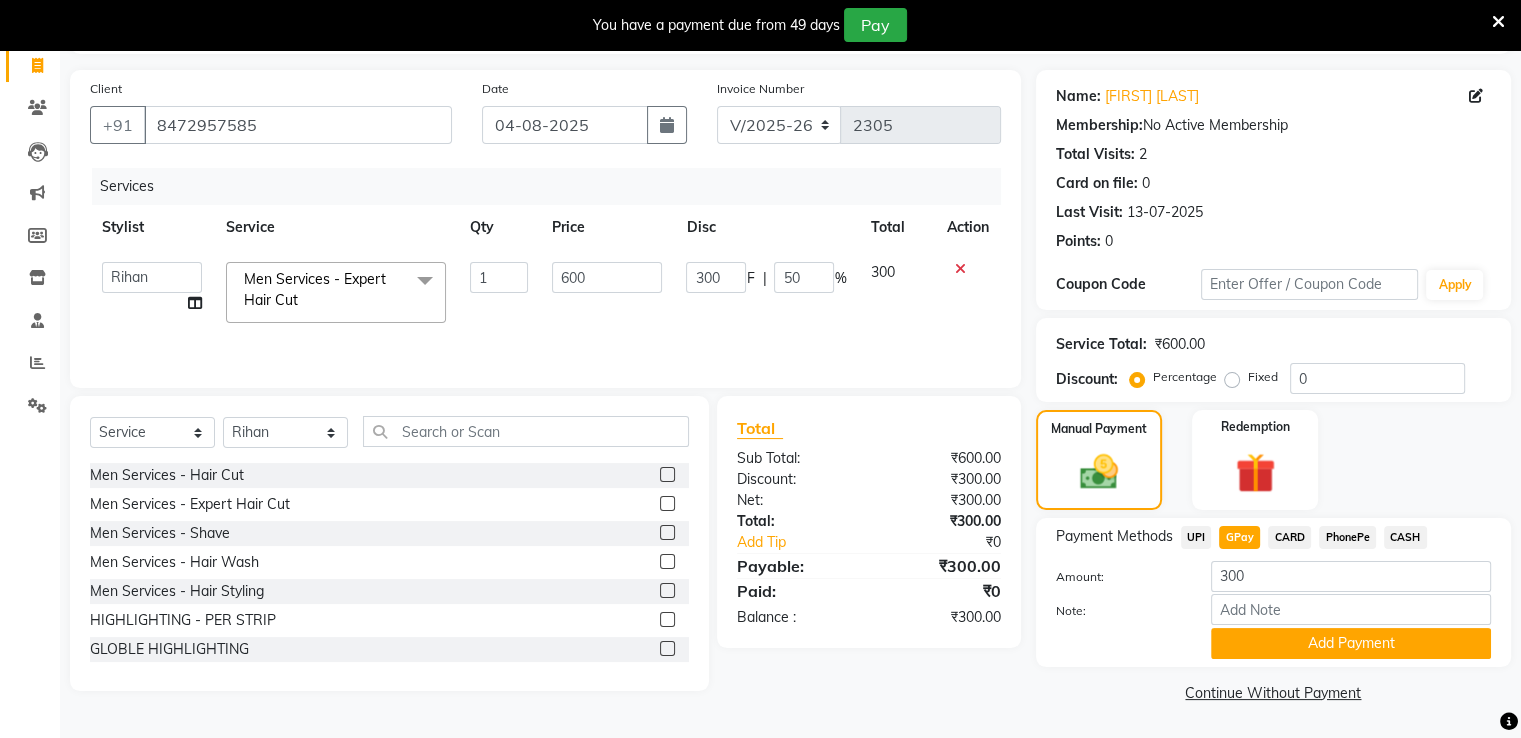 scroll, scrollTop: 132, scrollLeft: 0, axis: vertical 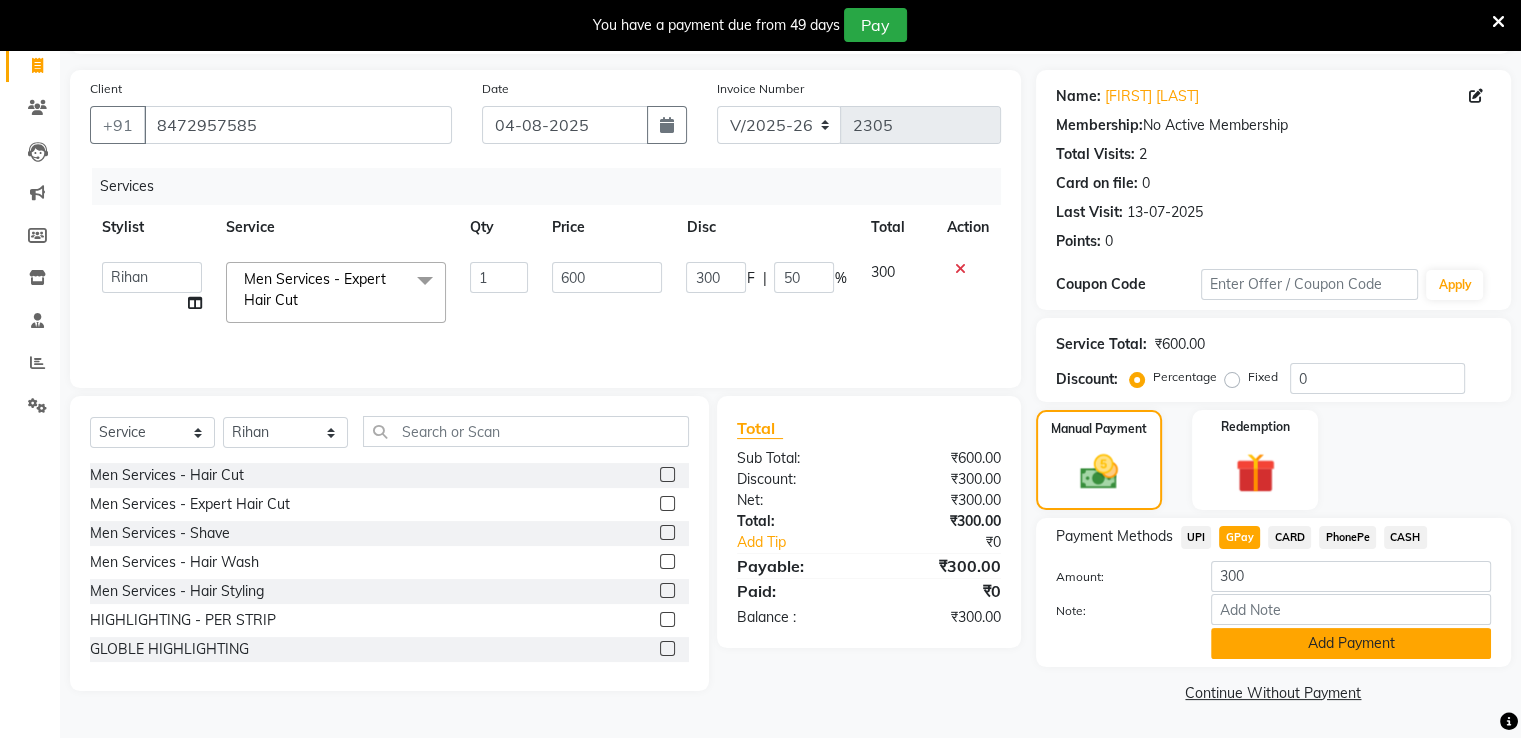 click on "Add Payment" 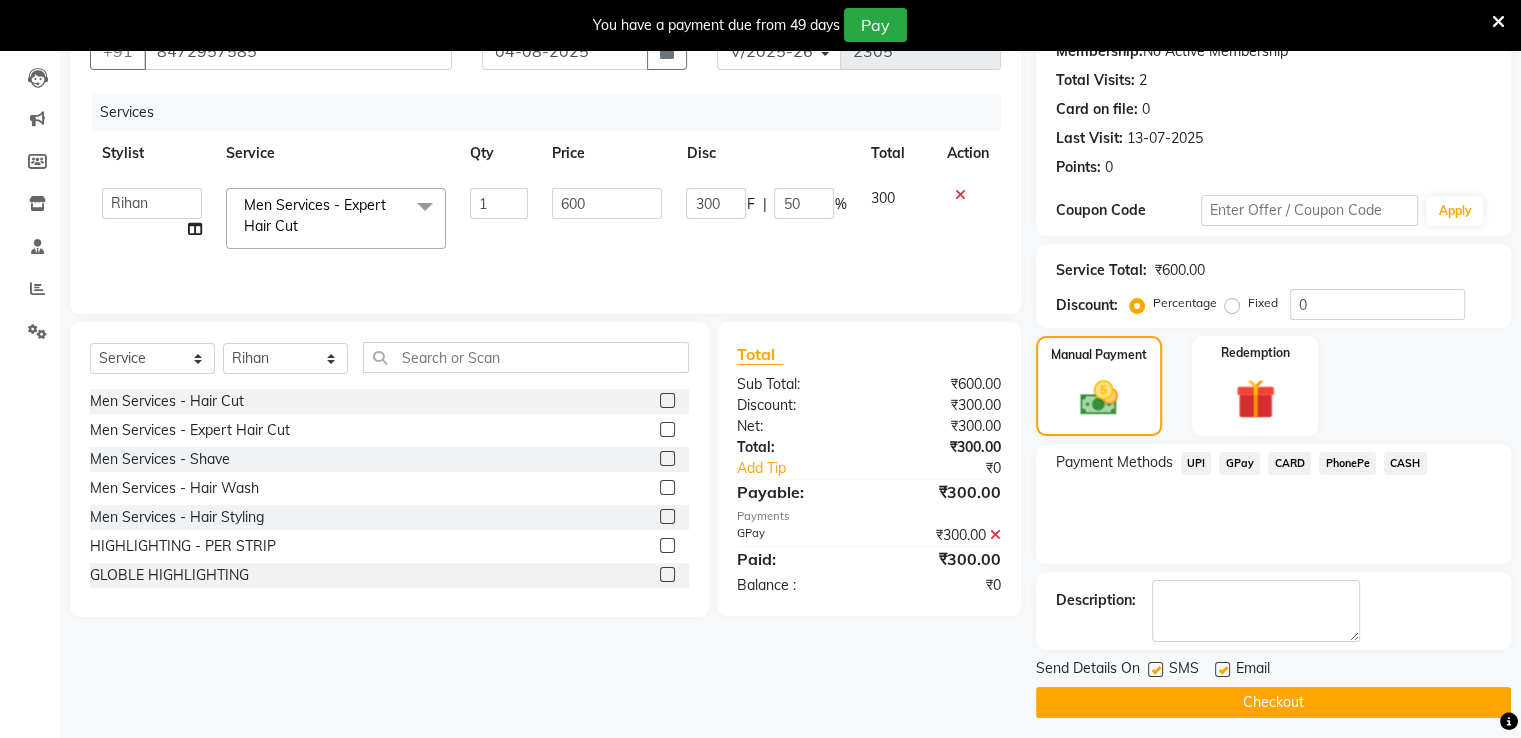 scroll, scrollTop: 212, scrollLeft: 0, axis: vertical 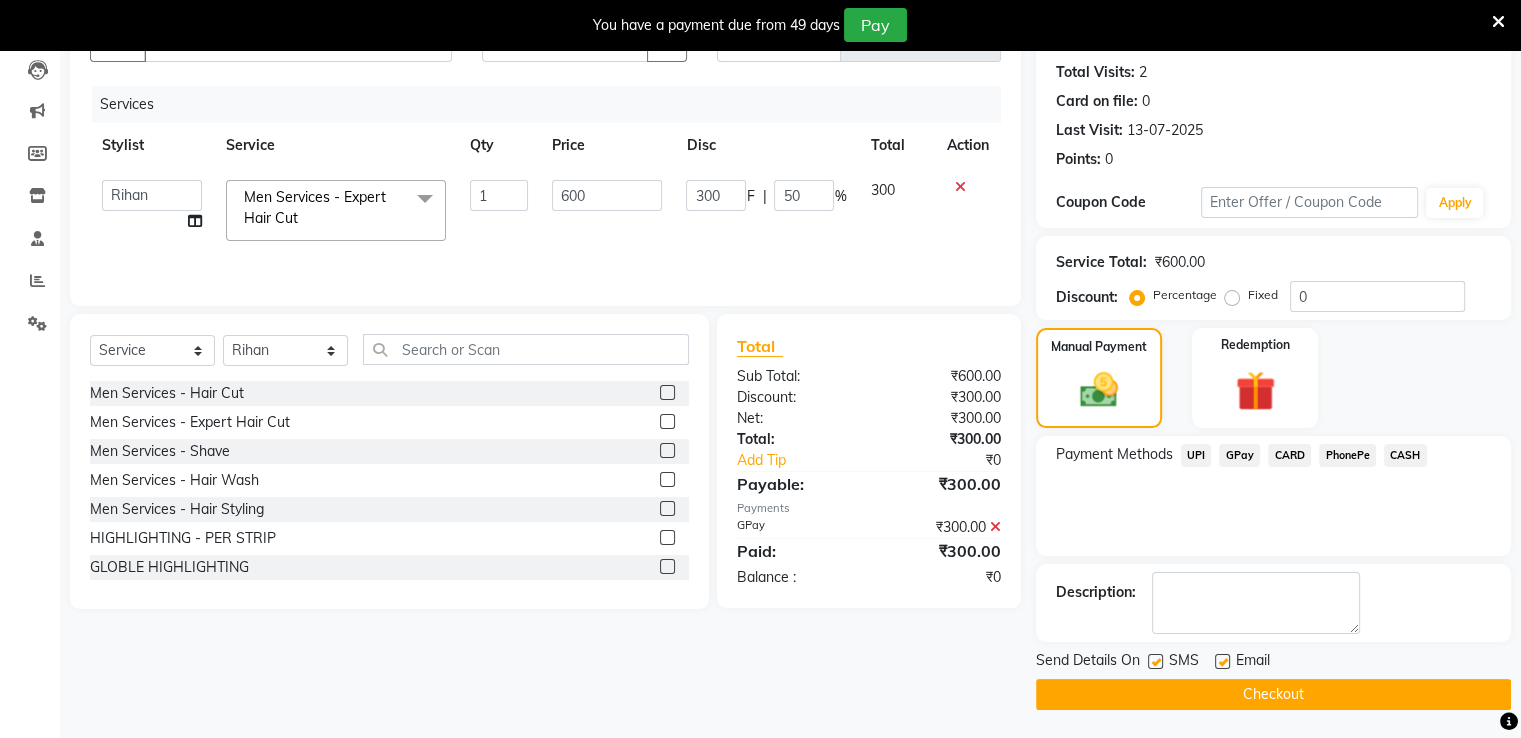 click 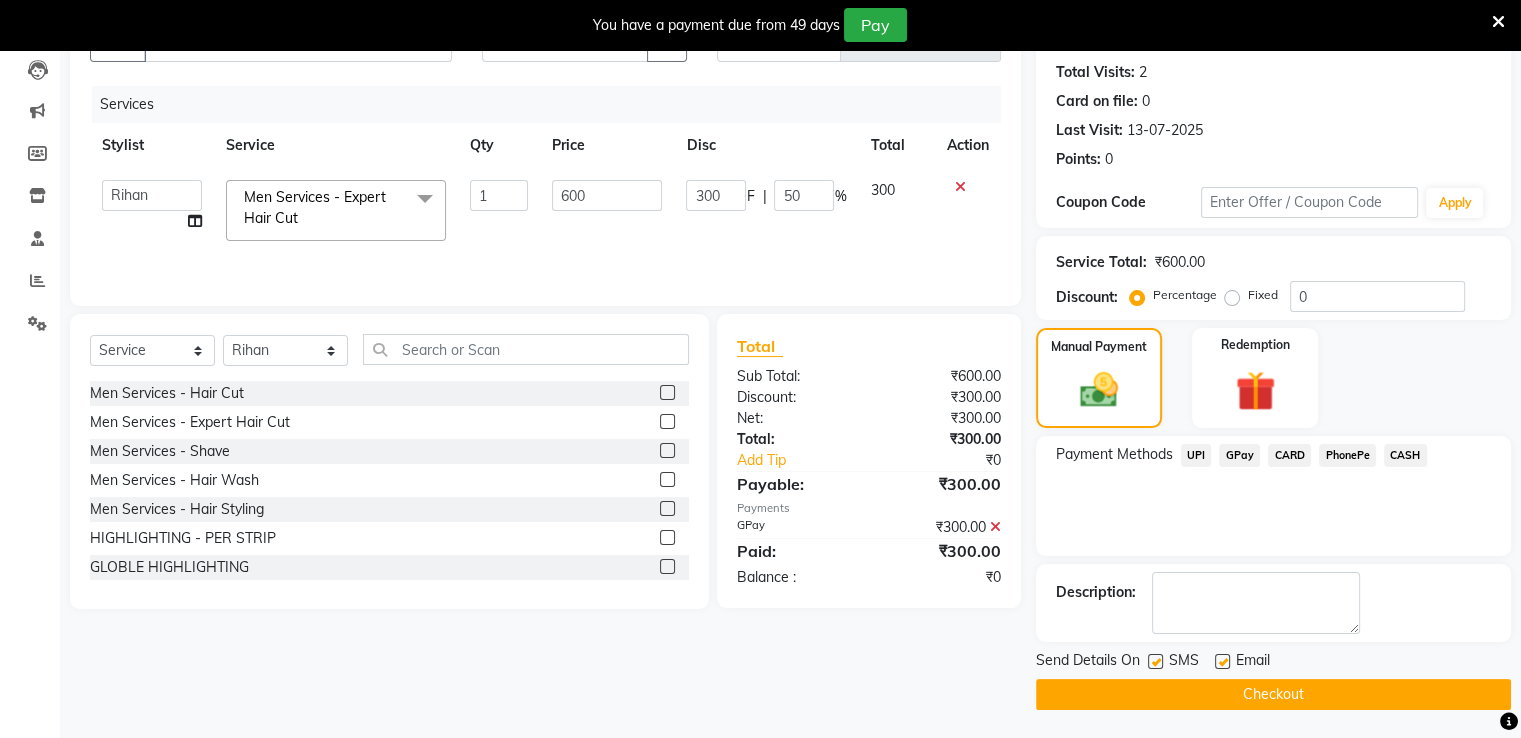 click at bounding box center [1154, 662] 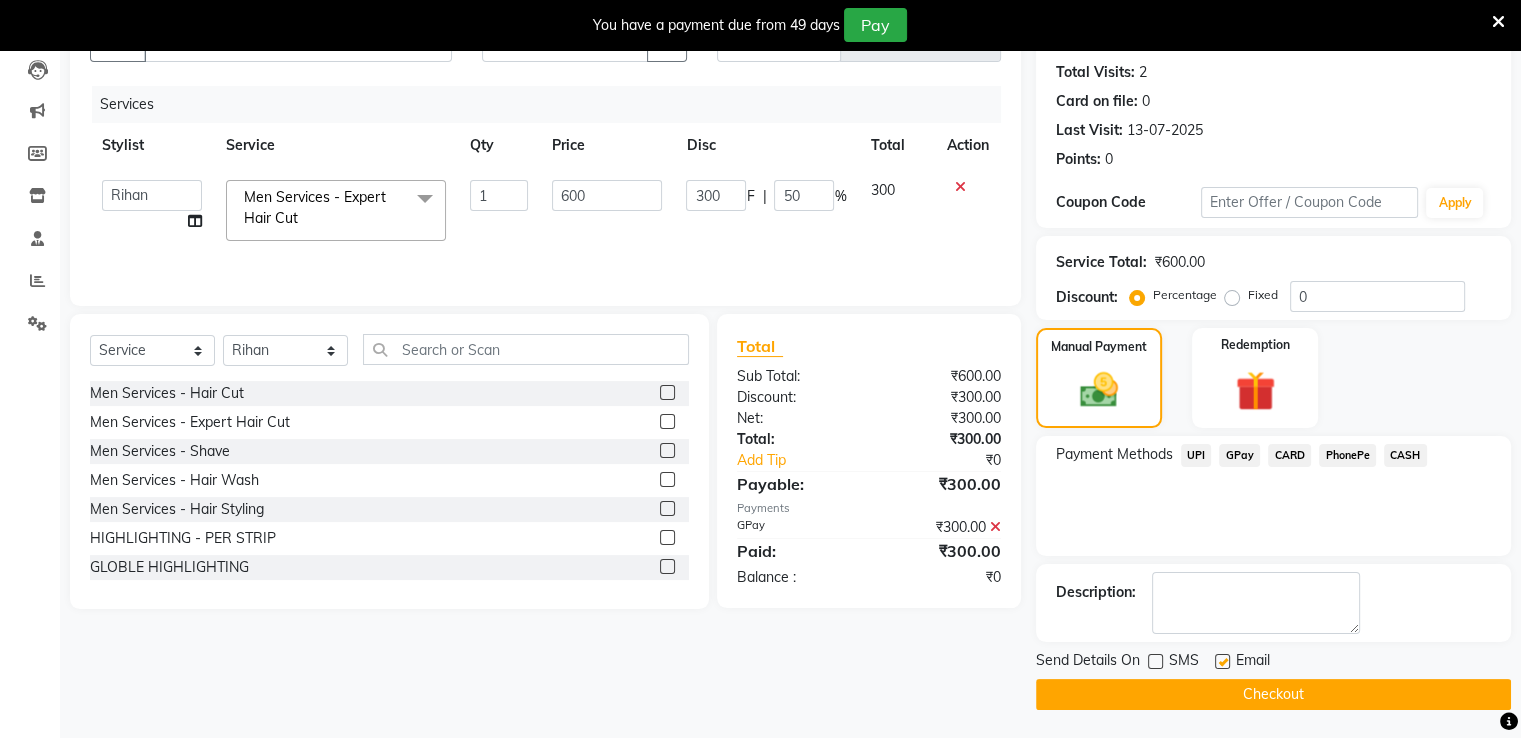 click on "Checkout" 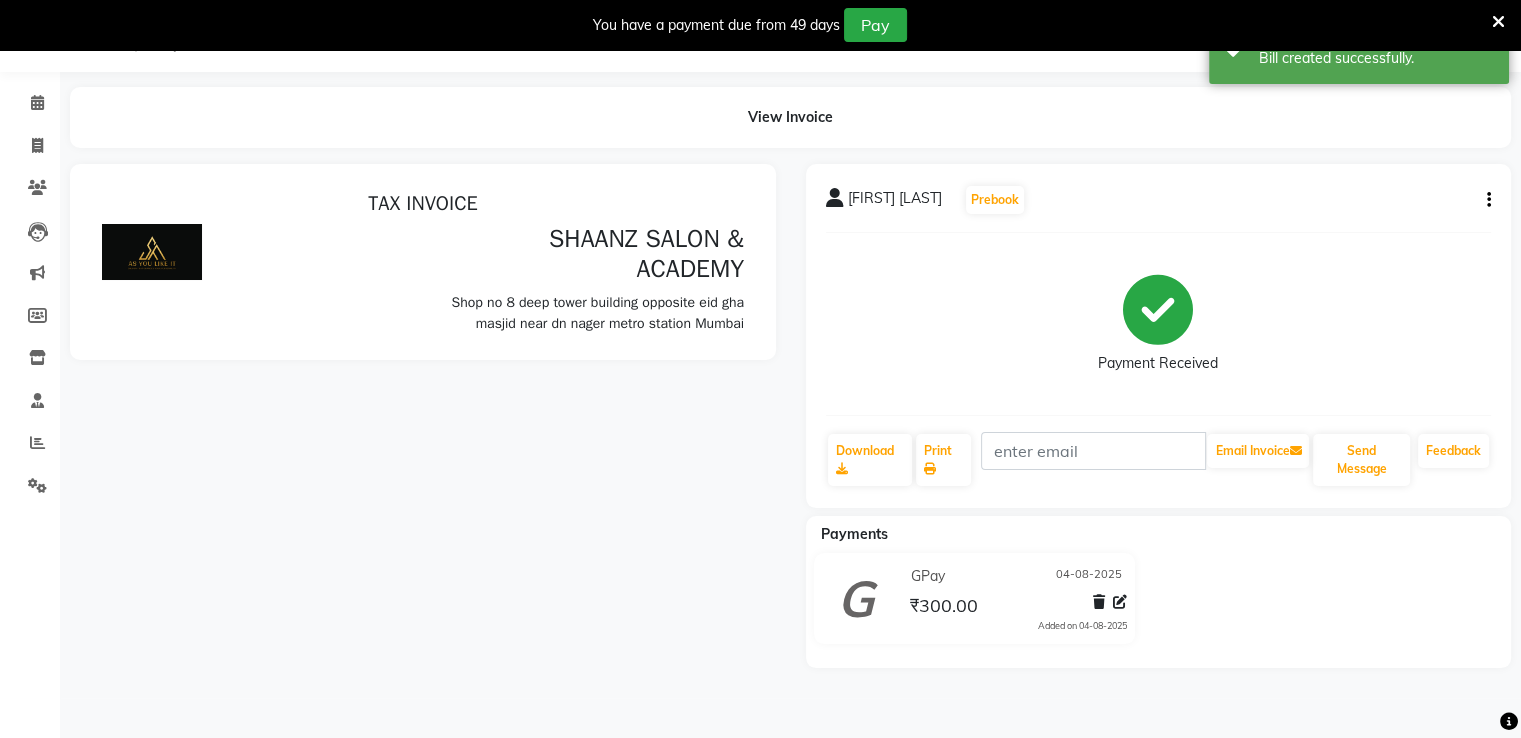 scroll, scrollTop: 0, scrollLeft: 0, axis: both 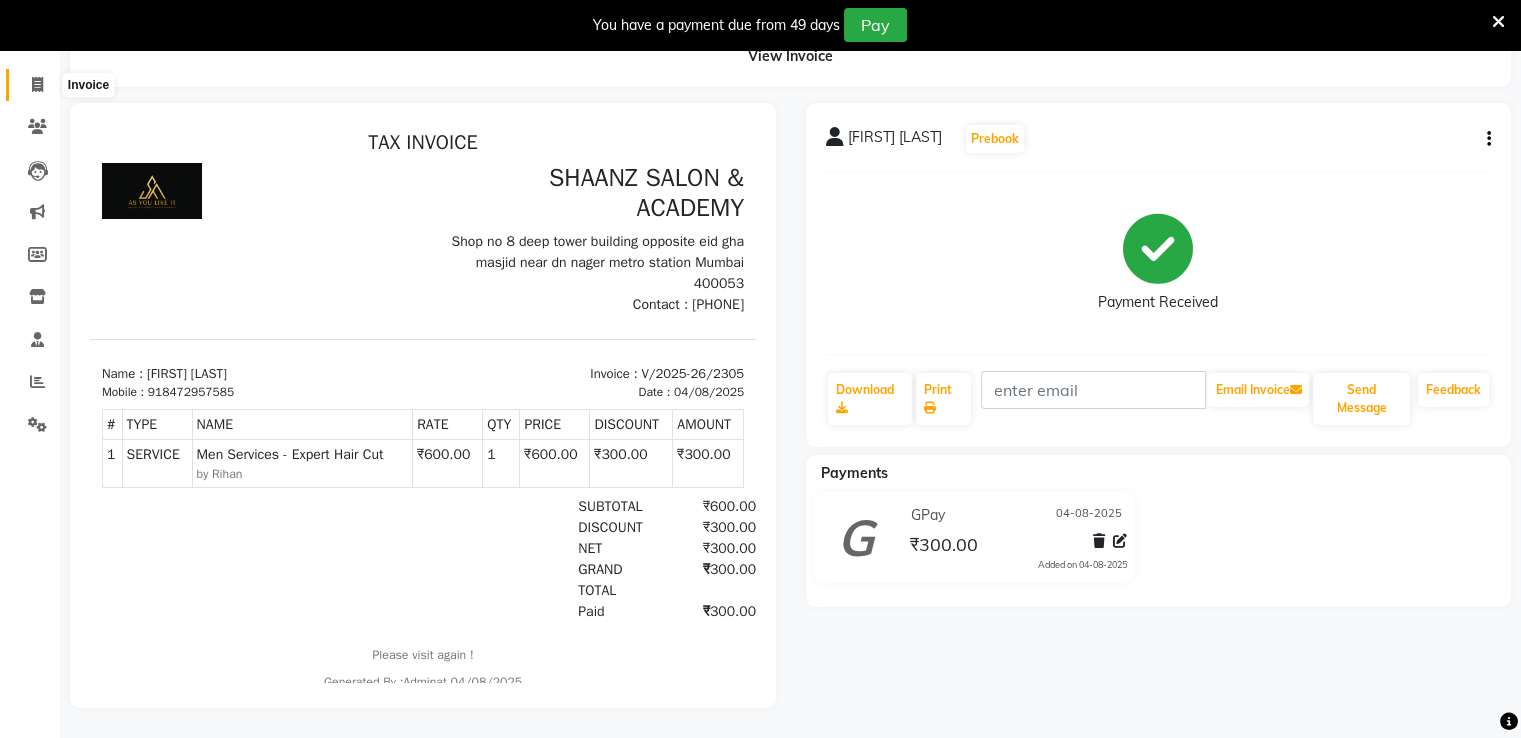 click 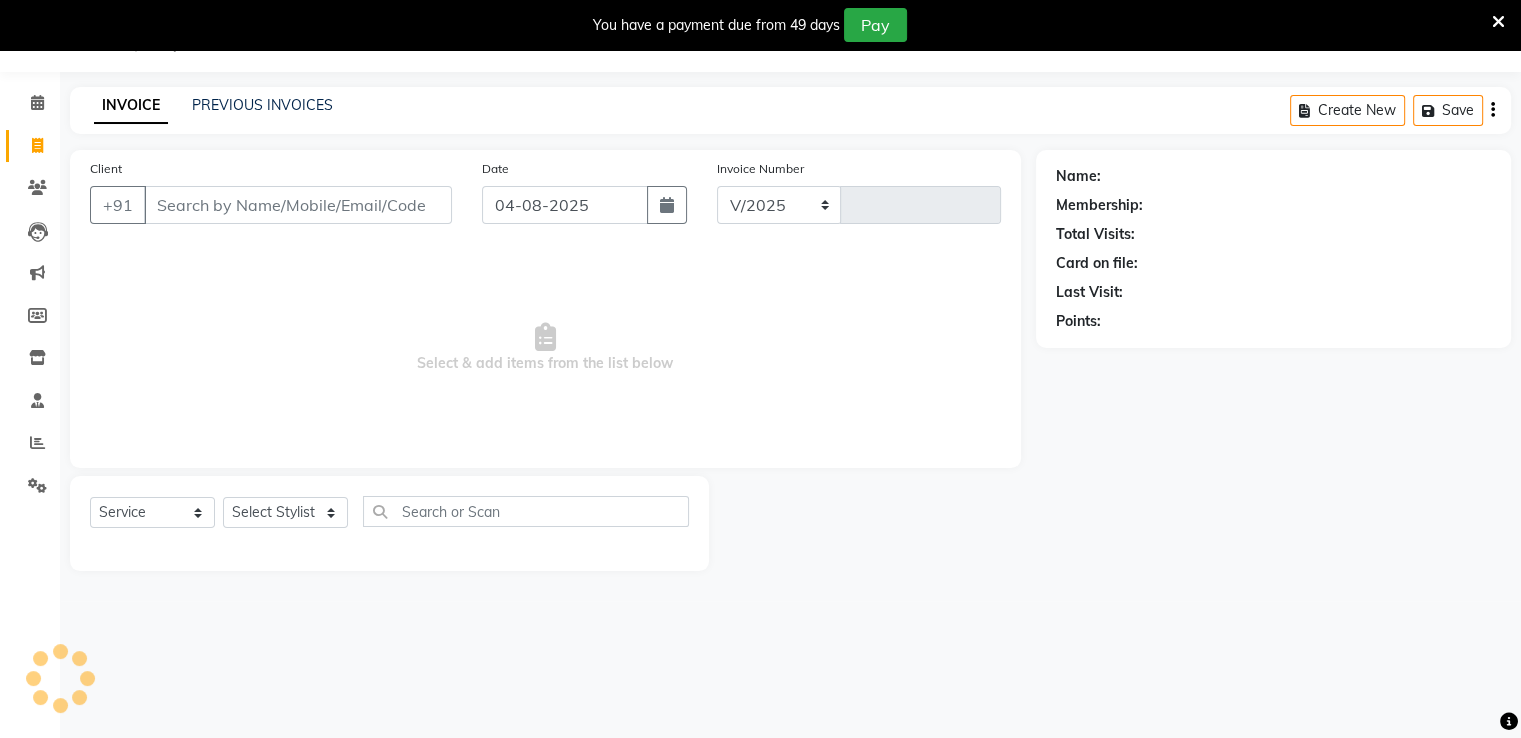 select on "6360" 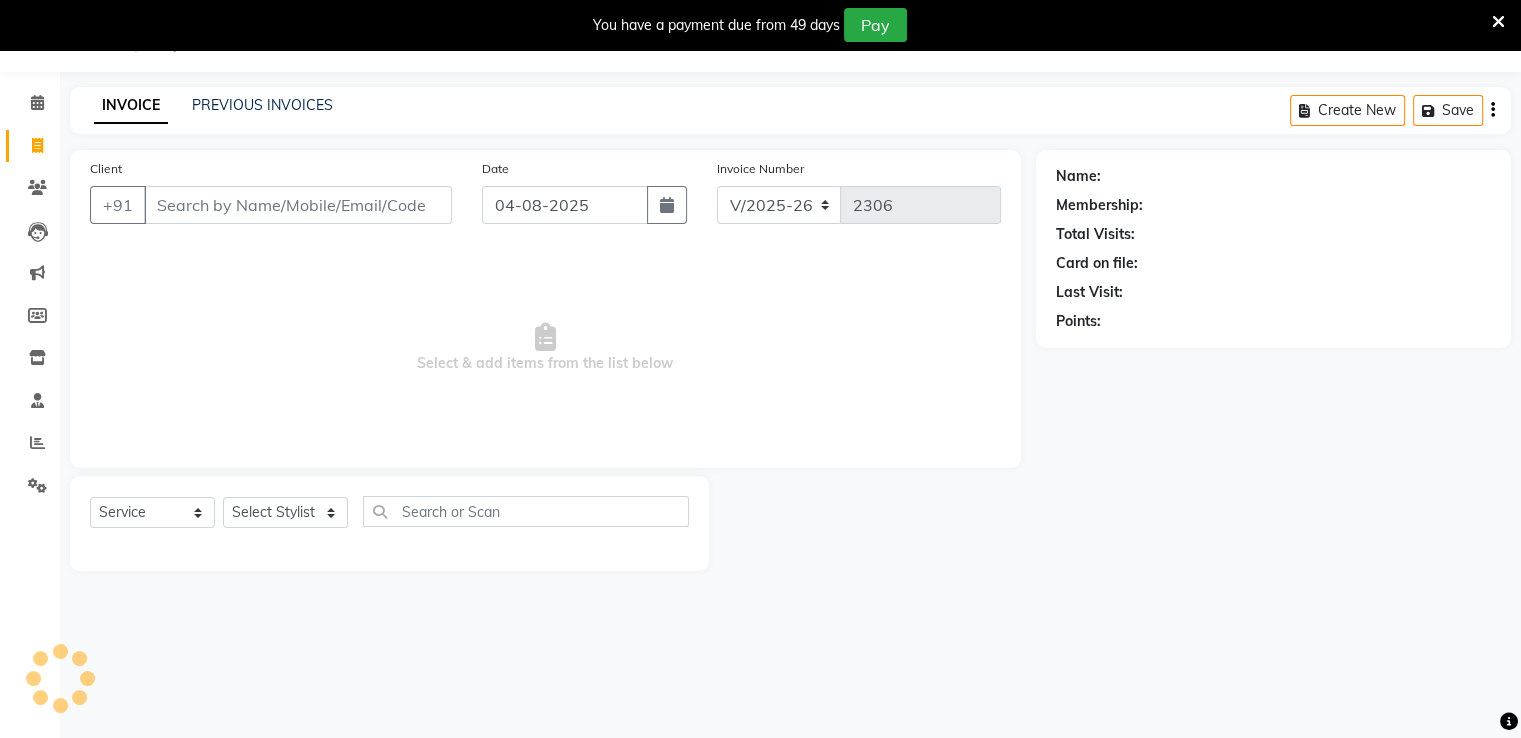 scroll, scrollTop: 50, scrollLeft: 0, axis: vertical 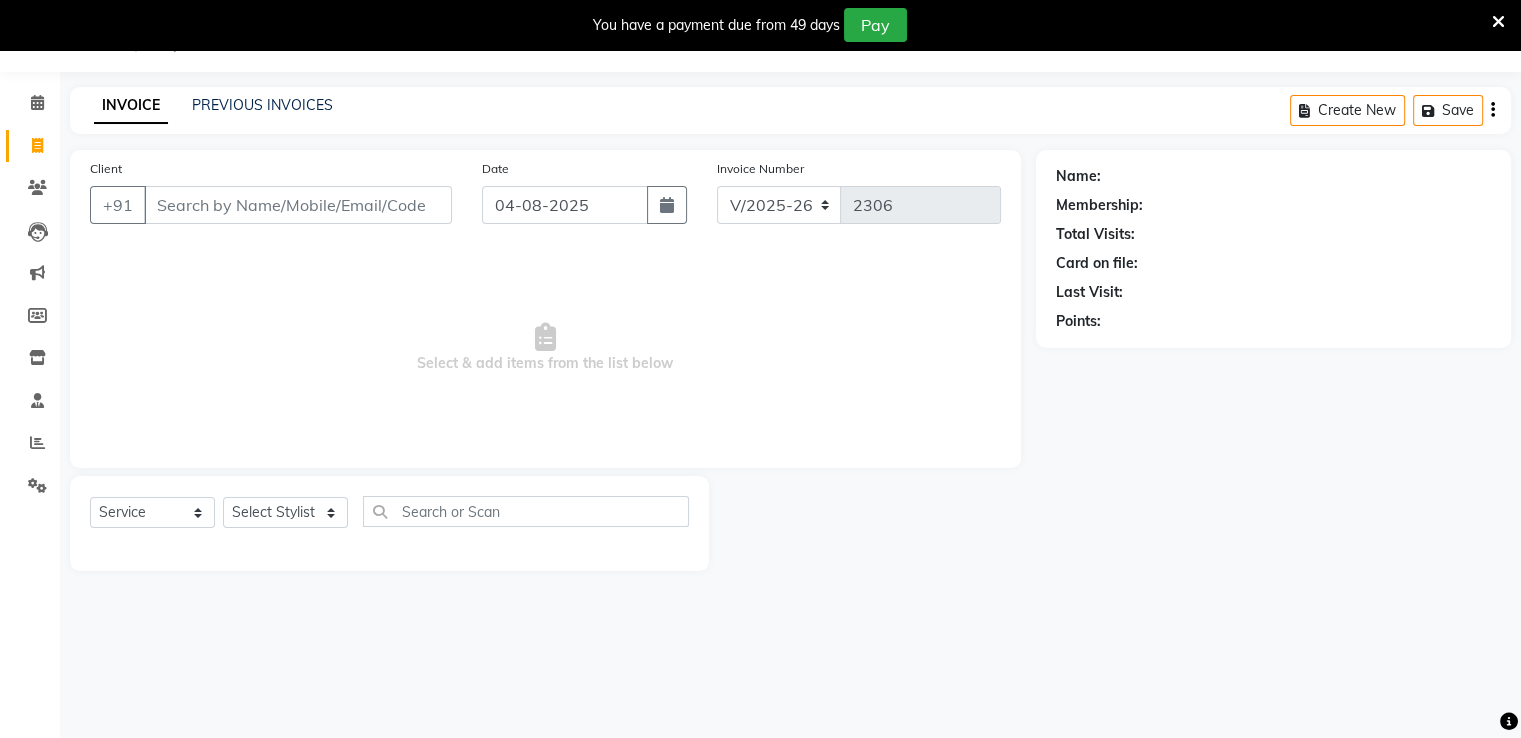 click on "Client" at bounding box center (298, 205) 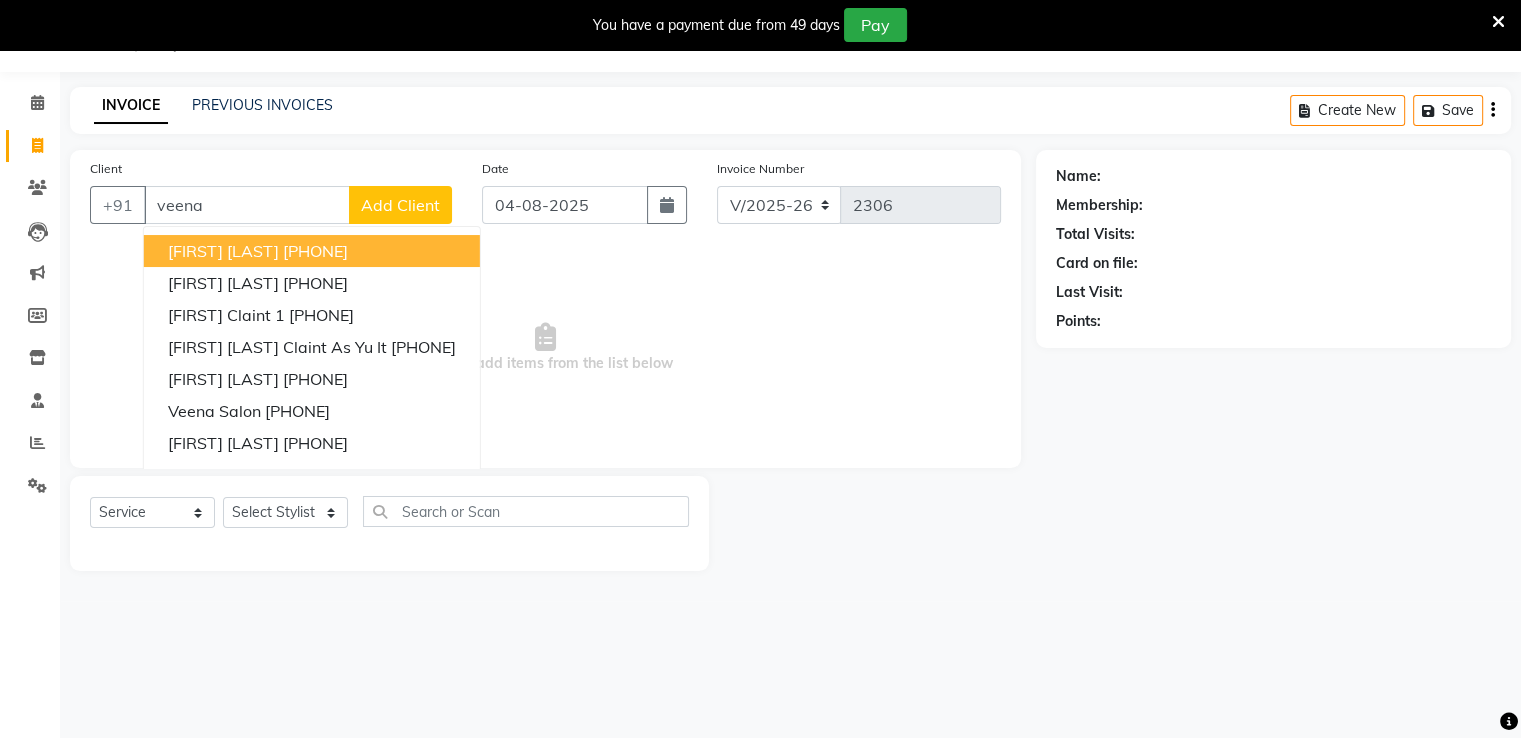 click on "veena" at bounding box center [247, 205] 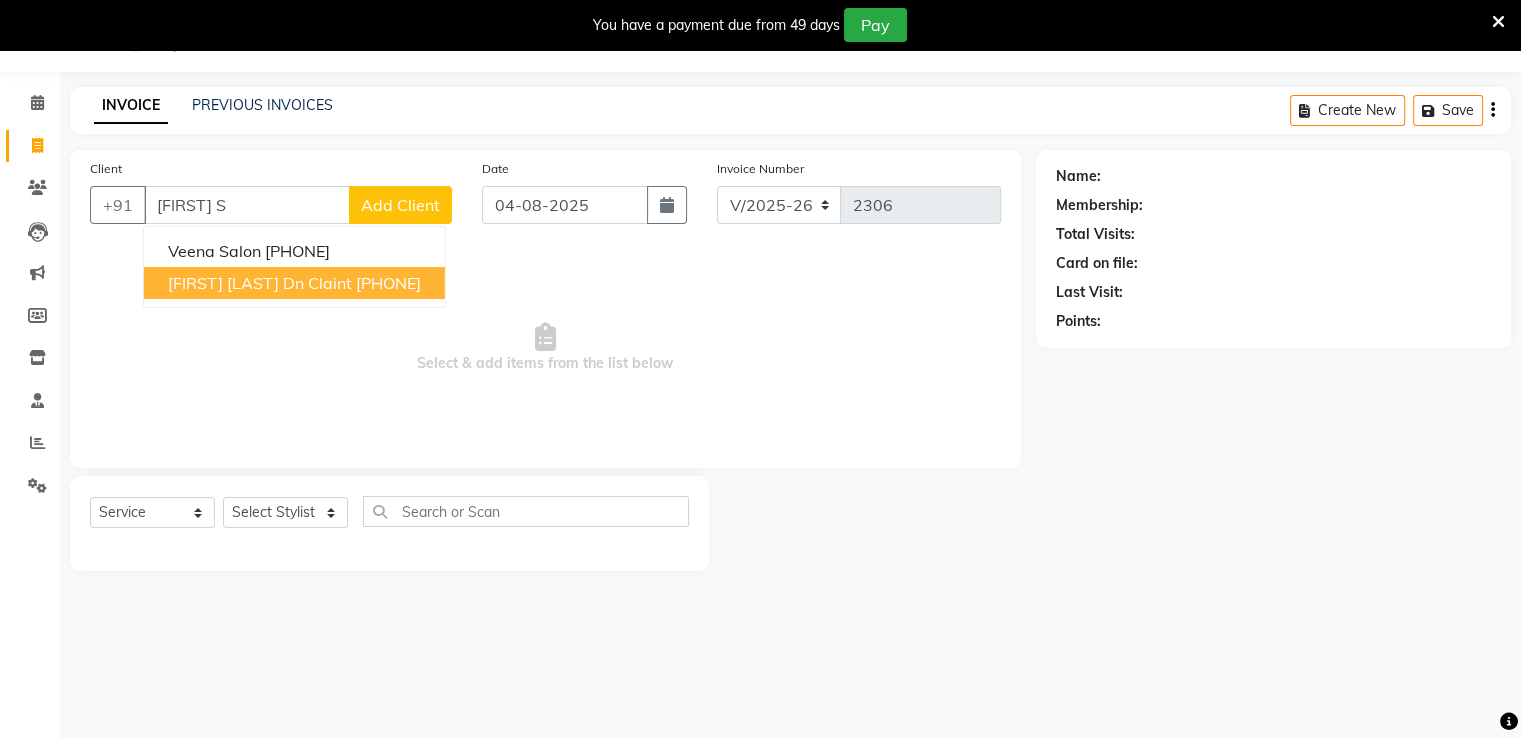click on "Veena Shivdasani Dn Claint" at bounding box center [260, 283] 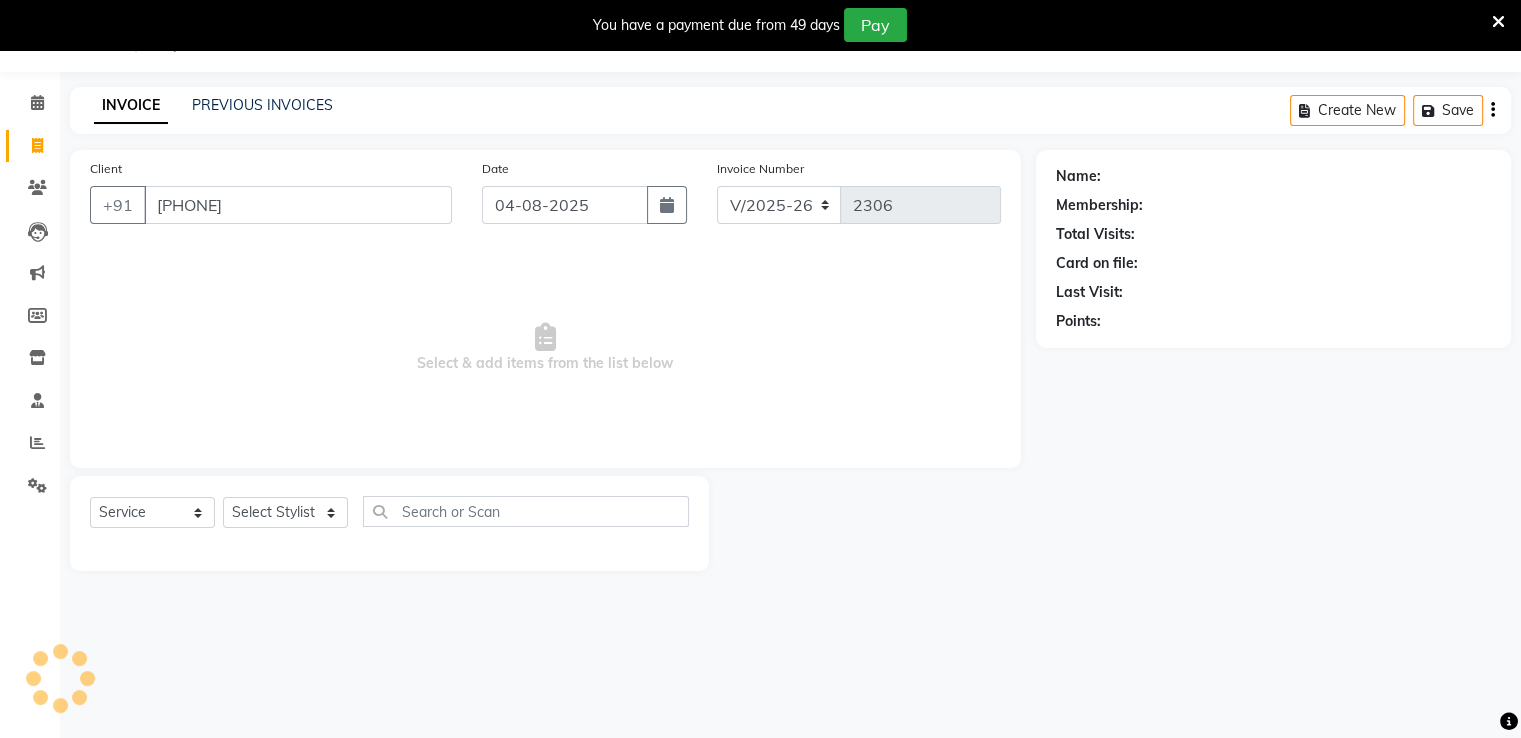 type on "9892455587" 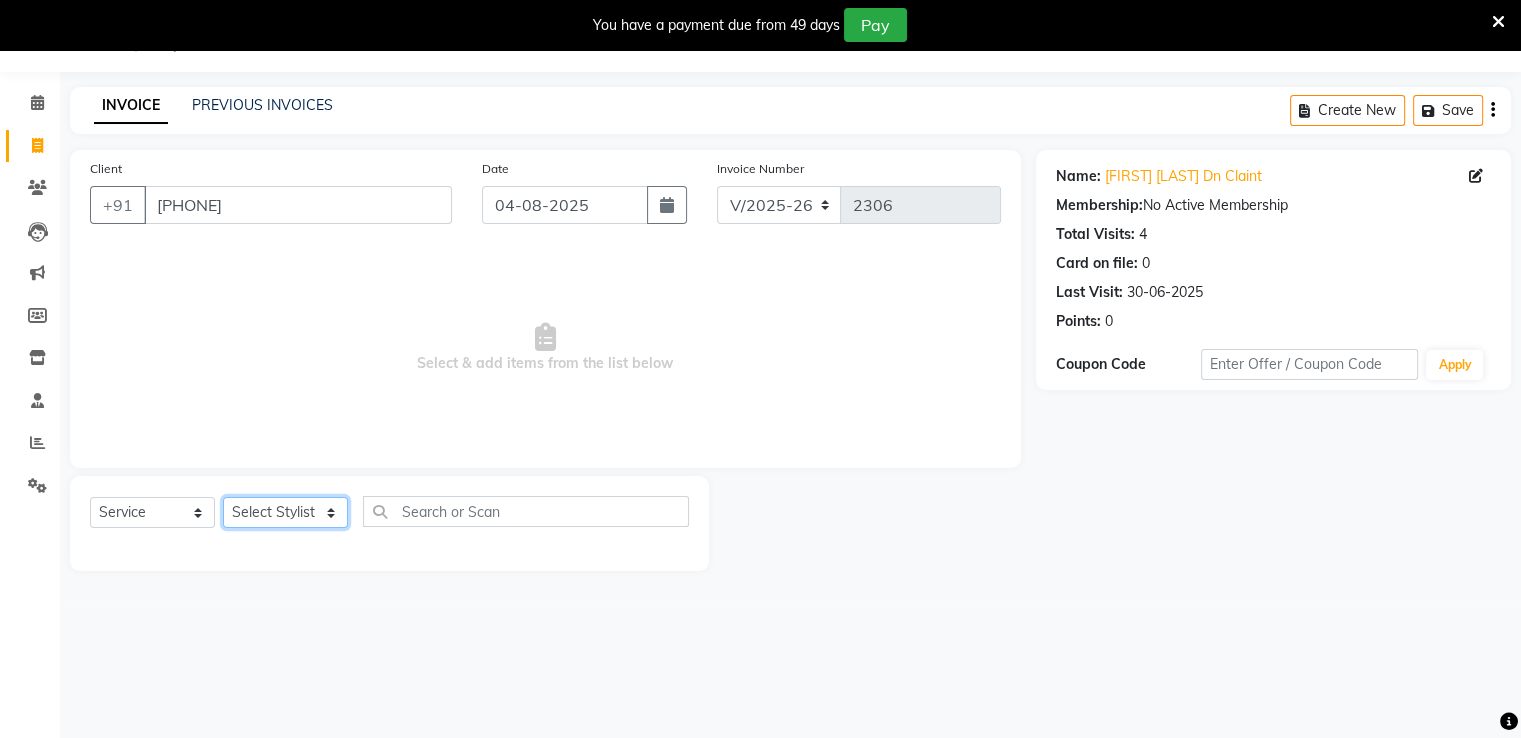 click on "Select Stylist [FIRST] [LAST] [FIRST] [LAST] [FIRST] [LAST] [FIRST]  [FIRST] [FIRST] [FIRST] [FIRST] [FIRST] [FIRST] [FIRST] [FIRST] [FIRST] [FIRST] [FIRST] [FIRST] [FIRST] [FIRST]" 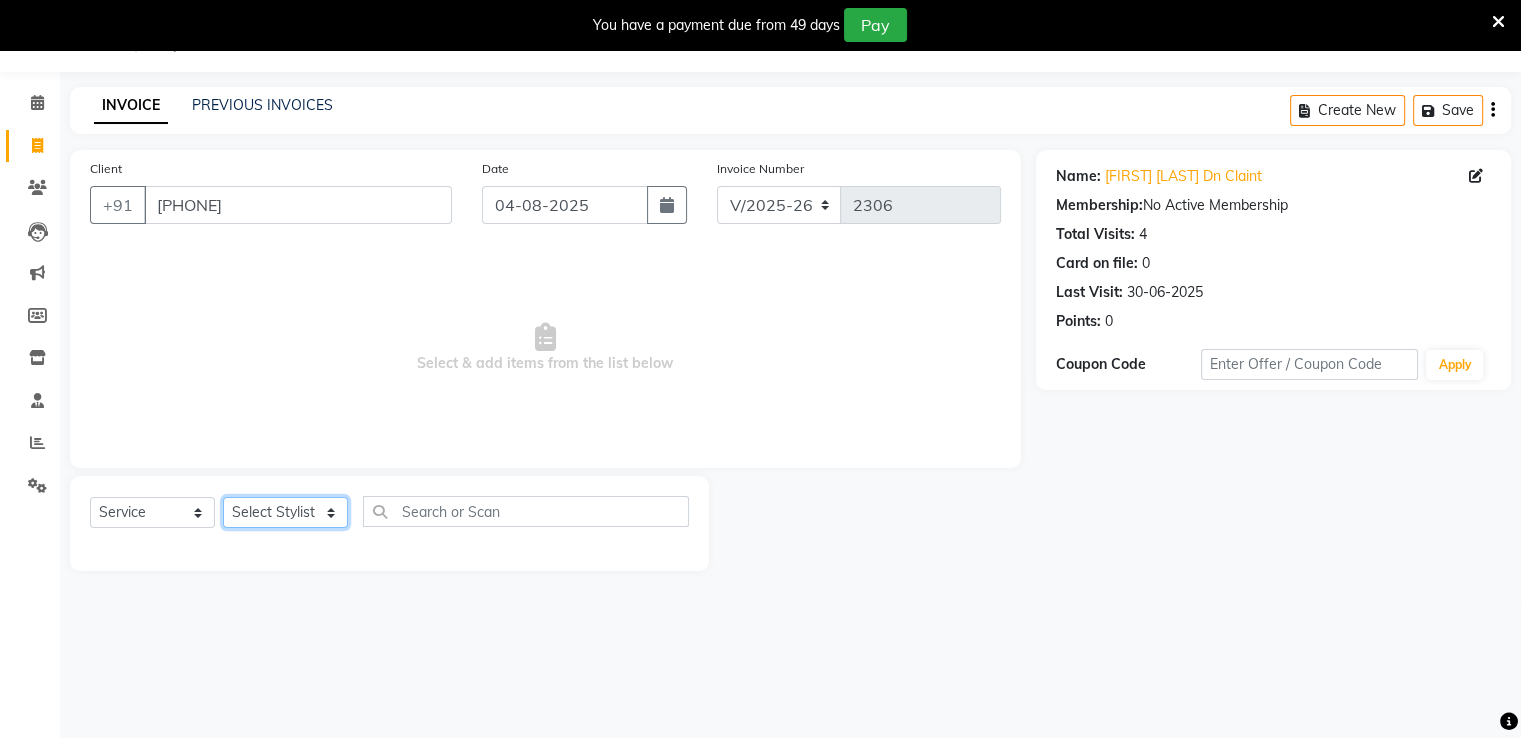 select on "47610" 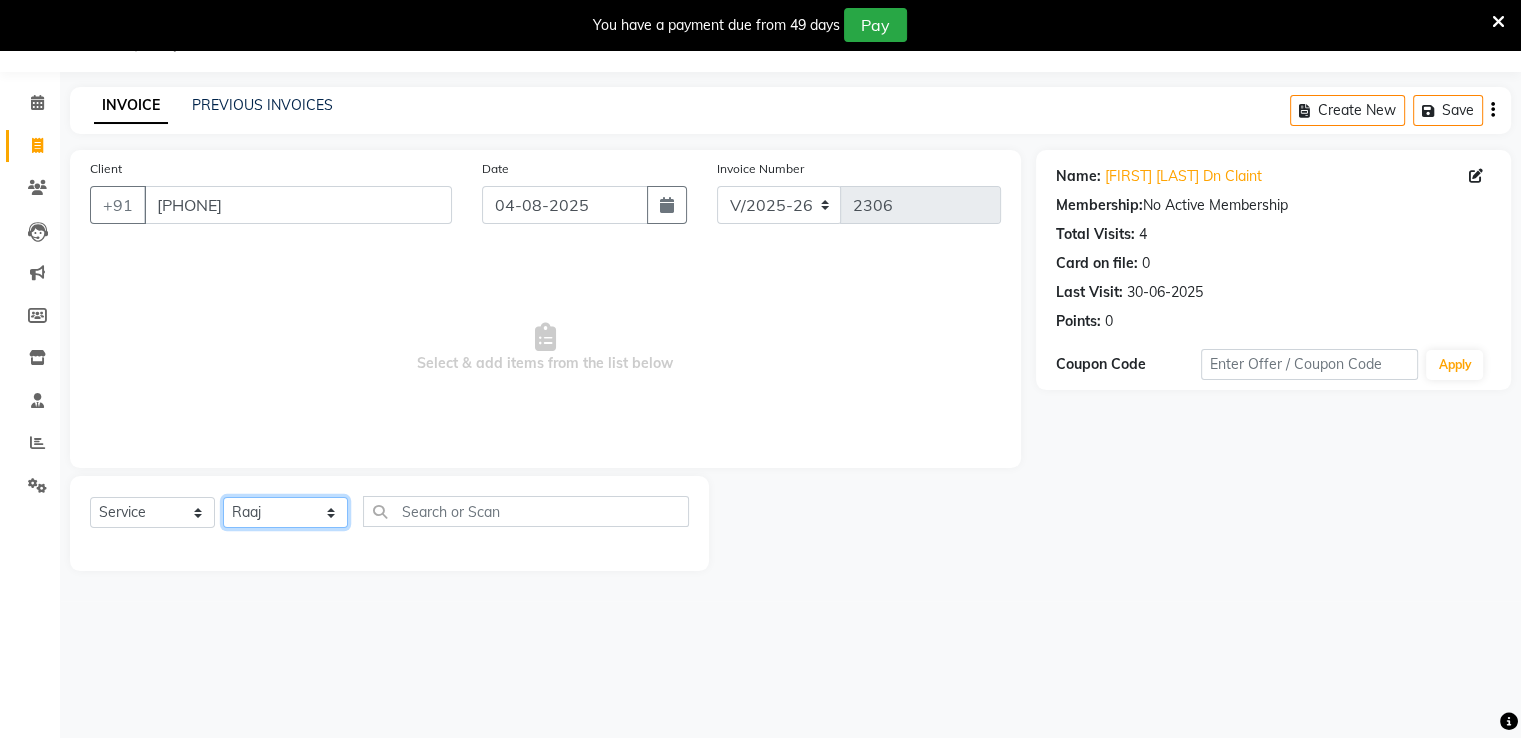 click on "Select Stylist [FIRST] [LAST] [FIRST] [LAST] [FIRST] [LAST] [FIRST]  [FIRST] [FIRST] [FIRST] [FIRST] [FIRST] [FIRST] [FIRST] [FIRST] [FIRST] [FIRST] [FIRST] [FIRST] [FIRST] [FIRST]" 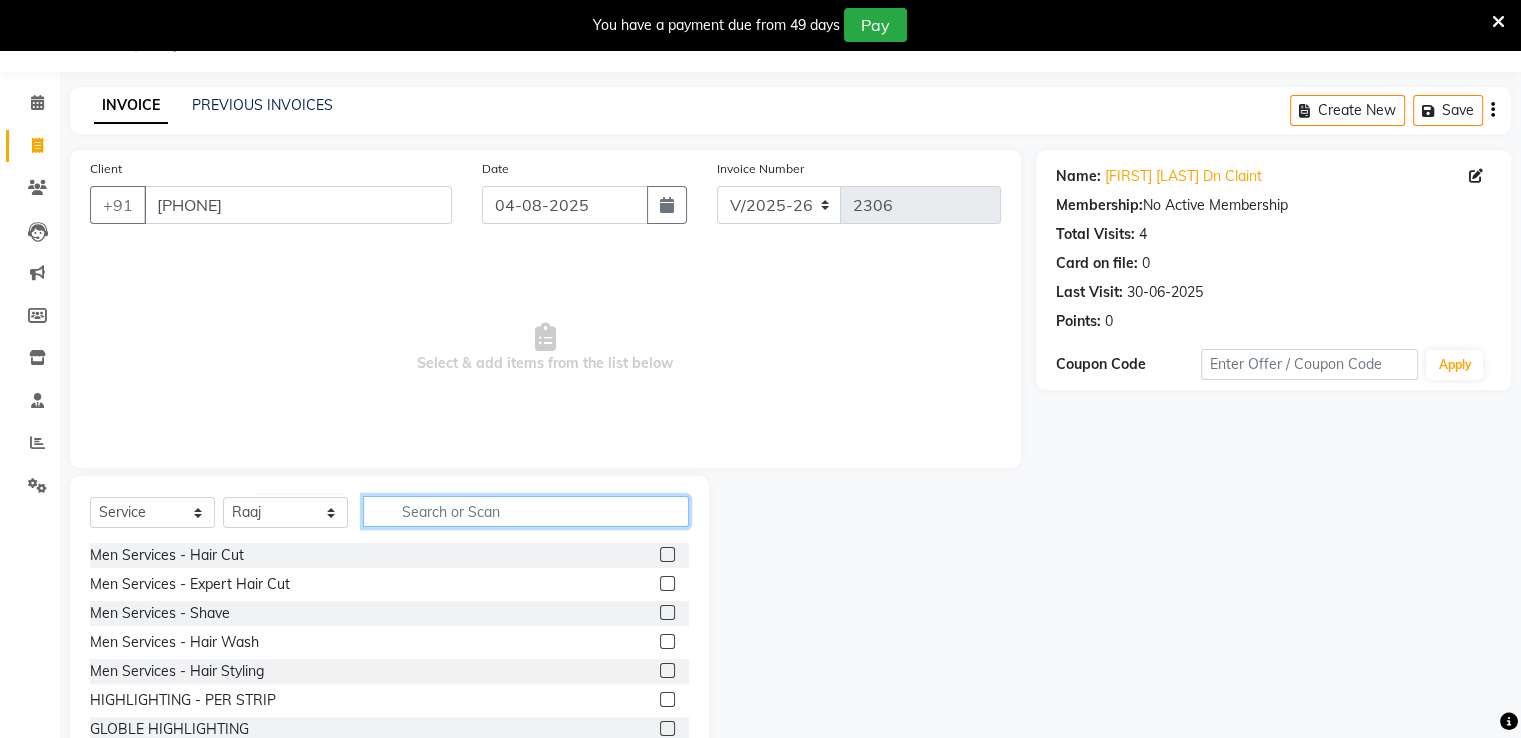 click 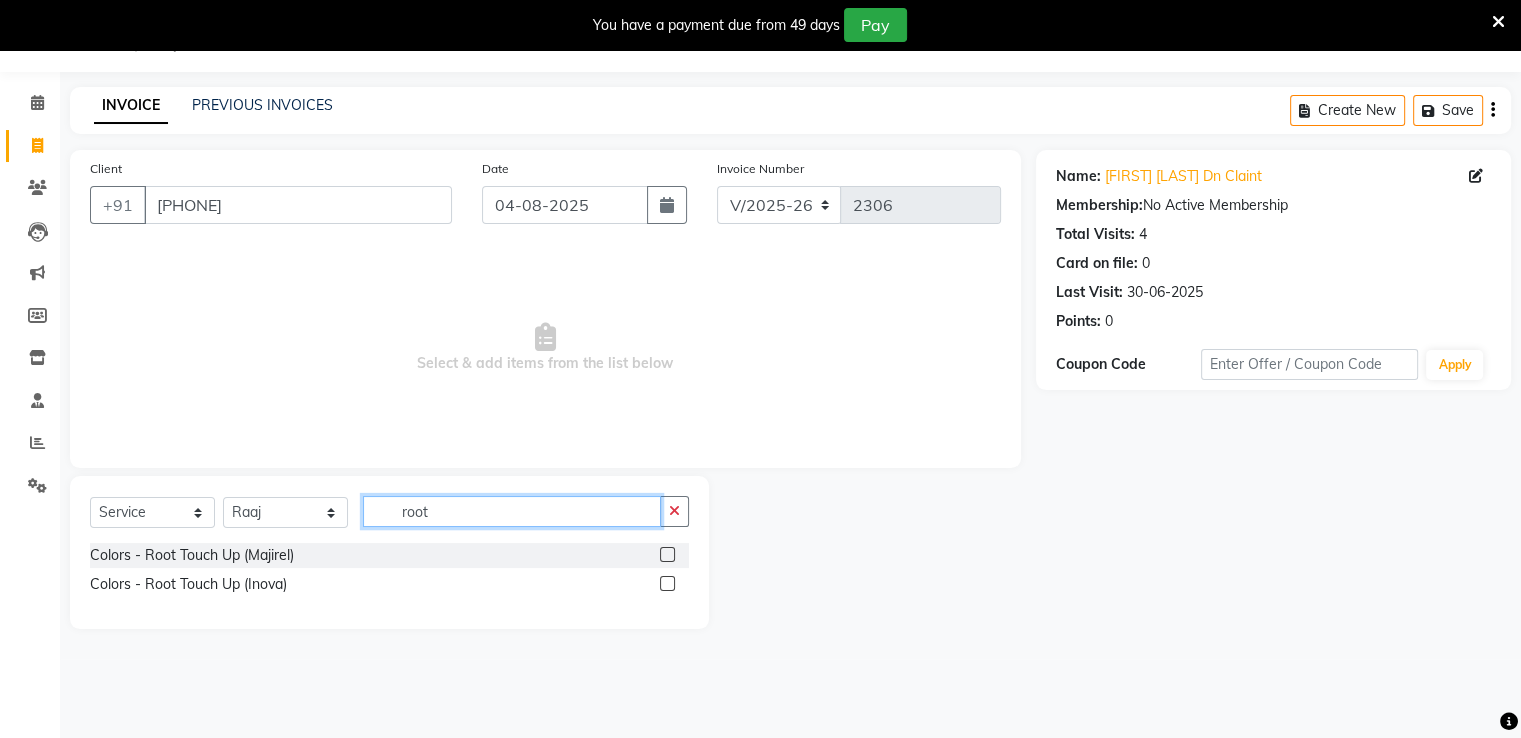 type on "root" 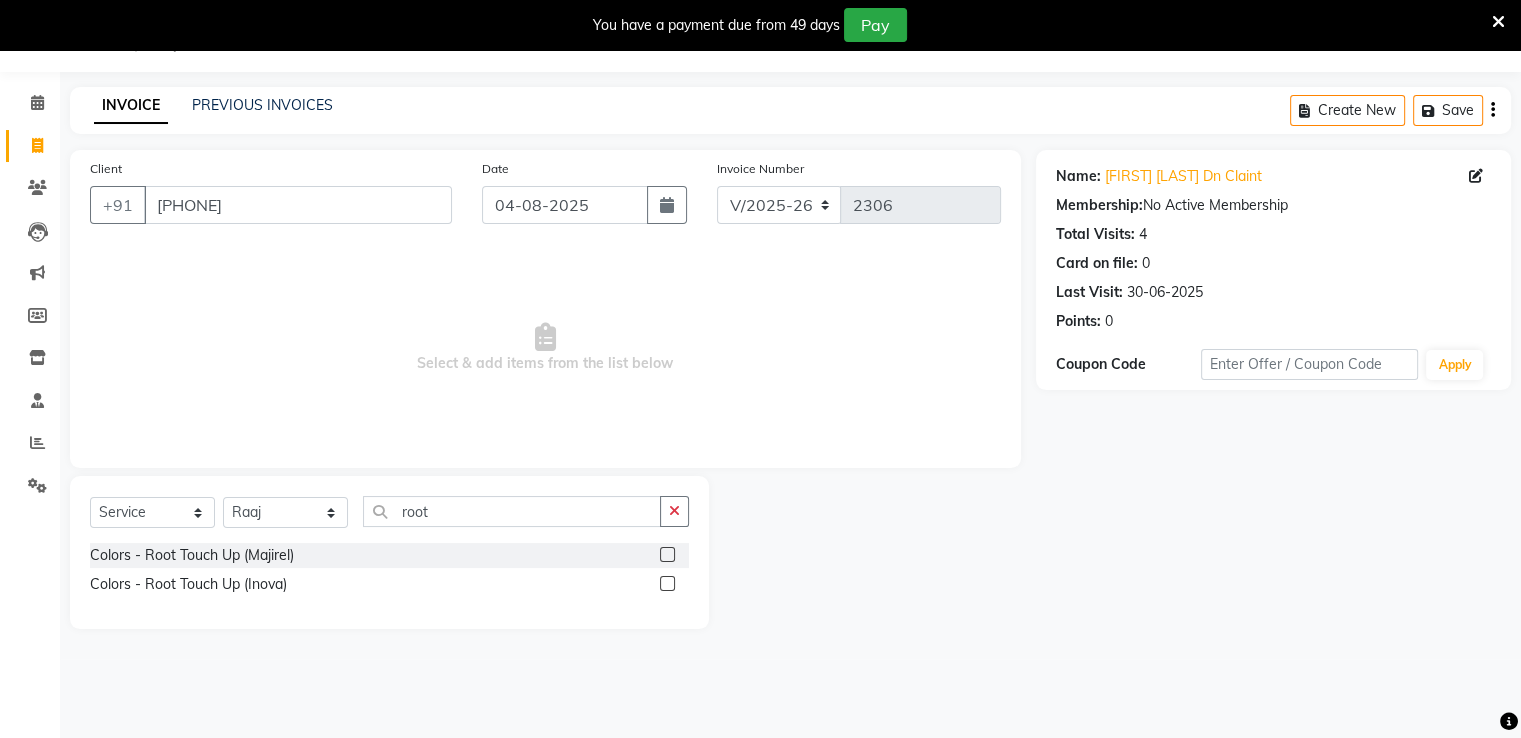 click 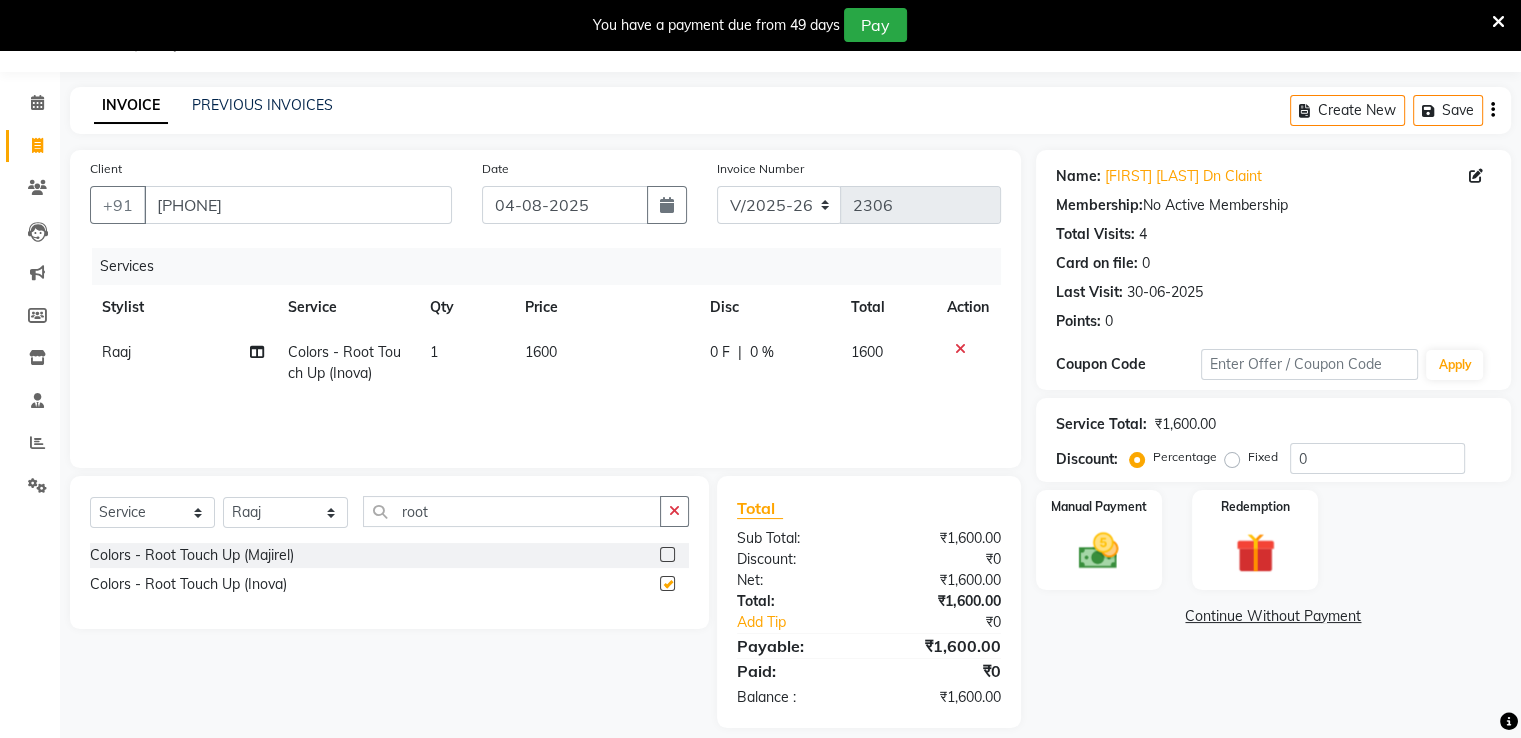 checkbox on "false" 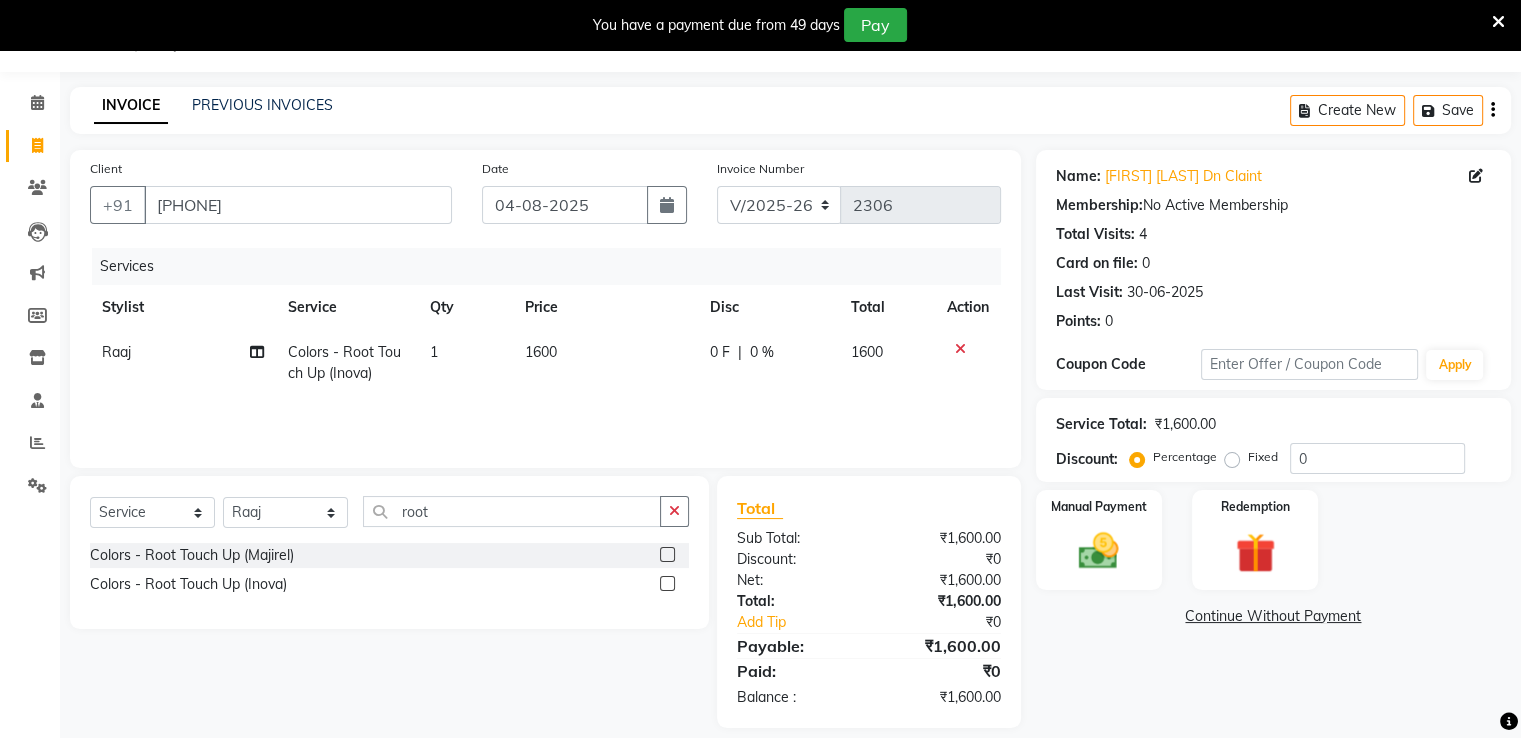 click on "0 F | 0 %" 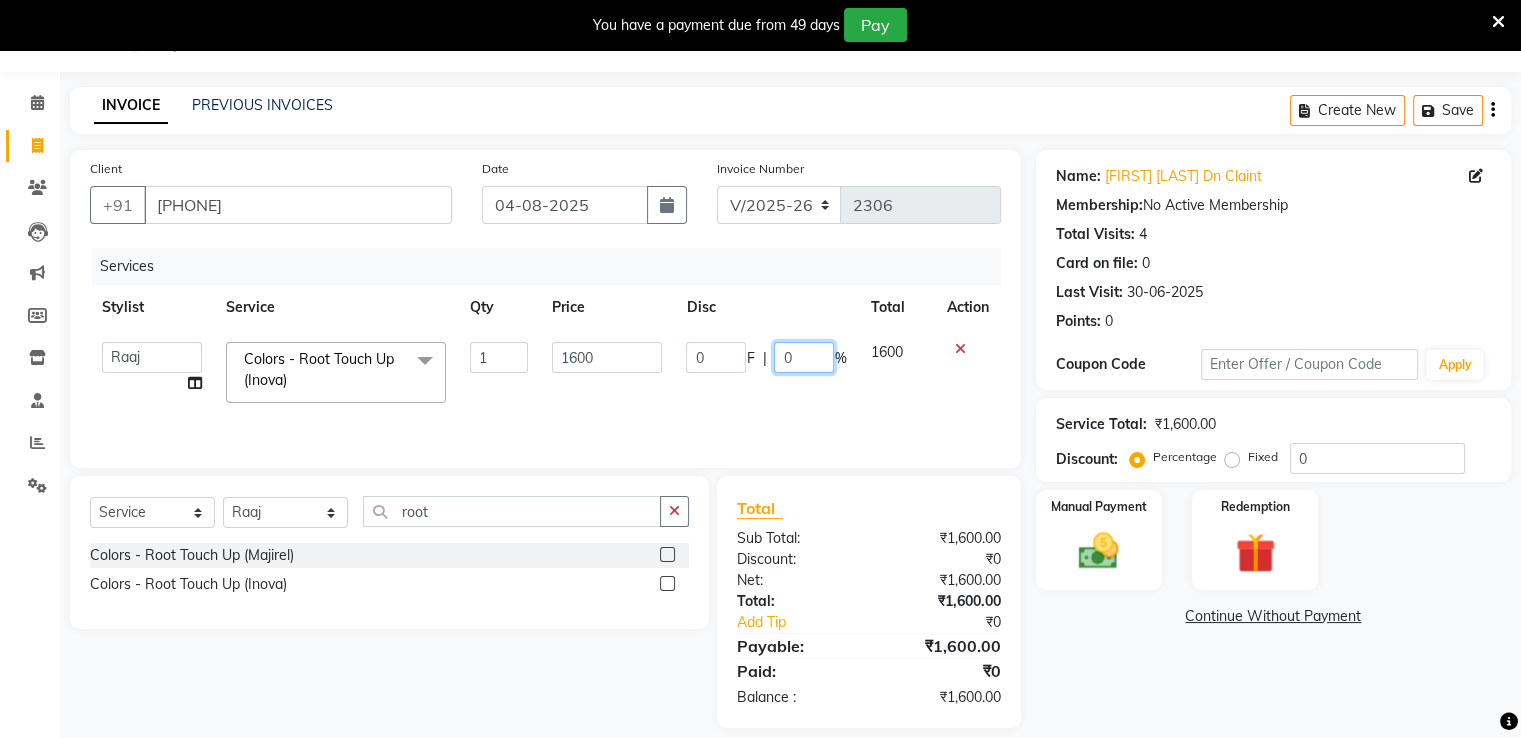 click on "0" 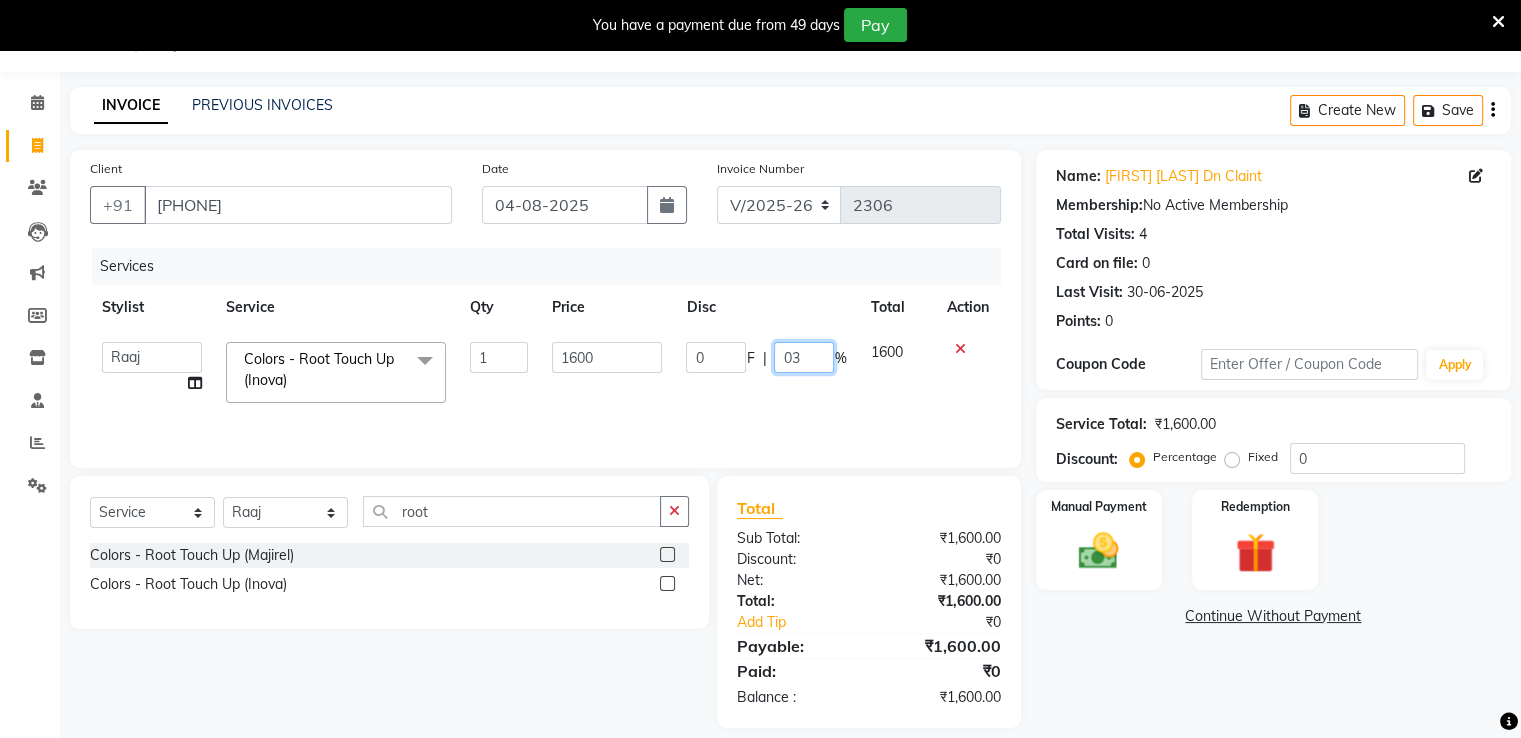 type on "030" 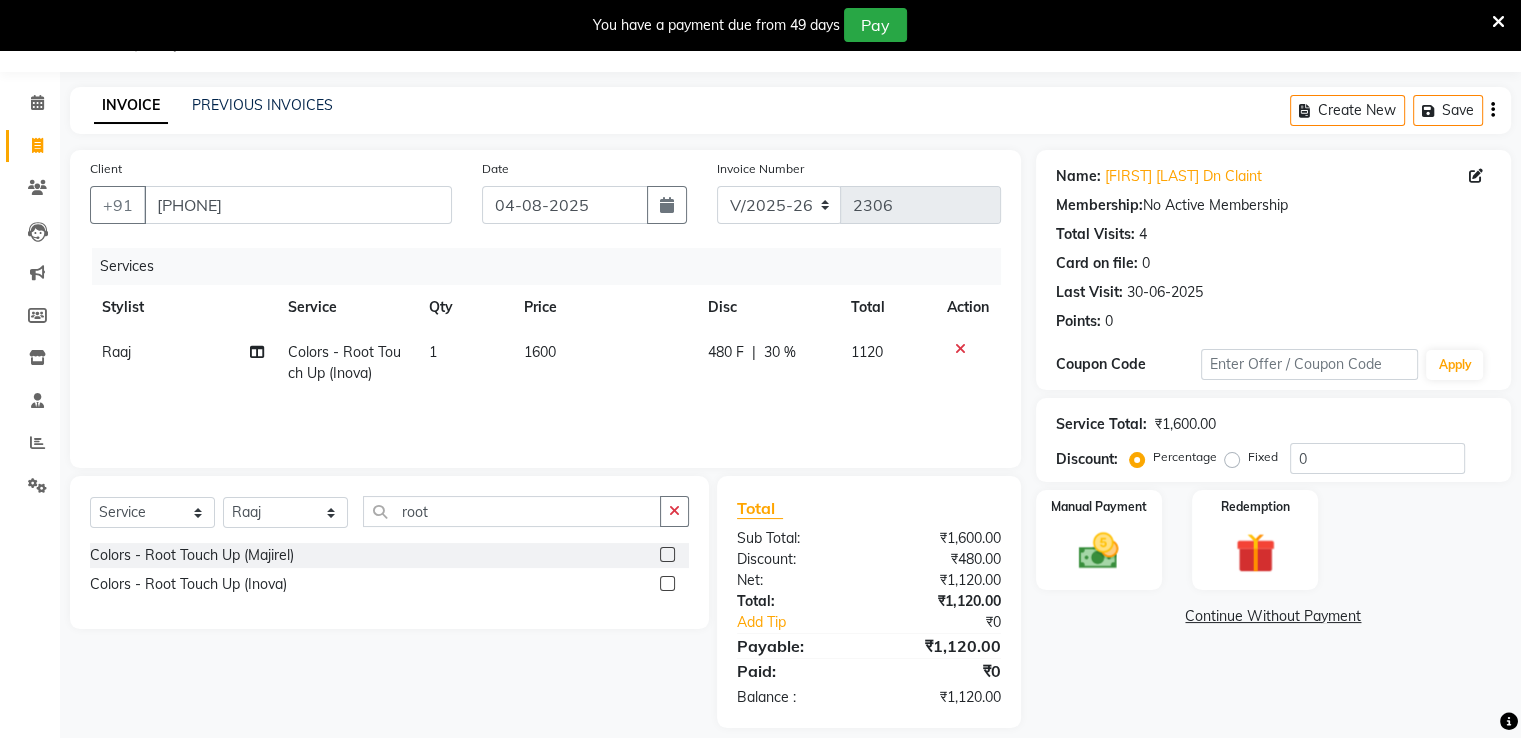 click on "Services Stylist Service Qty Price Disc Total Action Raaj Colors  - Root Touch Up (Inova) 1 1600 480 F | 30 % 1120" 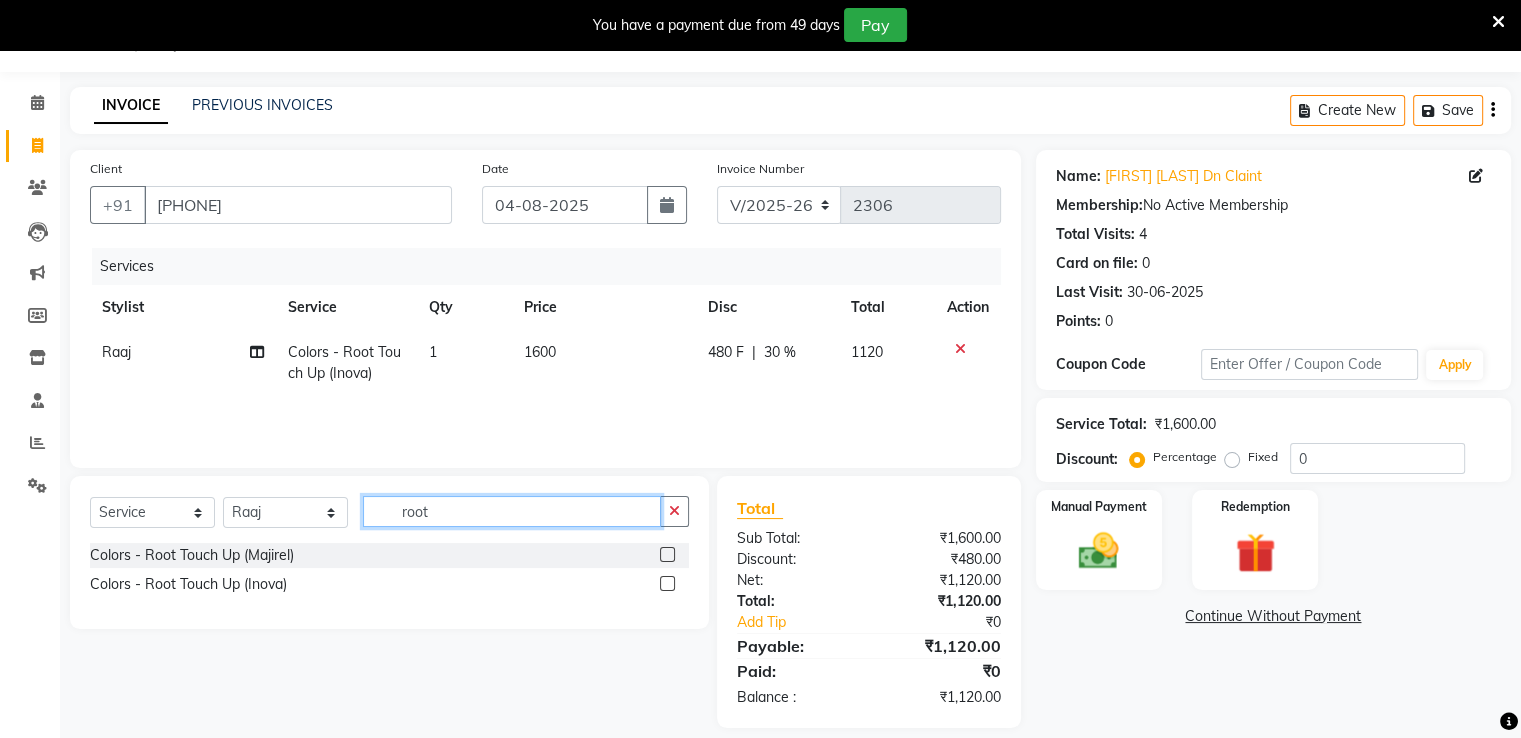 click on "root" 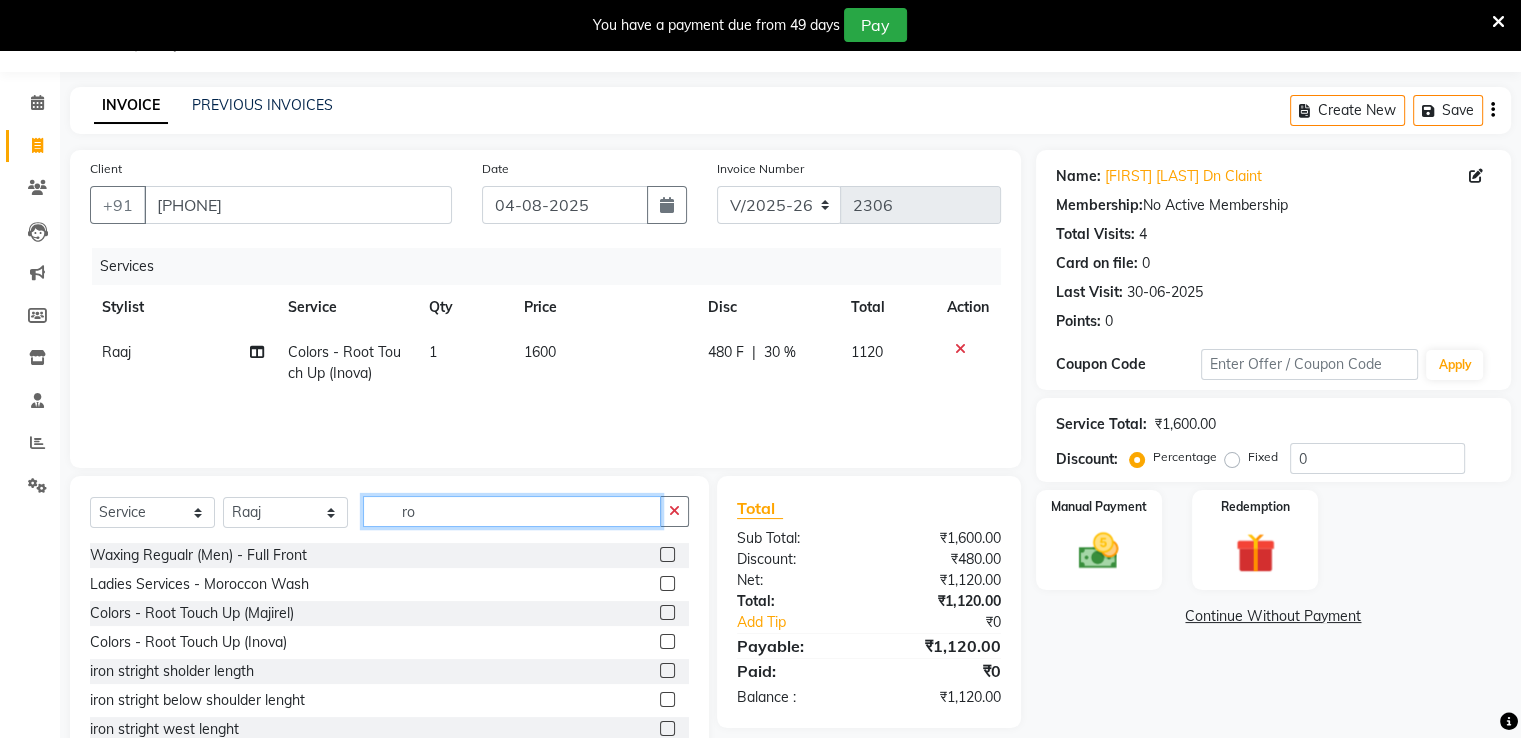 type on "r" 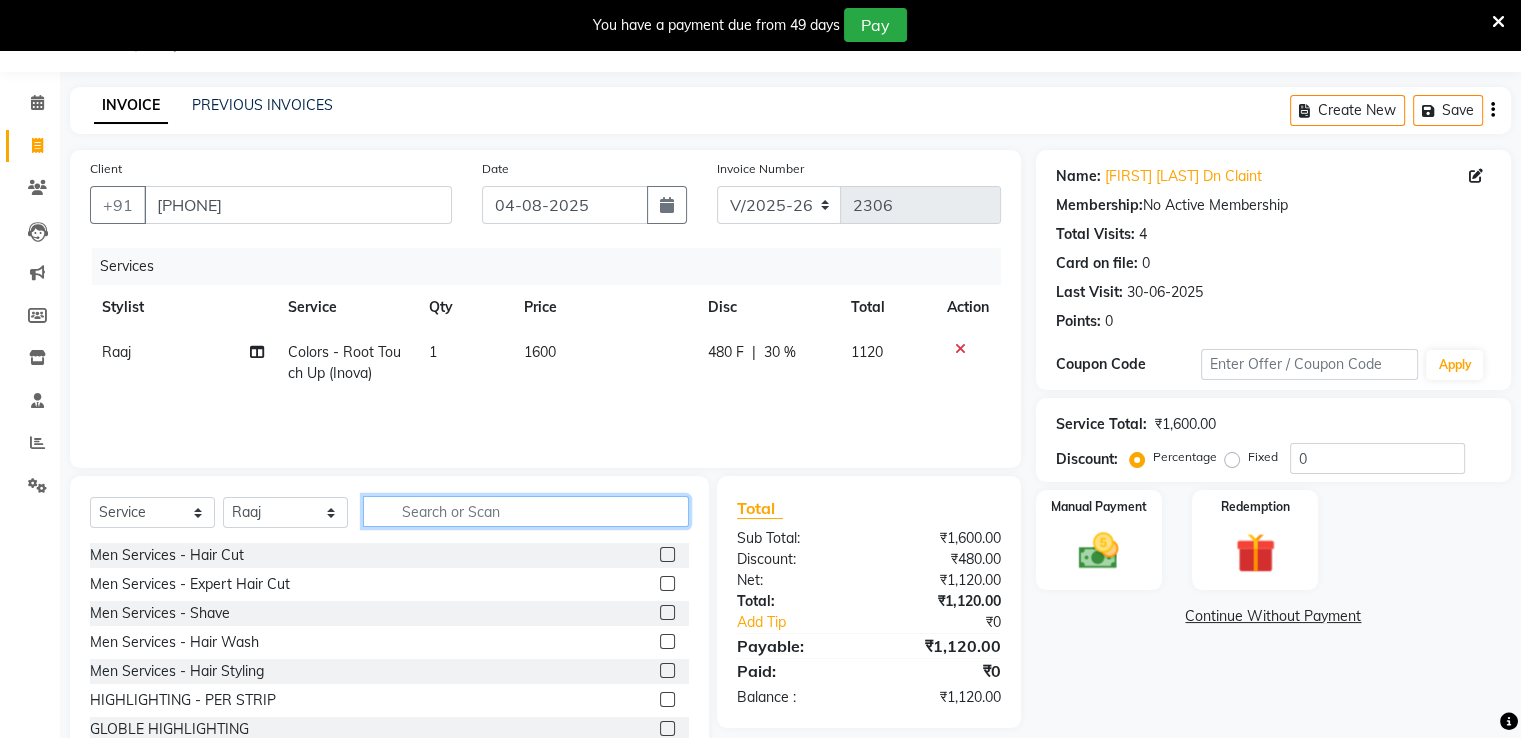 type 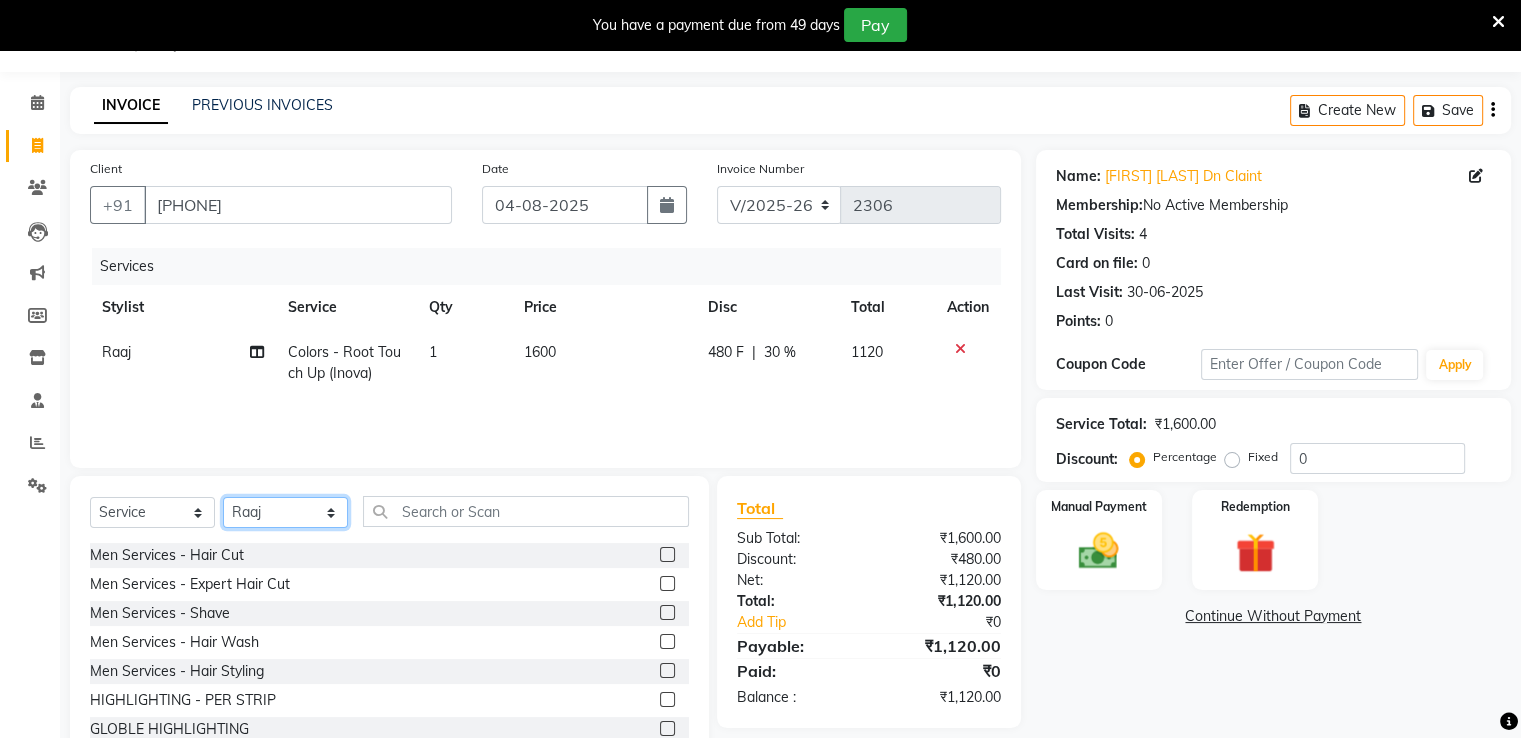 click on "Select Stylist [FIRST] [LAST] [FIRST] [LAST] [FIRST] [LAST] [FIRST]  [FIRST] [FIRST] [FIRST] [FIRST] [FIRST] [FIRST] [FIRST] [FIRST] [FIRST] [FIRST] [FIRST] [FIRST] [FIRST] [FIRST]" 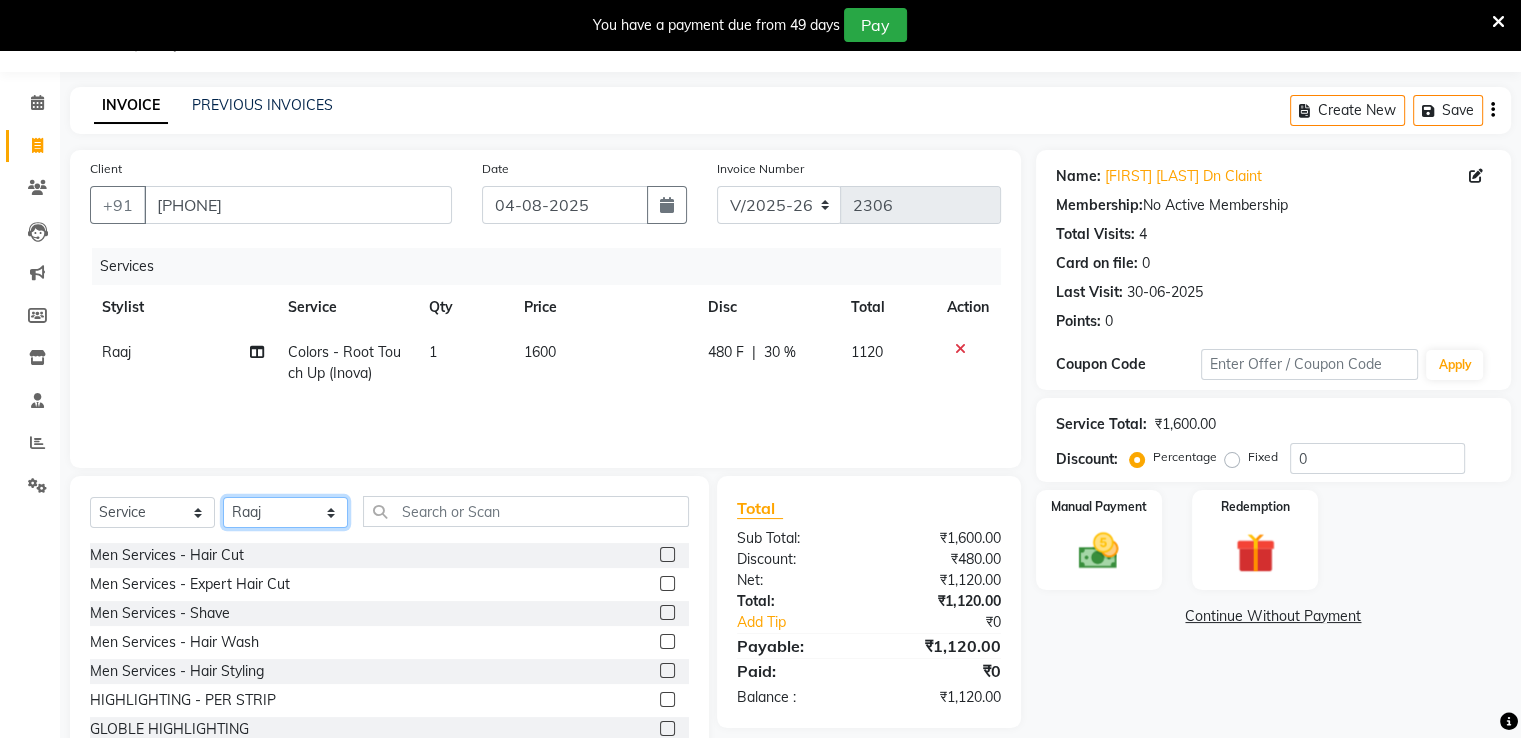 select on "49291" 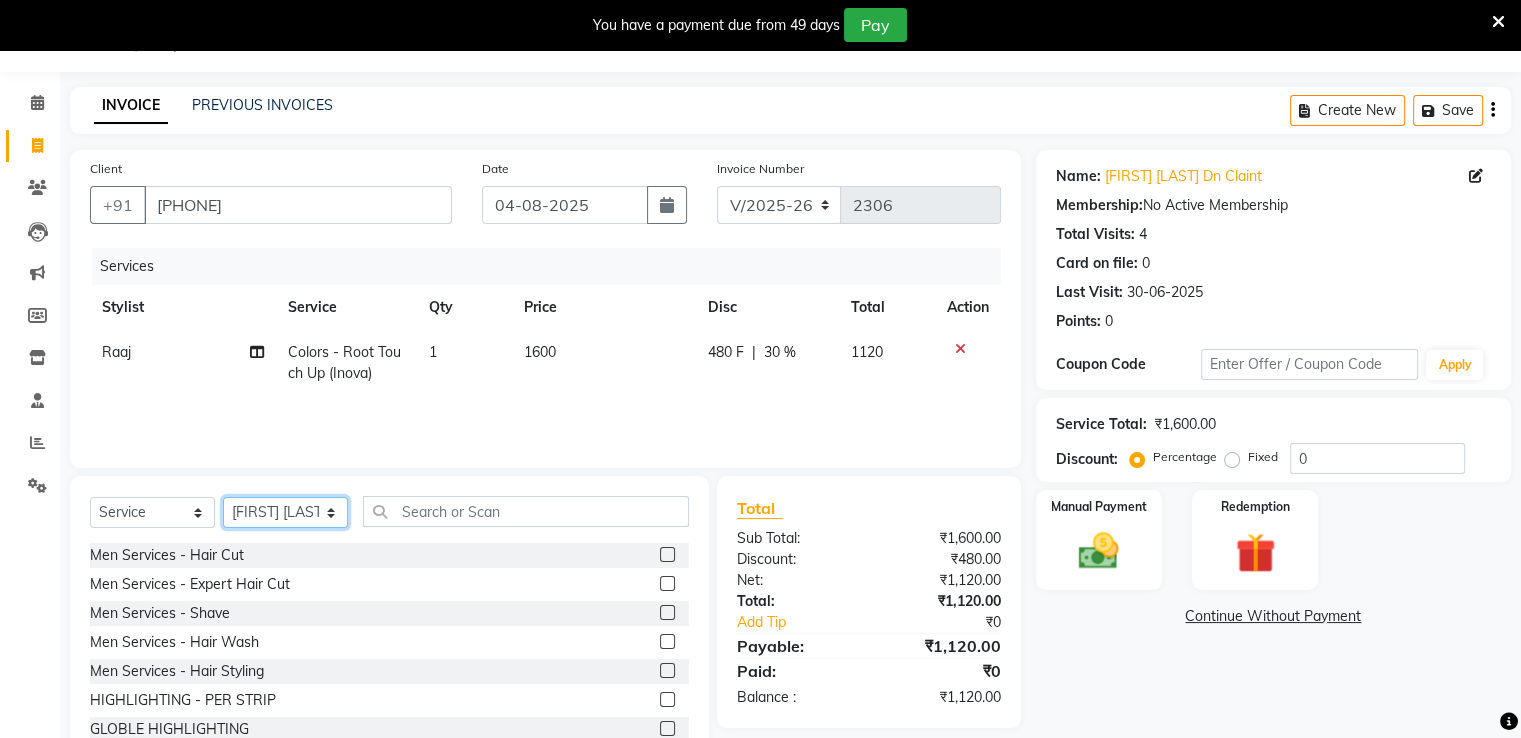 click on "Select Stylist [FIRST] [LAST] [FIRST] [LAST] [FIRST] [LAST] [FIRST]  [FIRST] [FIRST] [FIRST] [FIRST] [FIRST] [FIRST] [FIRST] [FIRST] [FIRST] [FIRST] [FIRST] [FIRST] [FIRST] [FIRST]" 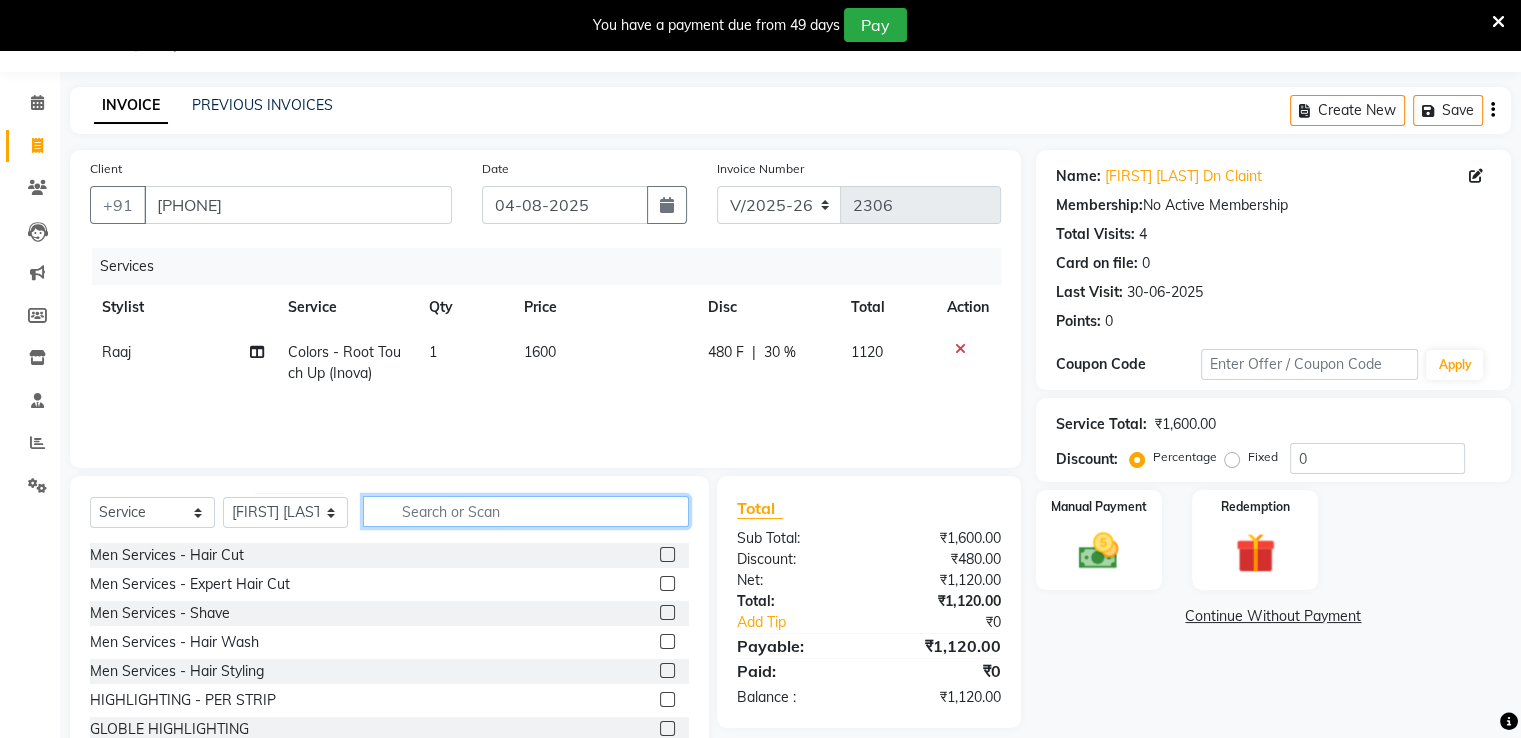 click 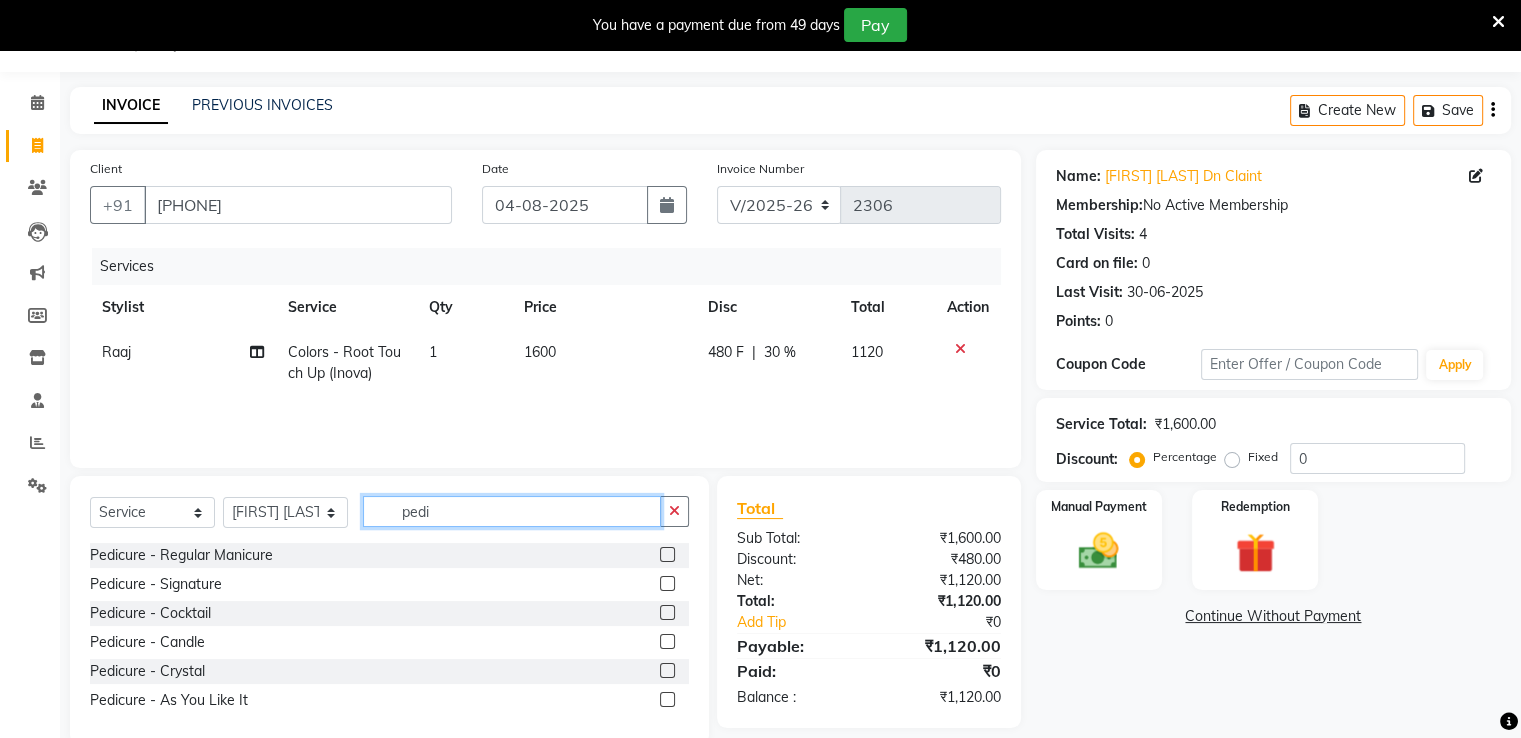 type on "pedi" 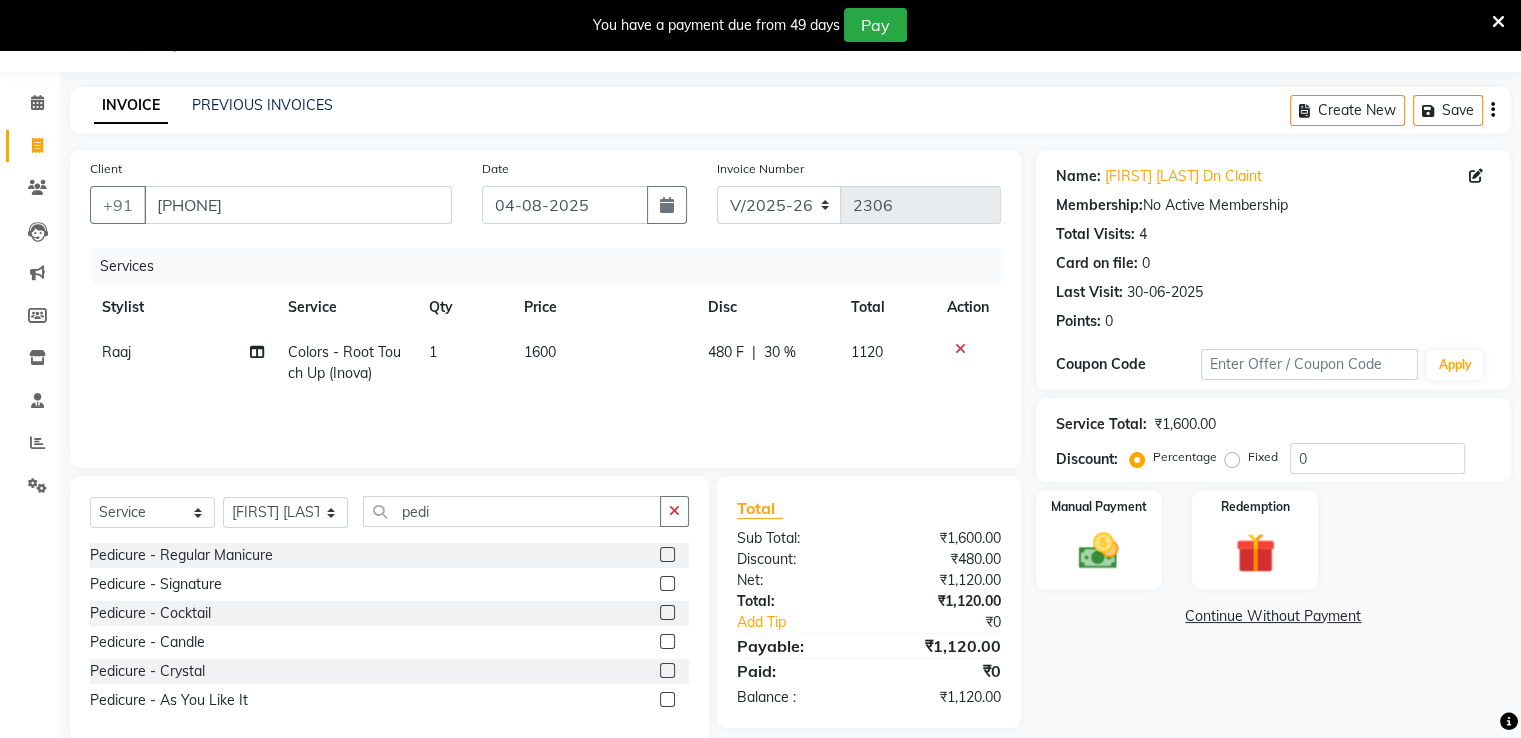 click 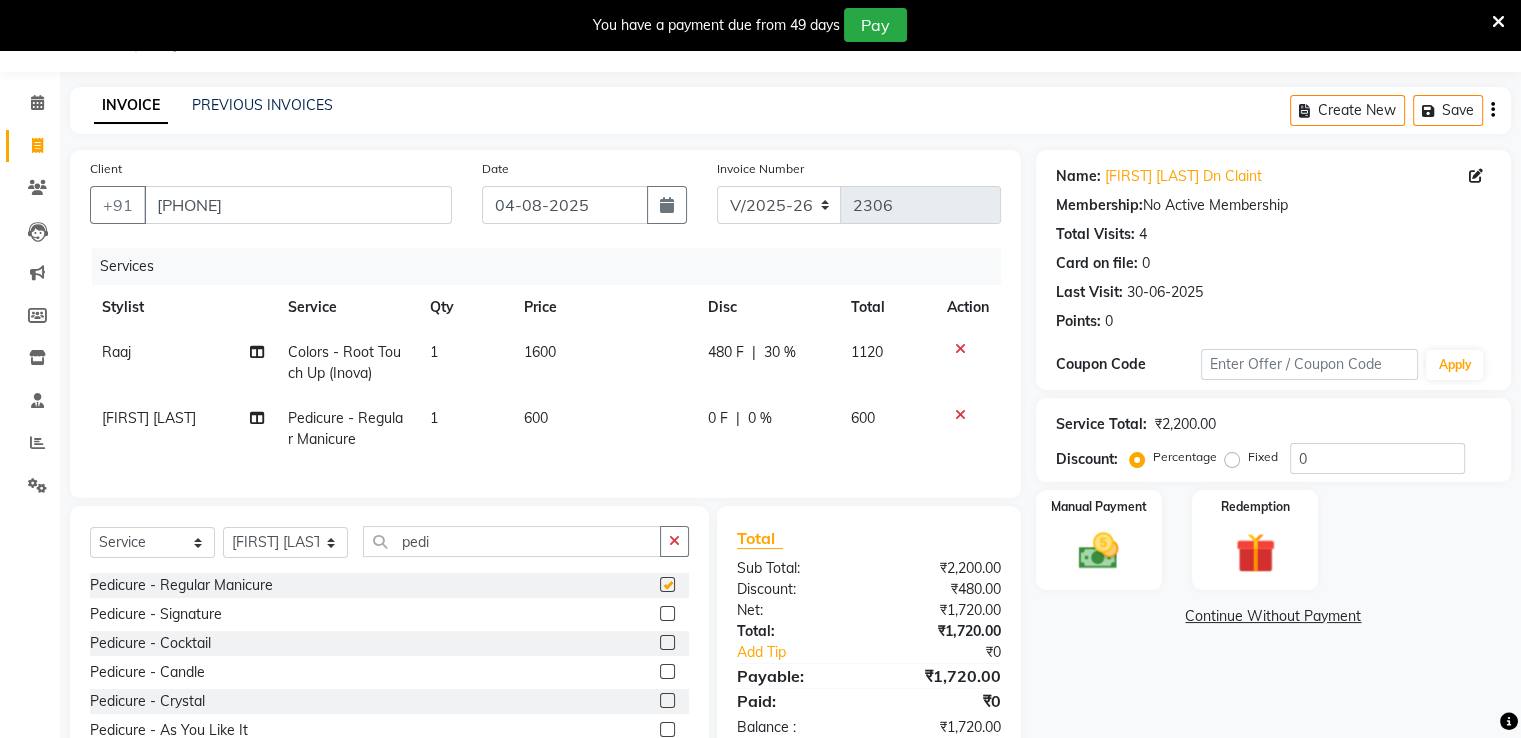 checkbox on "false" 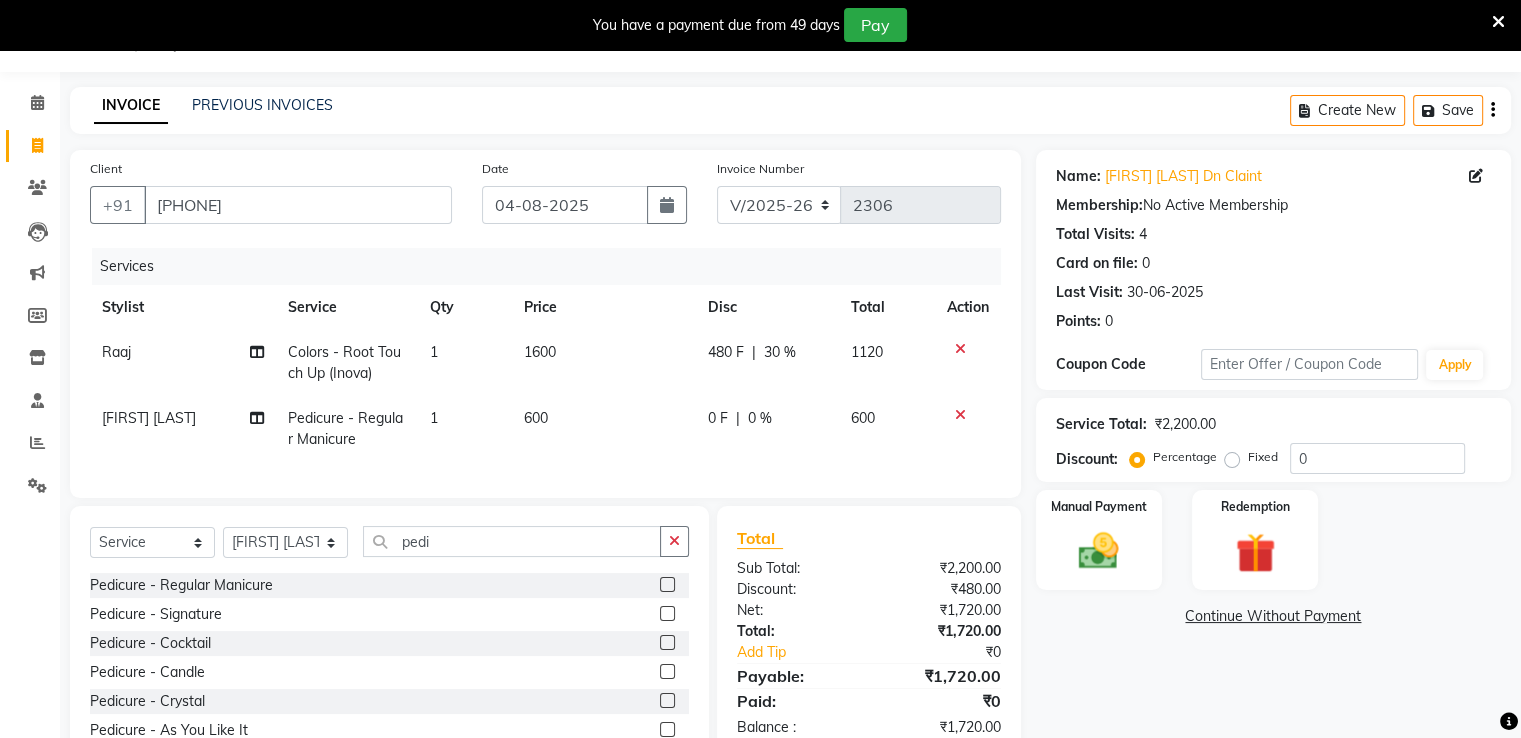 click on "0 %" 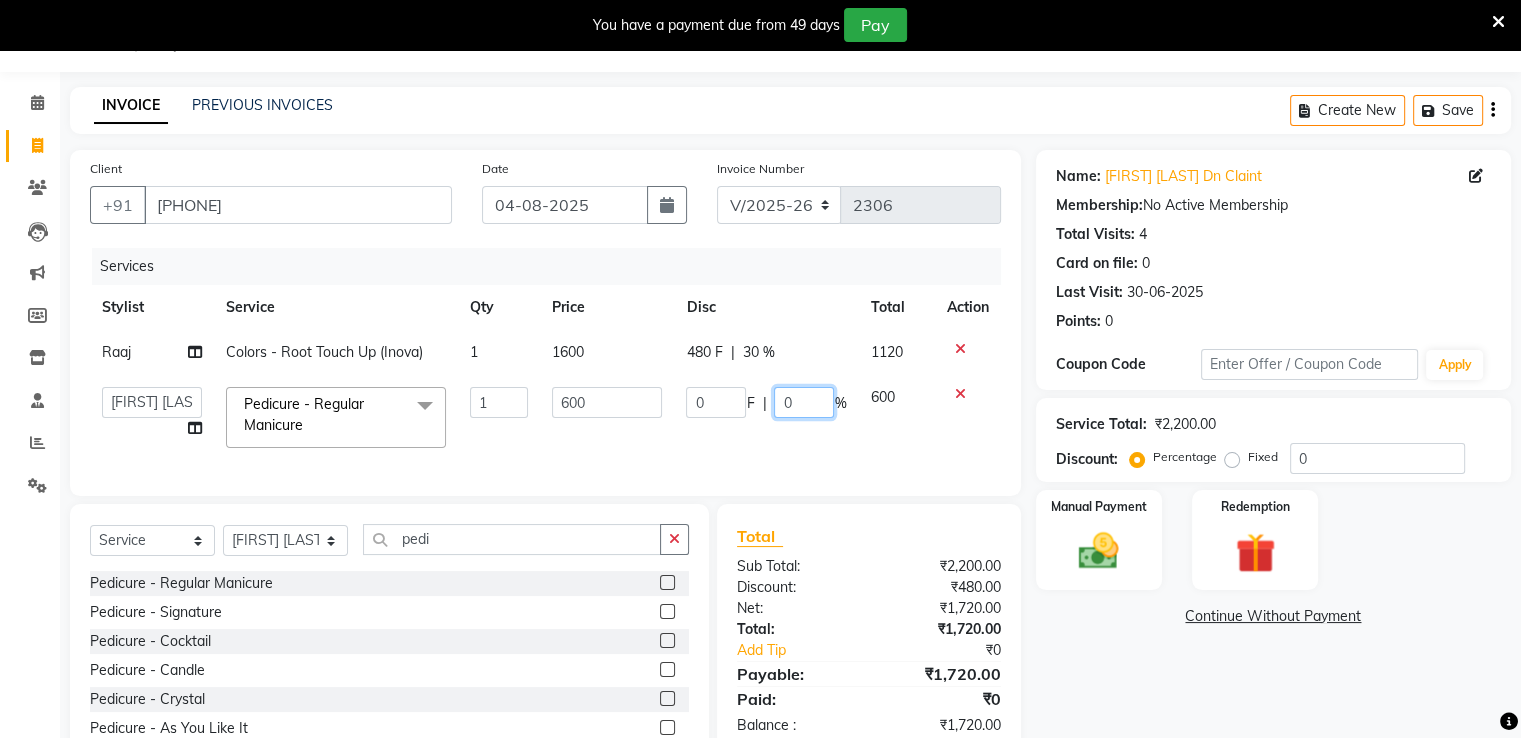 click on "0" 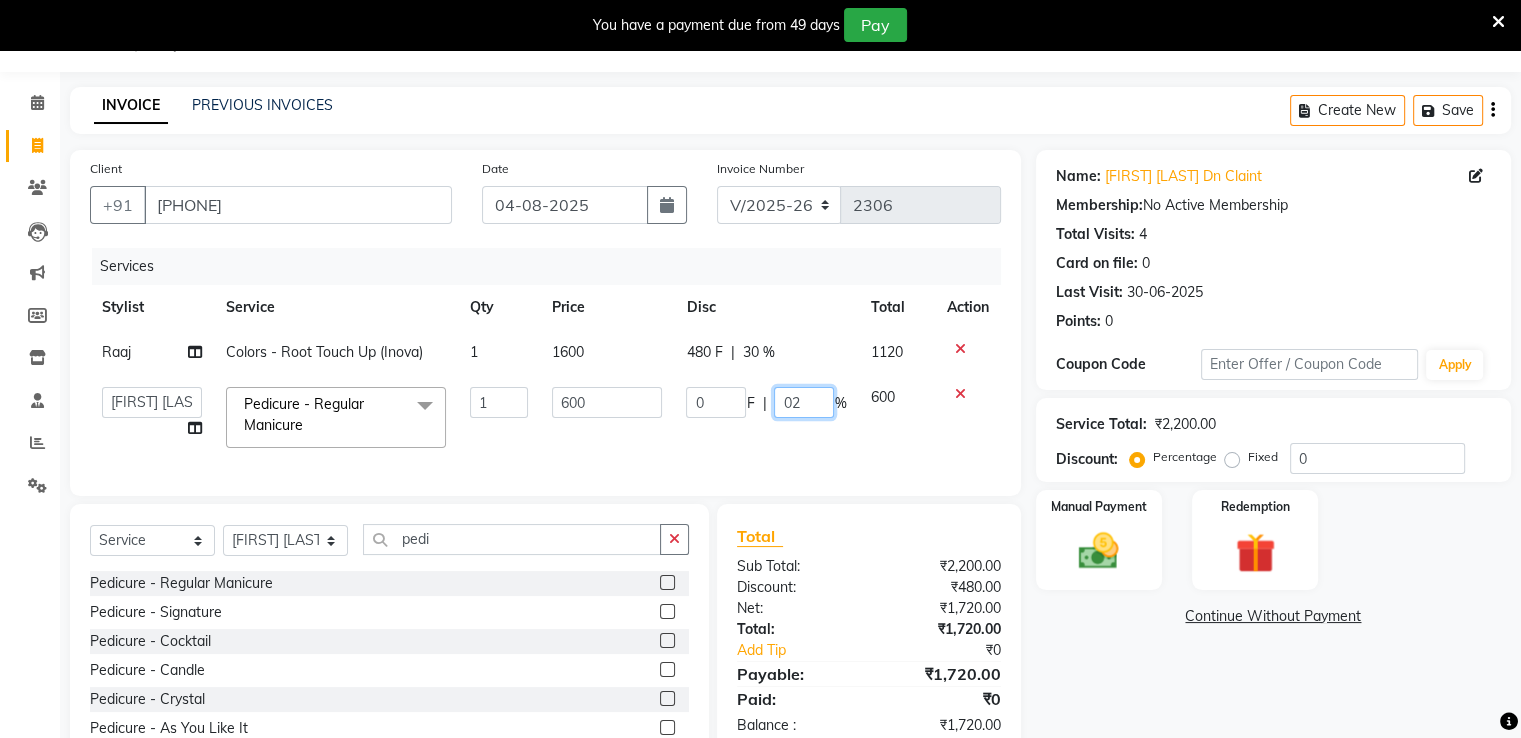 type on "020" 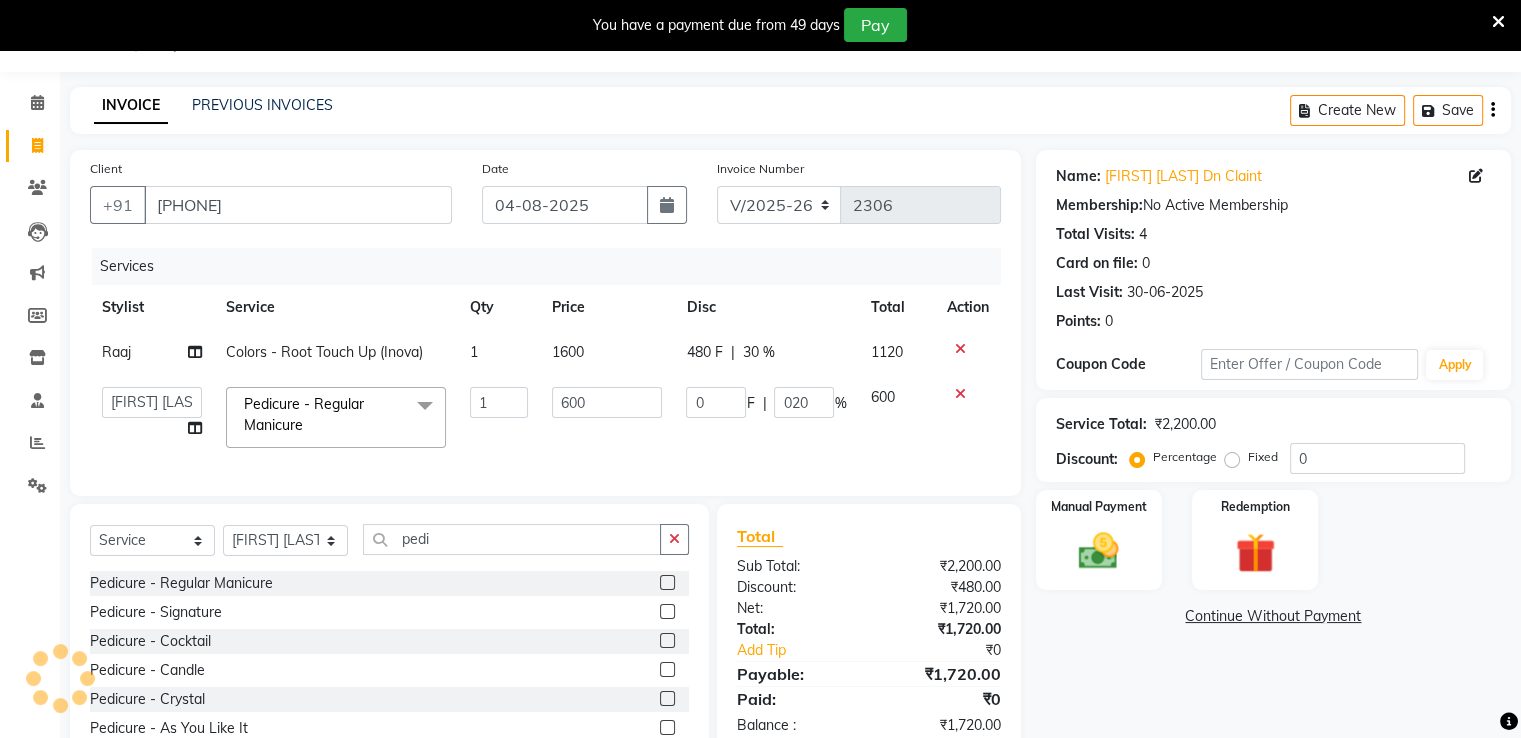click on "Ameer AHMAD   ankita  mascarenhas   ASHISH THAPA   MUSKAN    nisha vishal patil   Raaj   Rihan    sahil salmani   SANJANA    sanju   Shaan Ahmed   shital shah   Tasleem ahmad salmani  Pedicure - Regular Manicure  x Men Services  - Hair Cut Men Services  - Expert Hair Cut Men Services  - Shave Men Services  - Hair Wash Men Services  - Hair Styling  HIGHLIGHTING - PER STRIP GLOBLE HIGHLIGHTING Nano Plastia - Below Shoulder Length nano plastia shoulder length nano plastia west lenght Color Services (Men) - Majirel Color Color Services (Men) - Inoa Color Color Services (Men) - Highlighting MEN BEARD COLOUR MEN HIGHLIGHTINING SOLDER LENTH Waxing Regualr (Men) - UA Arms Waxing Regualr (Men) - Full Arms Waxing Regualr (Men) - Half Legs Waxing Regualr (Men) - Full Legs Waxing Regualr (Men) - Full Front WAXING Regualr(men) nose WAXING Regualr (men) eyer FULL BACK REGULER WAX (MEN) Ladies Services - Kids Hair Cut Ladies Services - Creative Hair Cut Ladies Services - Wash Ladies Services - Keratin Wash FOOT MASSAGE 1" 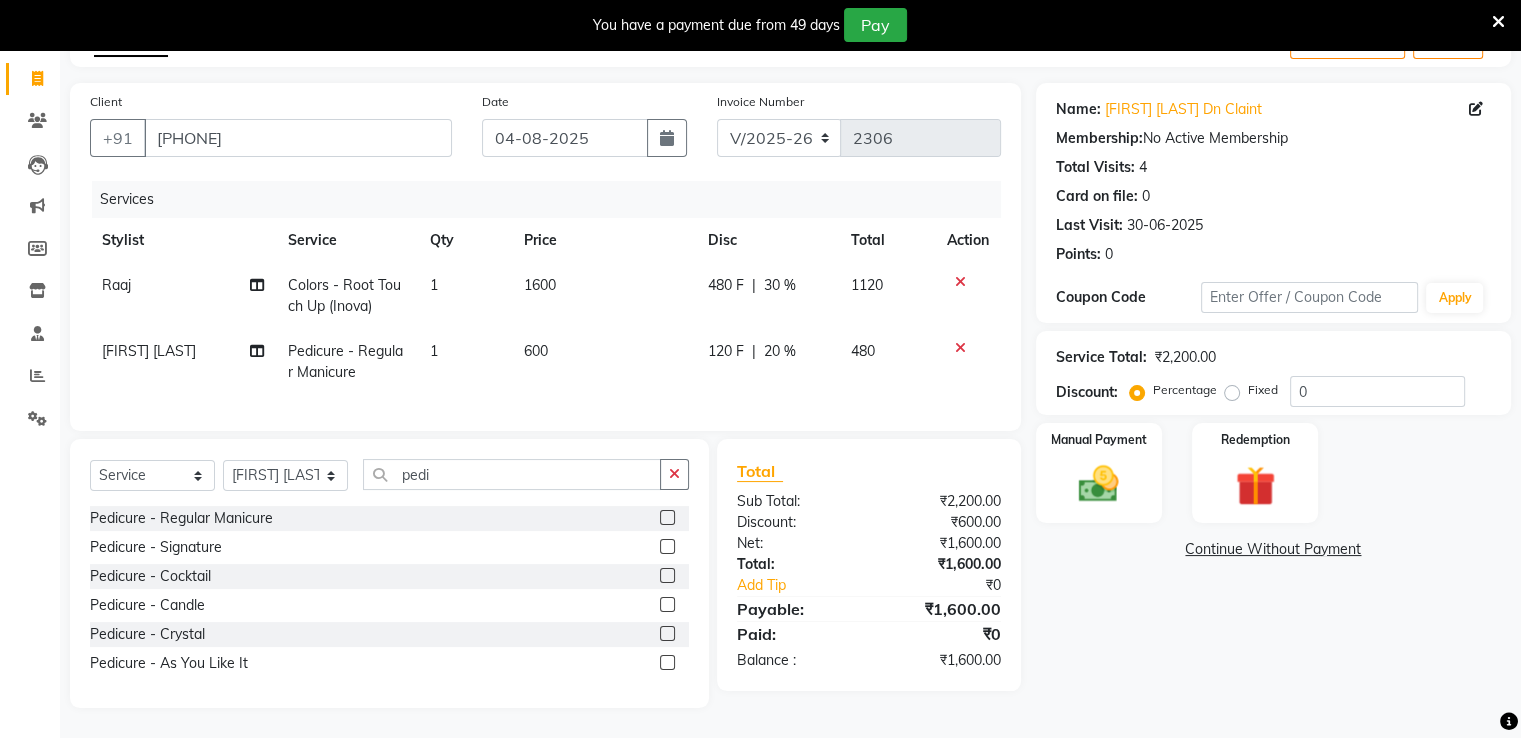 scroll, scrollTop: 0, scrollLeft: 0, axis: both 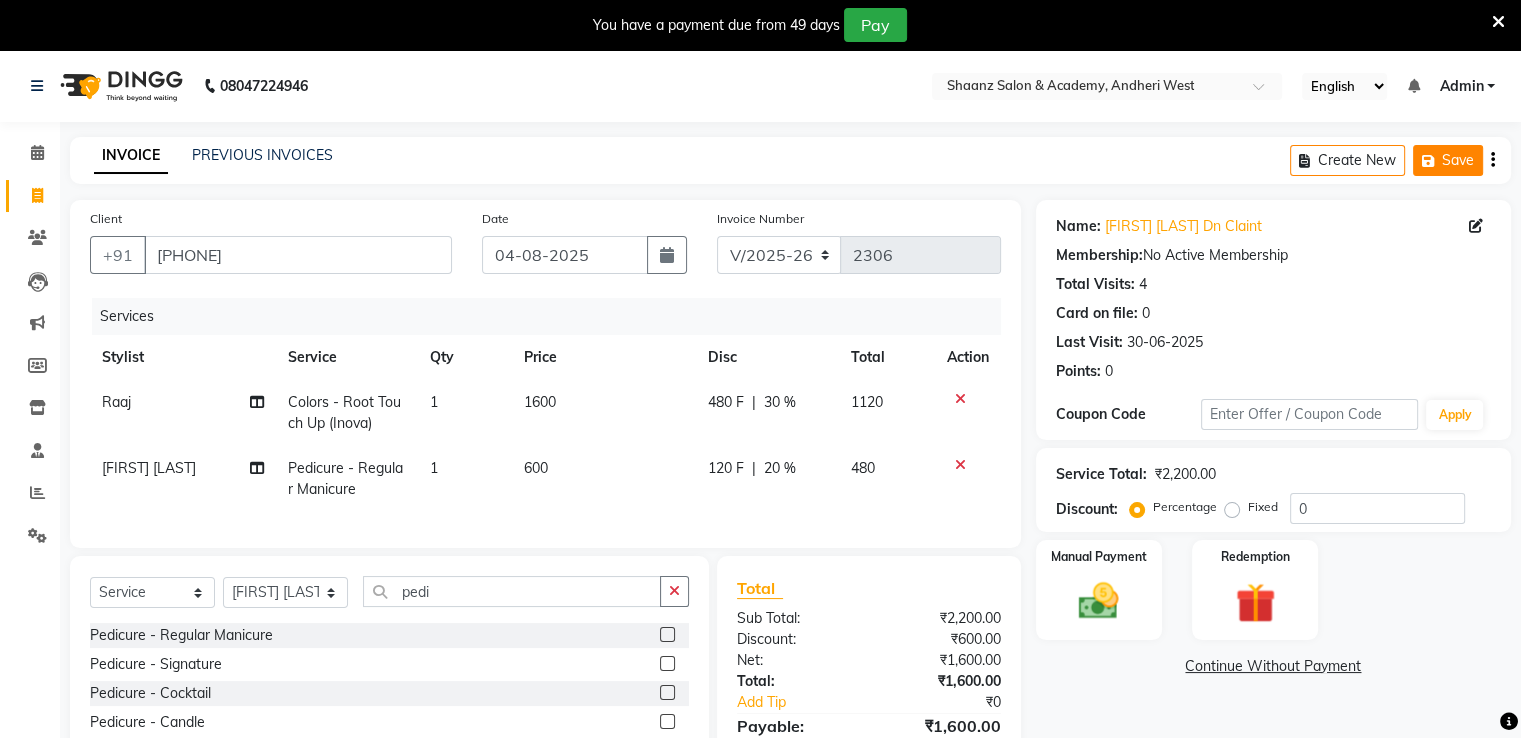 click on "Save" 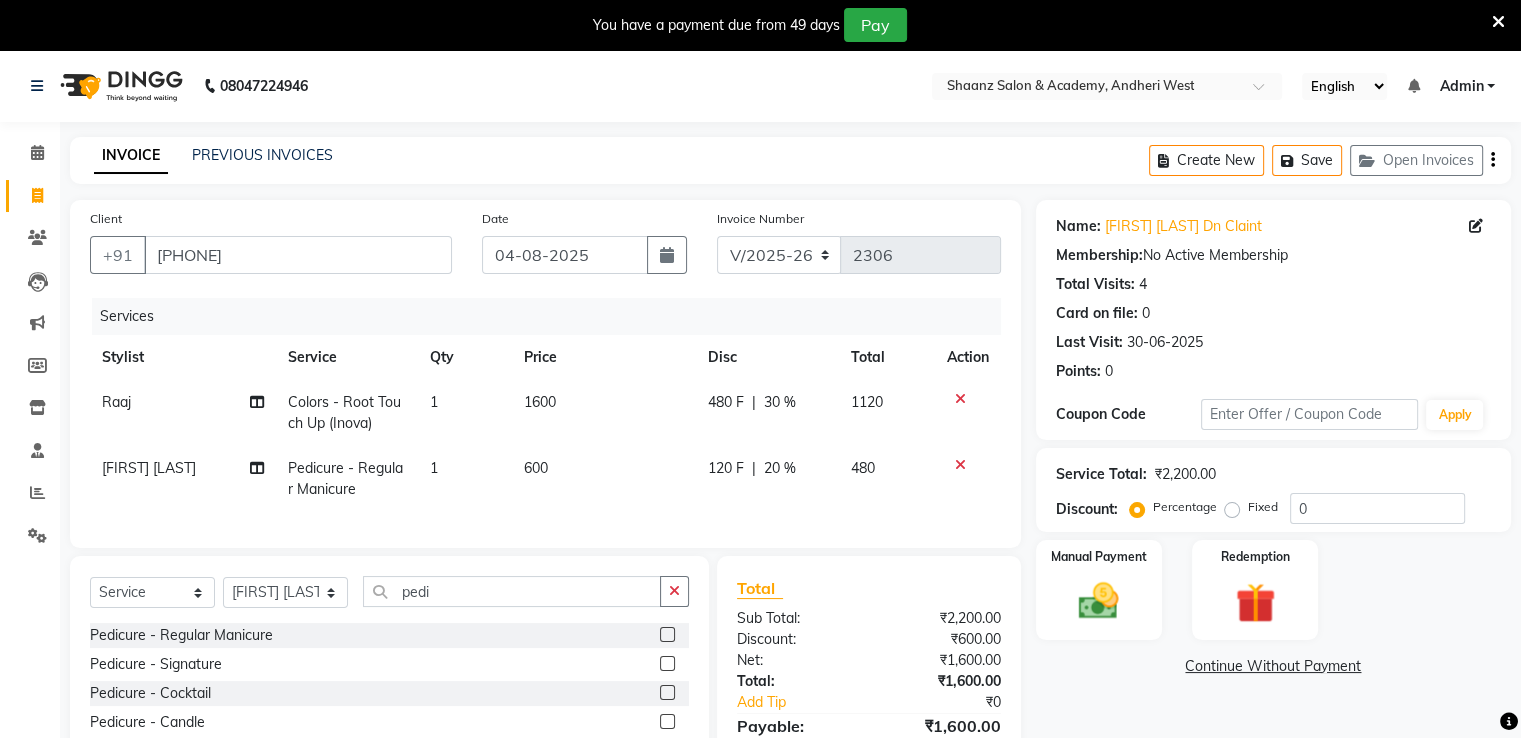 click on "20 %" 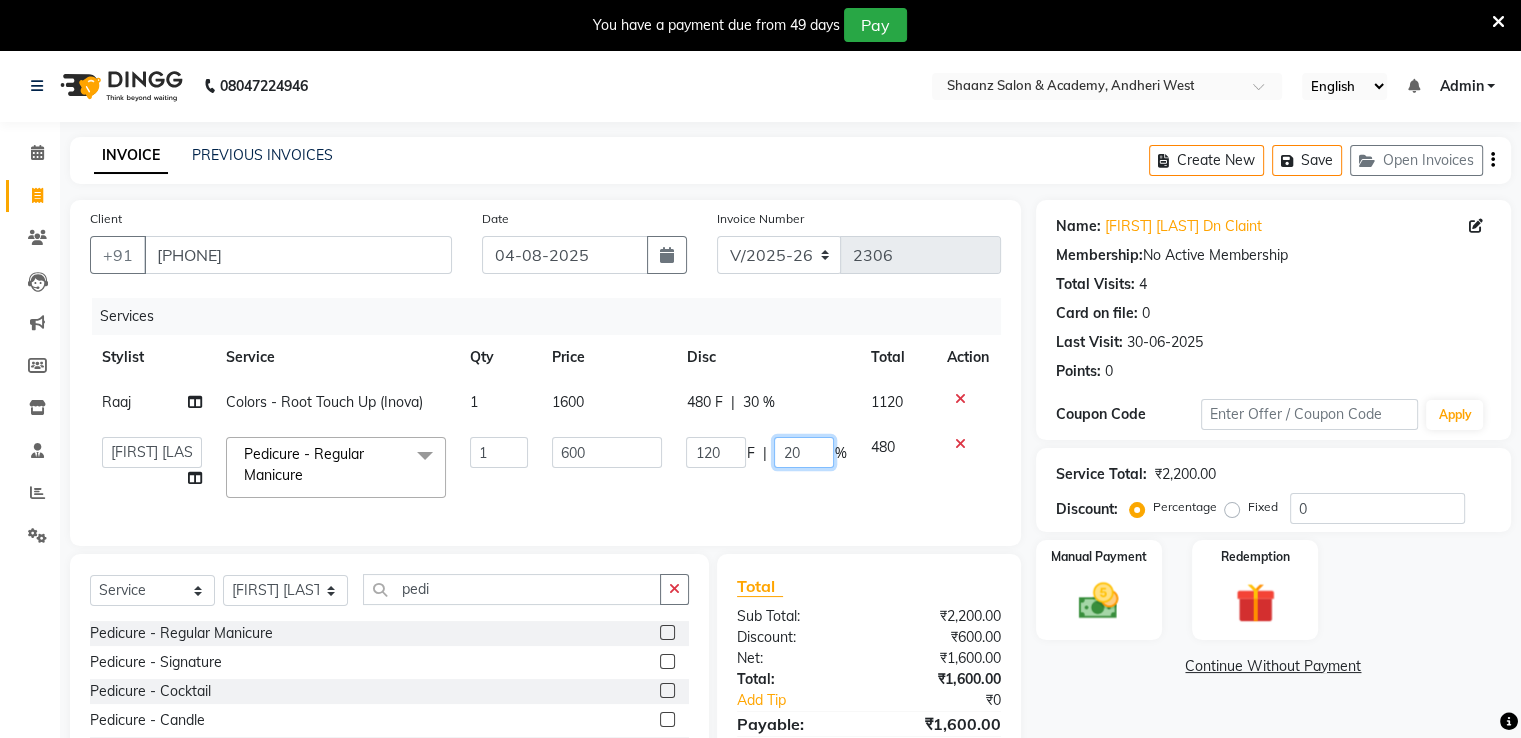 click on "20" 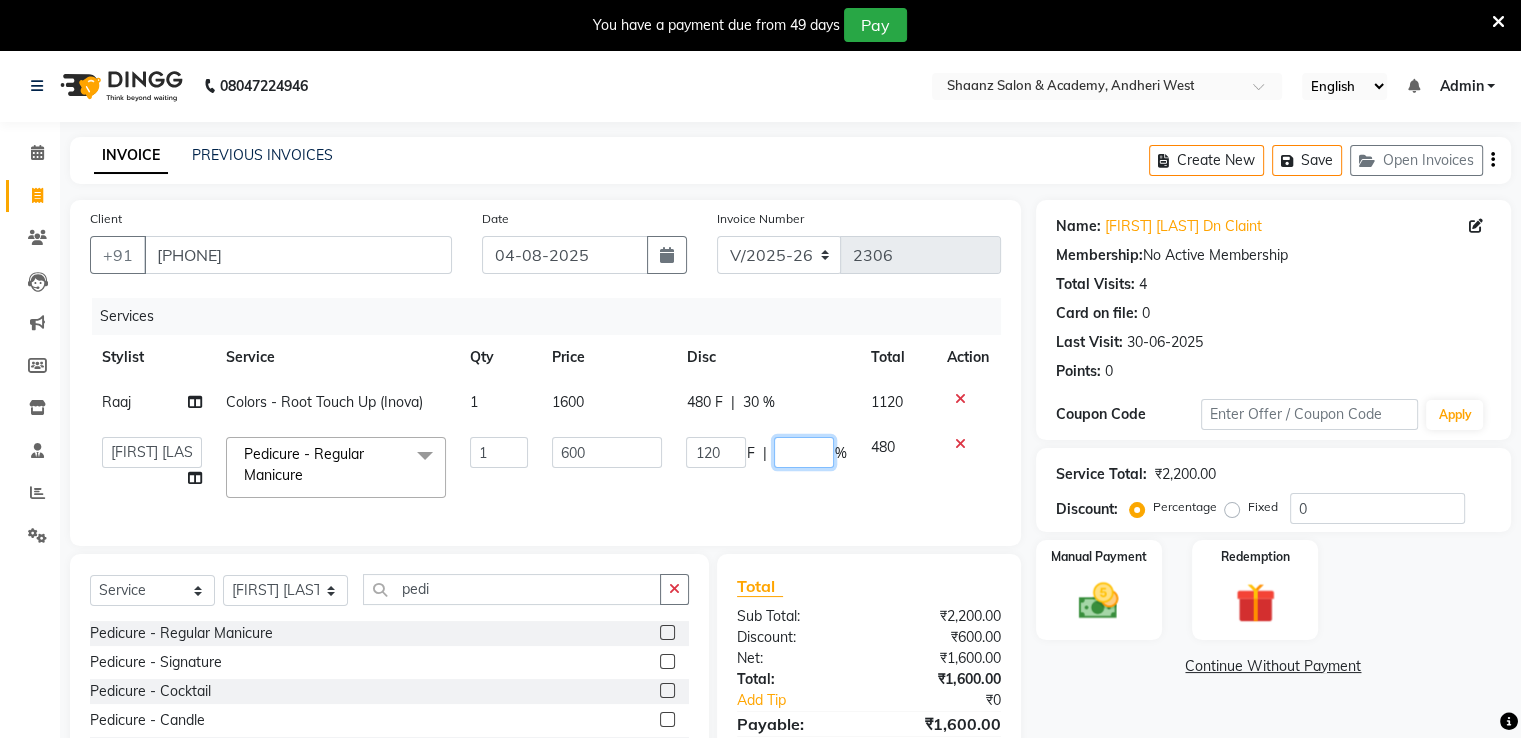 type on "6" 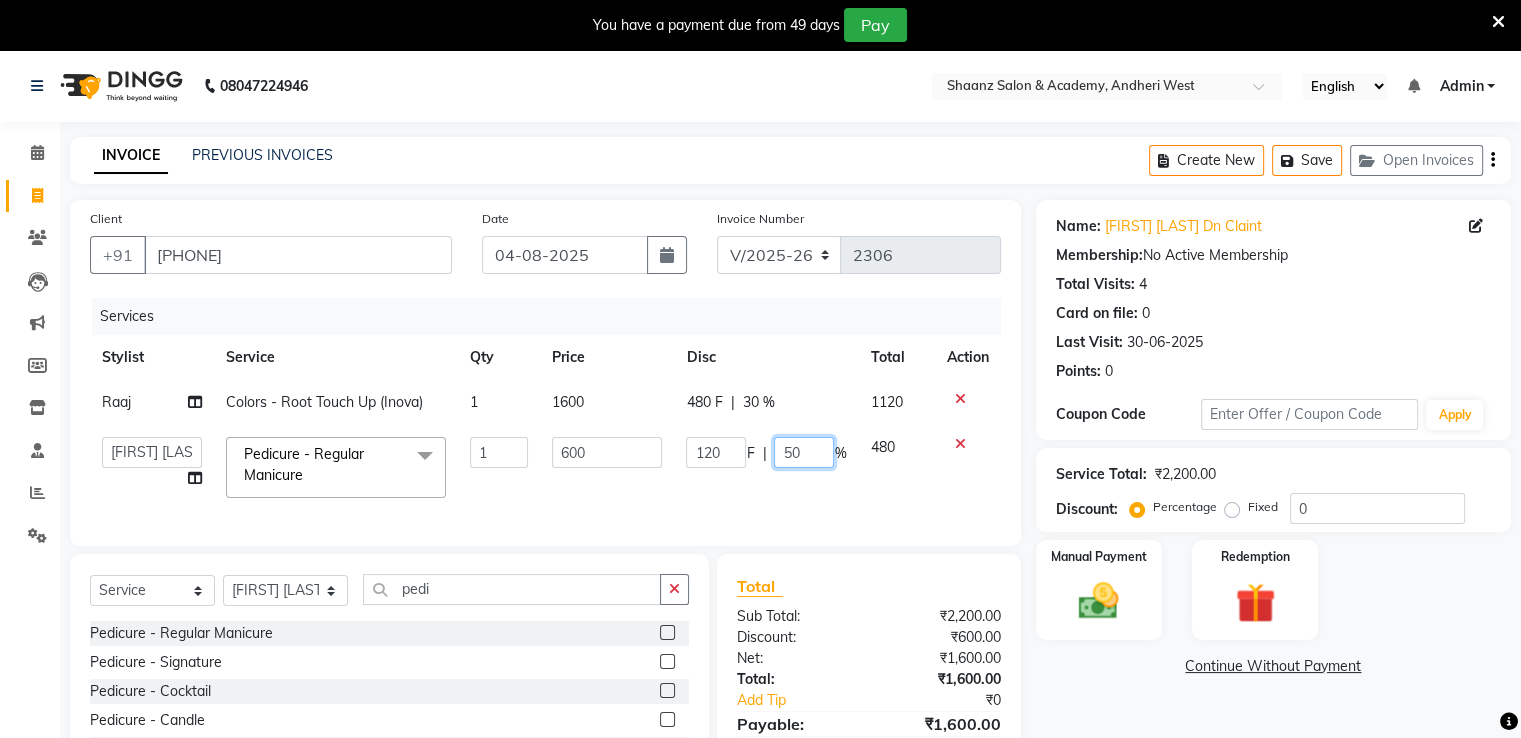 type on "5" 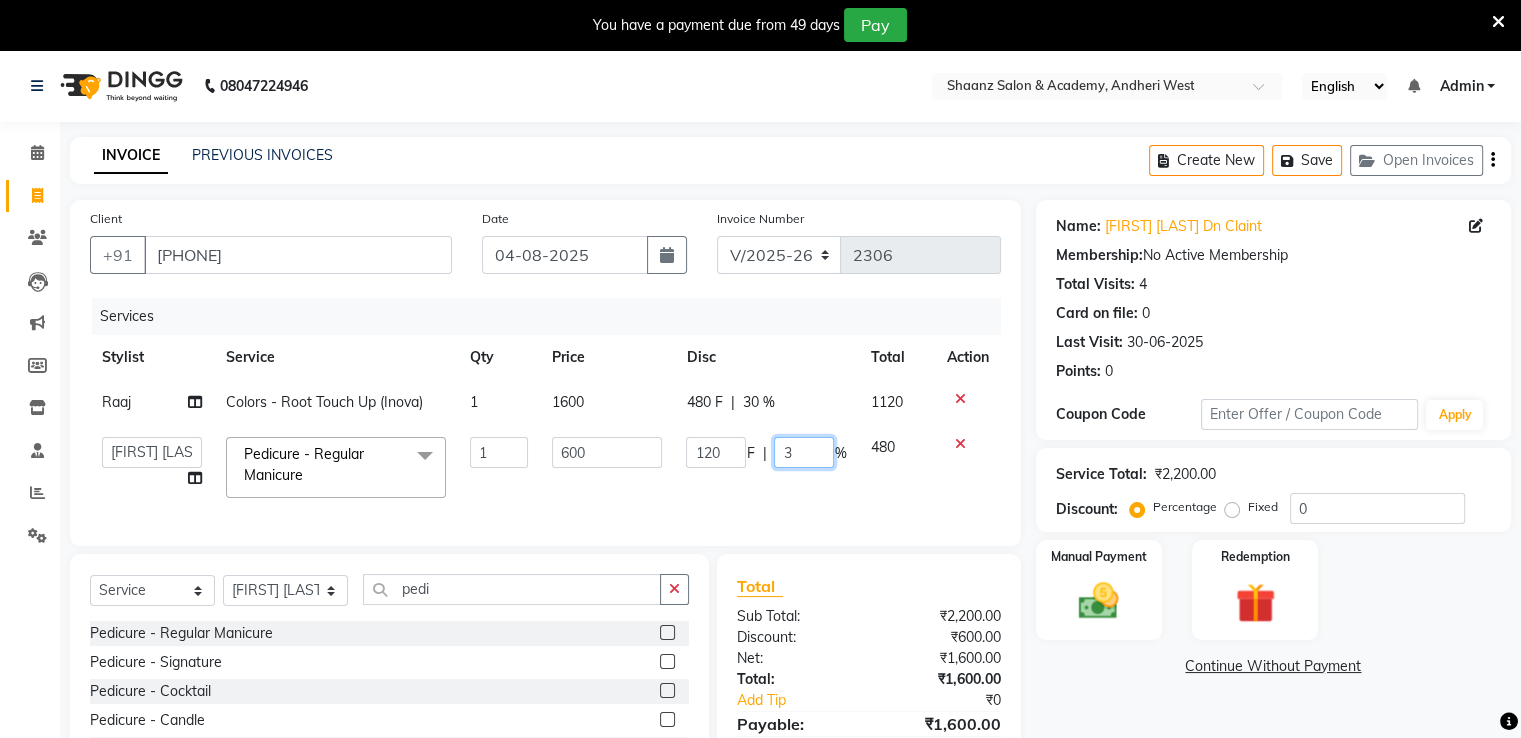 type on "30" 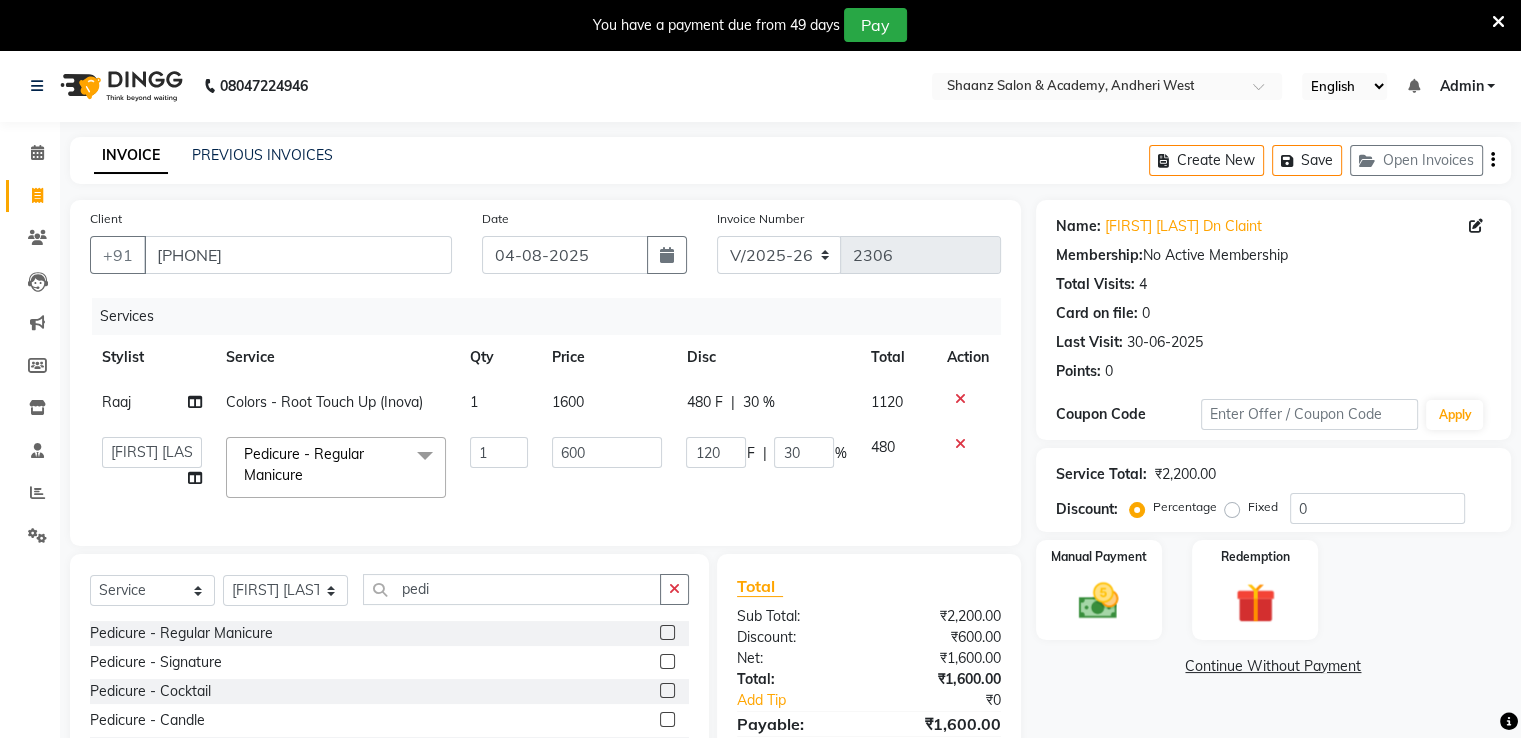 click on "Client +91 9892455587 Date 04-08-2025 Invoice Number V/2025 V/2025-26 2306 Services Stylist Service Qty Price Disc Total Action Raaj Colors  - Root Touch Up (Inova) 1 1600 480 F | 30 % 1120  Ameer AHMAD   ankita  mascarenhas   ASHISH THAPA   MUSKAN    nisha vishal patil   Raaj   Rihan    sahil salmani   SANJANA    sanju   Shaan Ahmed   shital shah   Tasleem ahmad salmani  Pedicure - Regular Manicure  x Men Services  - Hair Cut Men Services  - Expert Hair Cut Men Services  - Shave Men Services  - Hair Wash Men Services  - Hair Styling  HIGHLIGHTING - PER STRIP GLOBLE HIGHLIGHTING Nano Plastia - Below Shoulder Length nano plastia shoulder length nano plastia west lenght Color Services (Men) - Majirel Color Color Services (Men) - Inoa Color Color Services (Men) - Highlighting MEN BEARD COLOUR MEN HIGHLIGHTINING SOLDER LENTH Waxing Regualr (Men) - UA Arms Waxing Regualr (Men) - Full Arms Waxing Regualr (Men) - Half Legs Waxing Regualr (Men) - Full Legs Waxing Regualr (Men) - Full Front WAXING Regualr(men) nose 1" 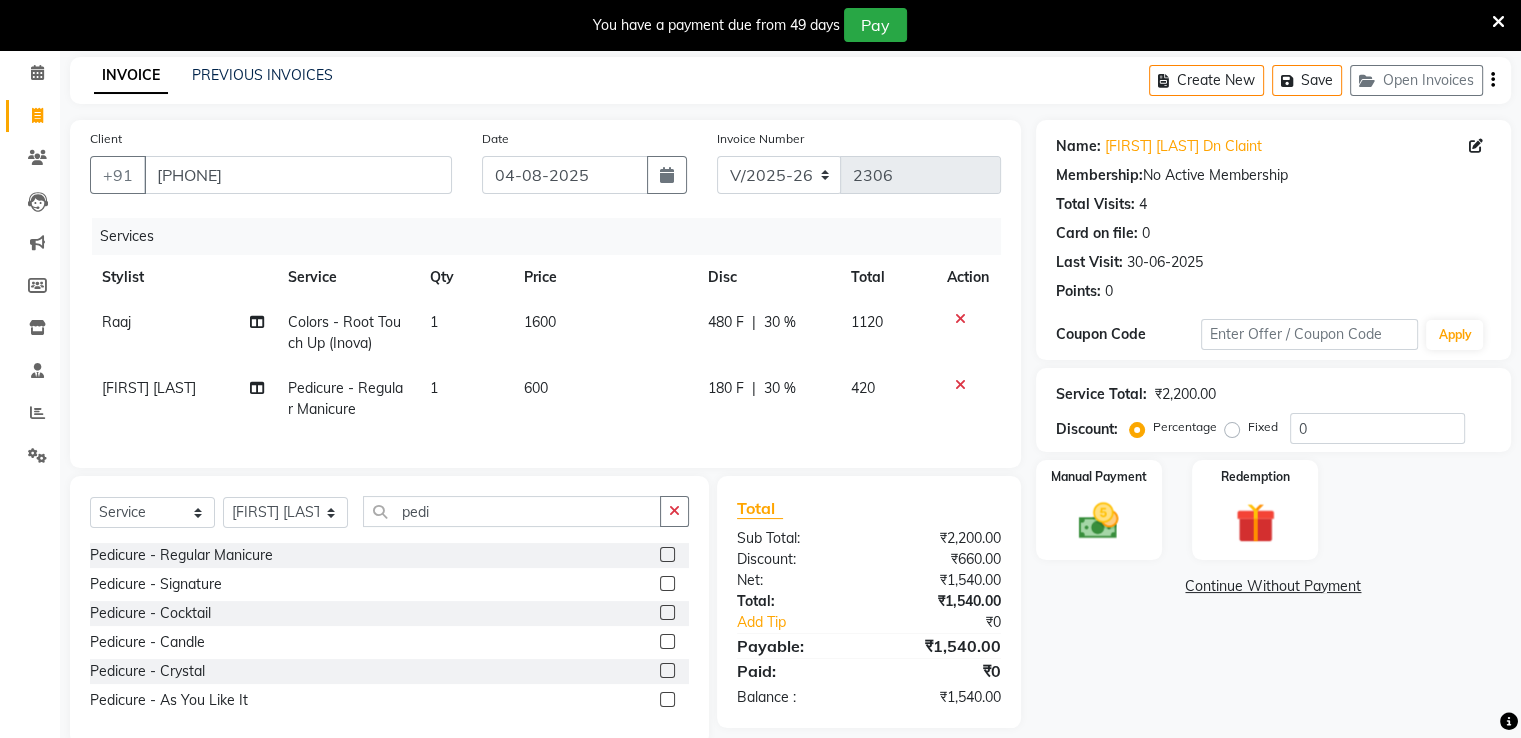 scroll, scrollTop: 0, scrollLeft: 0, axis: both 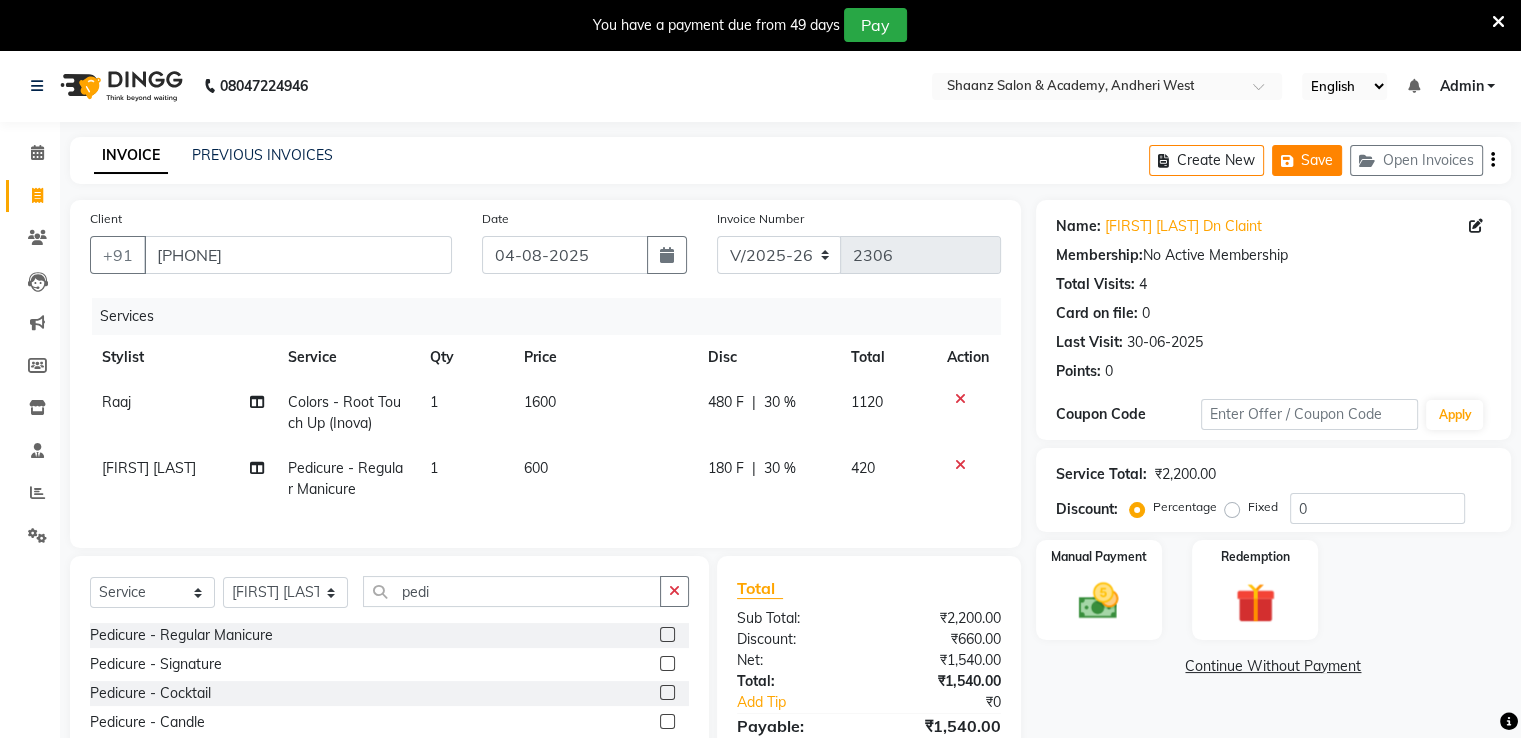 click on "Save" 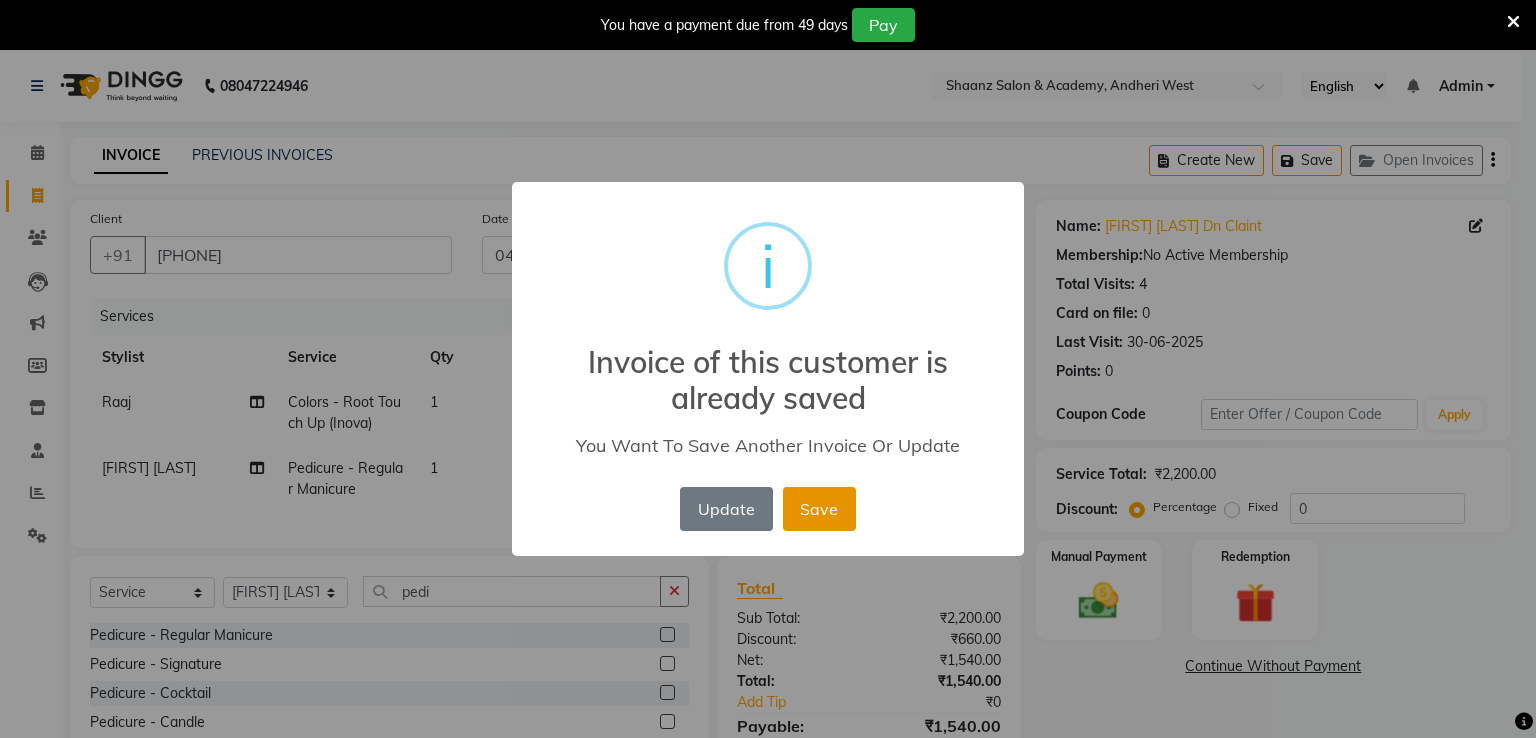 click on "Save" at bounding box center (819, 509) 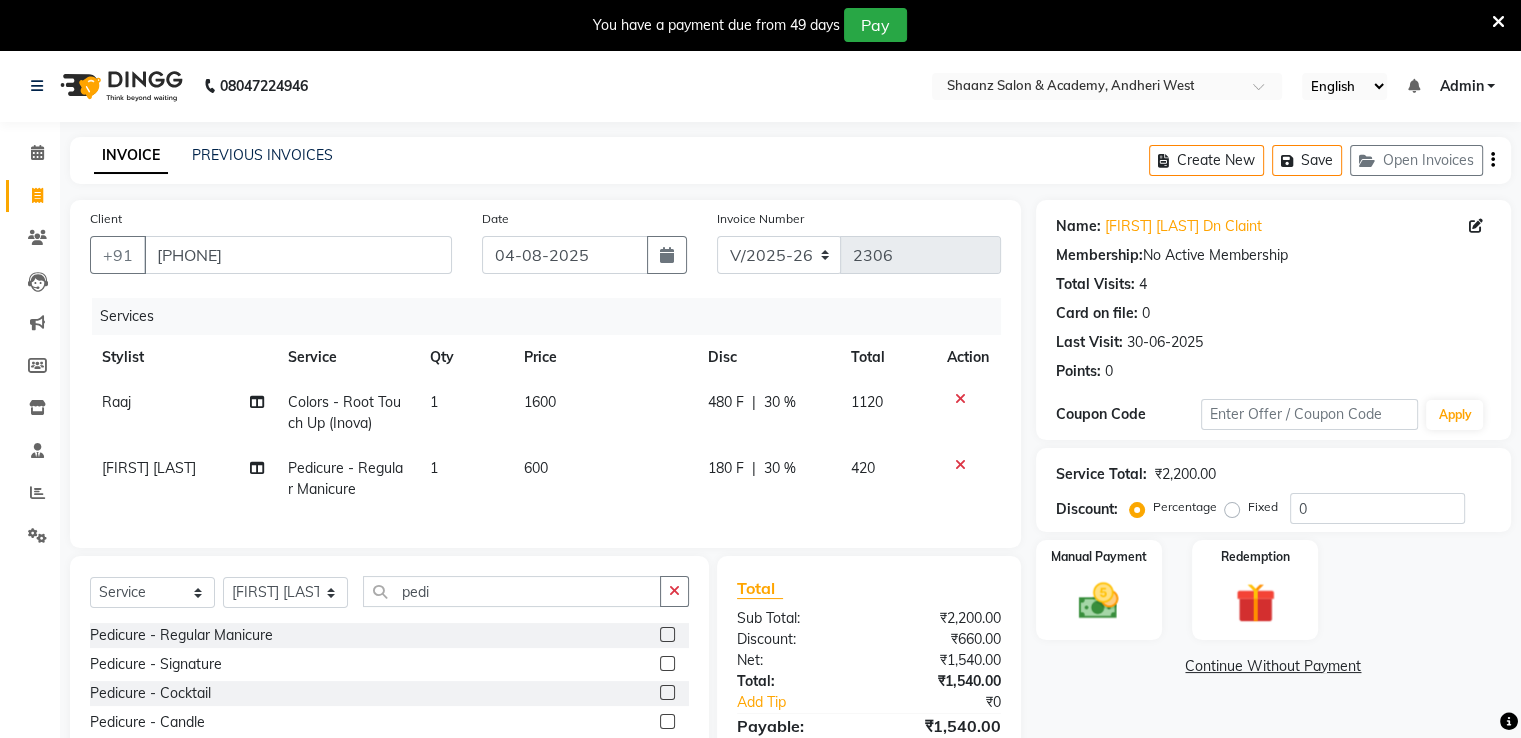click at bounding box center [1498, 22] 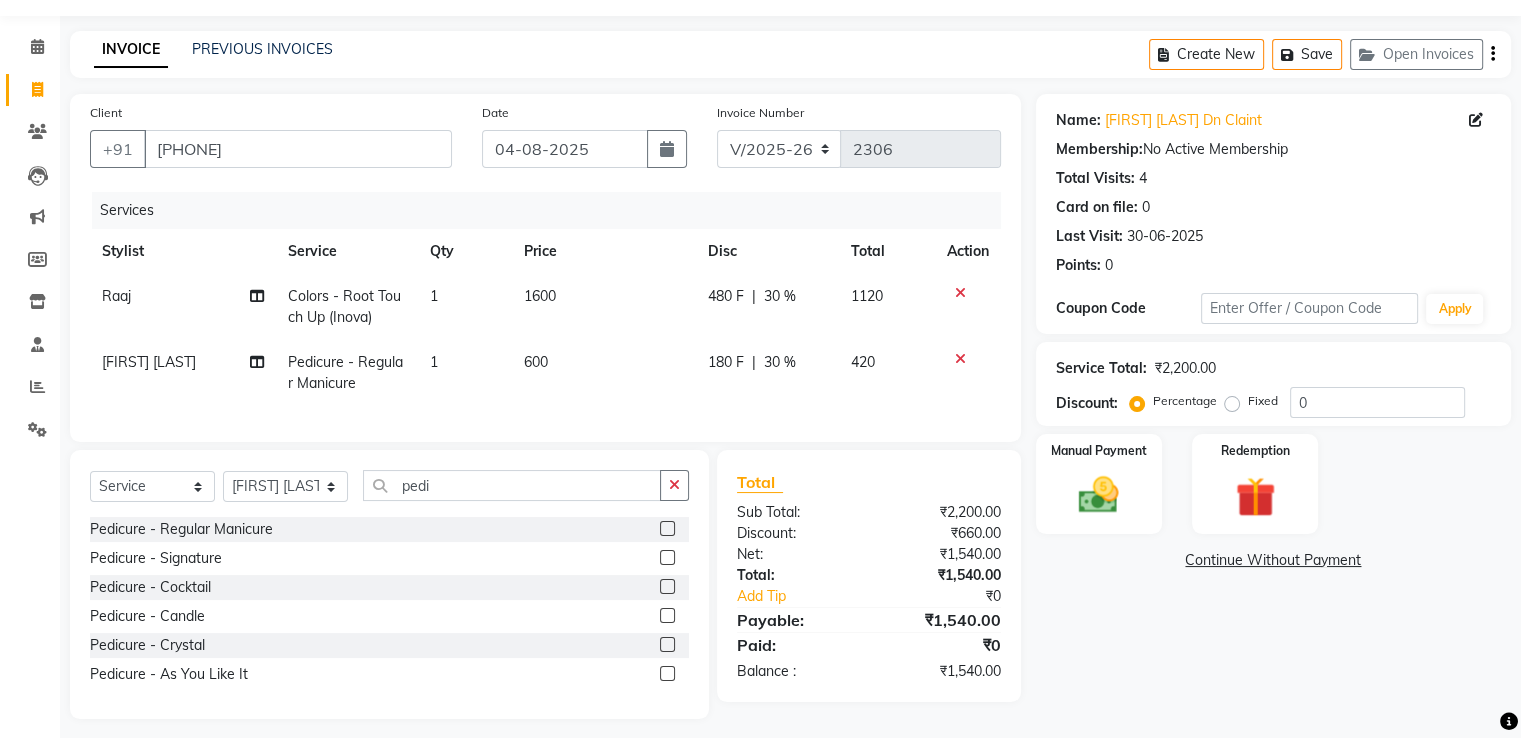 scroll, scrollTop: 83, scrollLeft: 0, axis: vertical 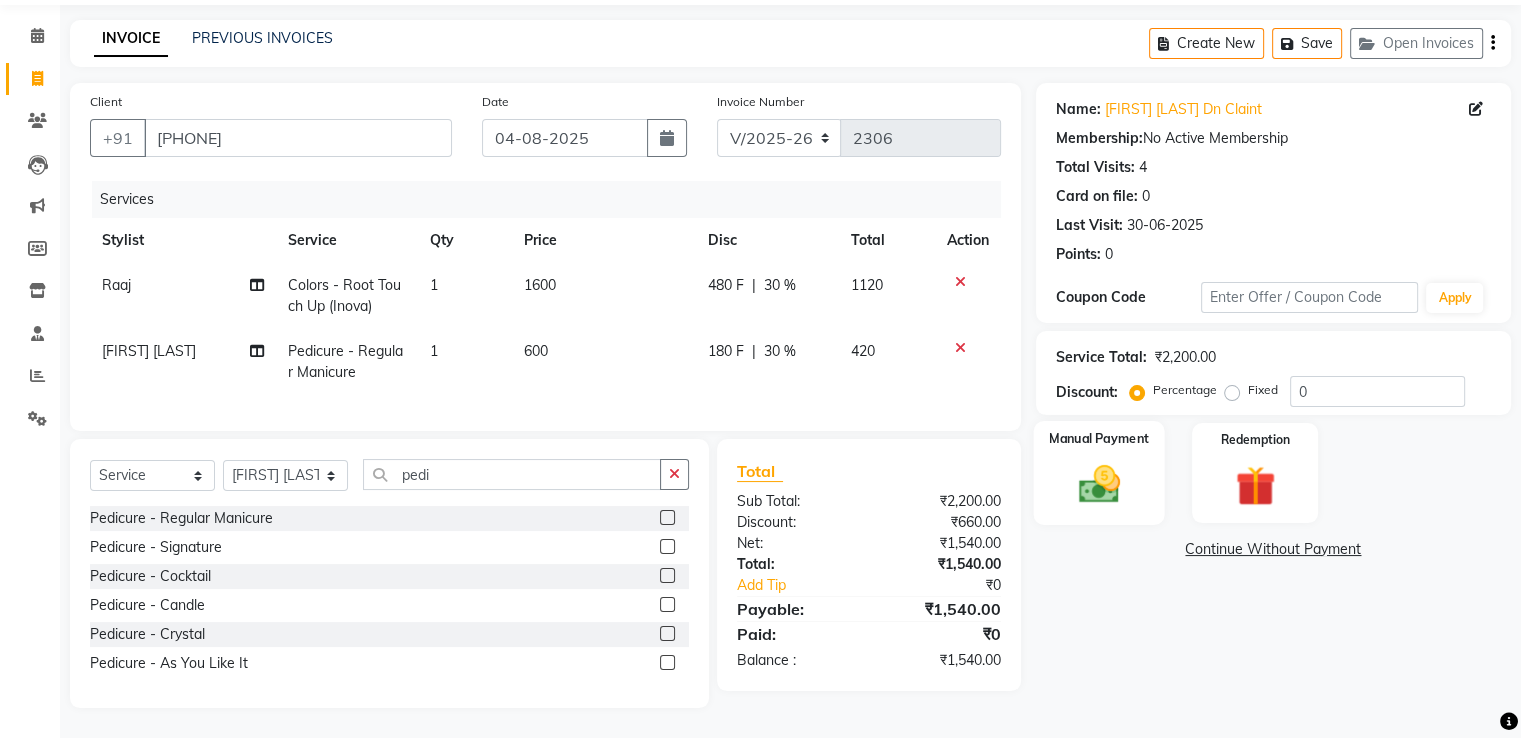 click on "Manual Payment" 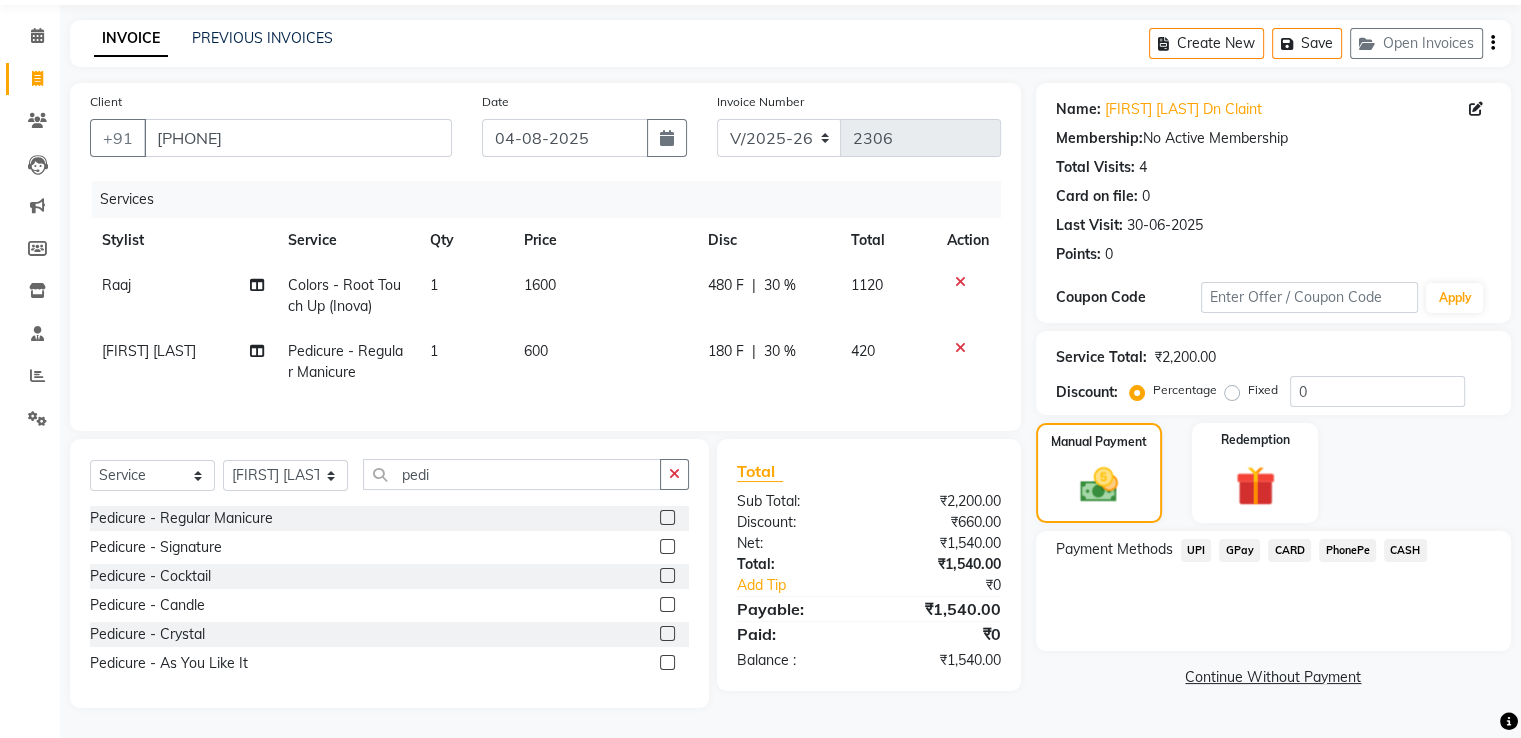 click on "GPay" 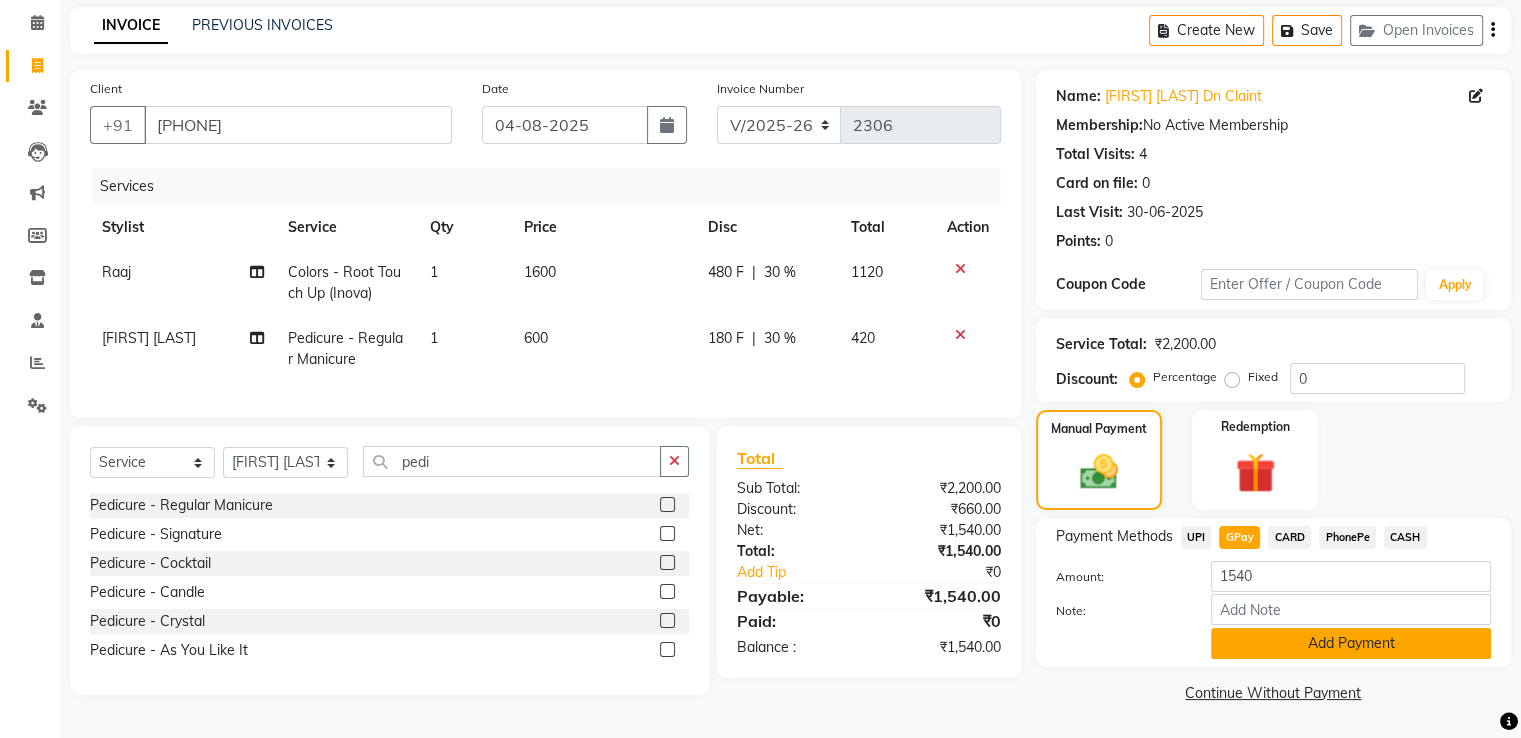 click on "Add Payment" 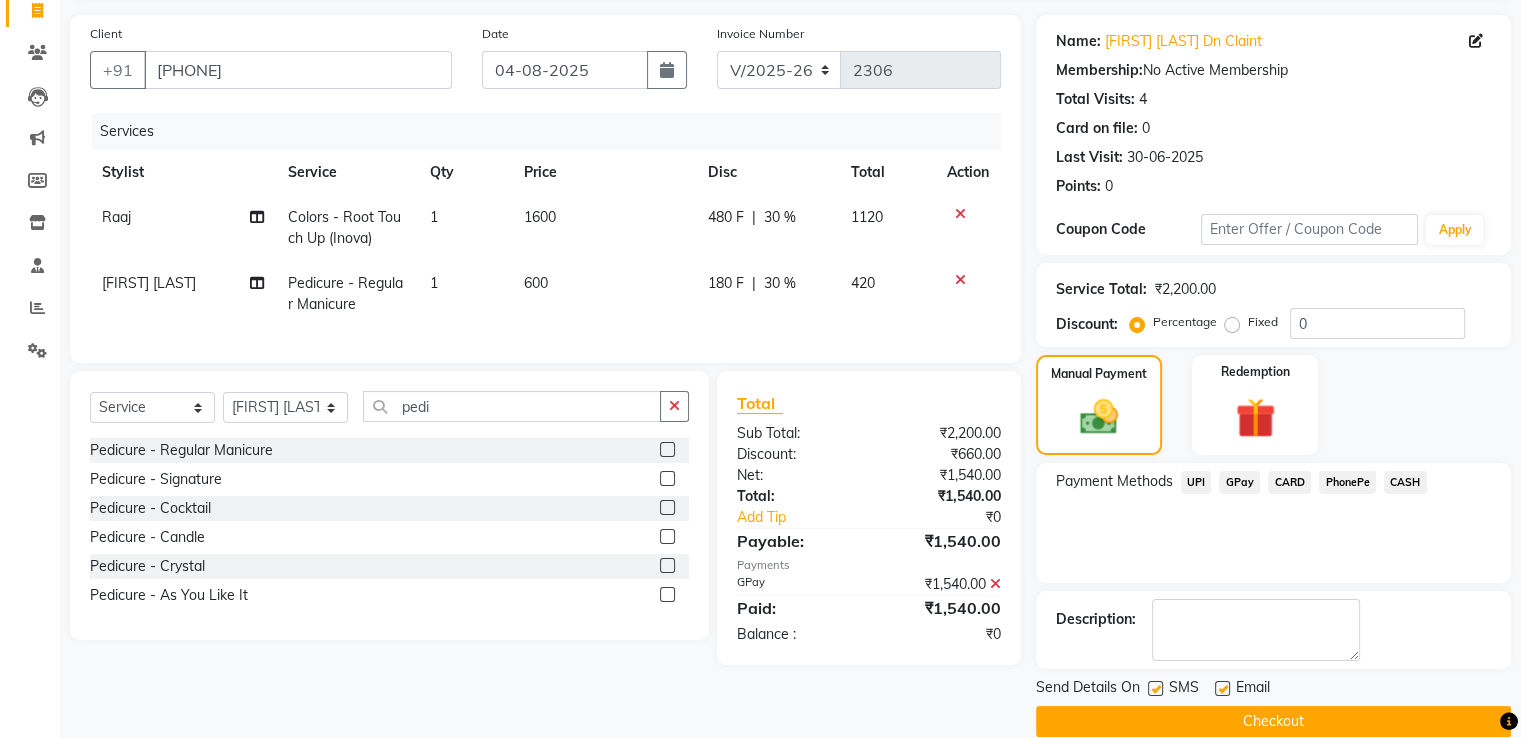 scroll, scrollTop: 163, scrollLeft: 0, axis: vertical 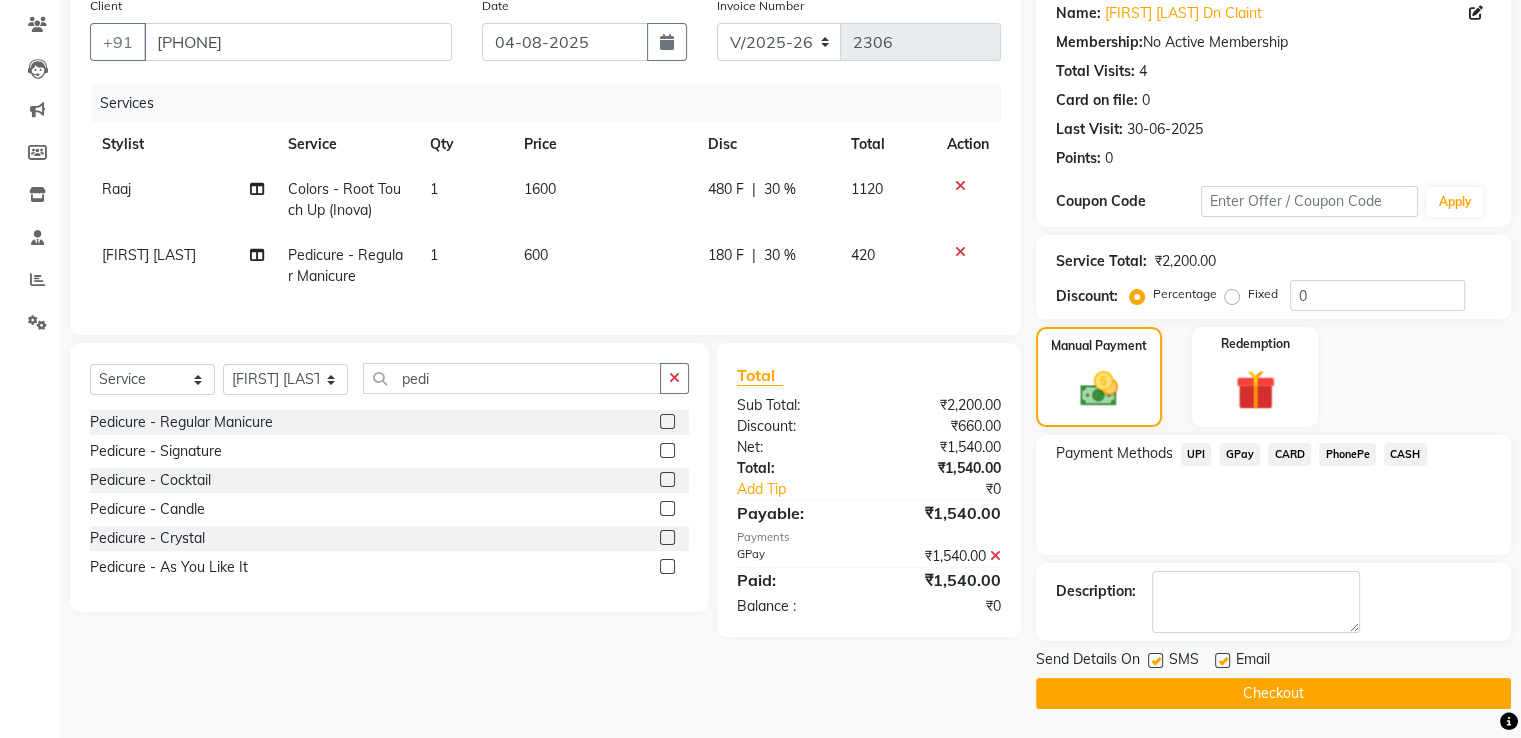 click 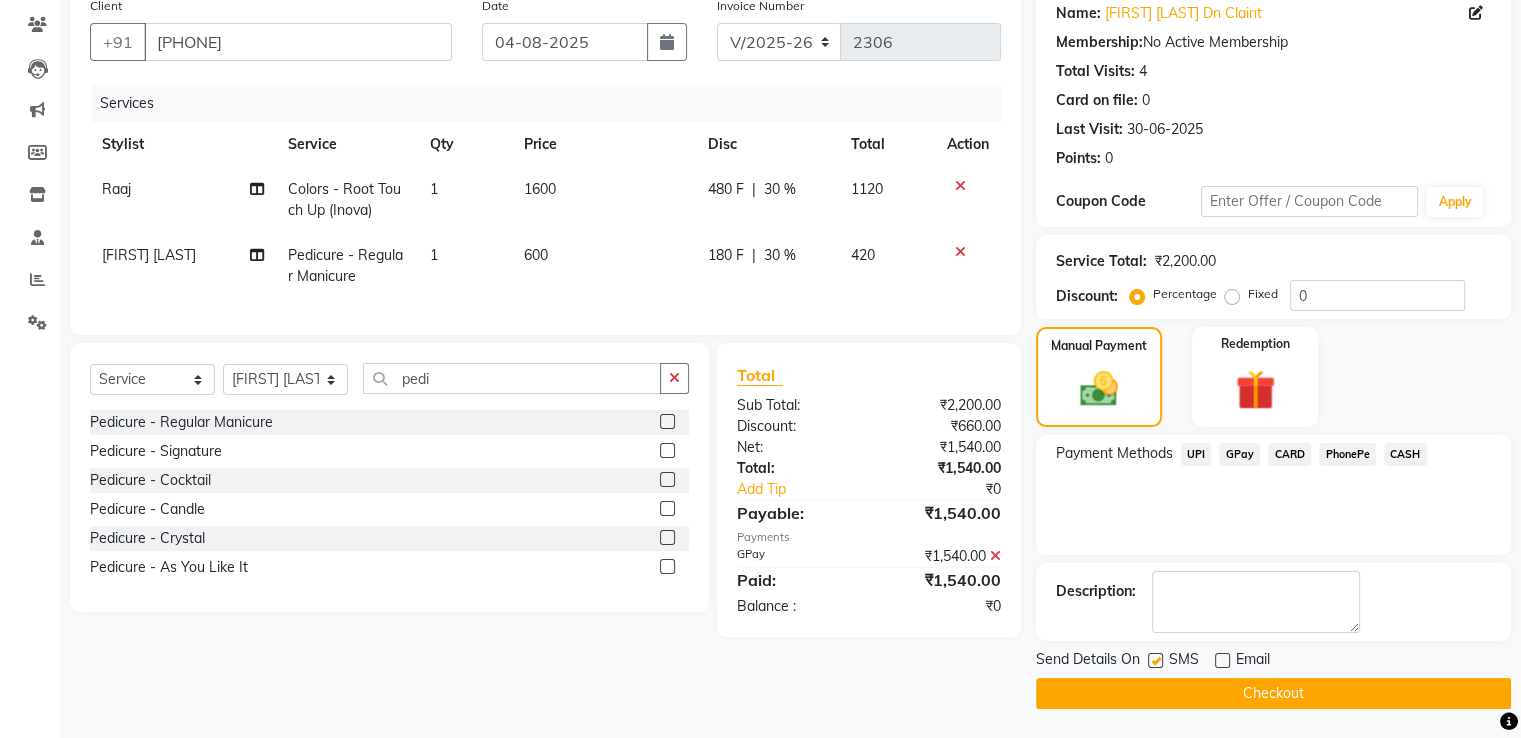 click 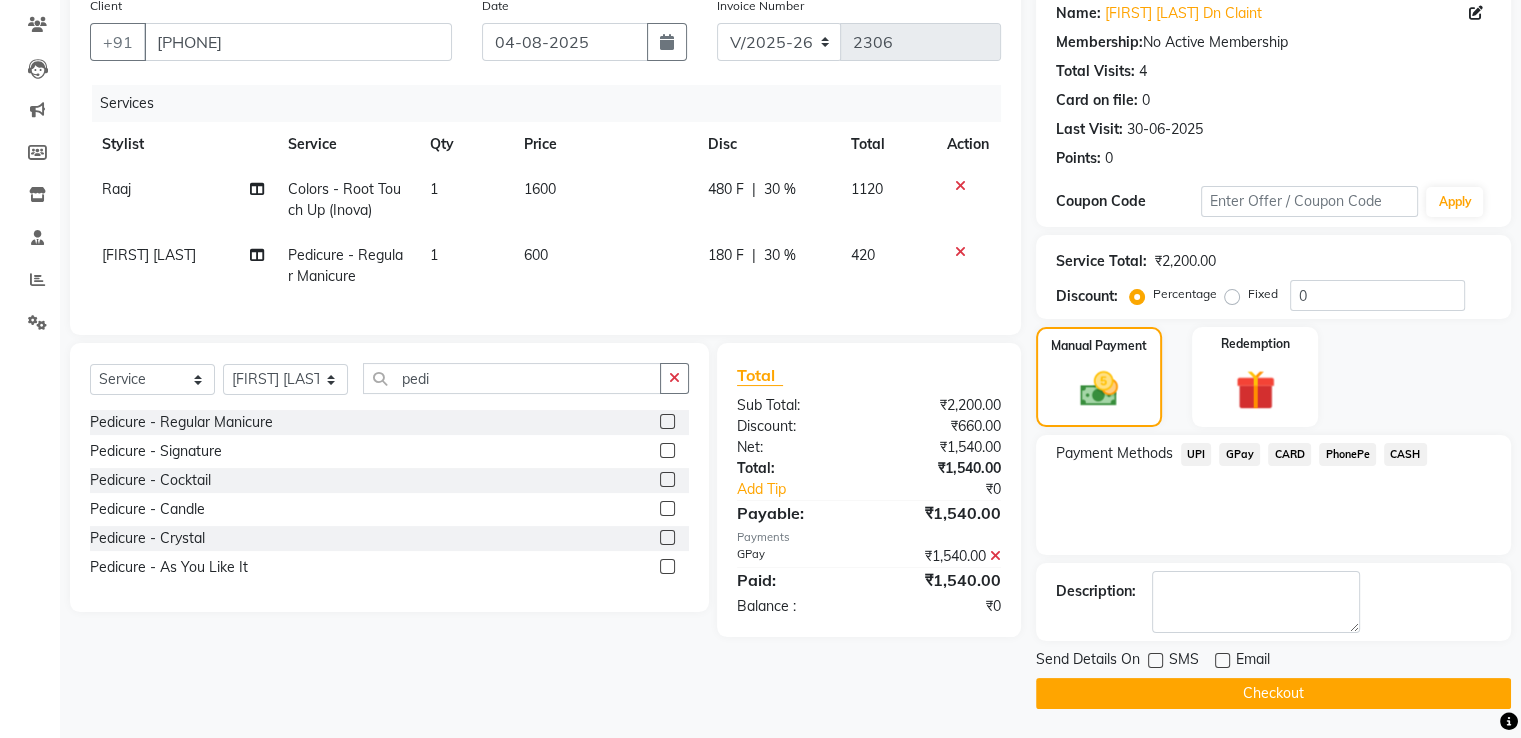 click on "Checkout" 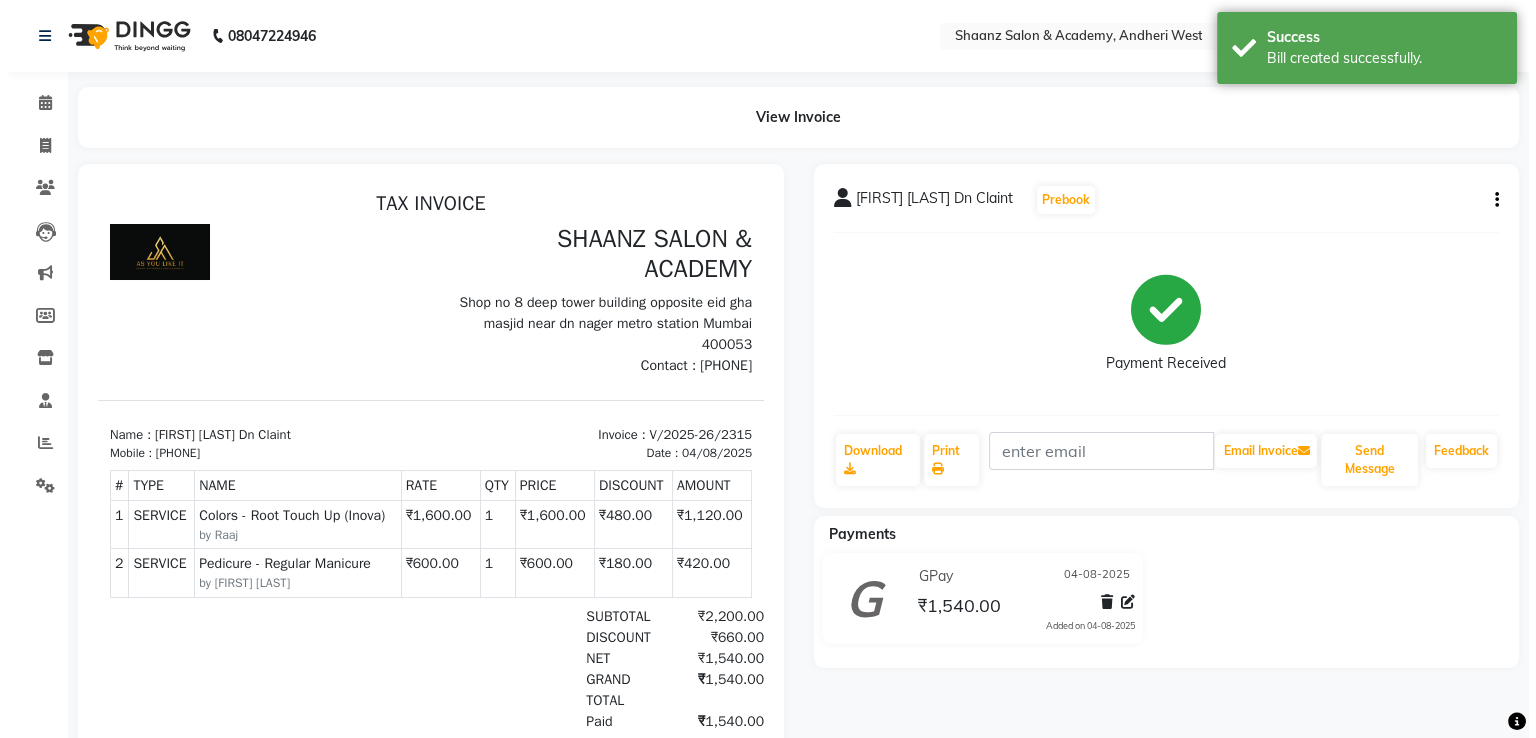 scroll, scrollTop: 0, scrollLeft: 0, axis: both 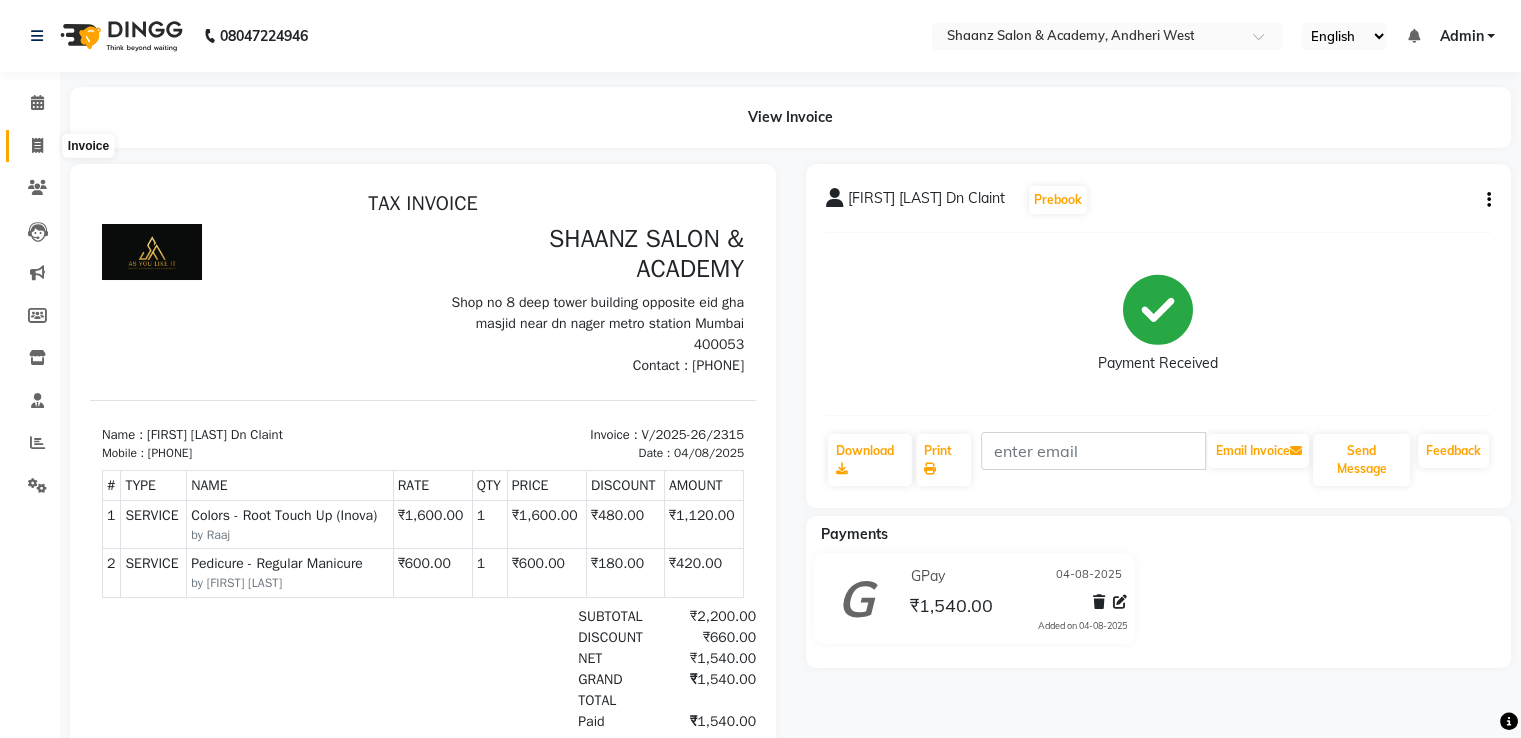click 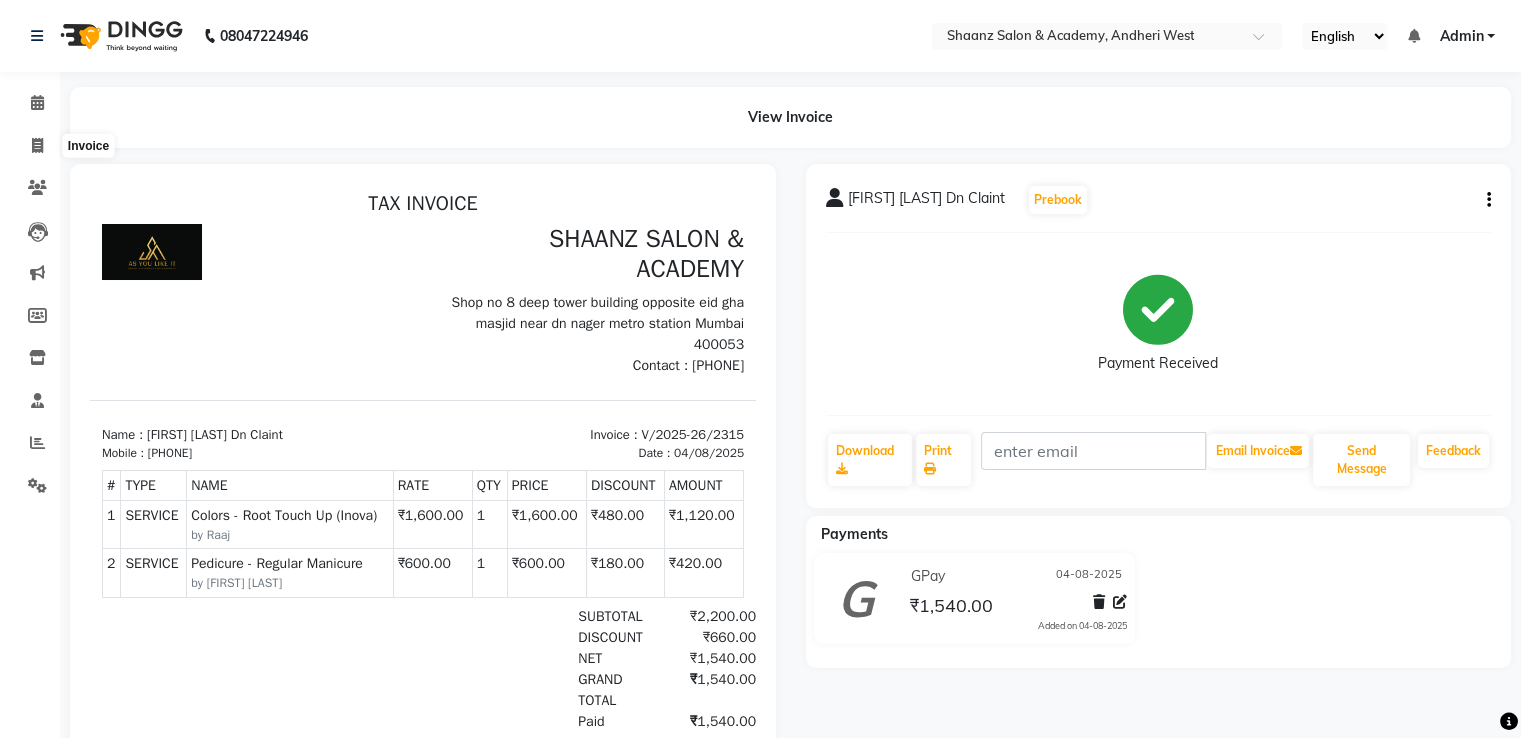 select on "service" 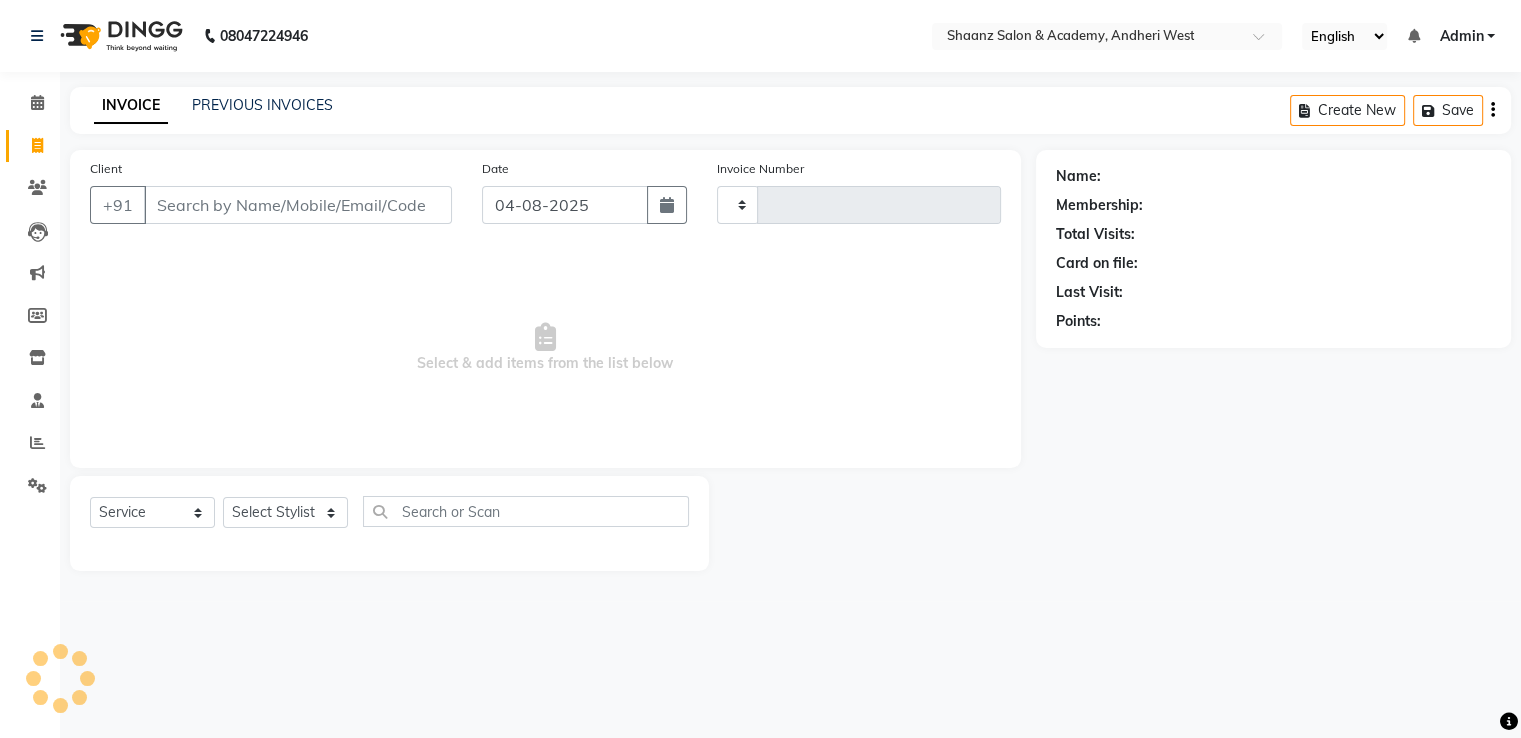 type on "2316" 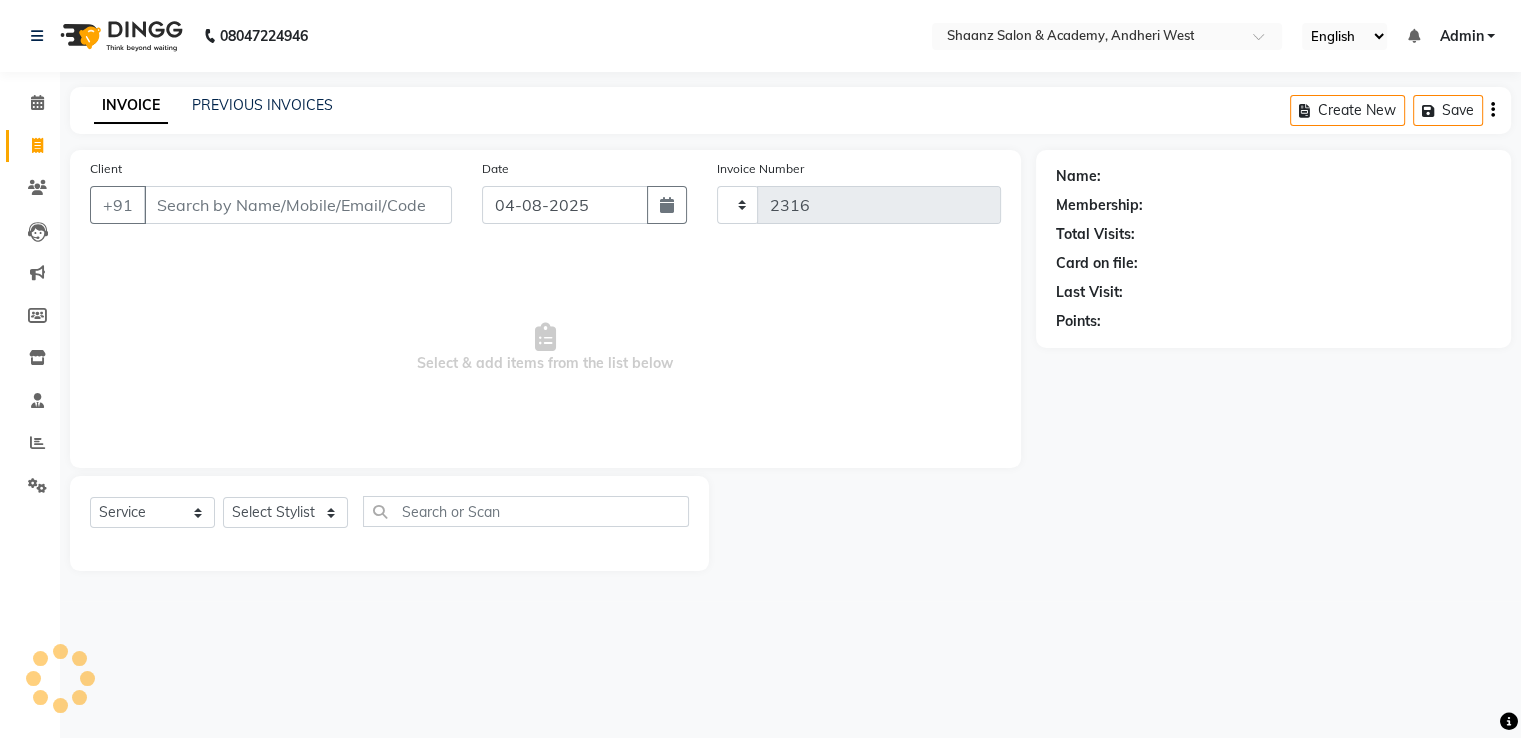 select on "6360" 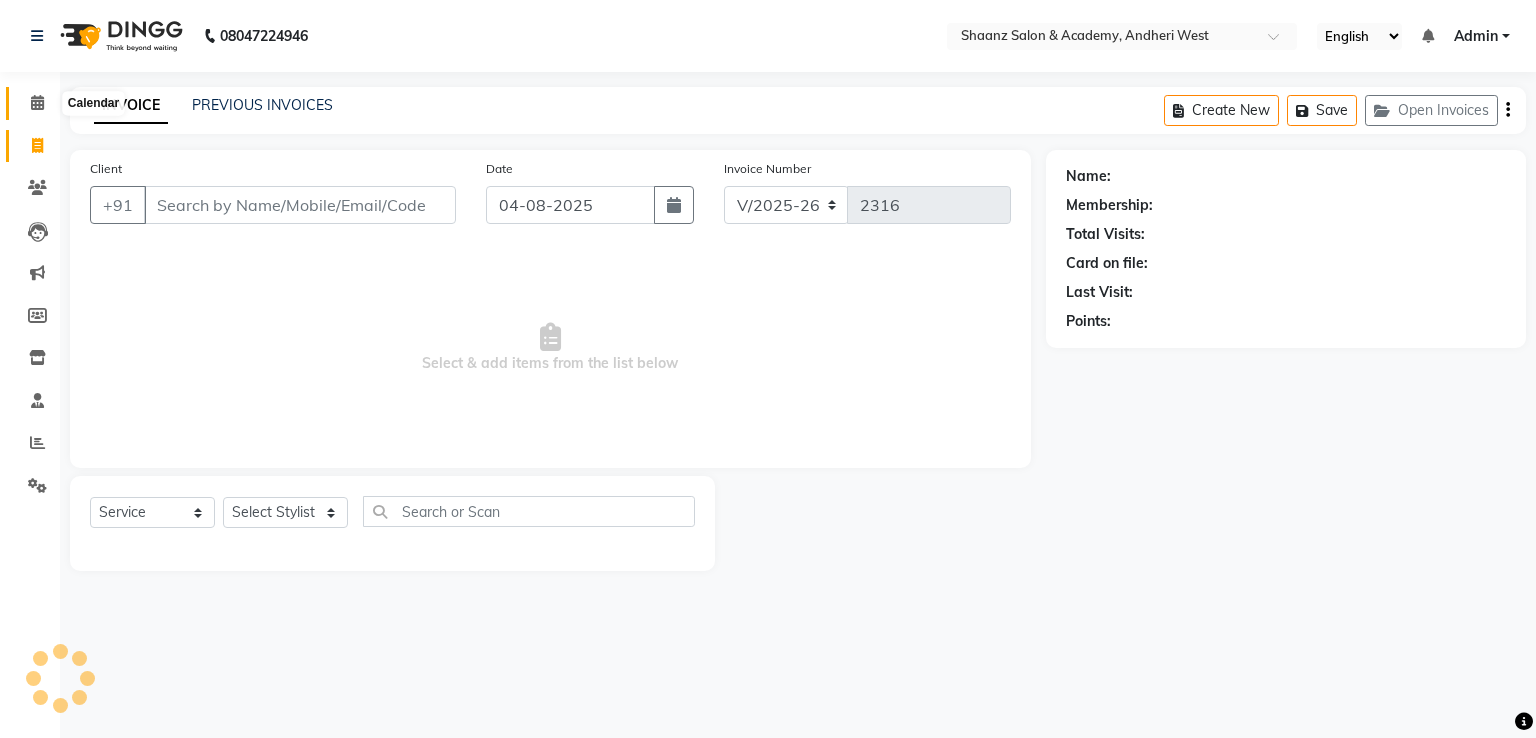 click 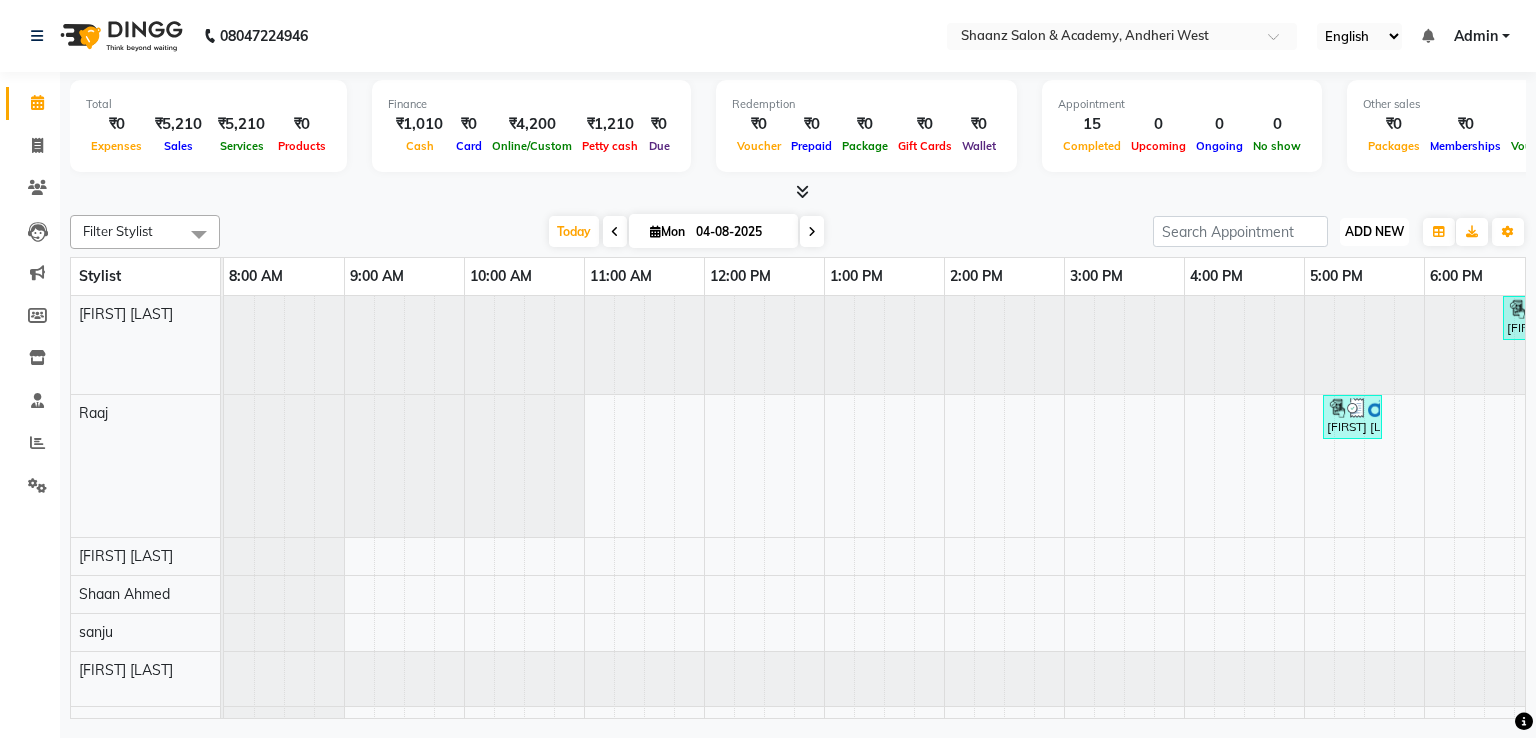 click on "ADD NEW Toggle Dropdown" at bounding box center (1374, 232) 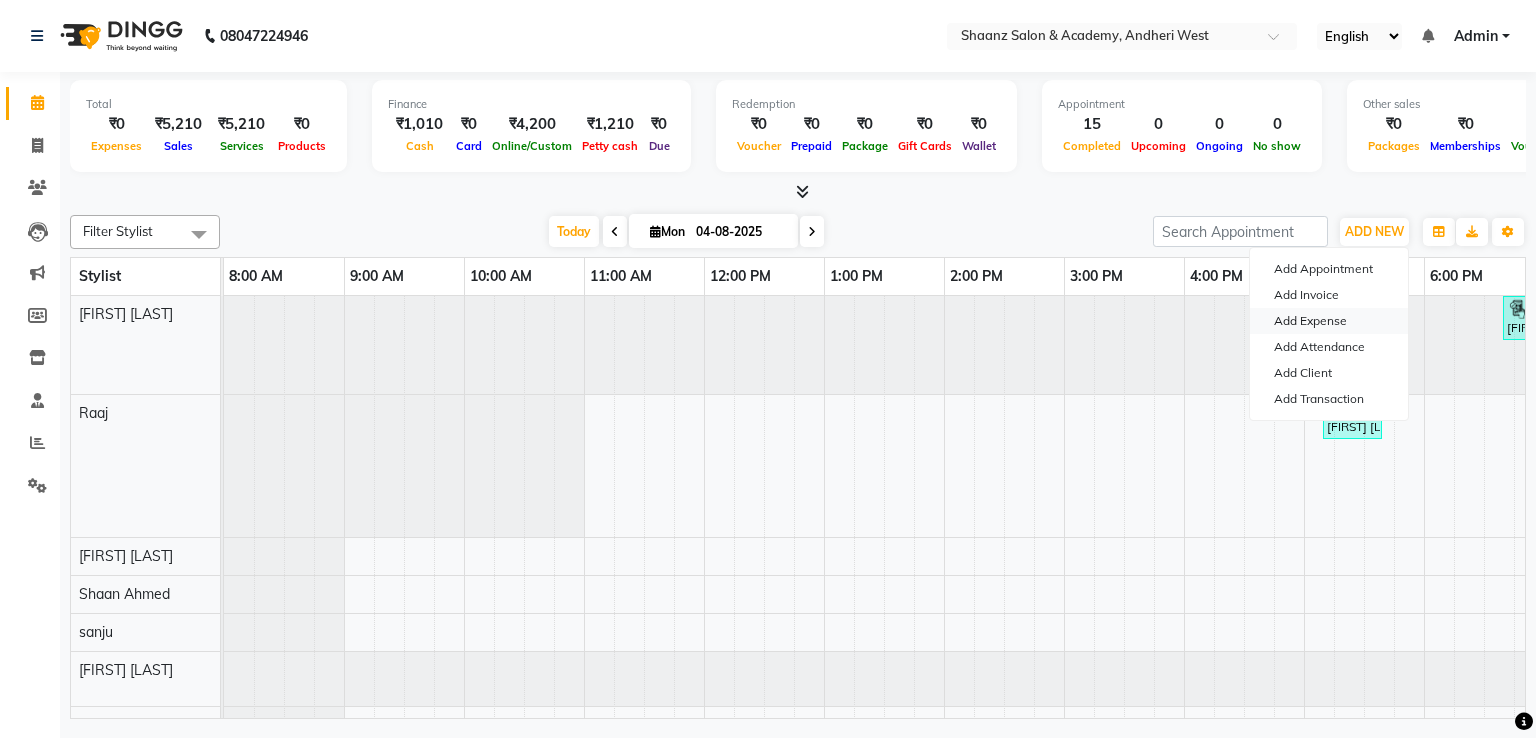click on "Add Expense" at bounding box center [1329, 321] 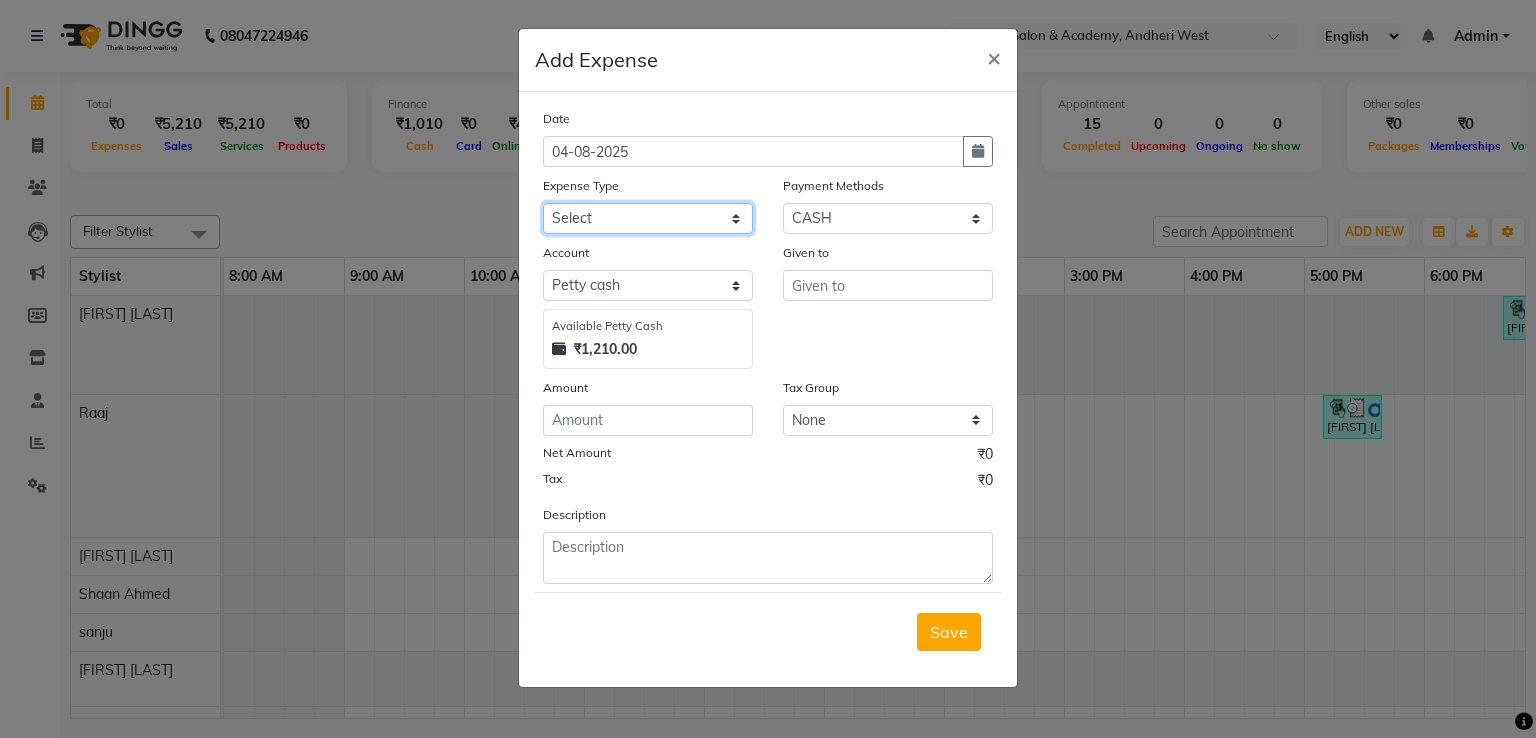 click on "Select Advance Salary Cash transfer to bank Client Snacks Equipment Incentive Maintenance Other Pantry Product Rent Salary Staff Snacks Tax Tea & Refreshment" 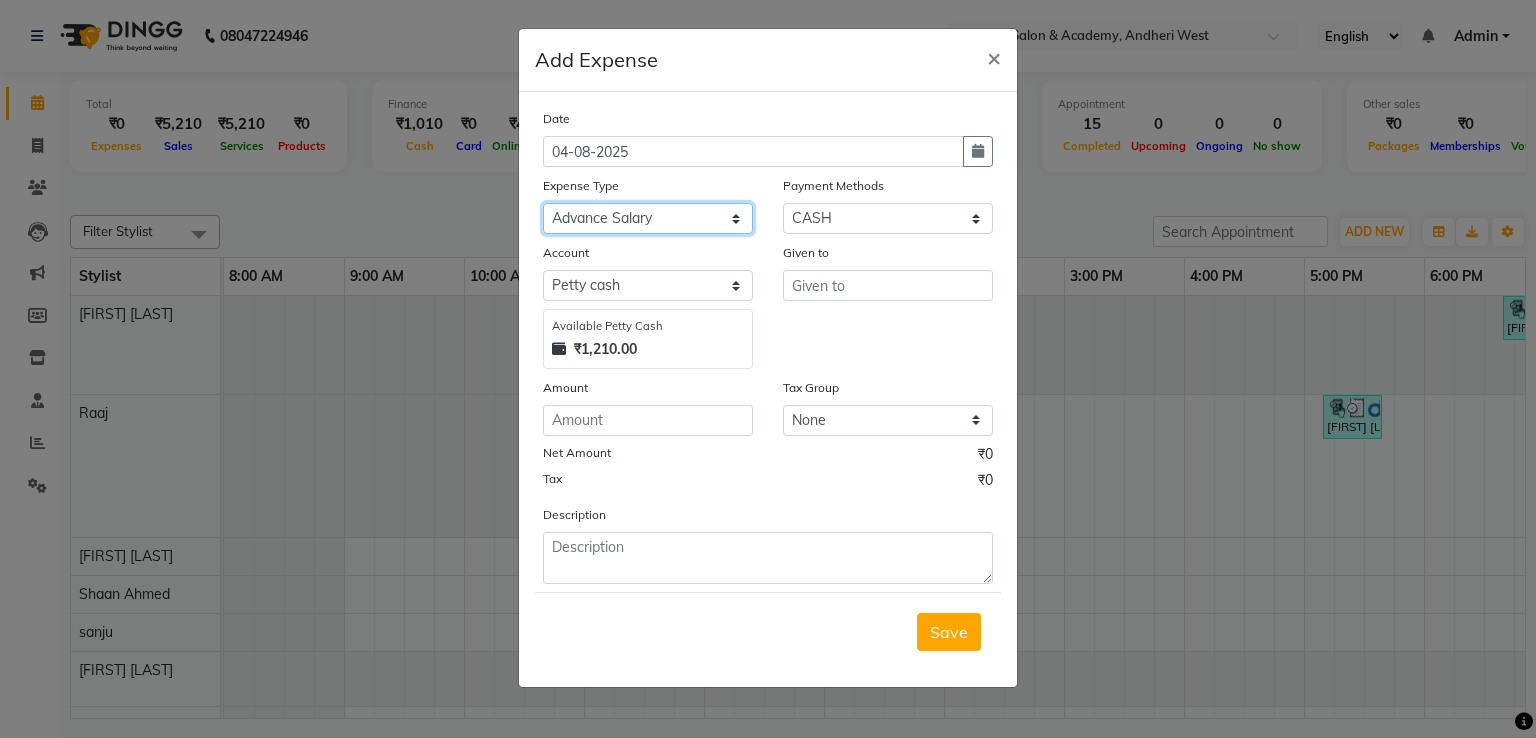 click on "Select Advance Salary Cash transfer to bank Client Snacks Equipment Incentive Maintenance Other Pantry Product Rent Salary Staff Snacks Tax Tea & Refreshment" 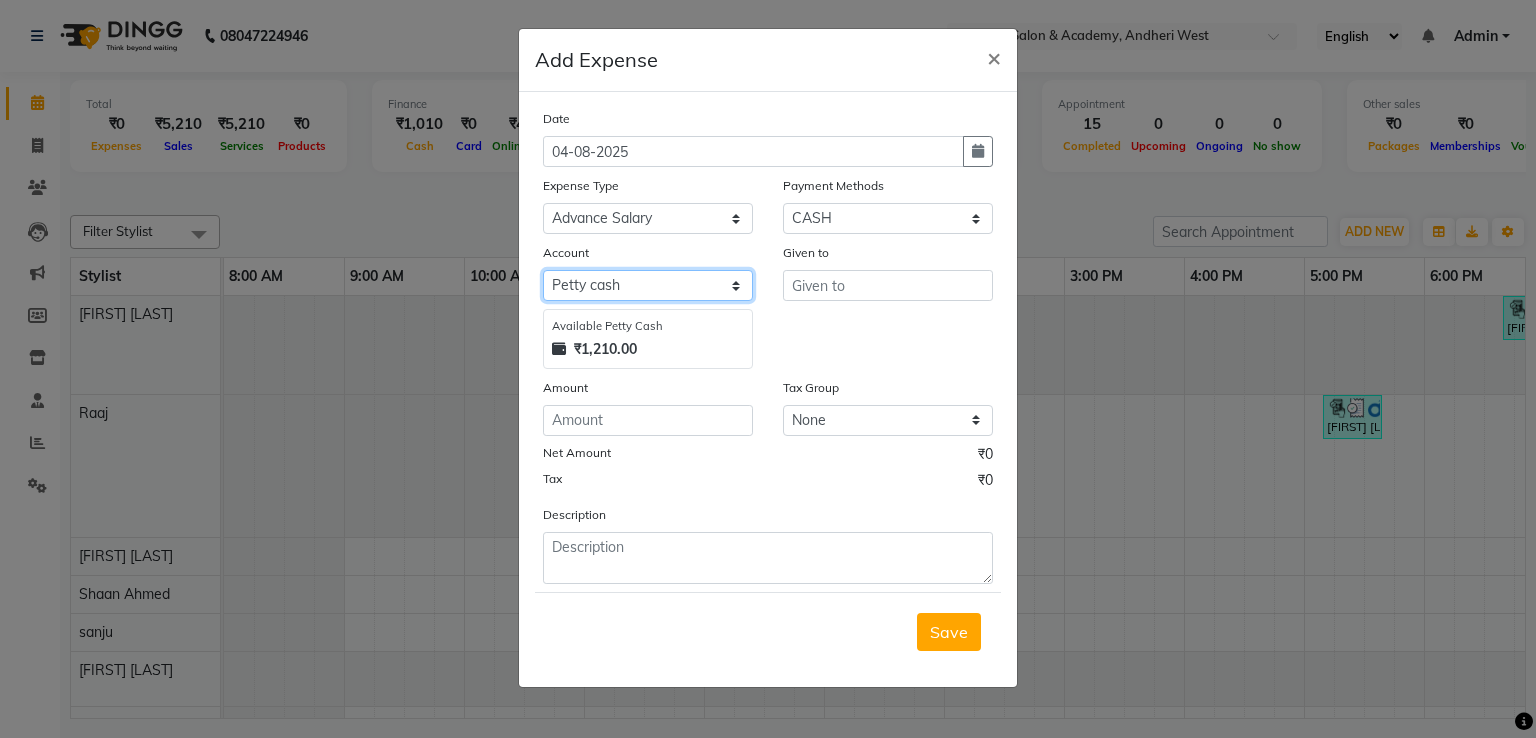 click on "Select Petty cash Default account" 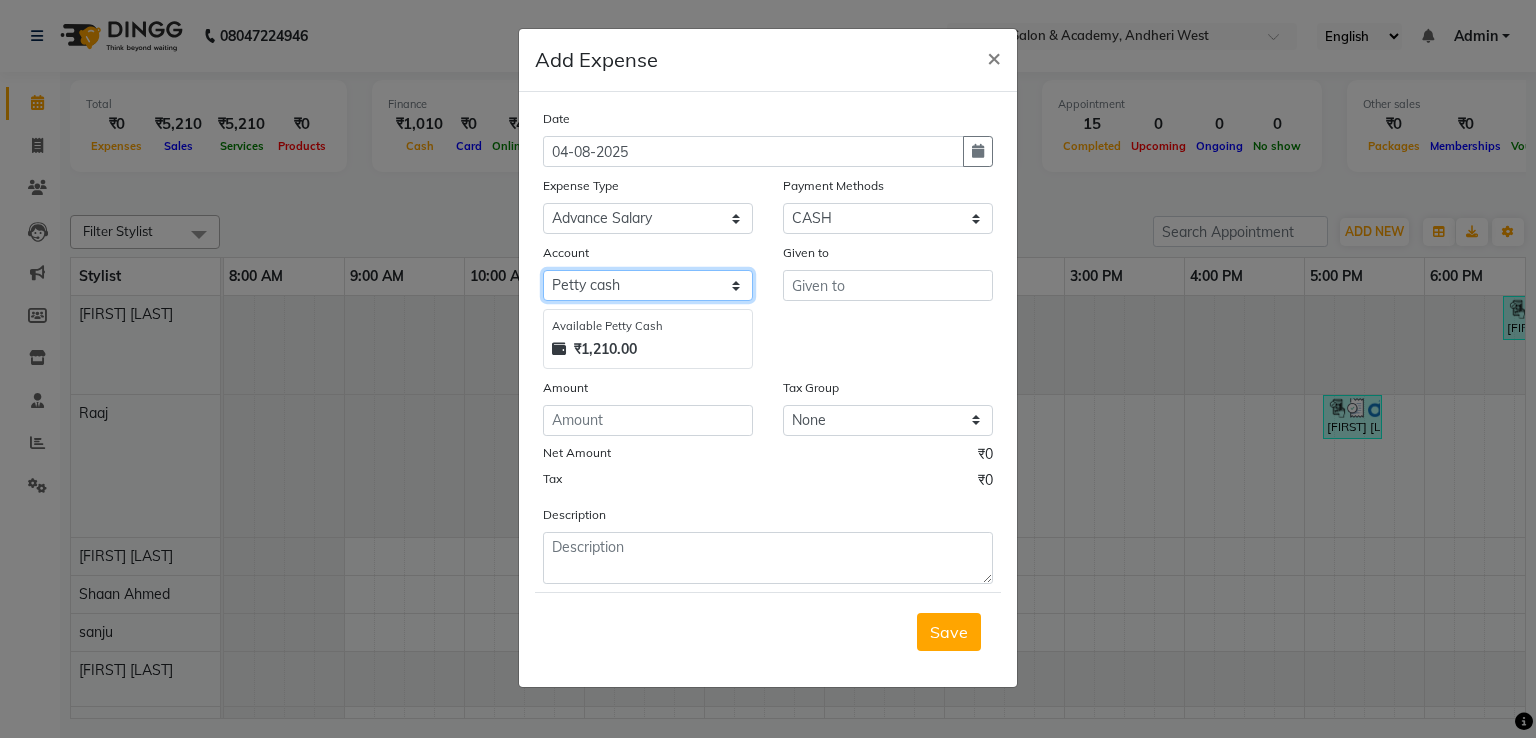 click on "Select Petty cash Default account" 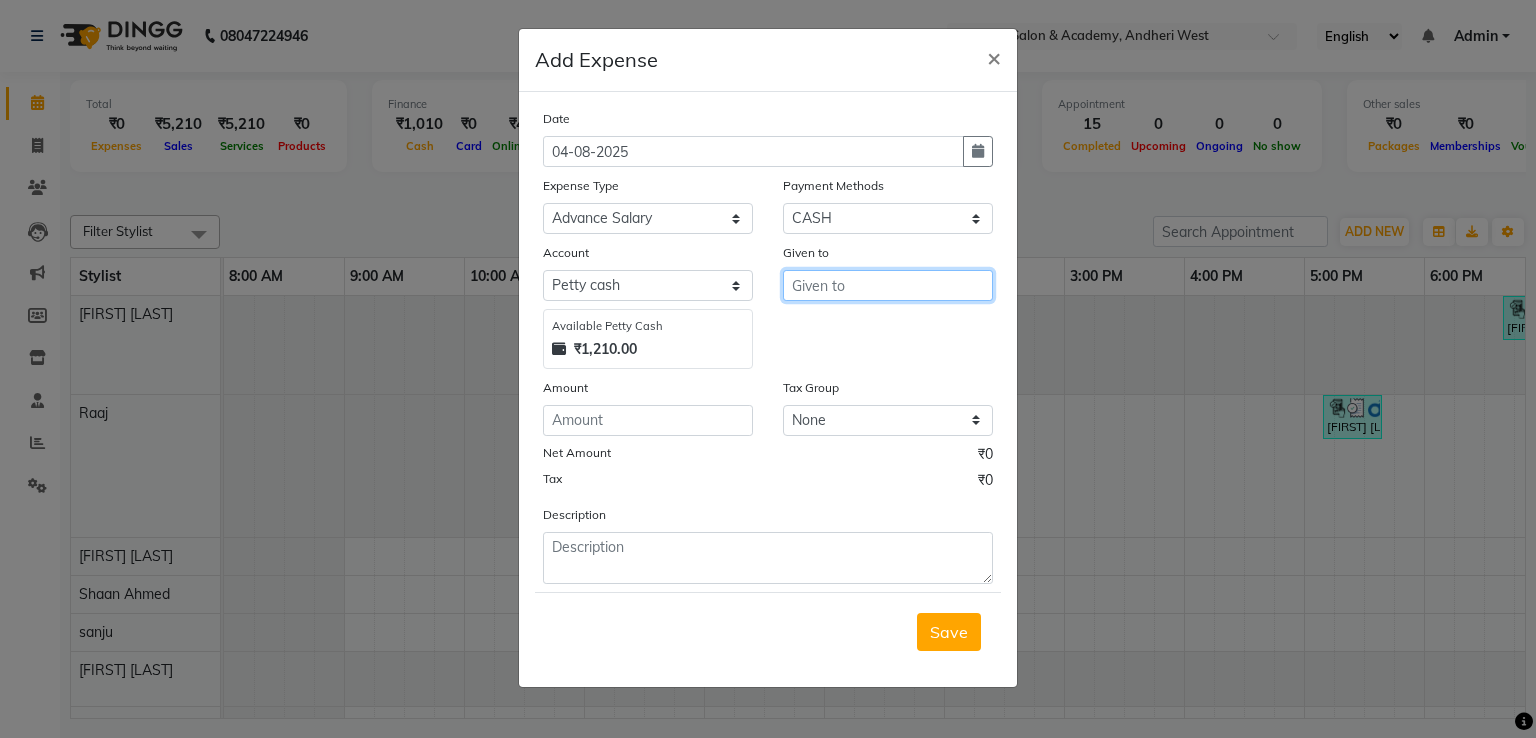 click at bounding box center [888, 285] 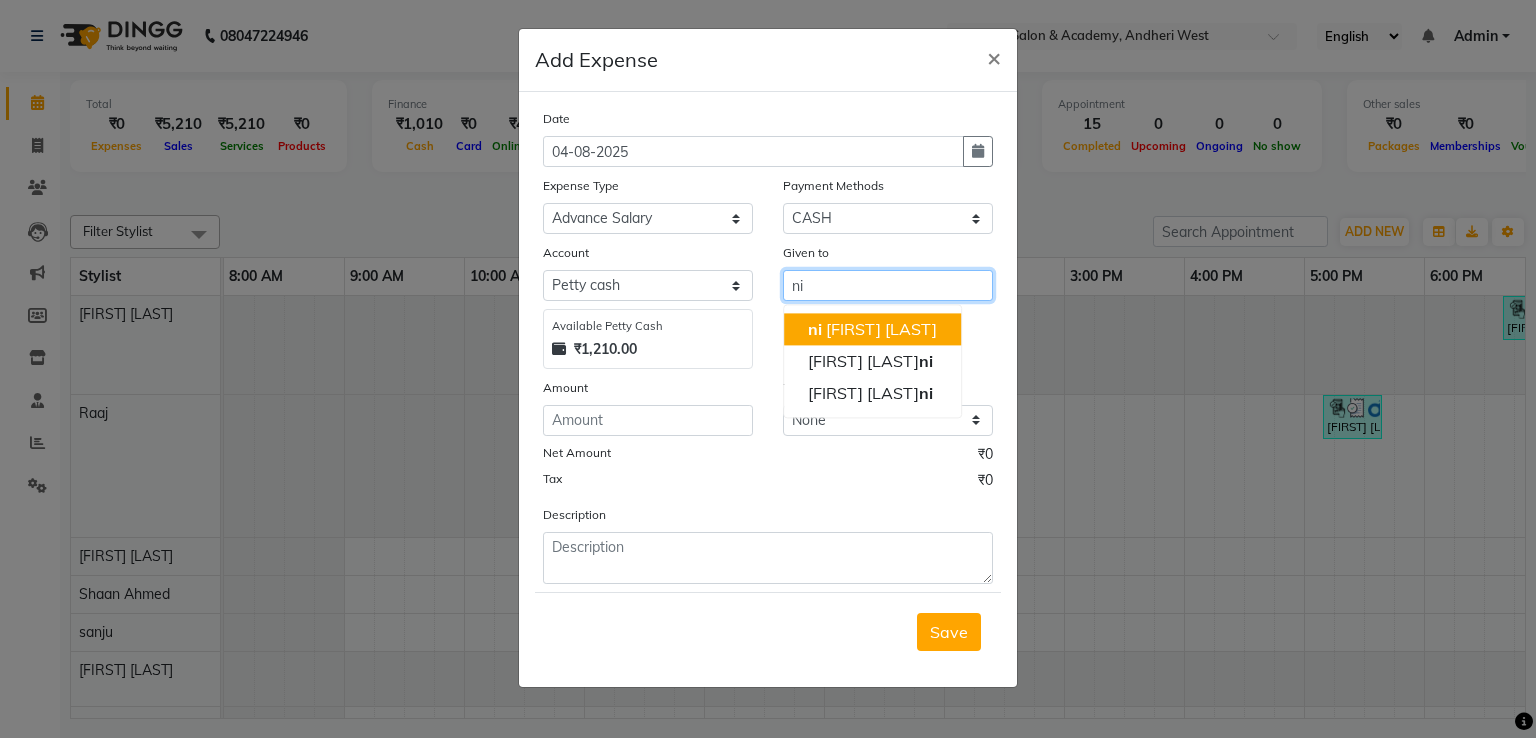 click on "ni sha vishal patil" at bounding box center (872, 329) 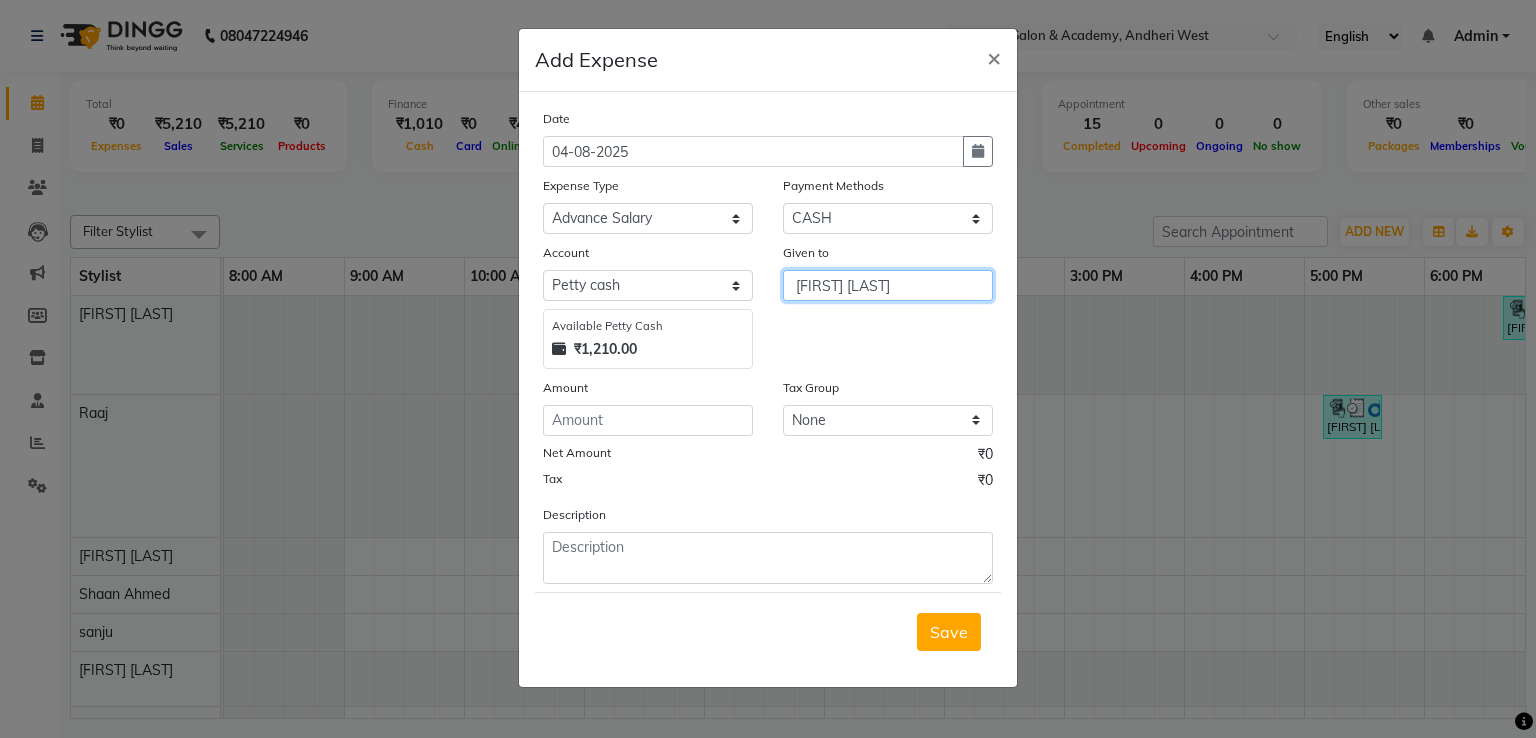 type on "[FIRST] [LAST]" 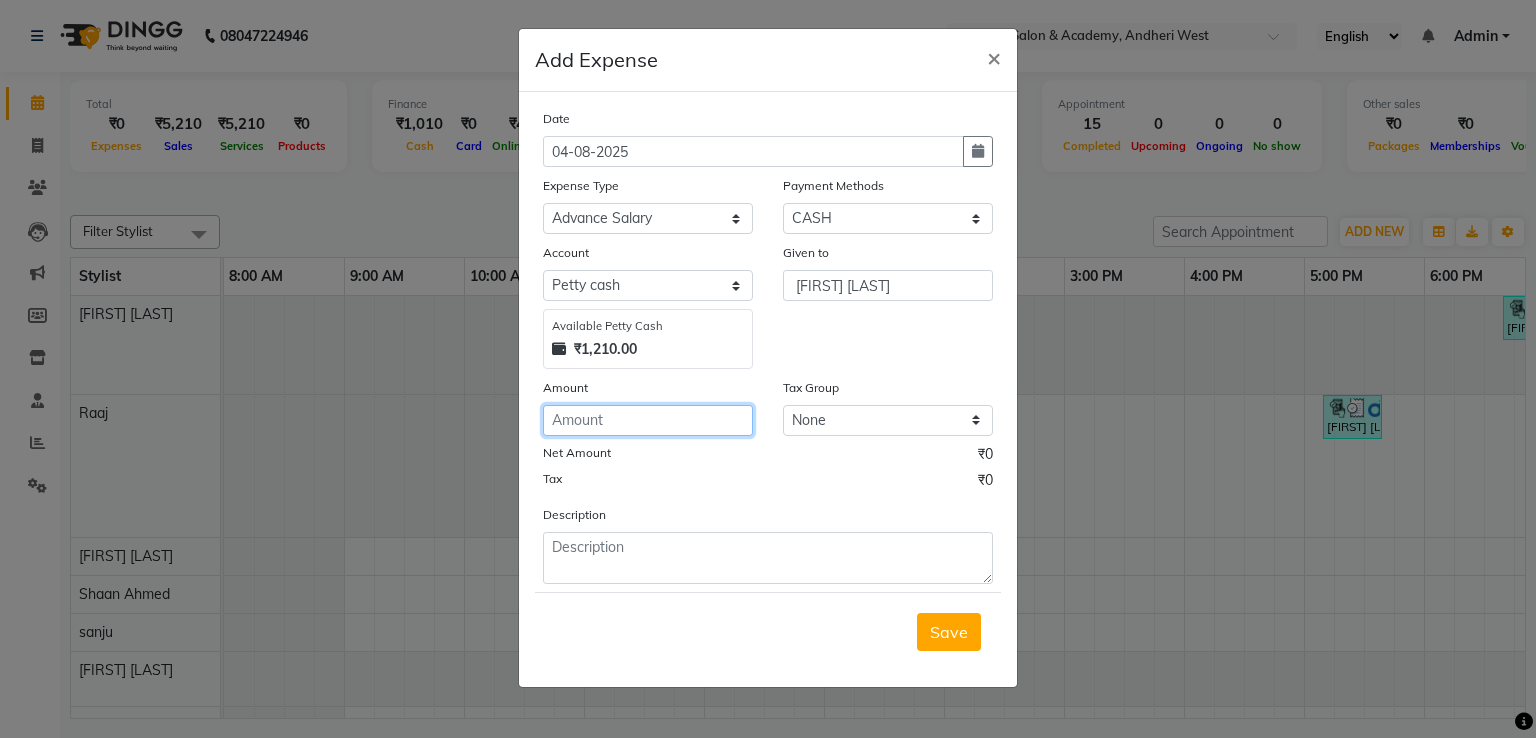 click 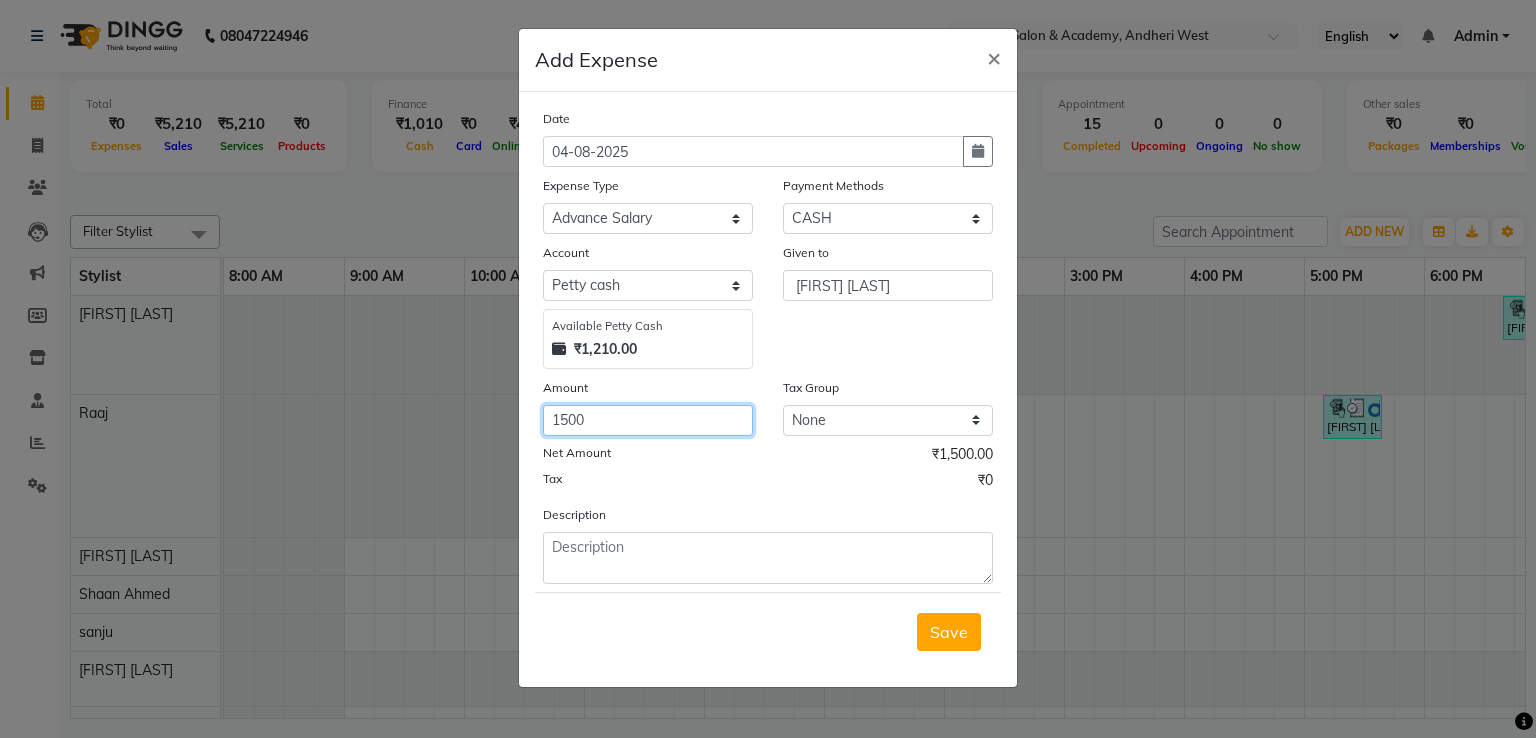 type on "1500" 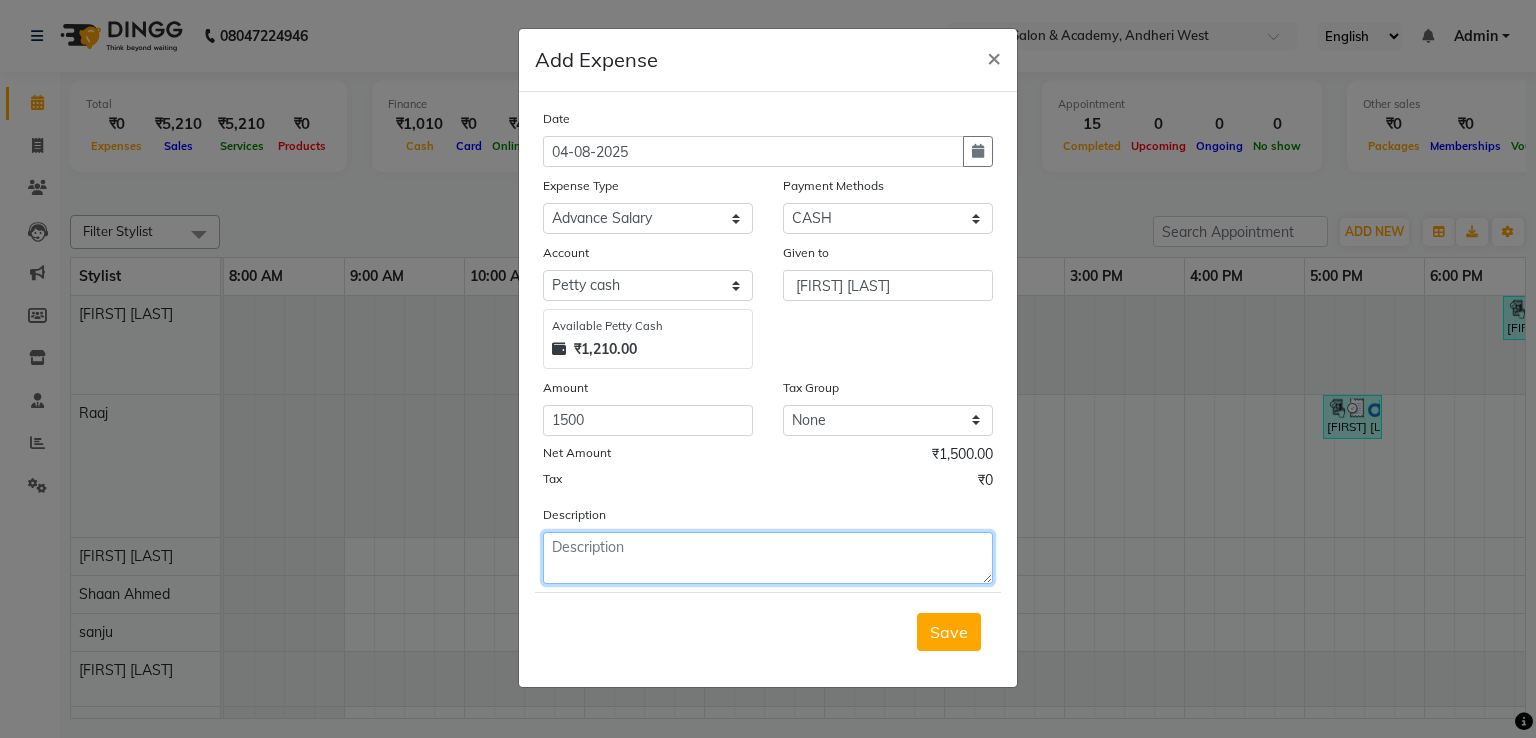 click 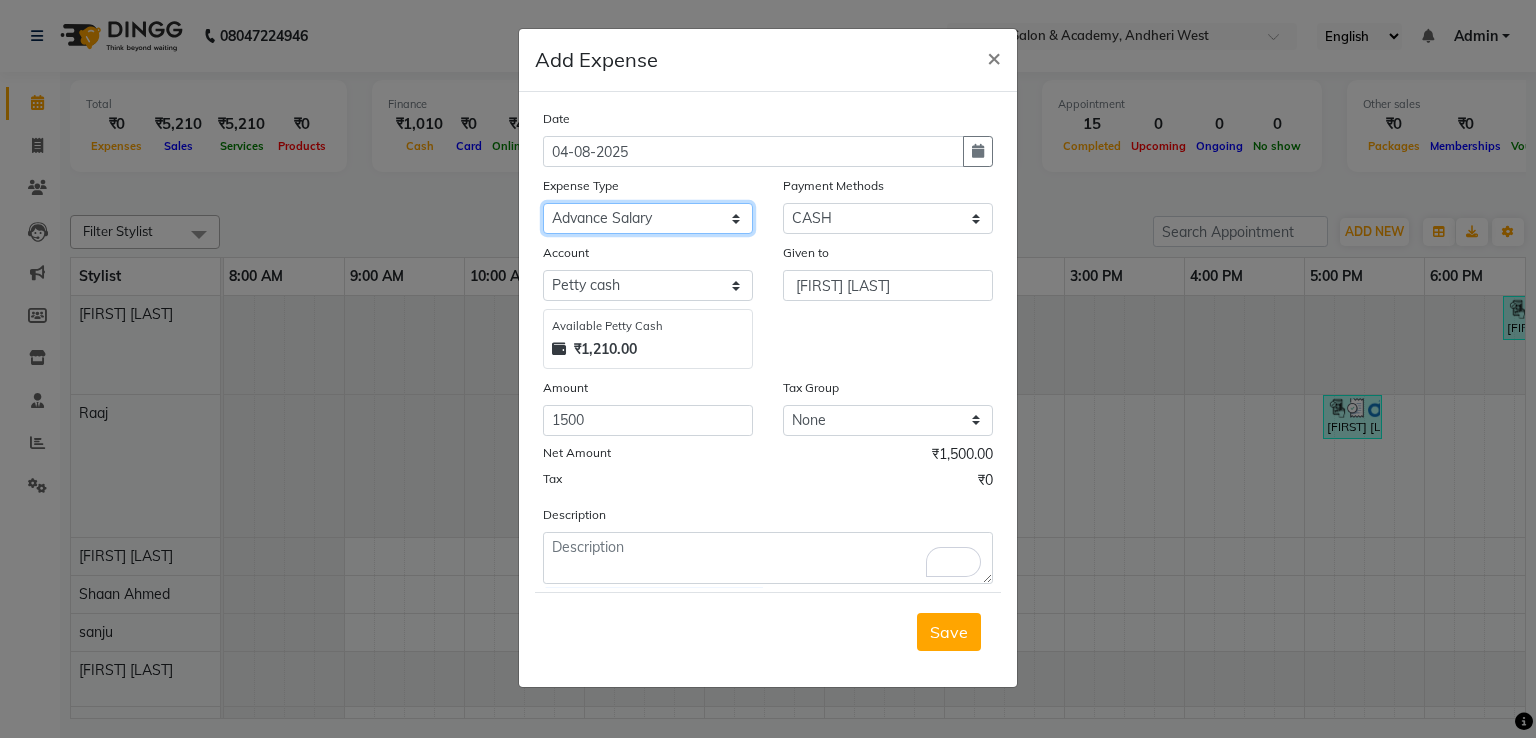 click on "Select Advance Salary Cash transfer to bank Client Snacks Equipment Incentive Maintenance Other Pantry Product Rent Salary Staff Snacks Tax Tea & Refreshment" 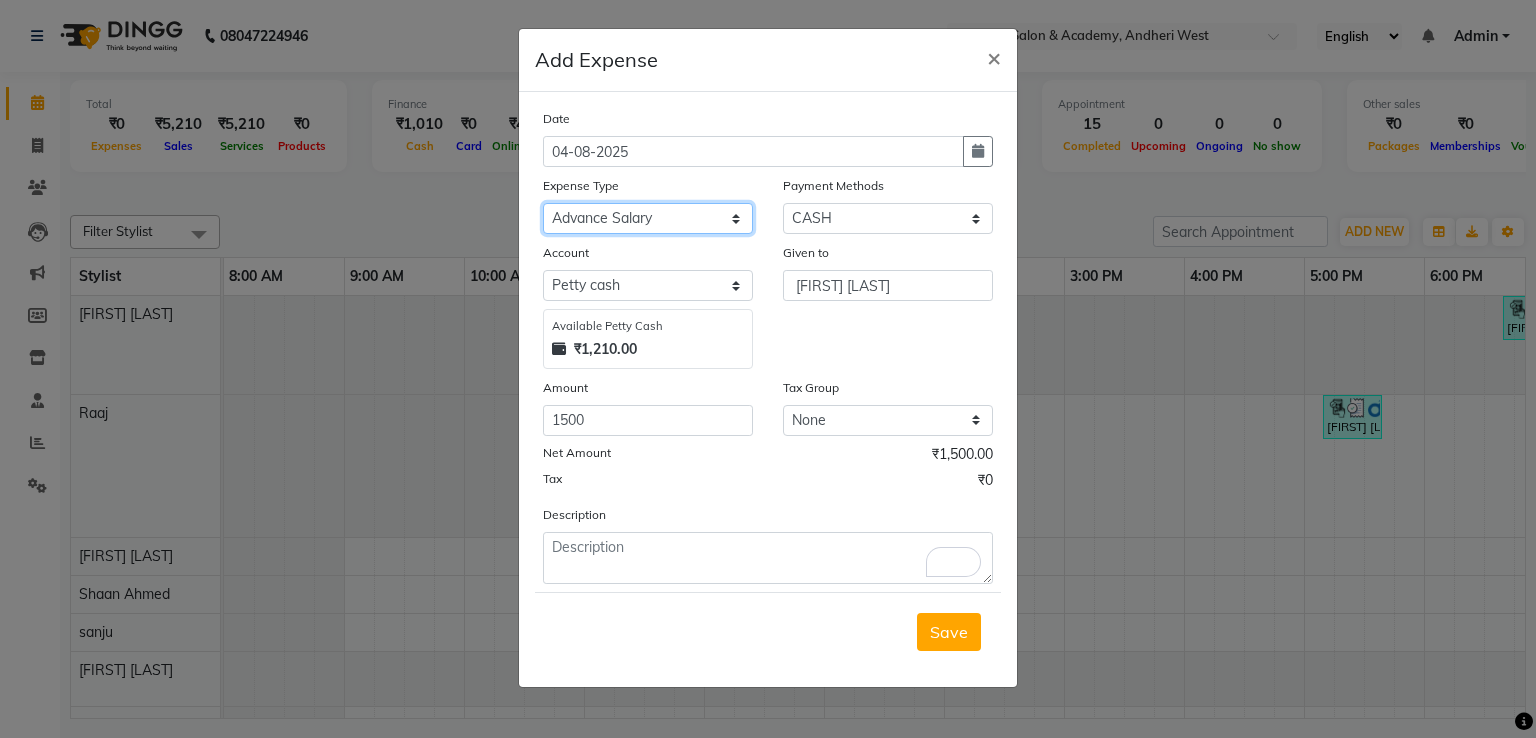 drag, startPoint x: 600, startPoint y: 217, endPoint x: 574, endPoint y: 222, distance: 26.476404 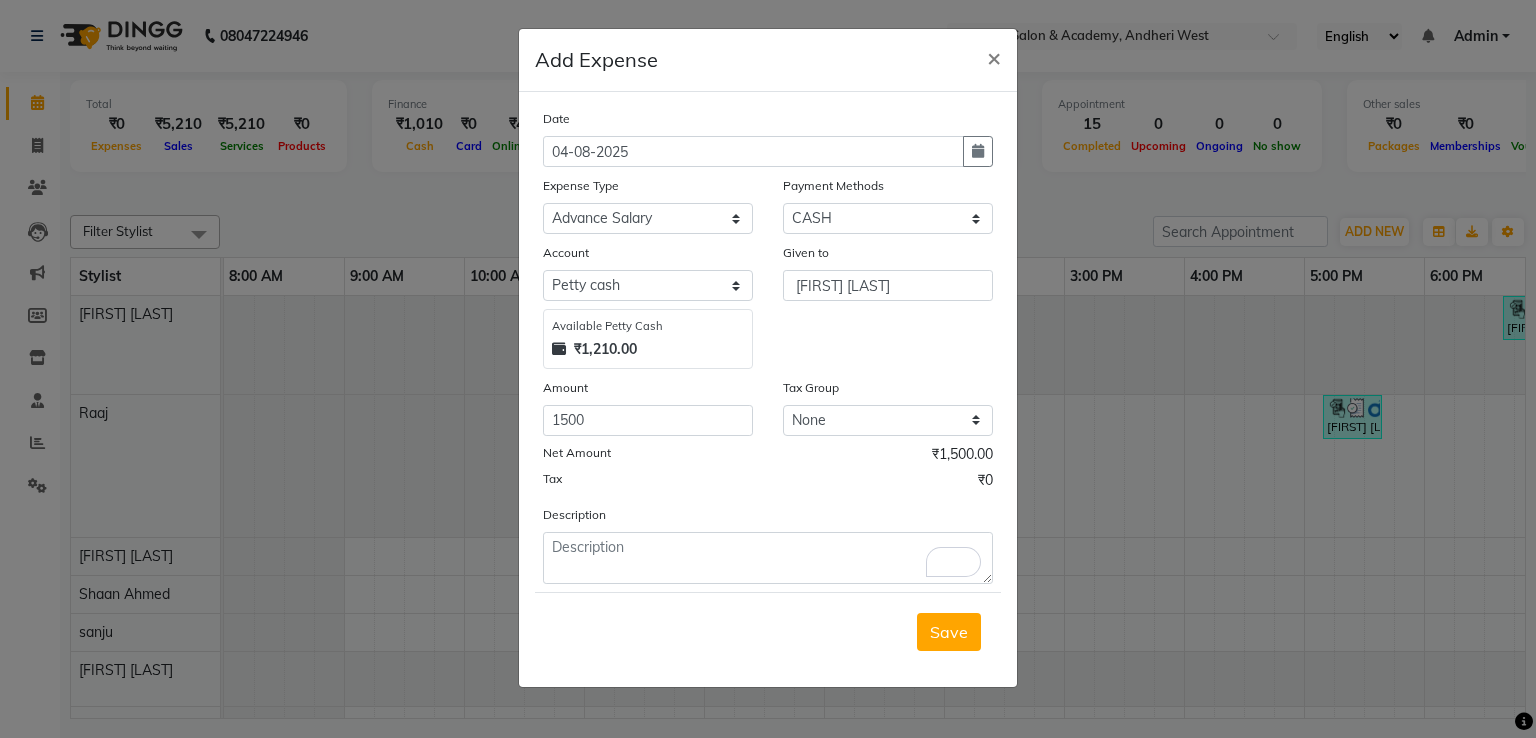 drag, startPoint x: 574, startPoint y: 222, endPoint x: 512, endPoint y: 409, distance: 197.01015 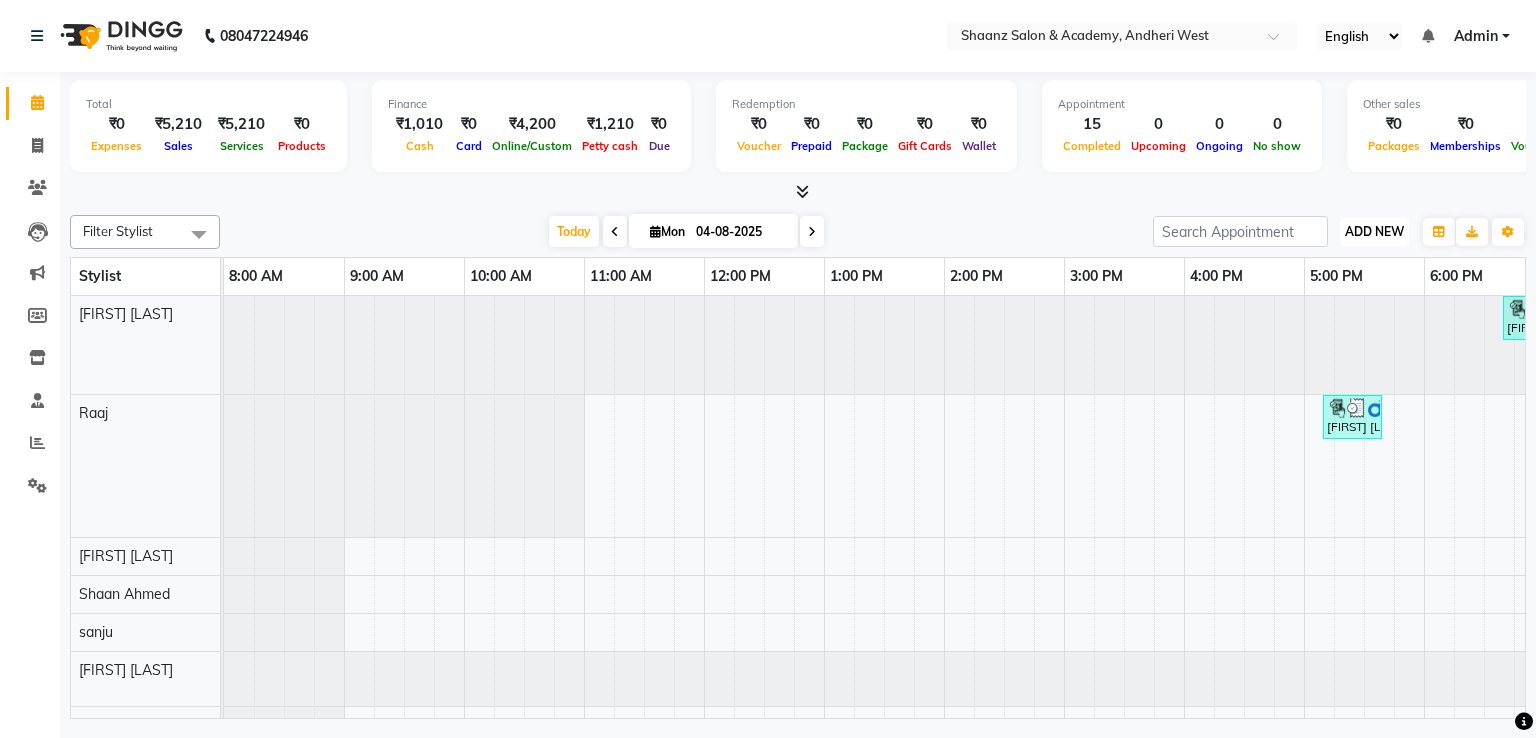 click on "ADD NEW" at bounding box center (1374, 231) 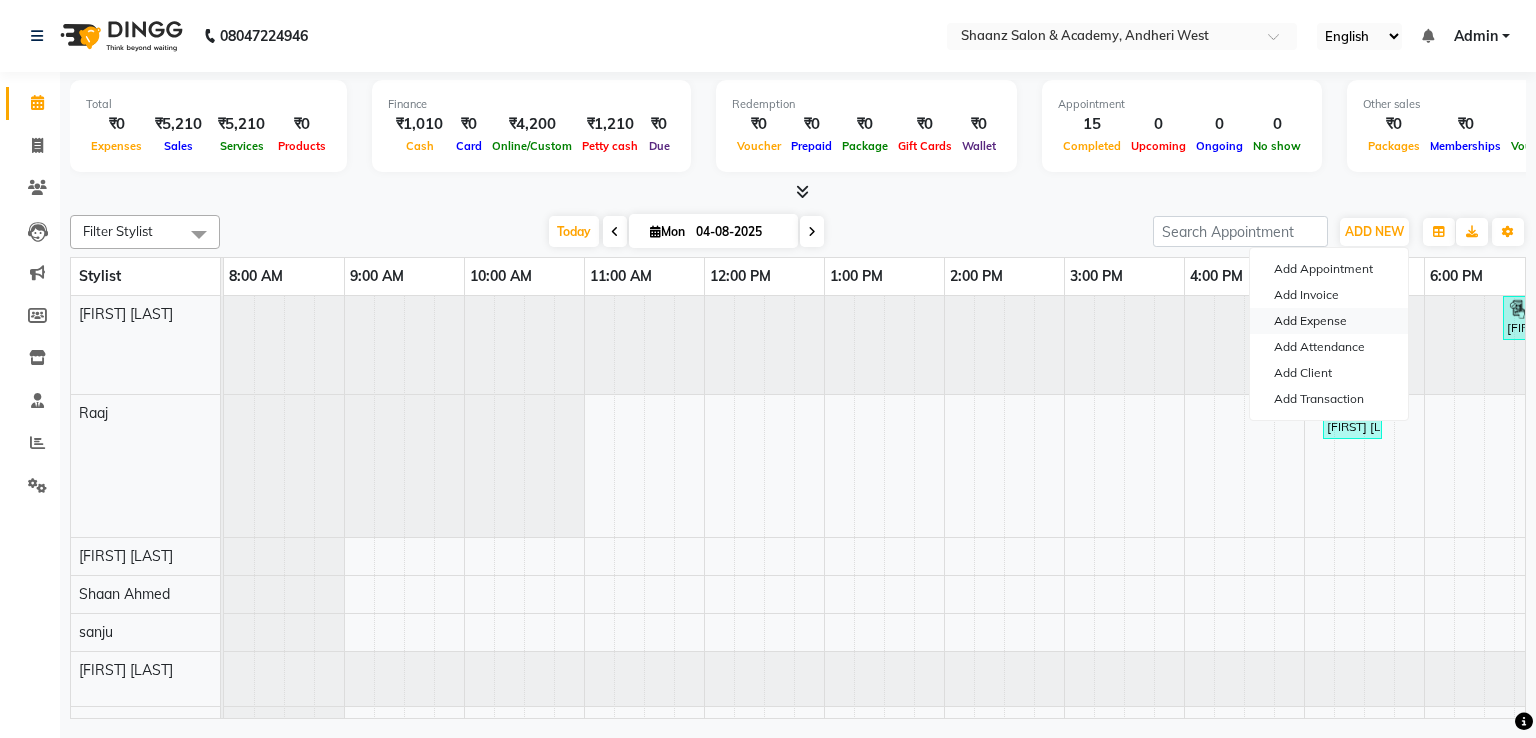 click on "Add Expense" at bounding box center [1329, 321] 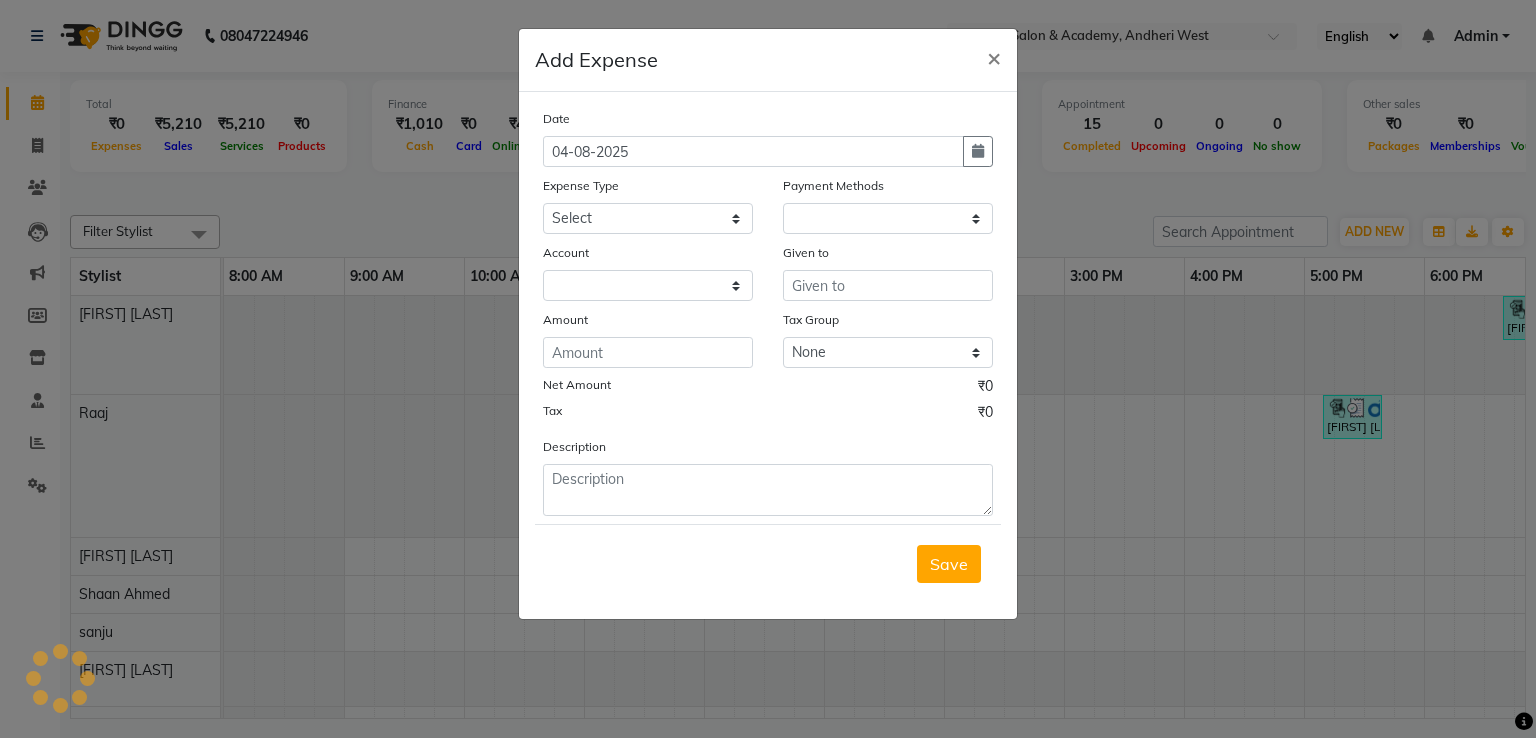 select on "1" 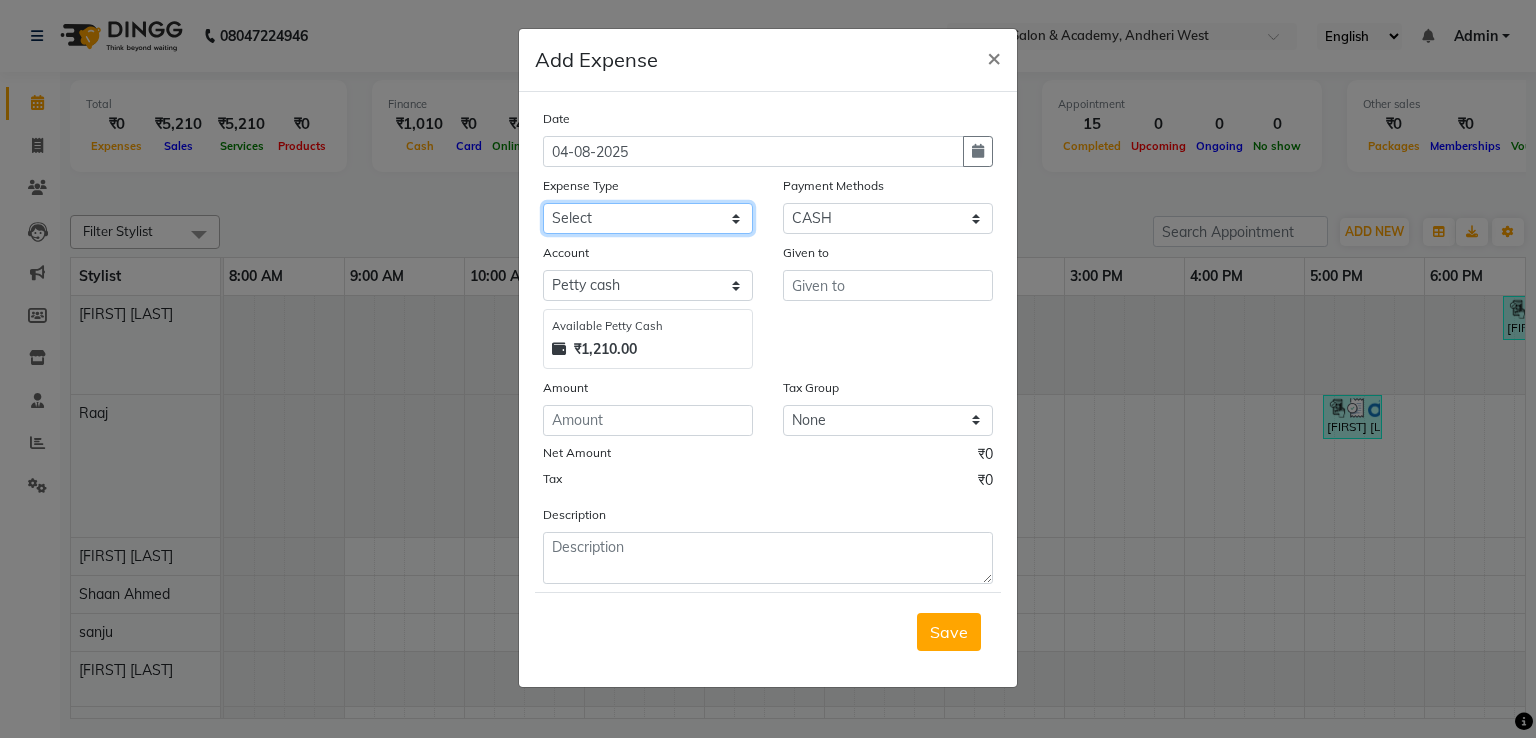 click on "Select Advance Salary Cash transfer to bank Client Snacks Equipment Incentive Maintenance Other Pantry Product Rent Salary Staff Snacks Tax Tea & Refreshment" 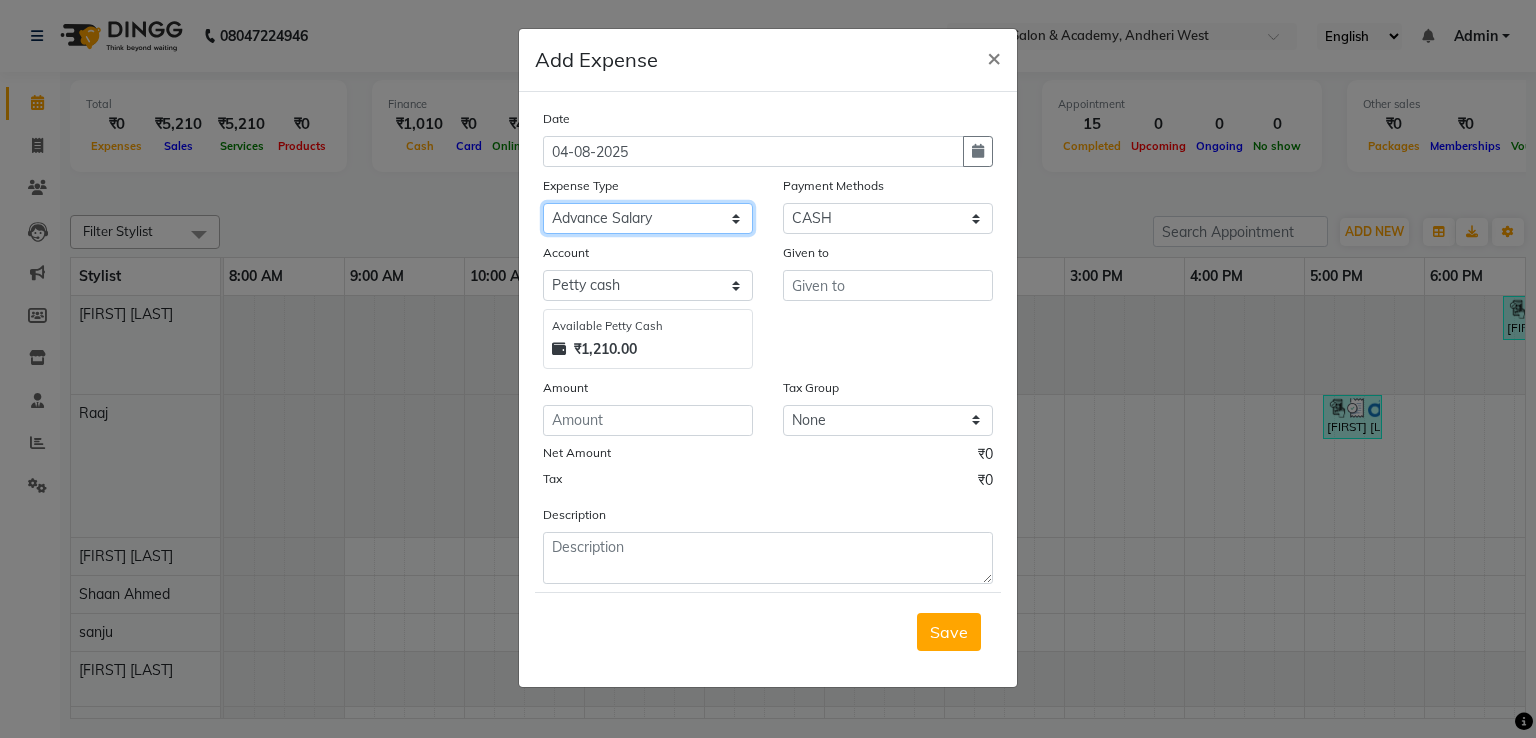 click on "Select Advance Salary Cash transfer to bank Client Snacks Equipment Incentive Maintenance Other Pantry Product Rent Salary Staff Snacks Tax Tea & Refreshment" 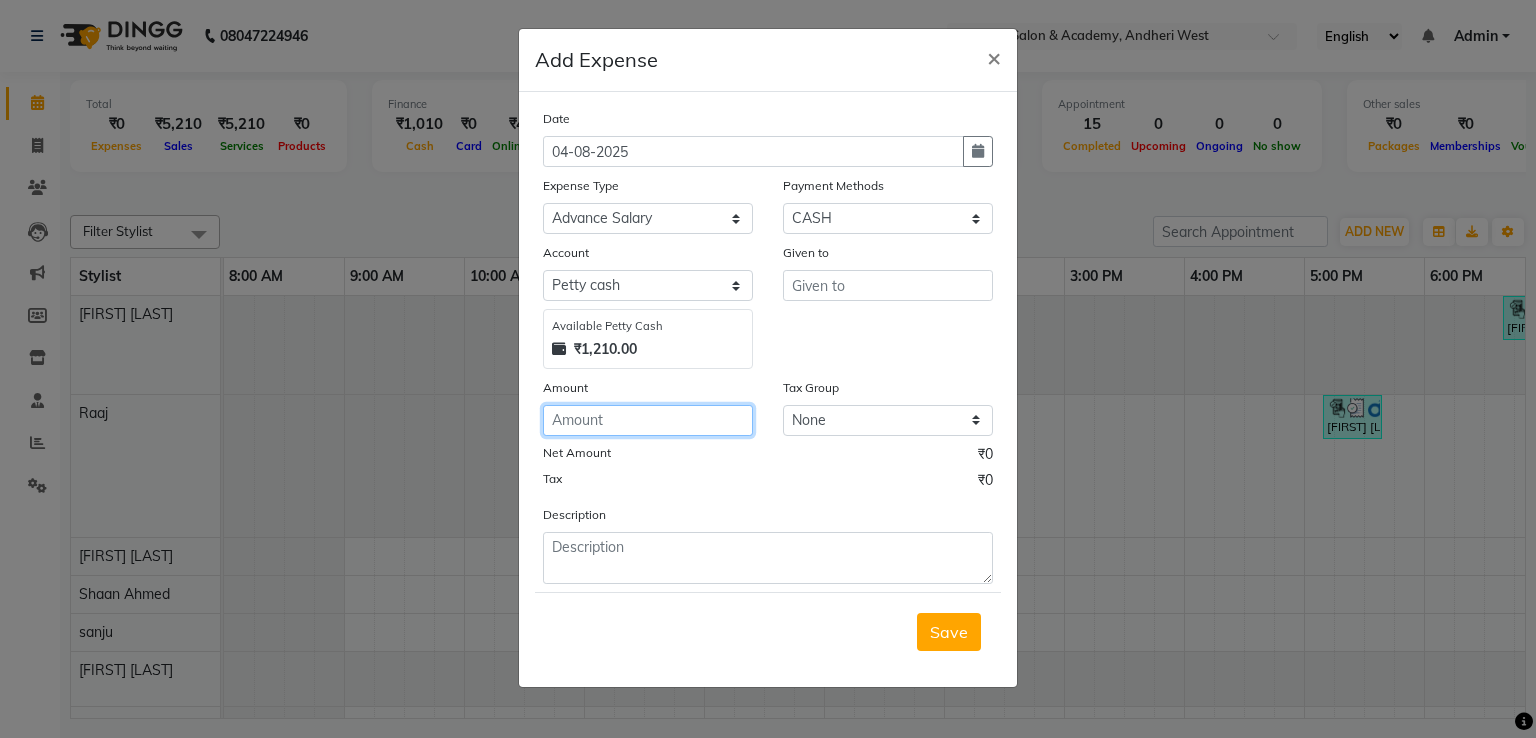 click 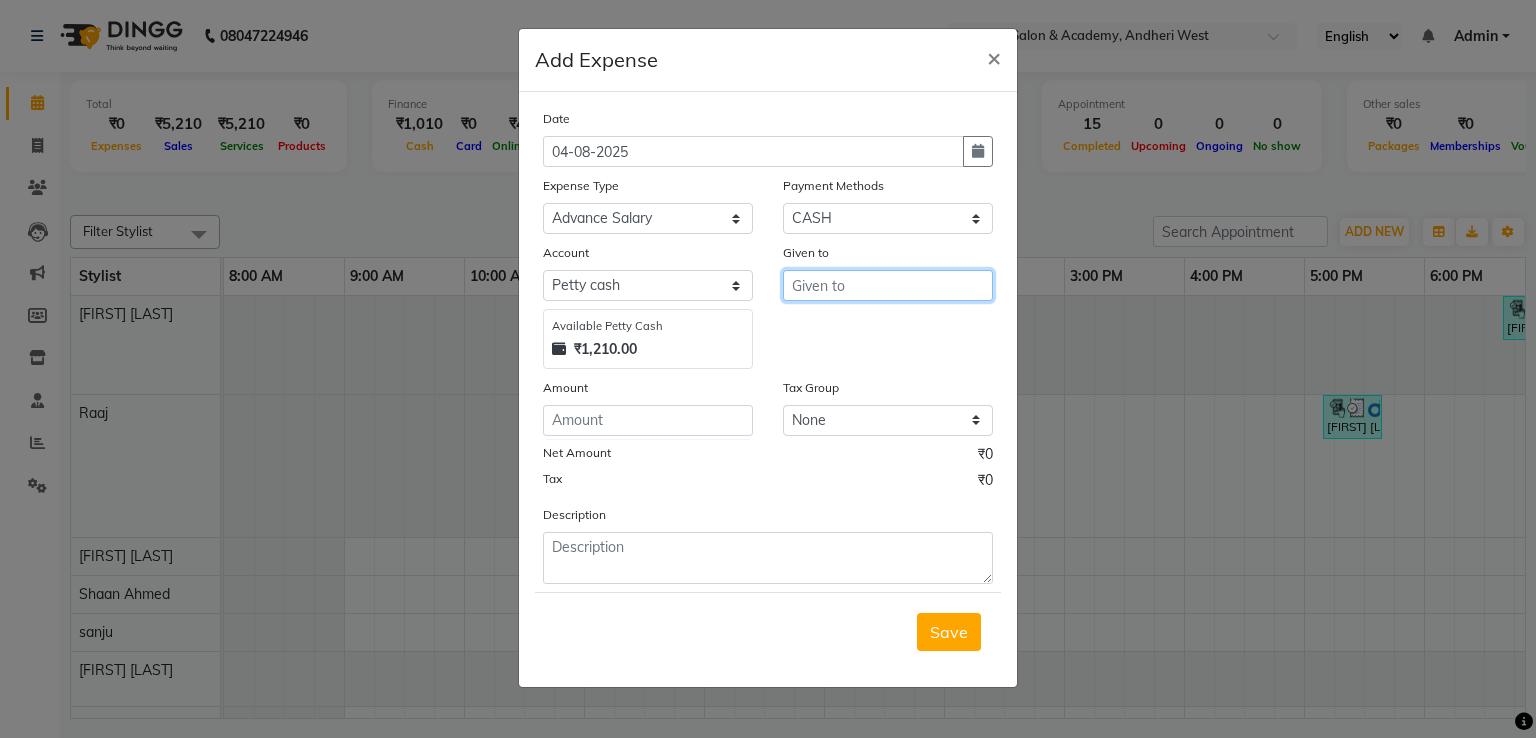 click at bounding box center (888, 285) 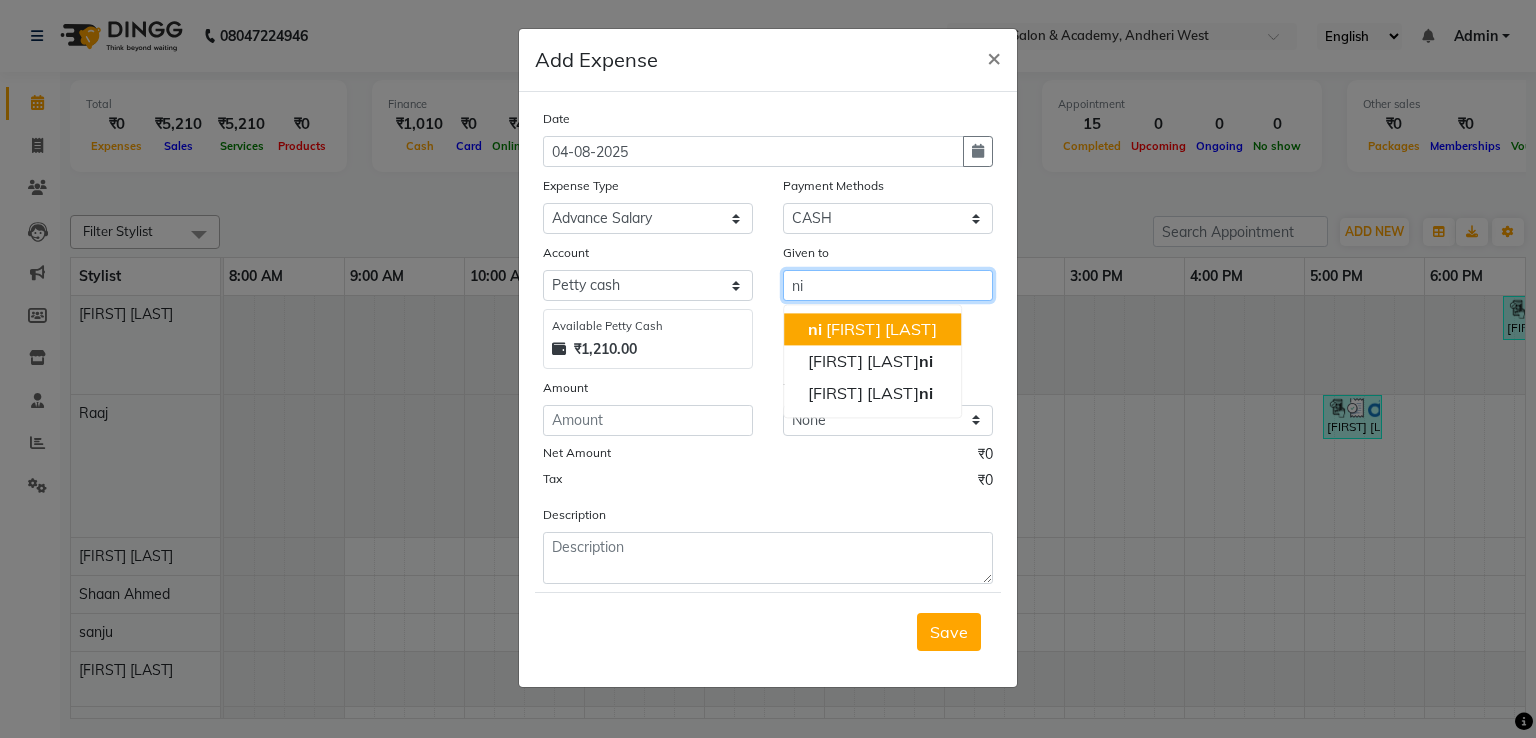 click on "ni sha vishal patil" at bounding box center (872, 329) 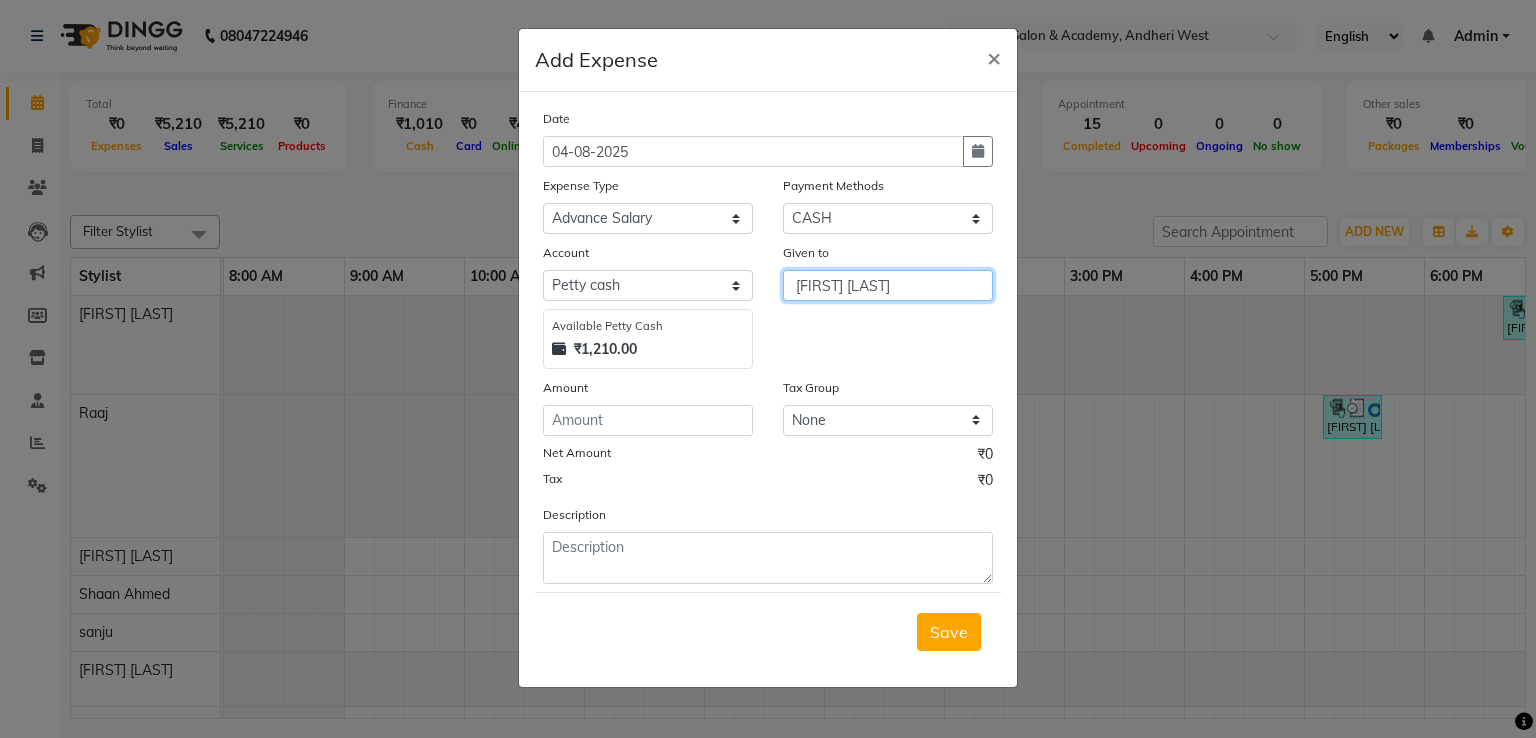 type on "[FIRST] [LAST]" 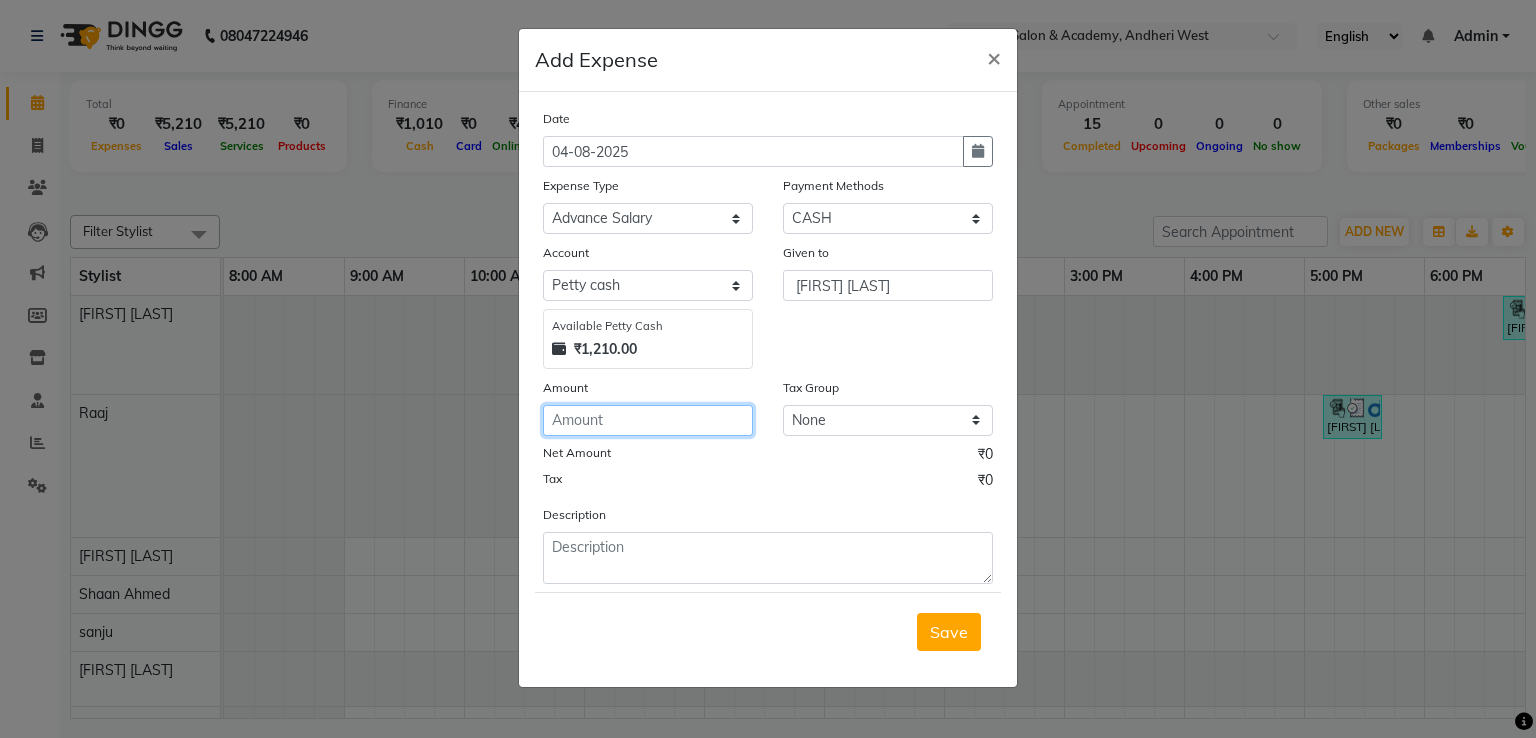 click 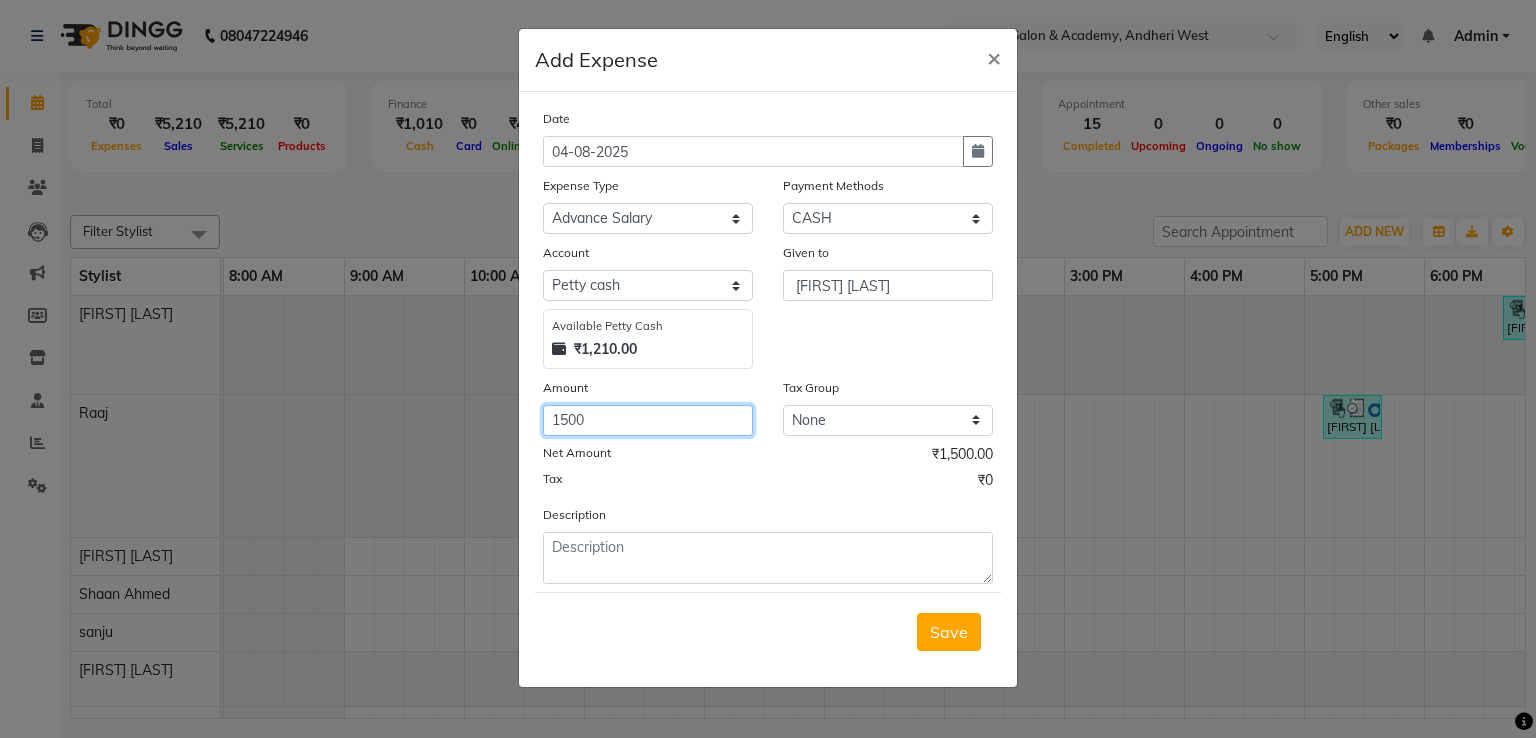 type on "1500" 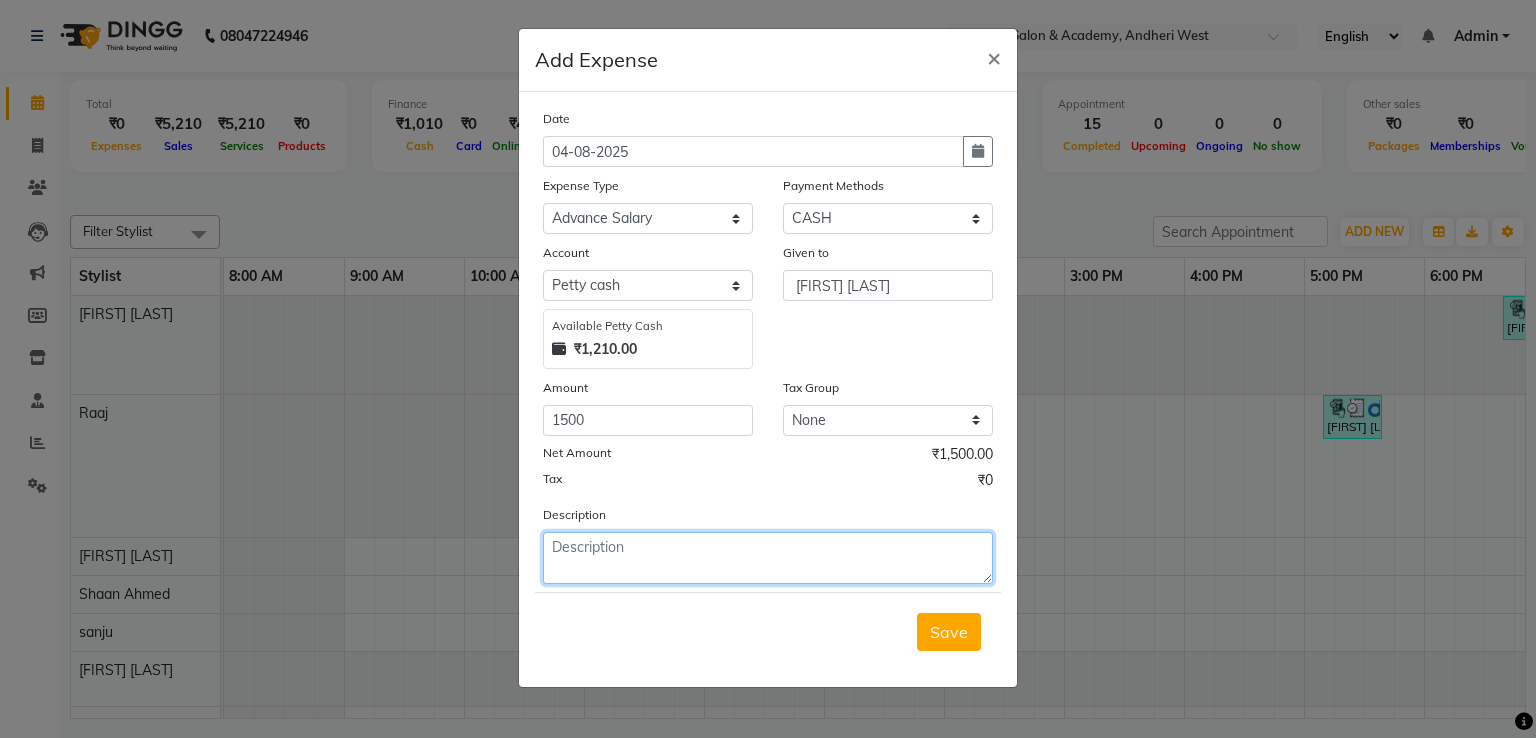 click 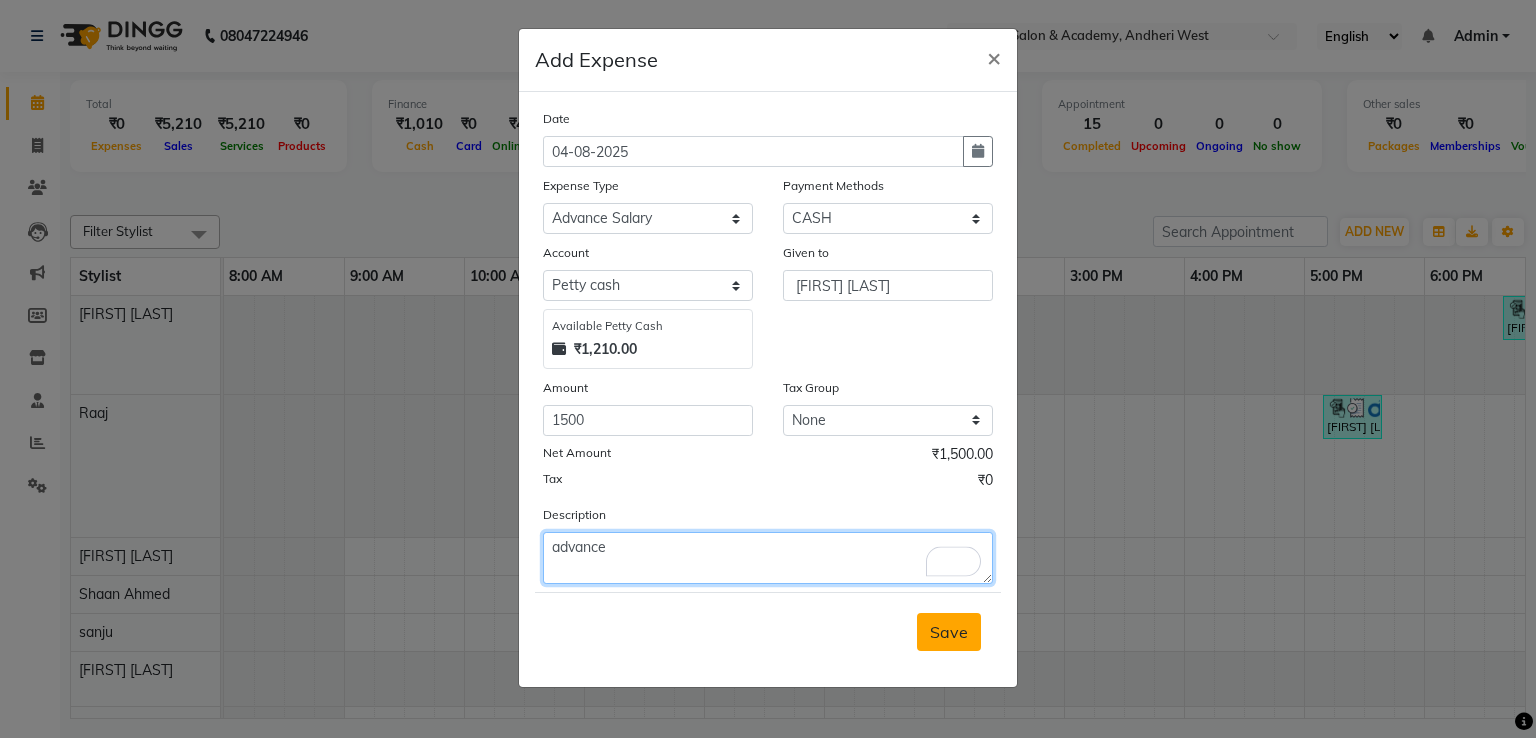 type on "advance" 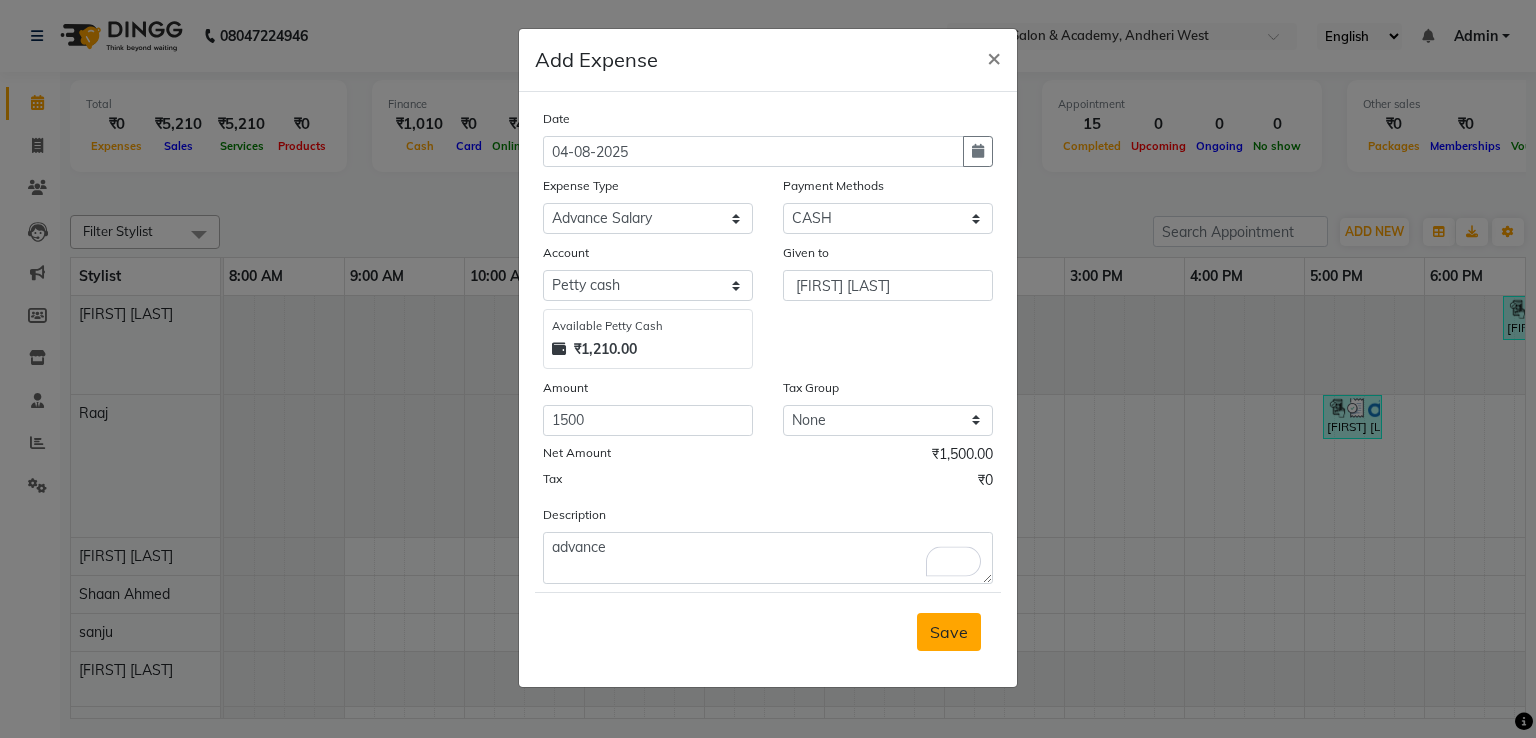 click on "Save" at bounding box center (949, 632) 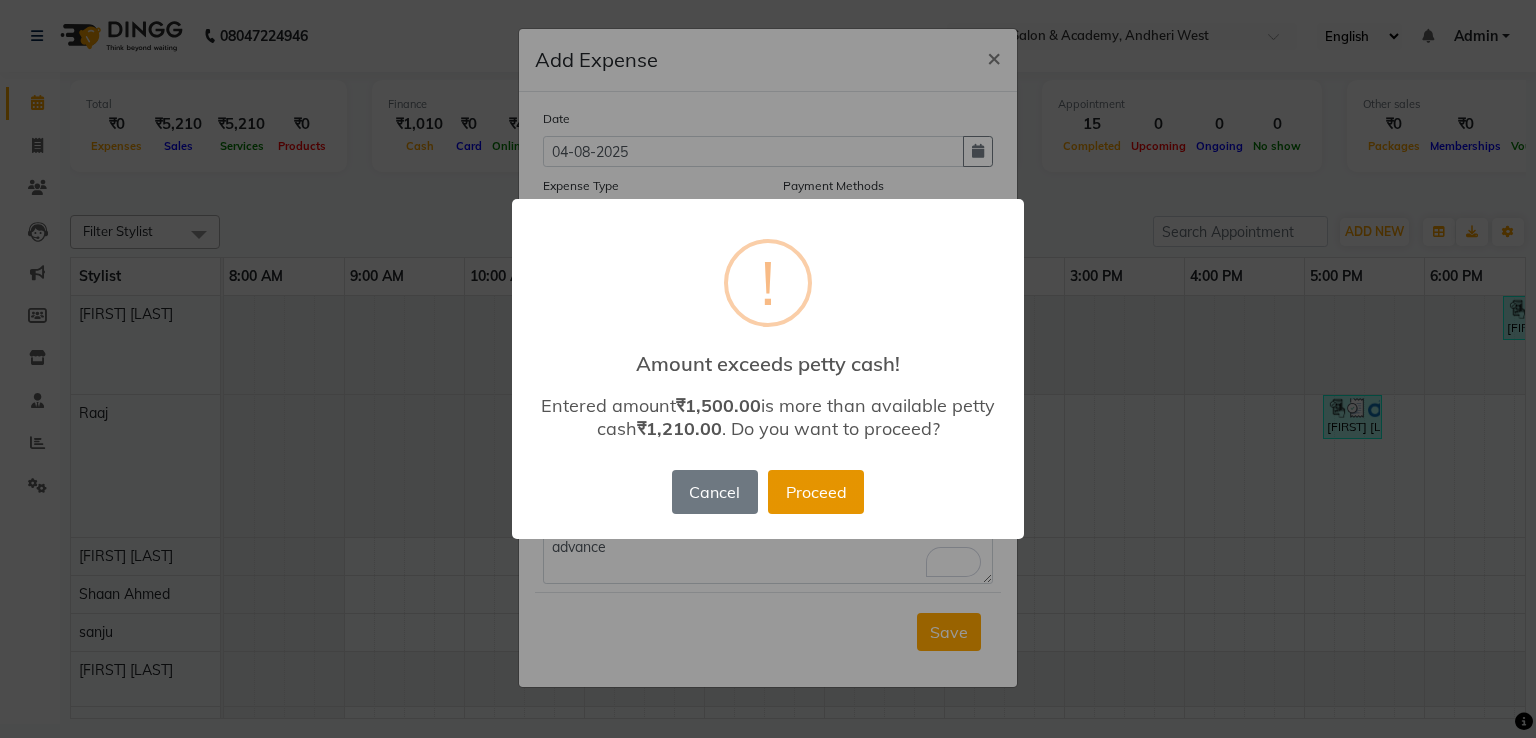 click on "Proceed" at bounding box center [816, 492] 